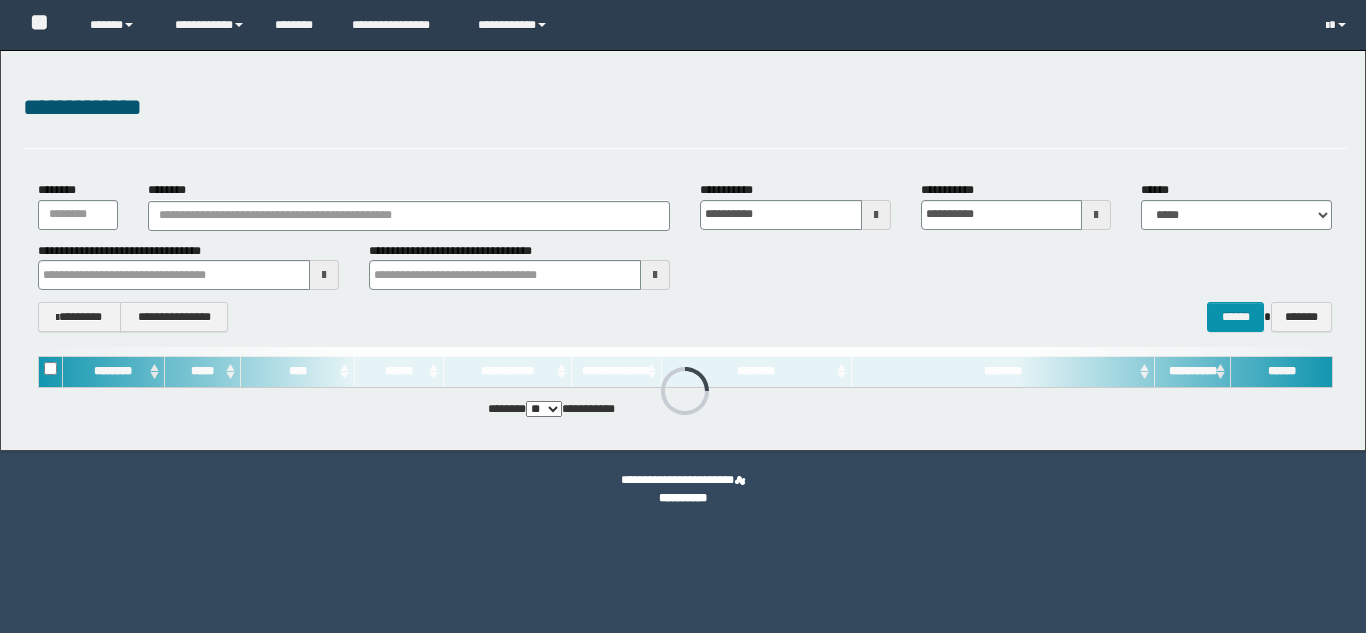 scroll, scrollTop: 0, scrollLeft: 0, axis: both 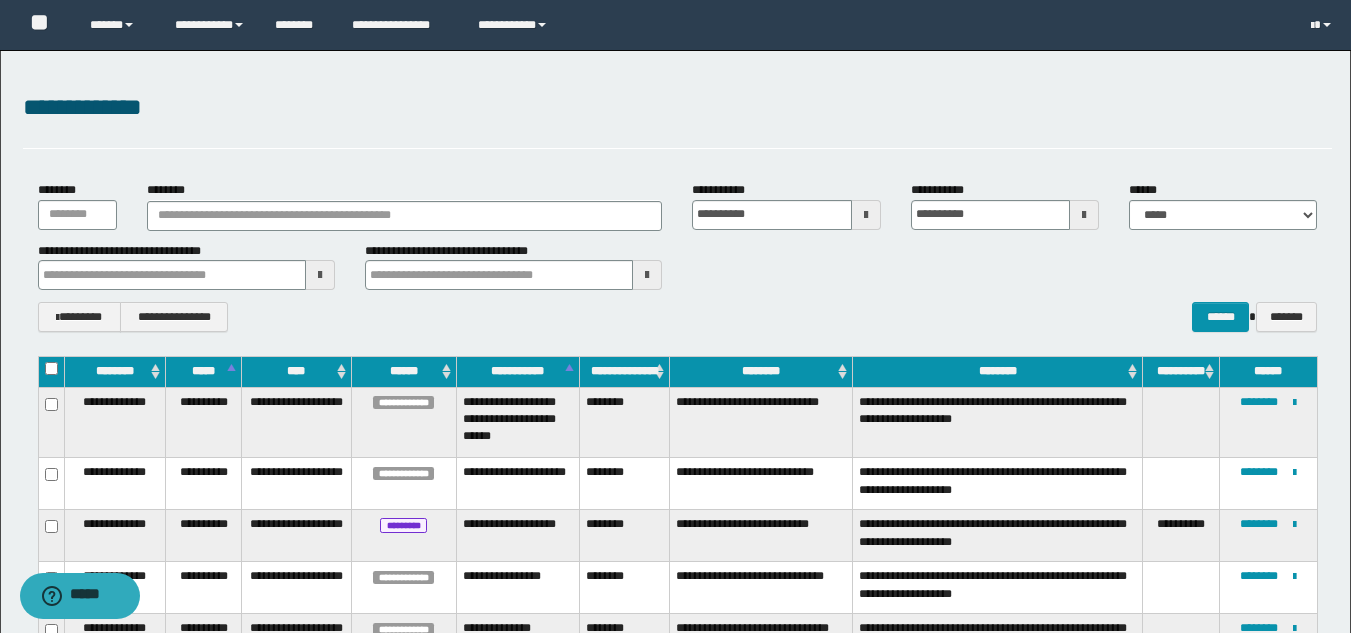 click on "**********" at bounding box center [677, 108] 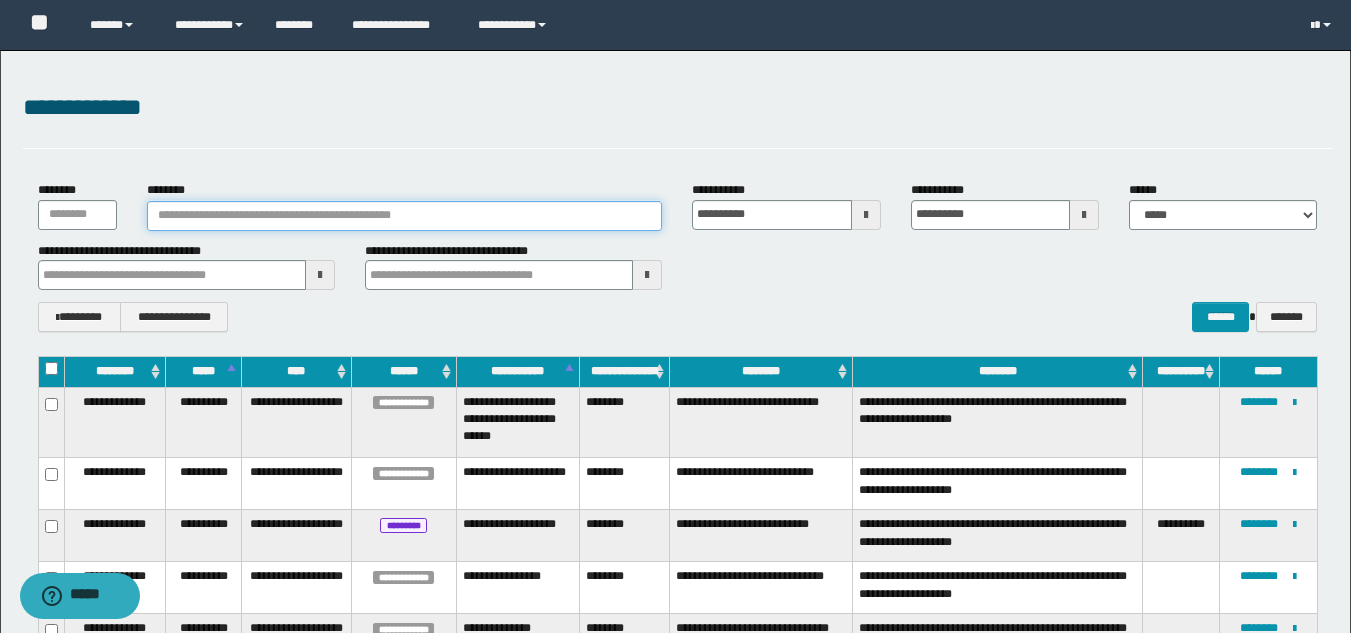 click on "********" at bounding box center [405, 216] 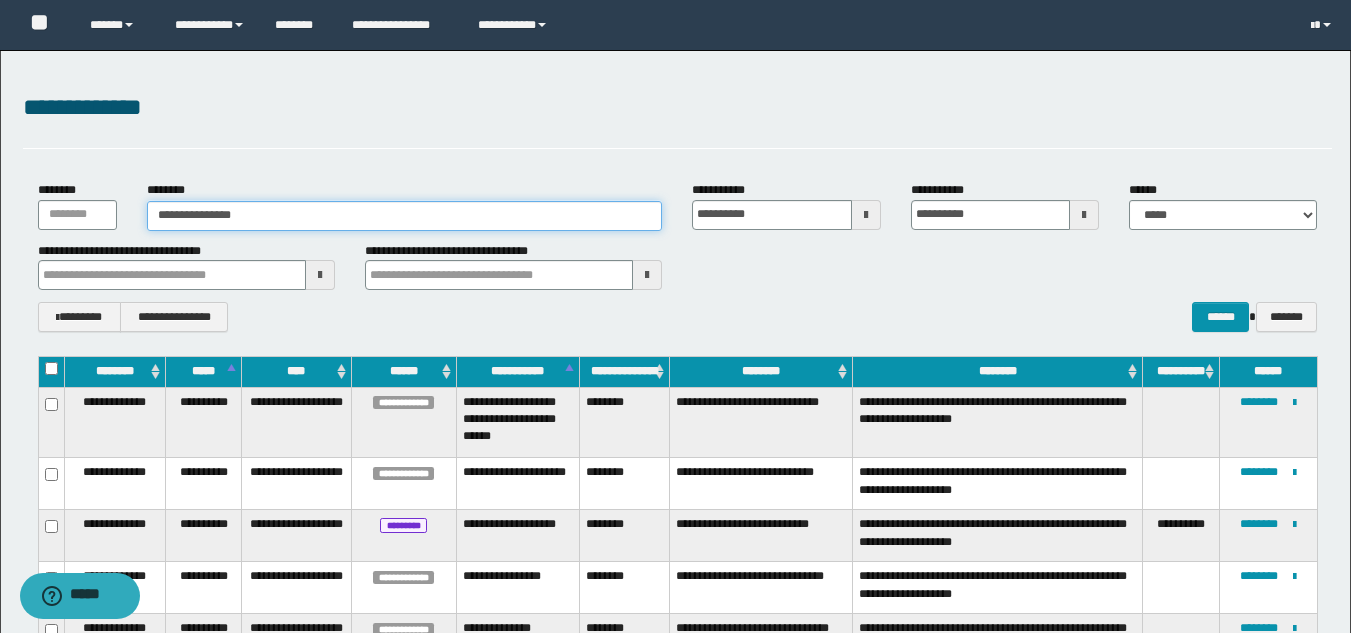 type on "**********" 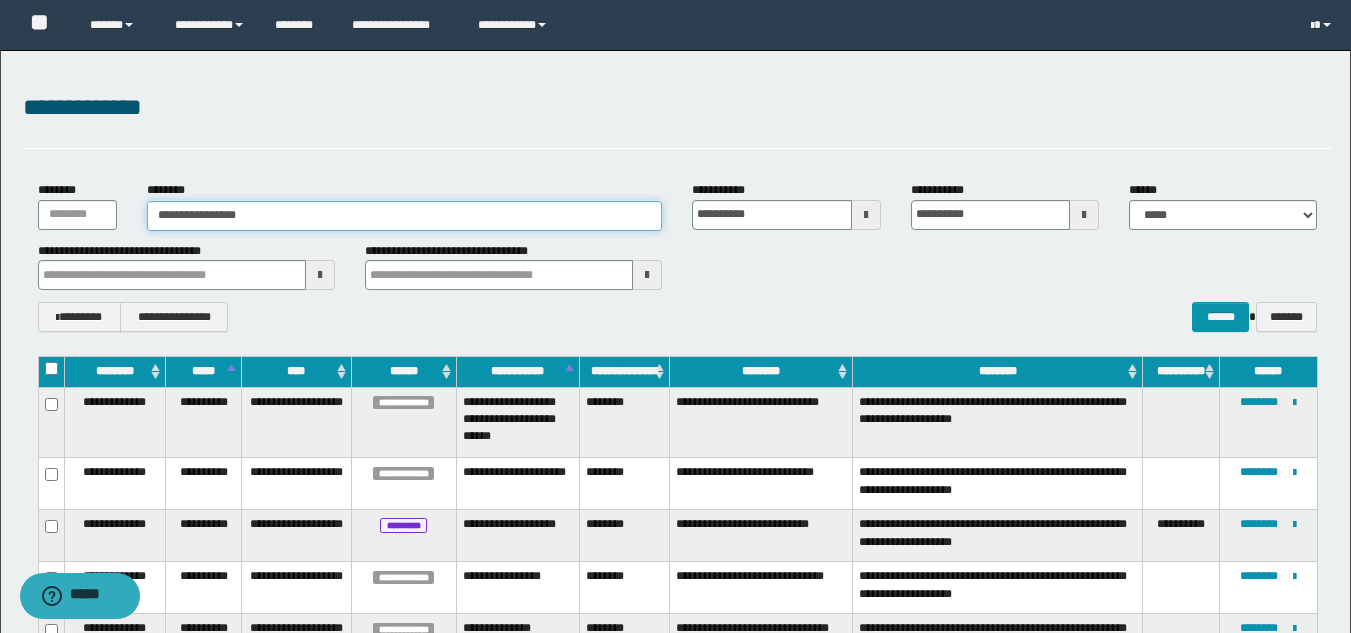 type on "**********" 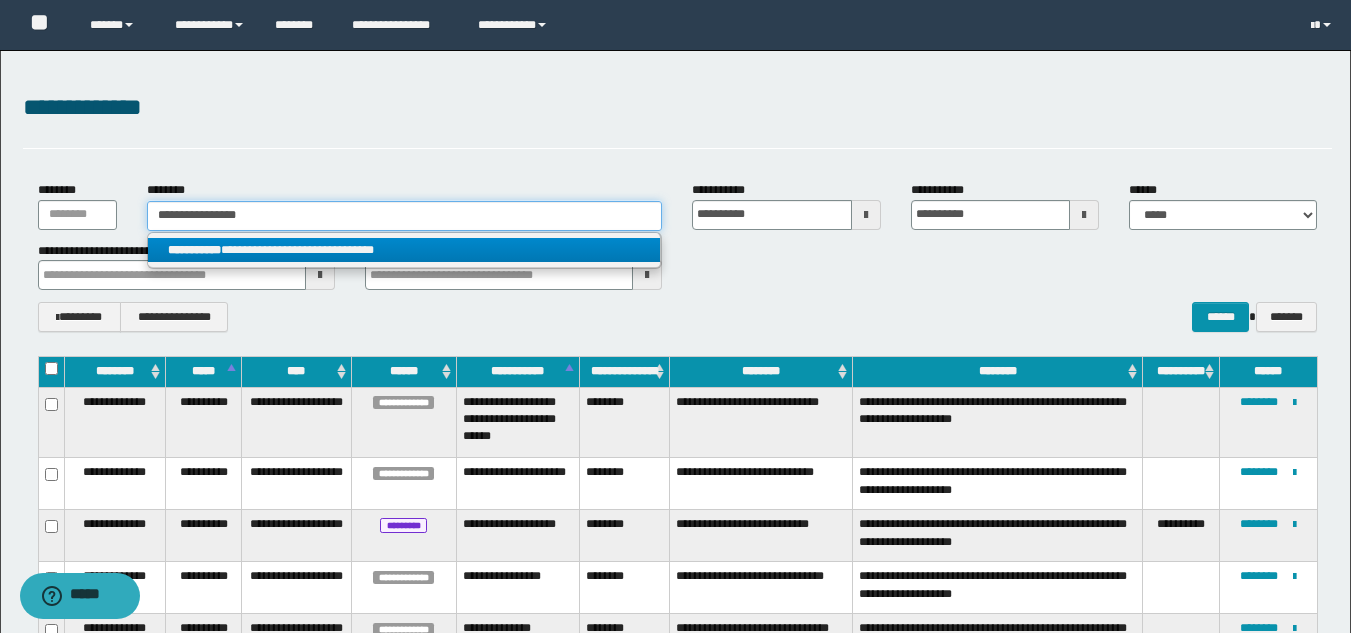 type on "**********" 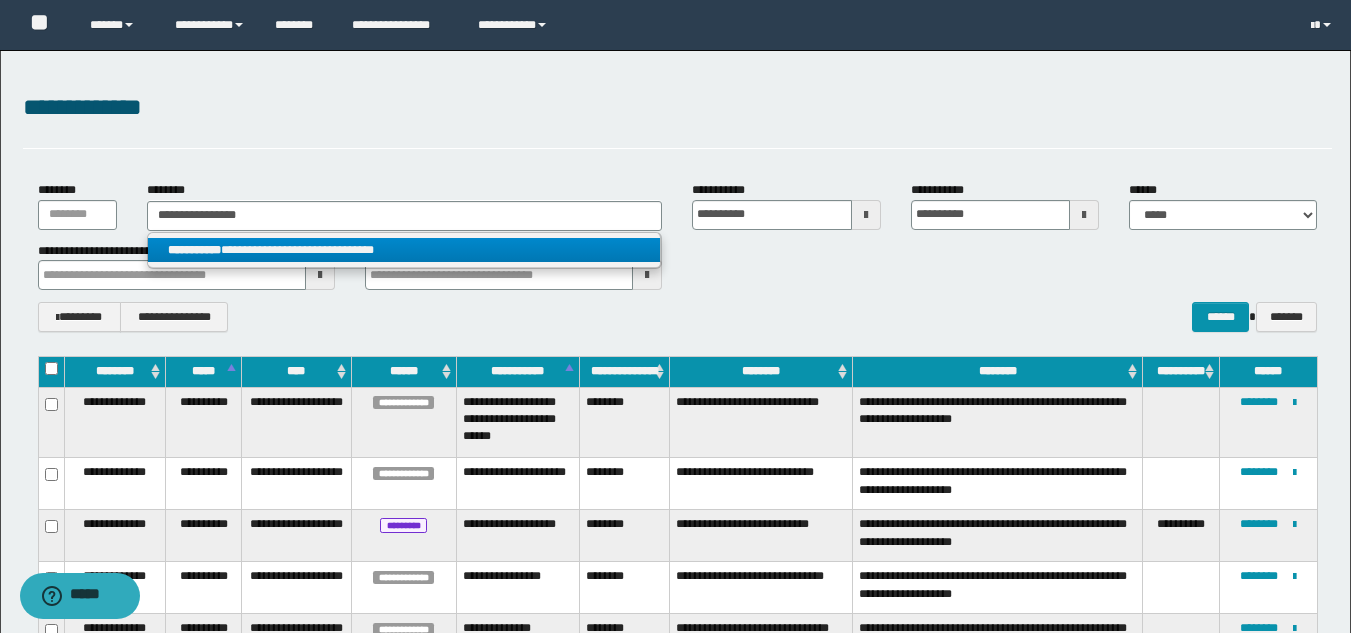 click on "**********" at bounding box center [404, 250] 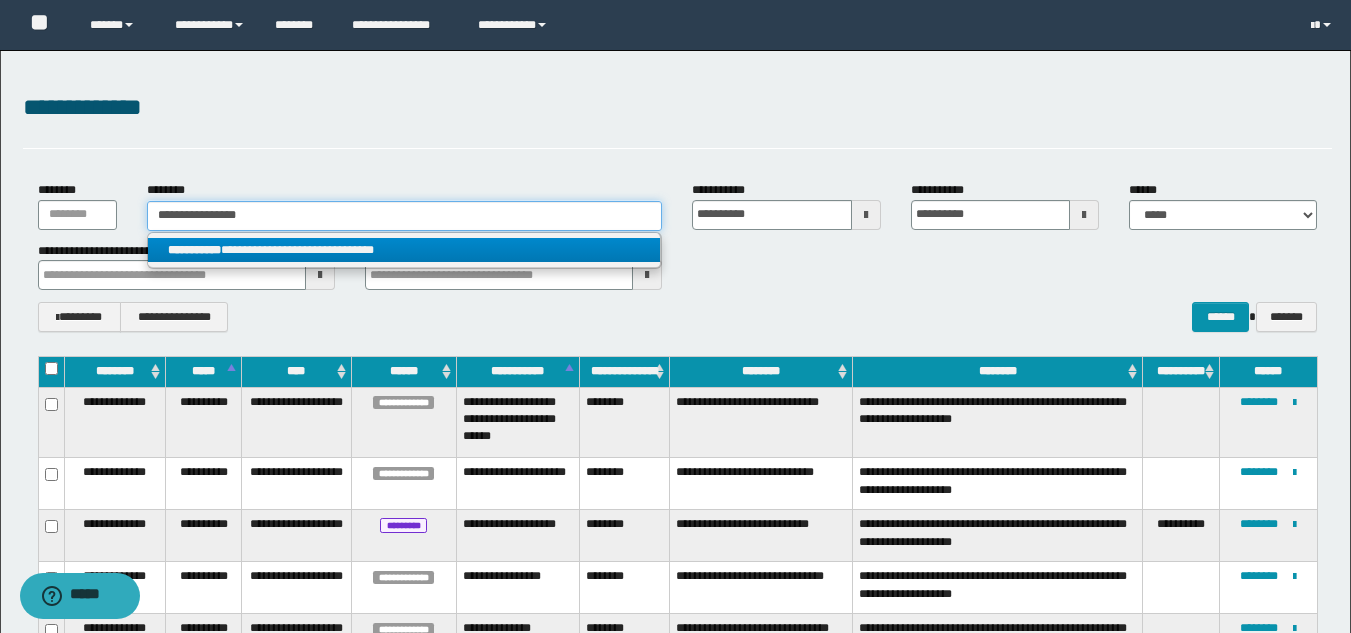 type 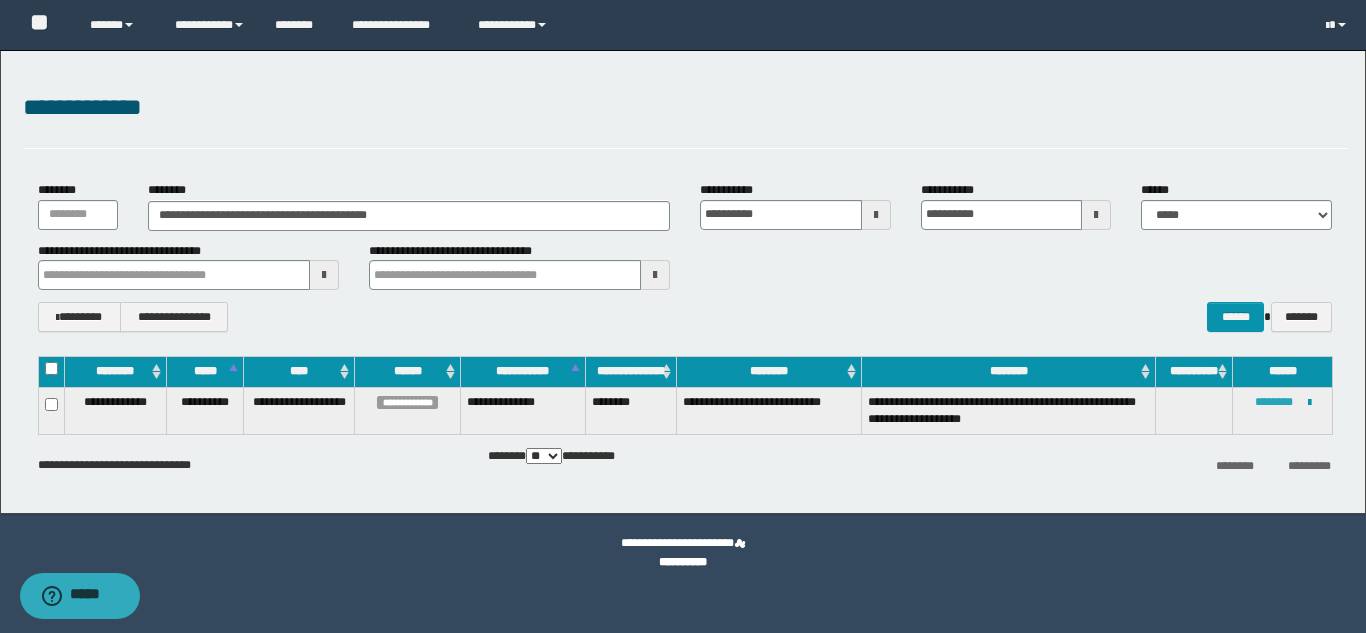 click on "********" at bounding box center (1274, 402) 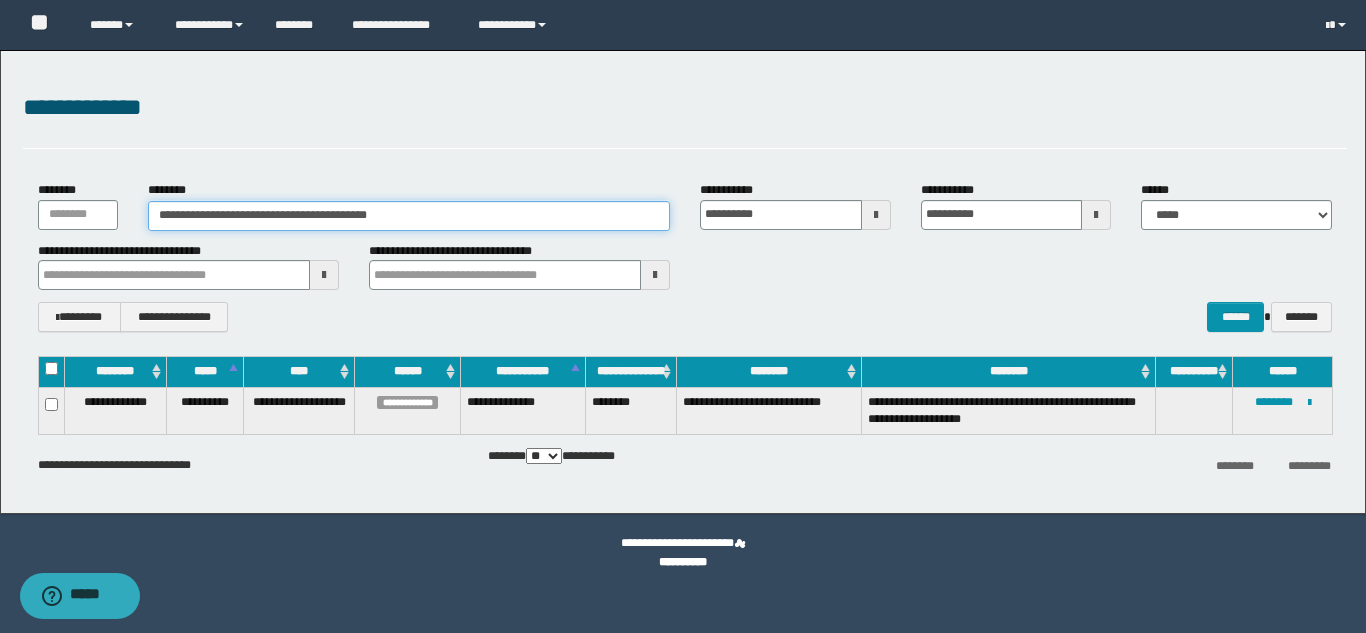 drag, startPoint x: 413, startPoint y: 217, endPoint x: 23, endPoint y: 231, distance: 390.2512 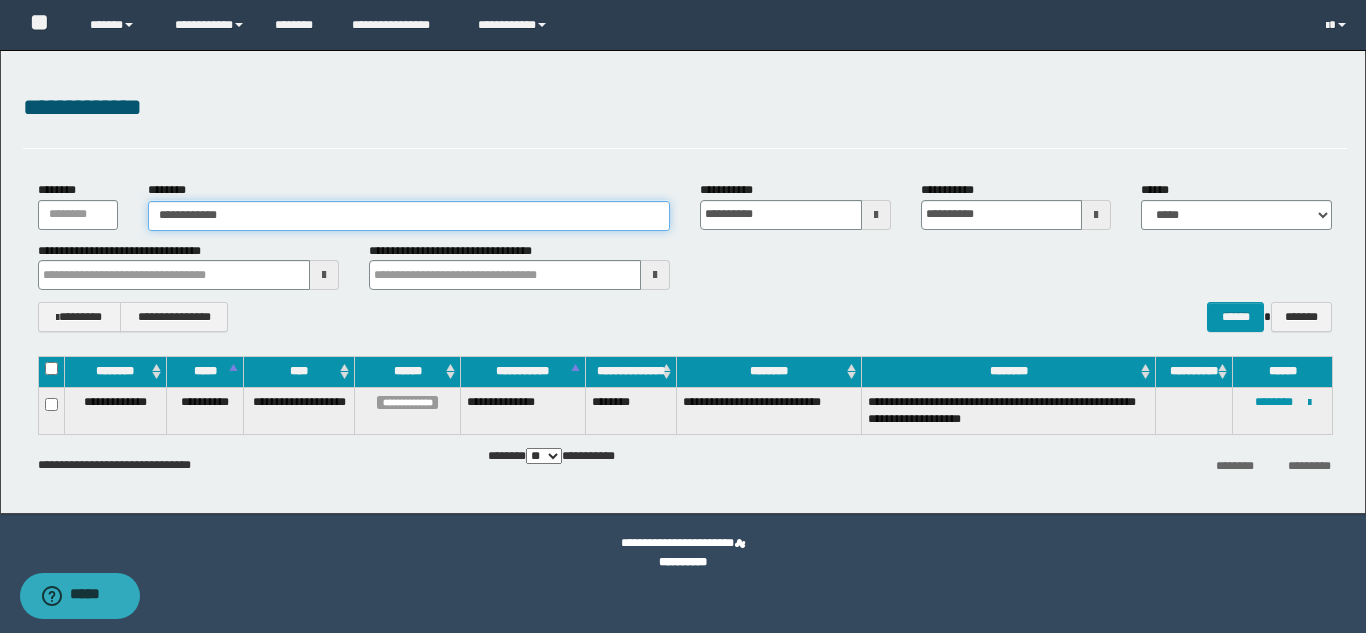type on "**********" 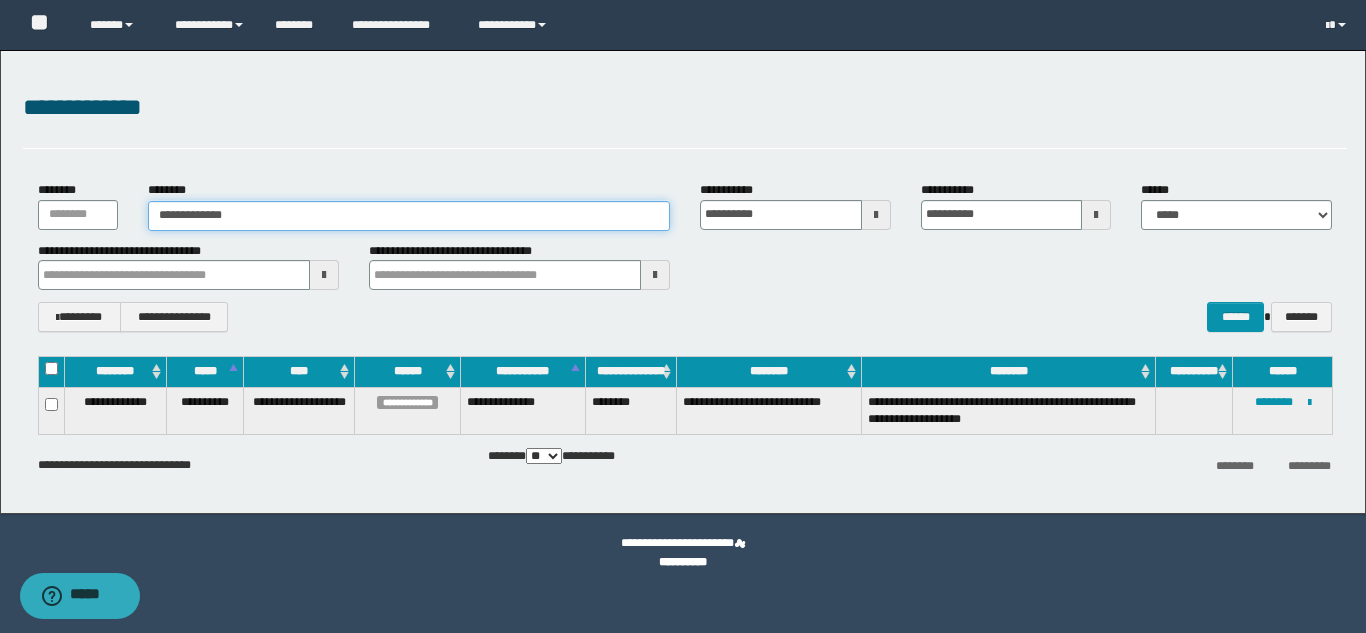 type on "**********" 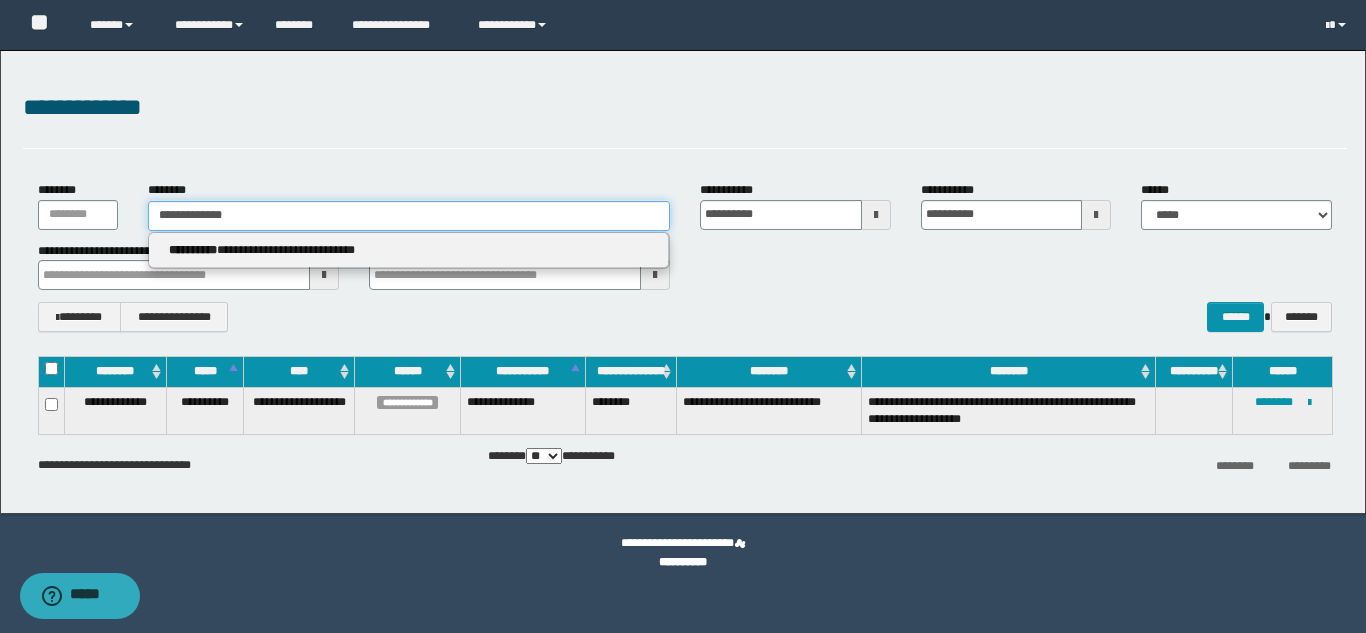 type 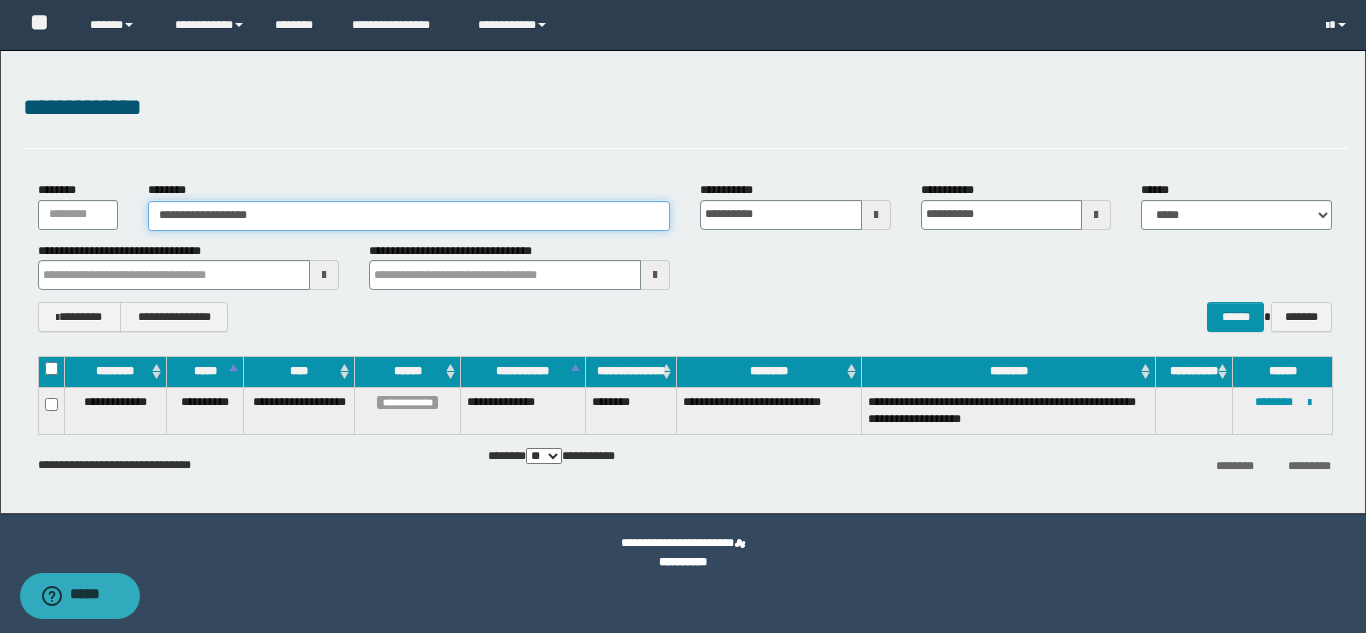 type on "**********" 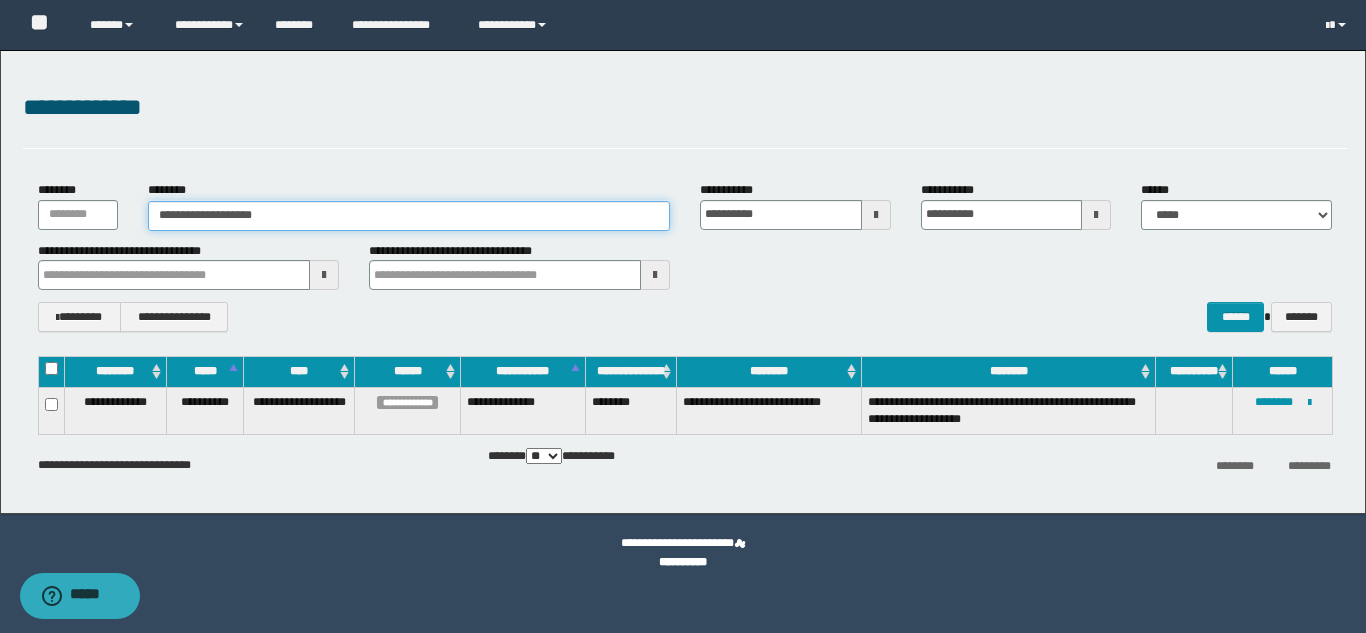 type on "**********" 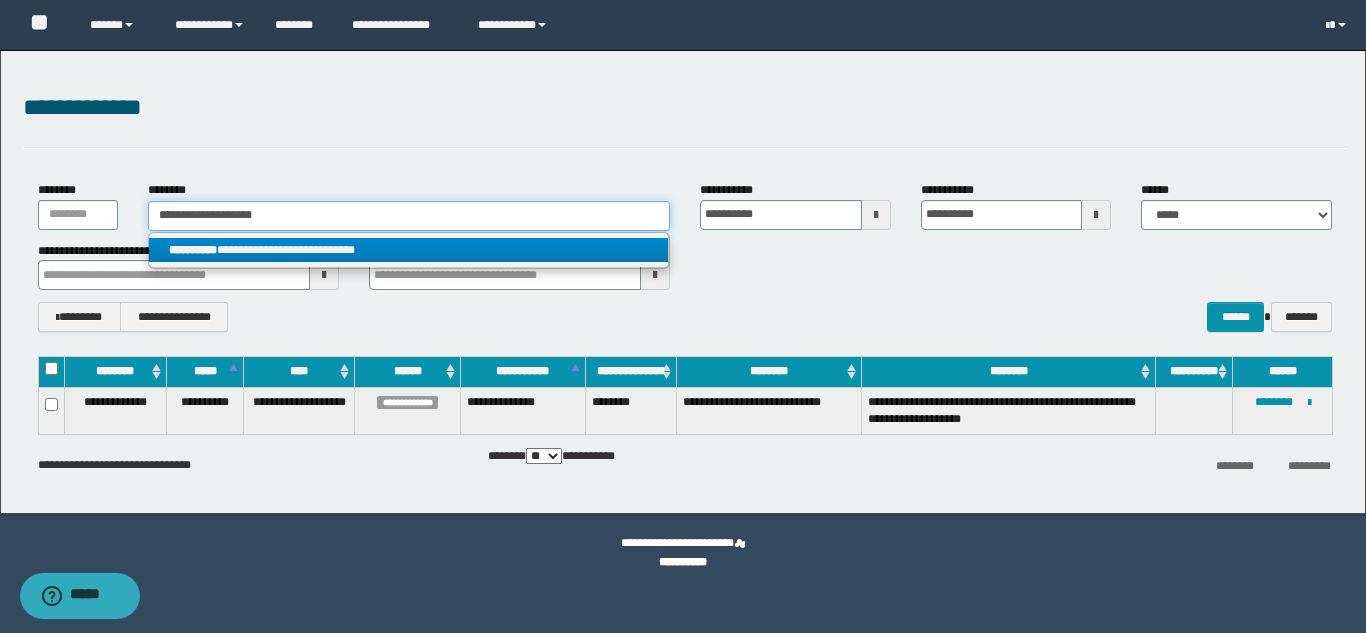 type on "**********" 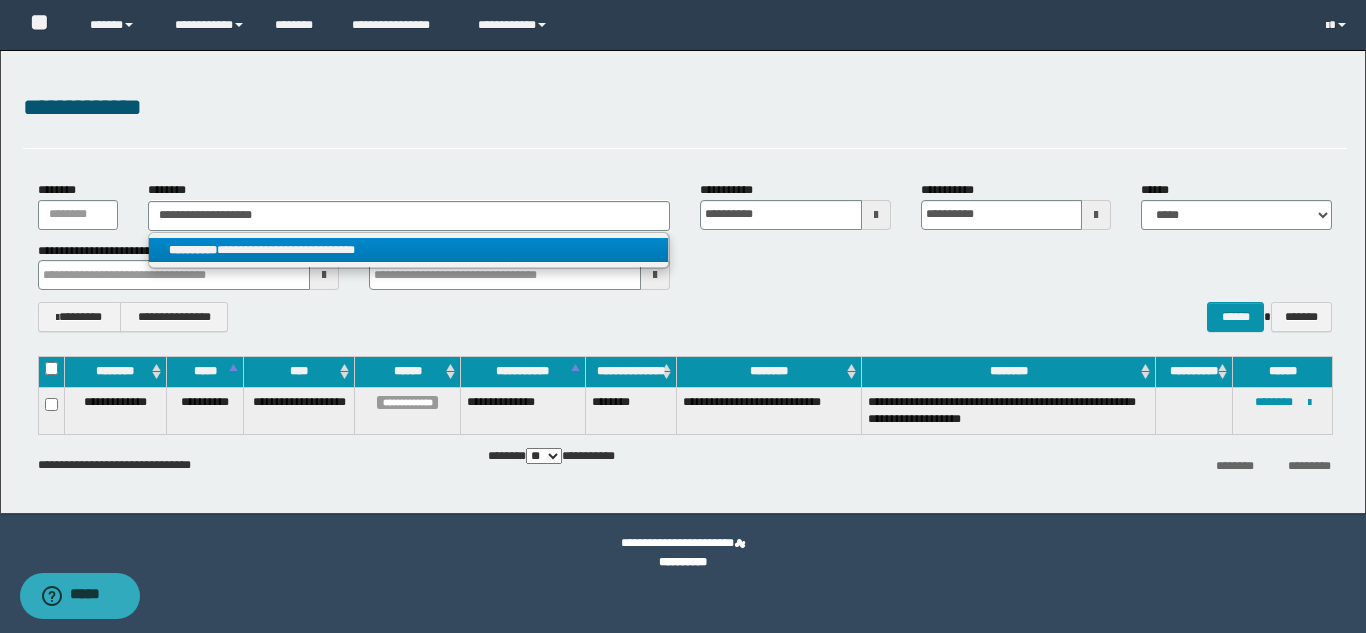 click on "**********" at bounding box center (408, 250) 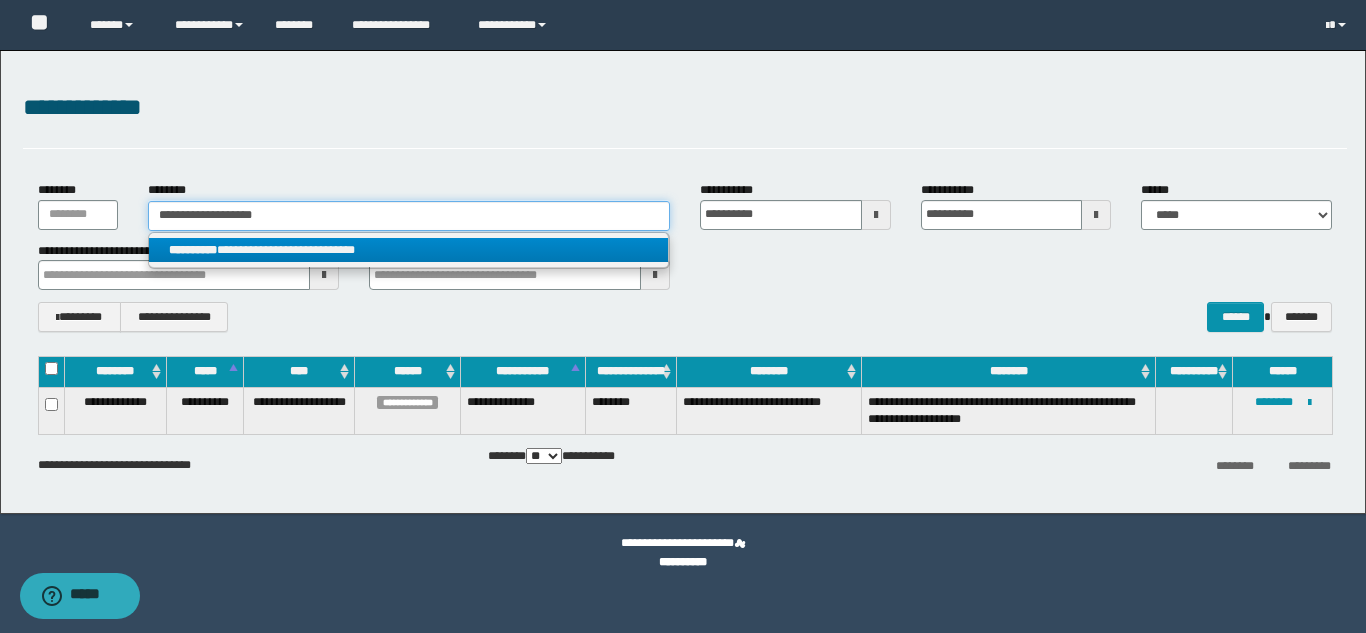 type 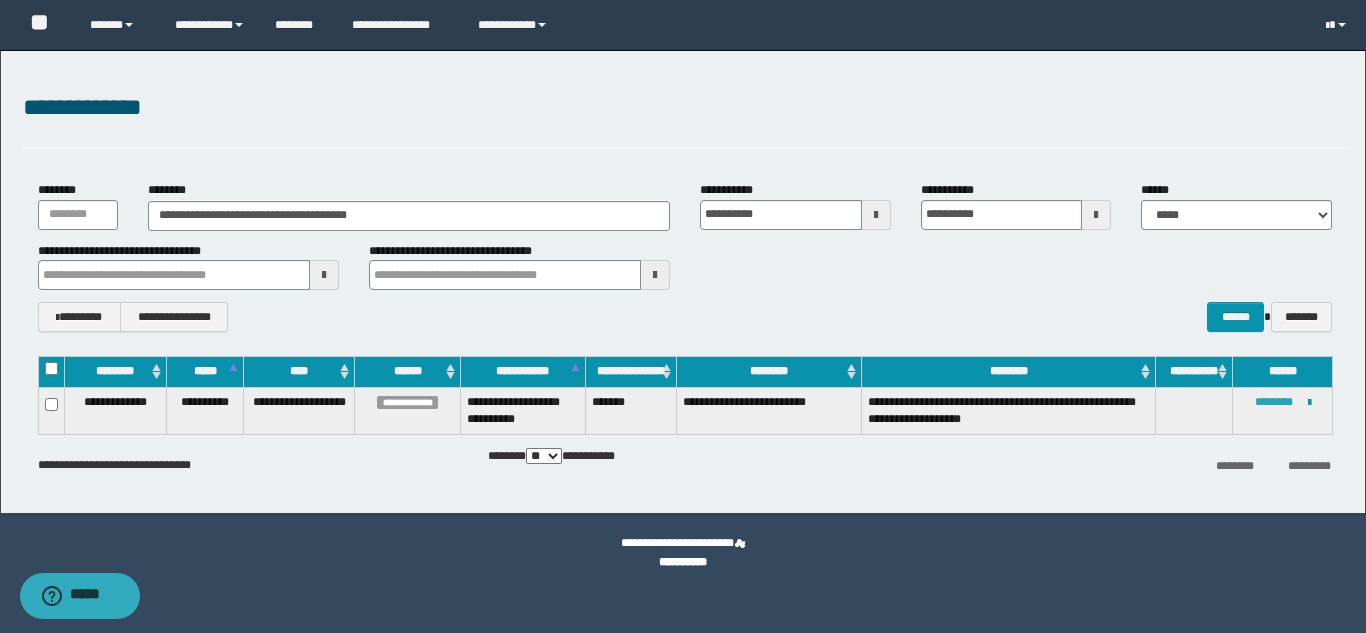 click on "********" at bounding box center [1274, 402] 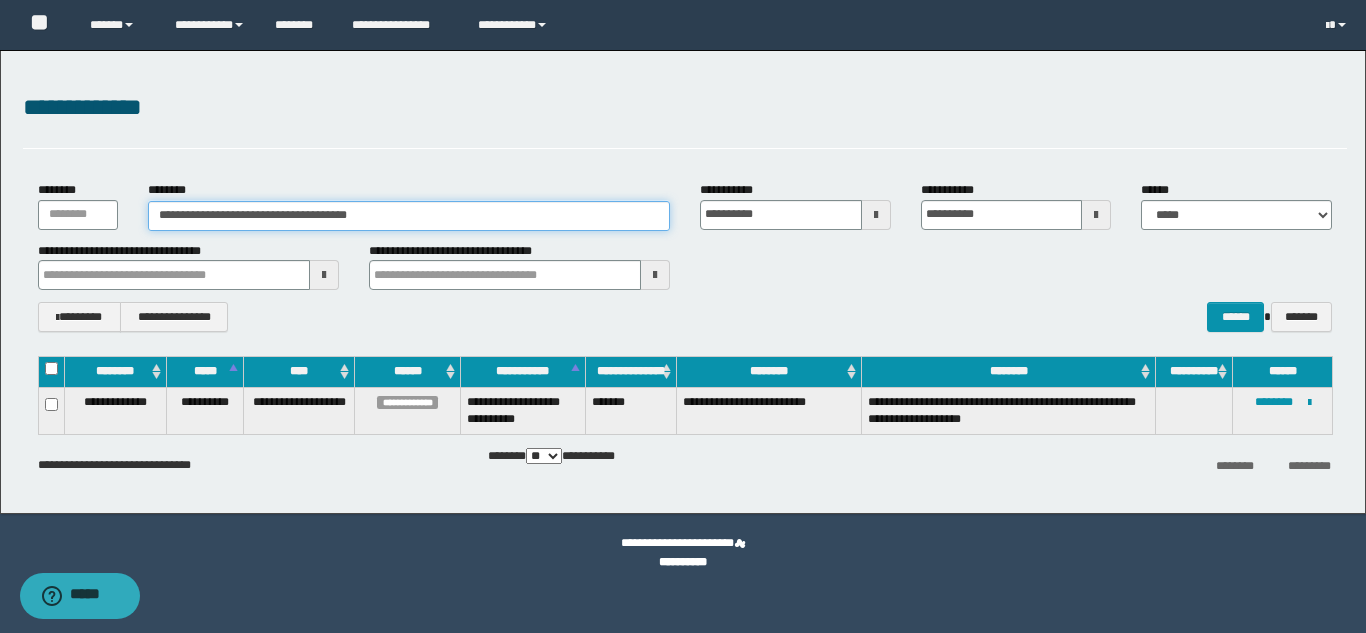 drag, startPoint x: 421, startPoint y: 214, endPoint x: 0, endPoint y: 218, distance: 421.019 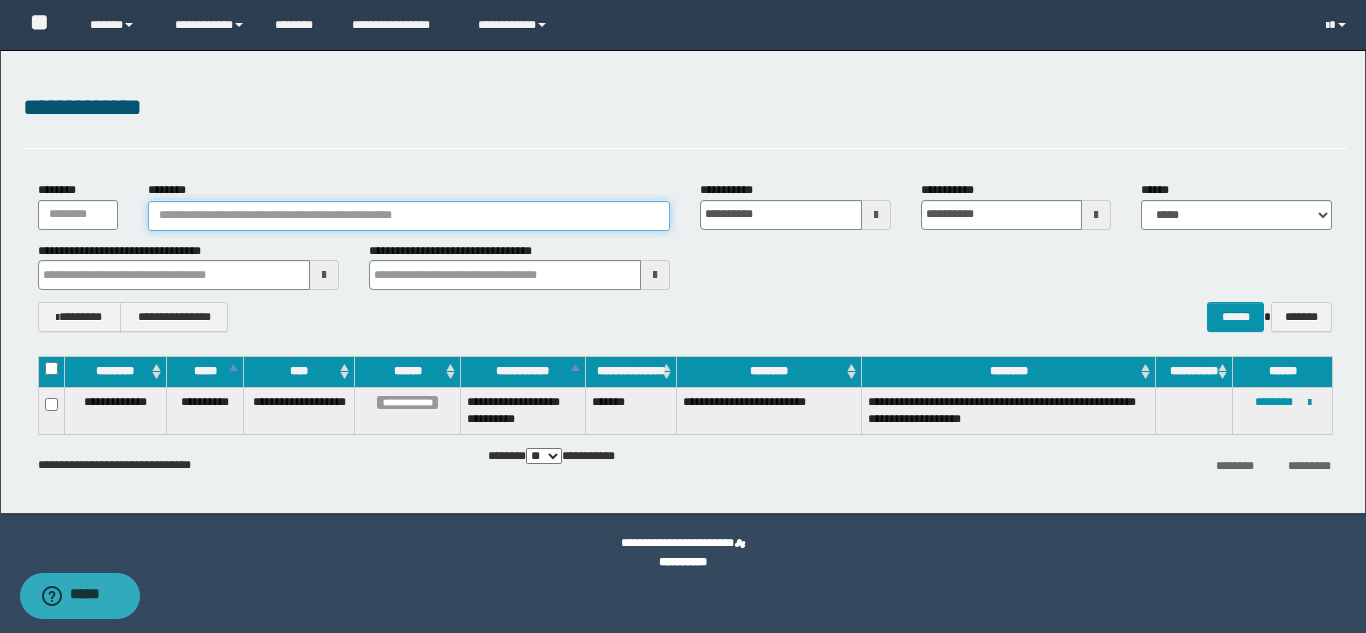click on "********" at bounding box center (409, 216) 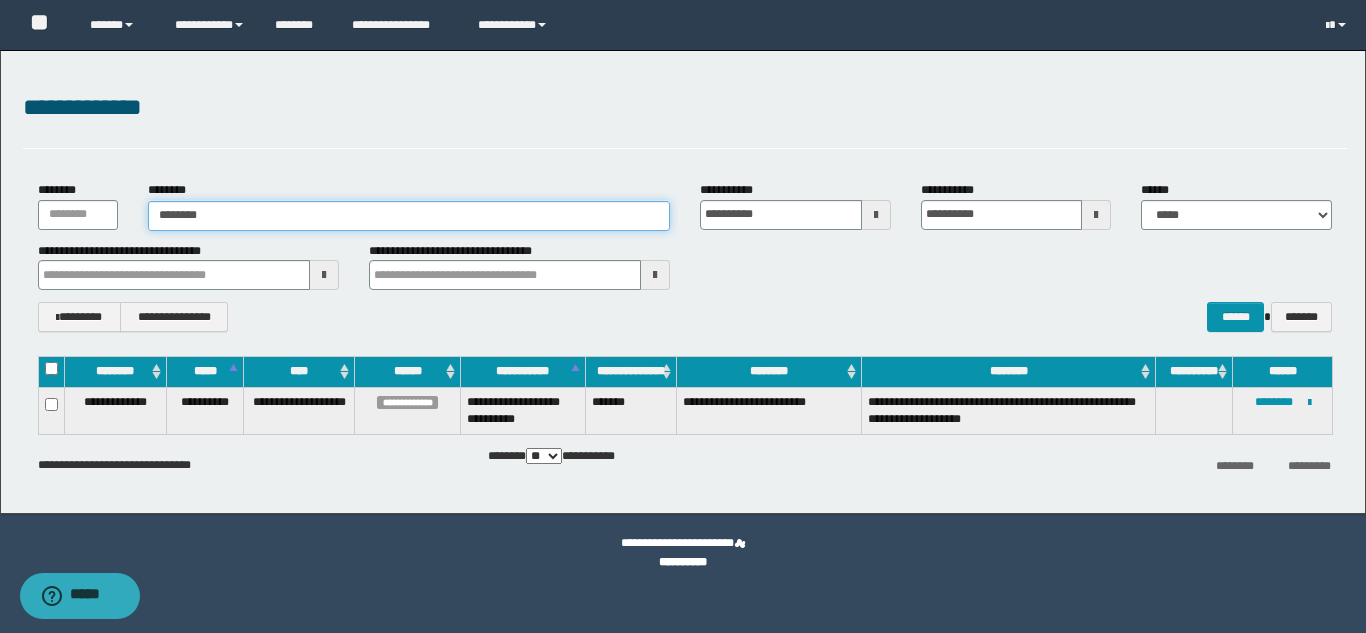 type on "*********" 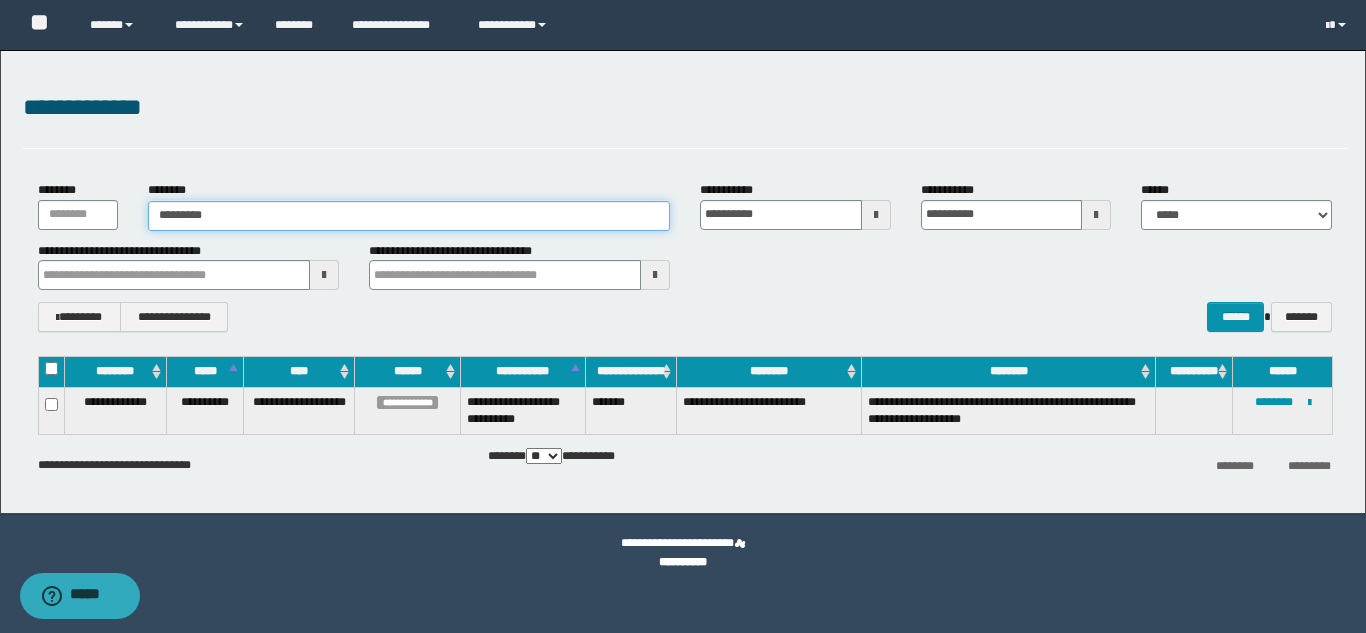 type on "*********" 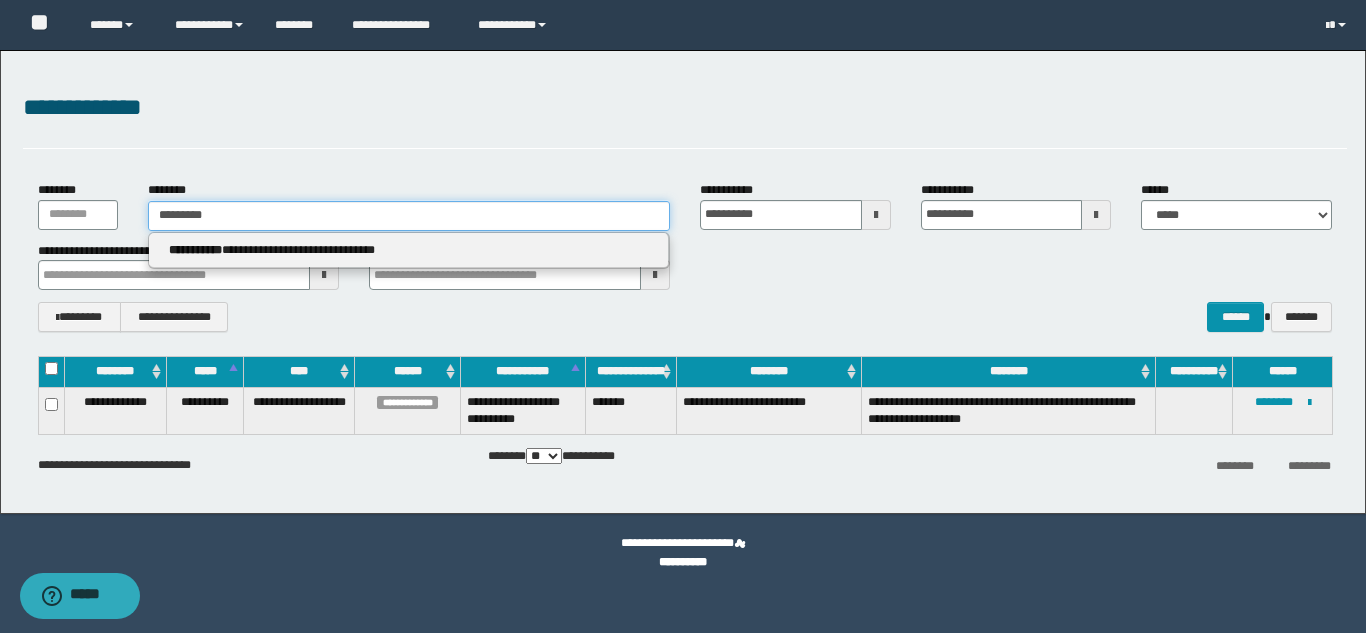 type 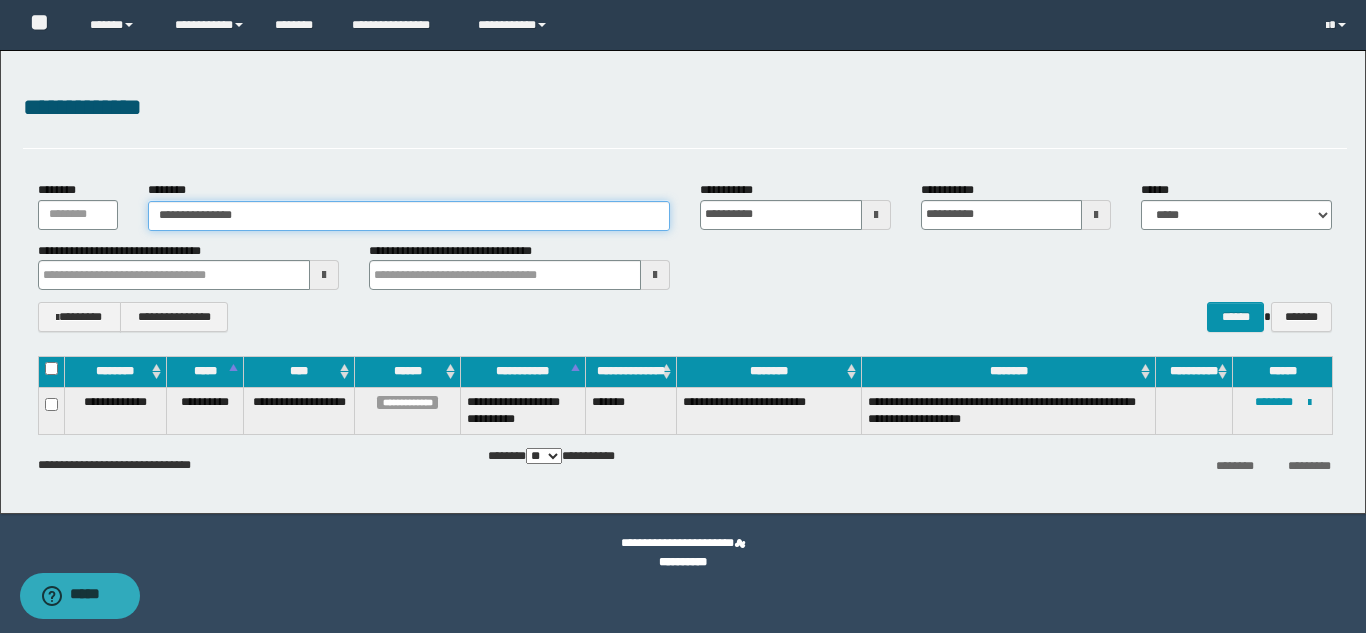 type on "**********" 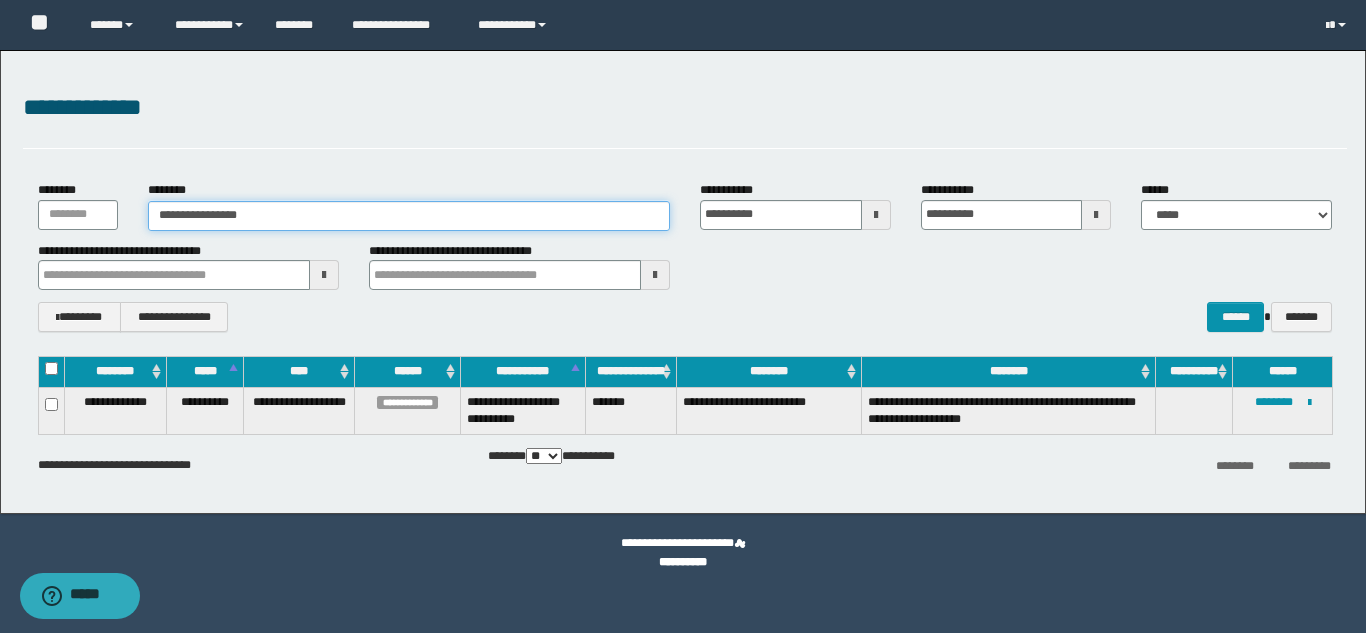 type on "**********" 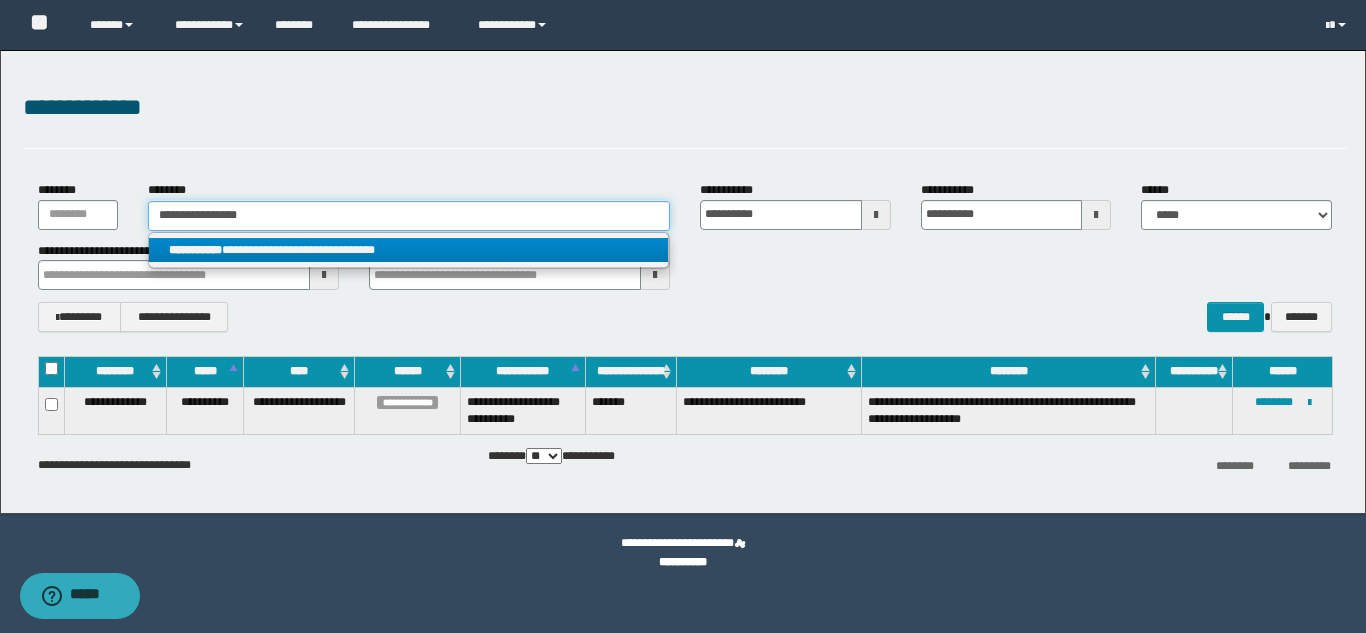 type on "**********" 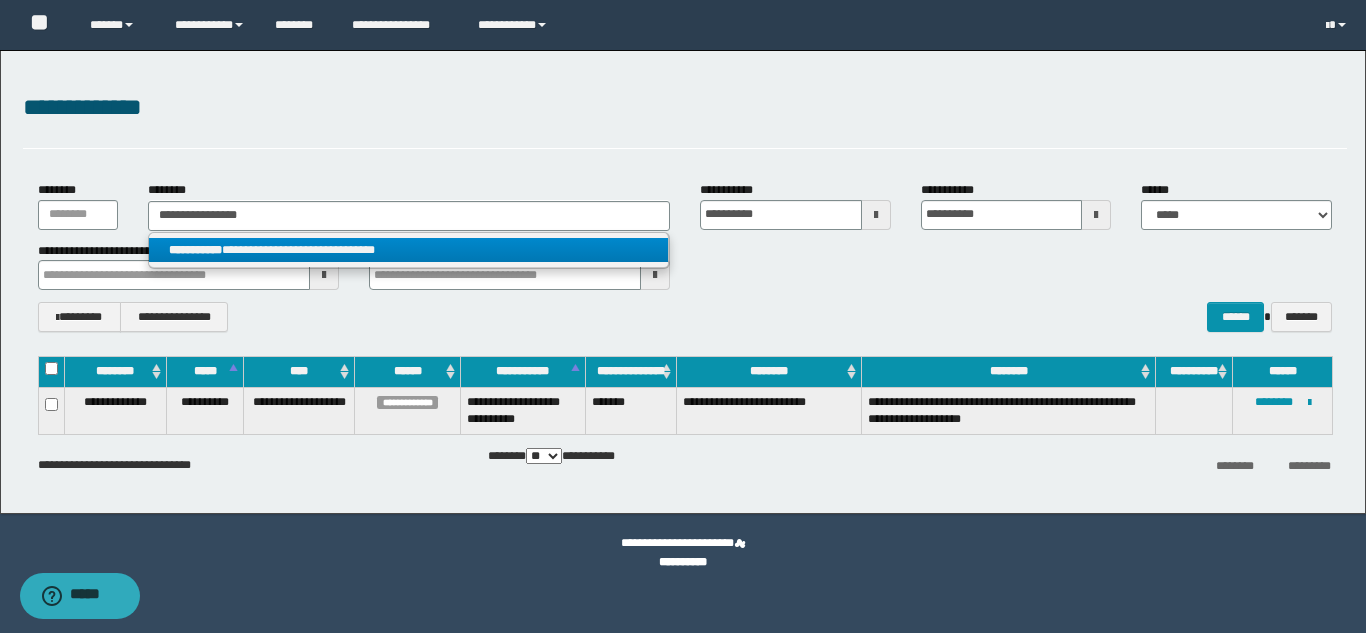click on "**********" at bounding box center (408, 250) 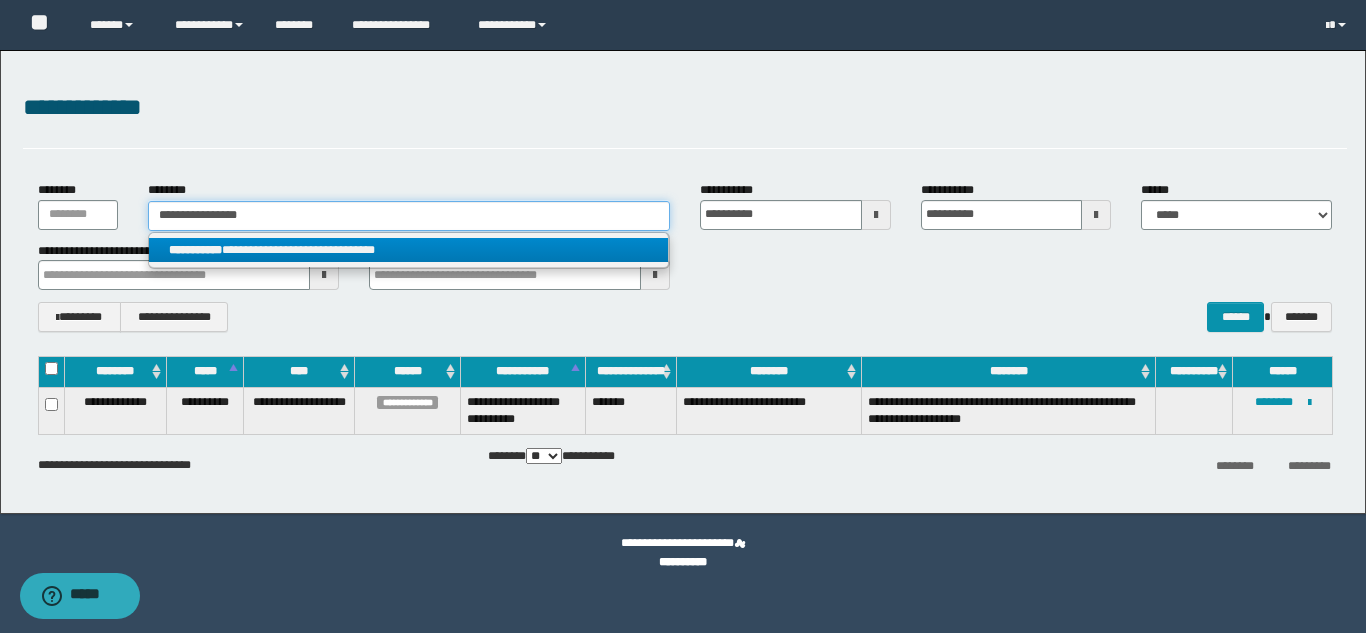 type 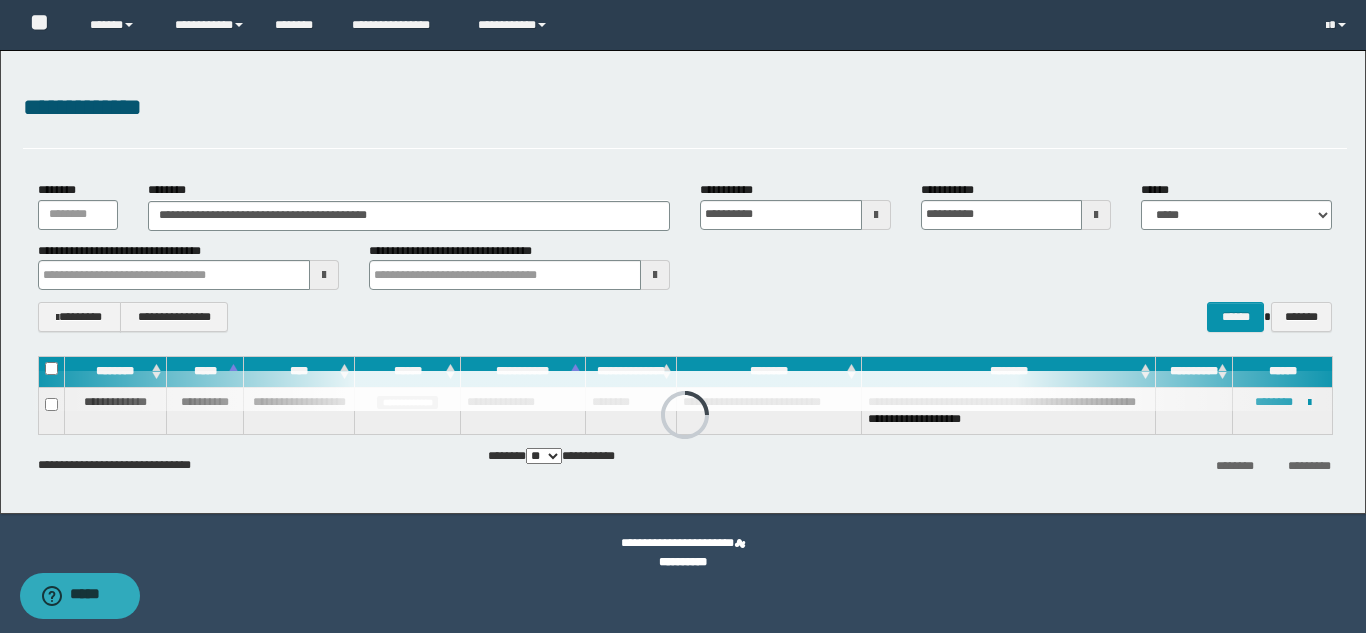 click at bounding box center (685, 391) 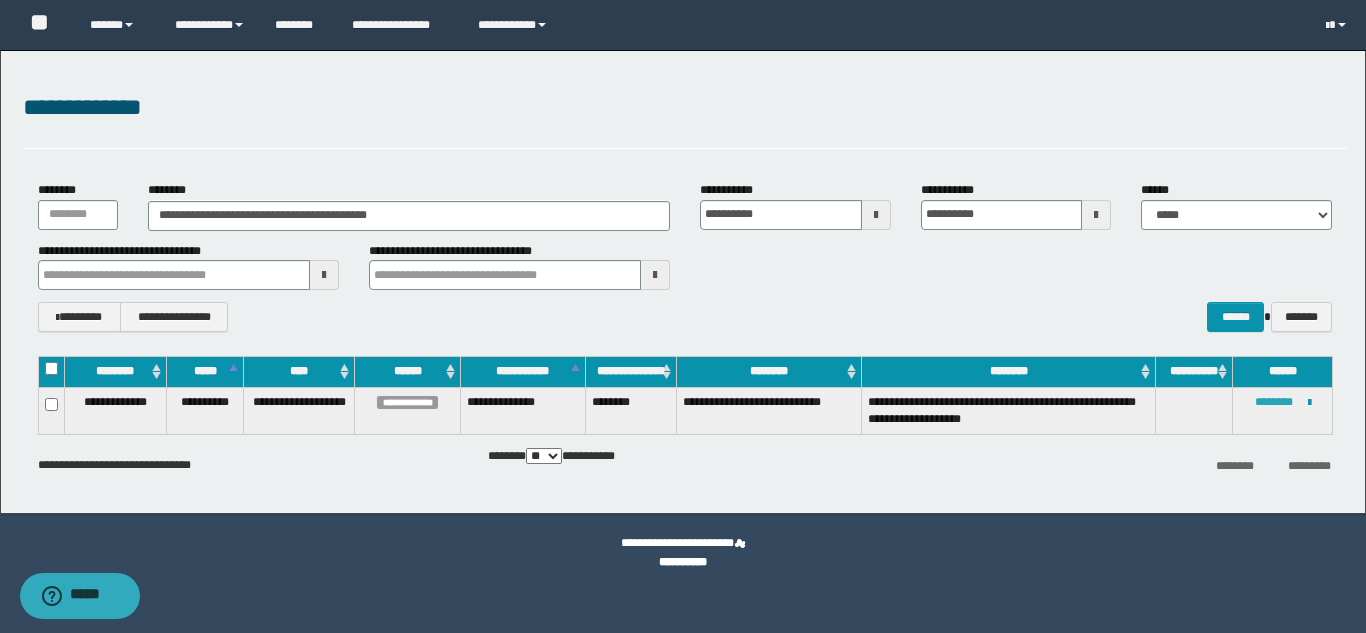 click on "********" at bounding box center (1274, 402) 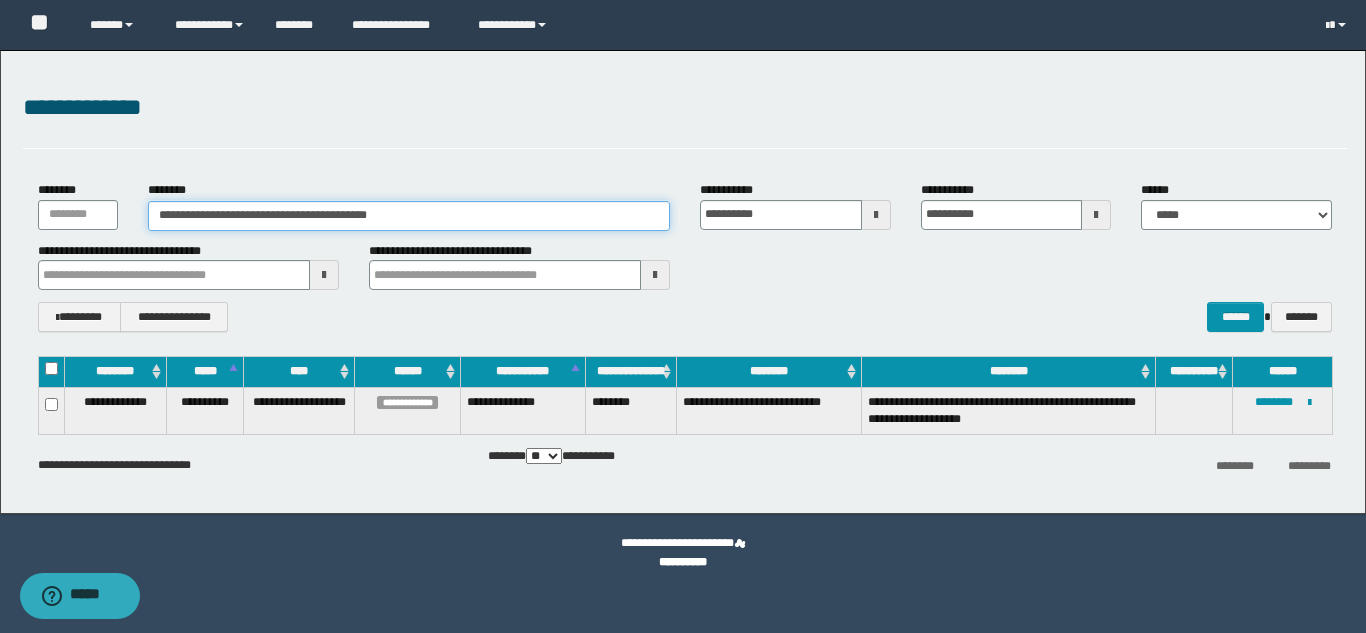 click on "**********" at bounding box center (409, 216) 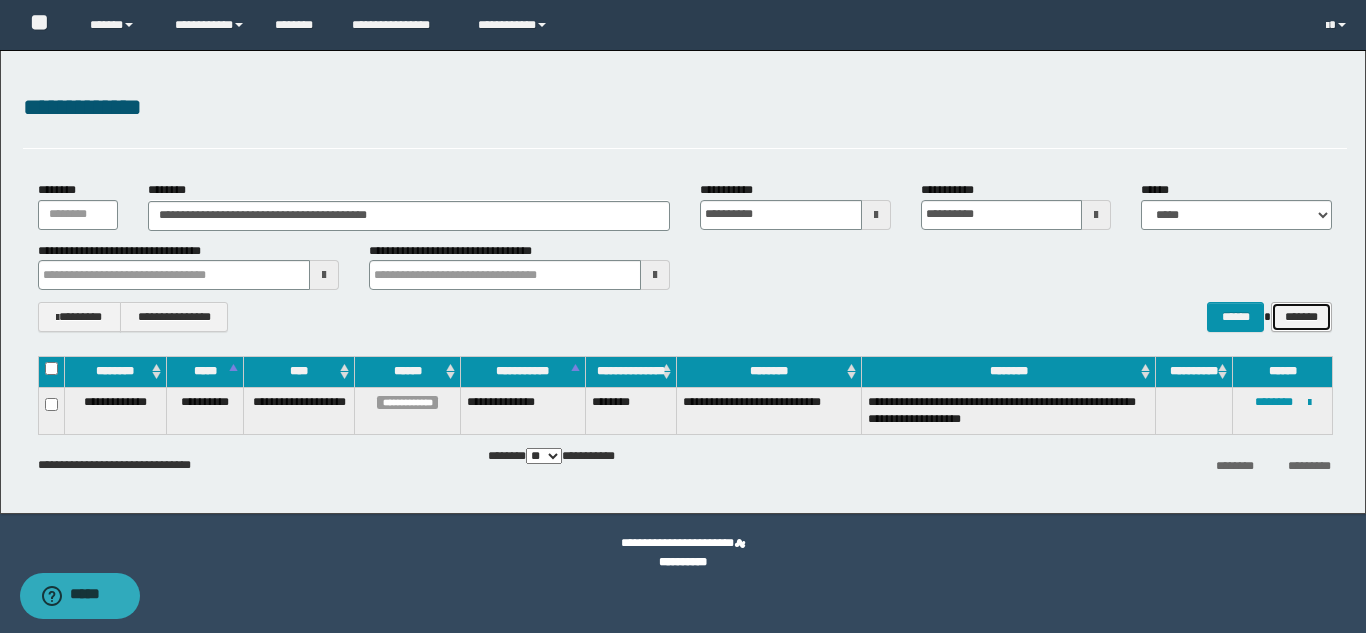 click on "*******" at bounding box center (1301, 317) 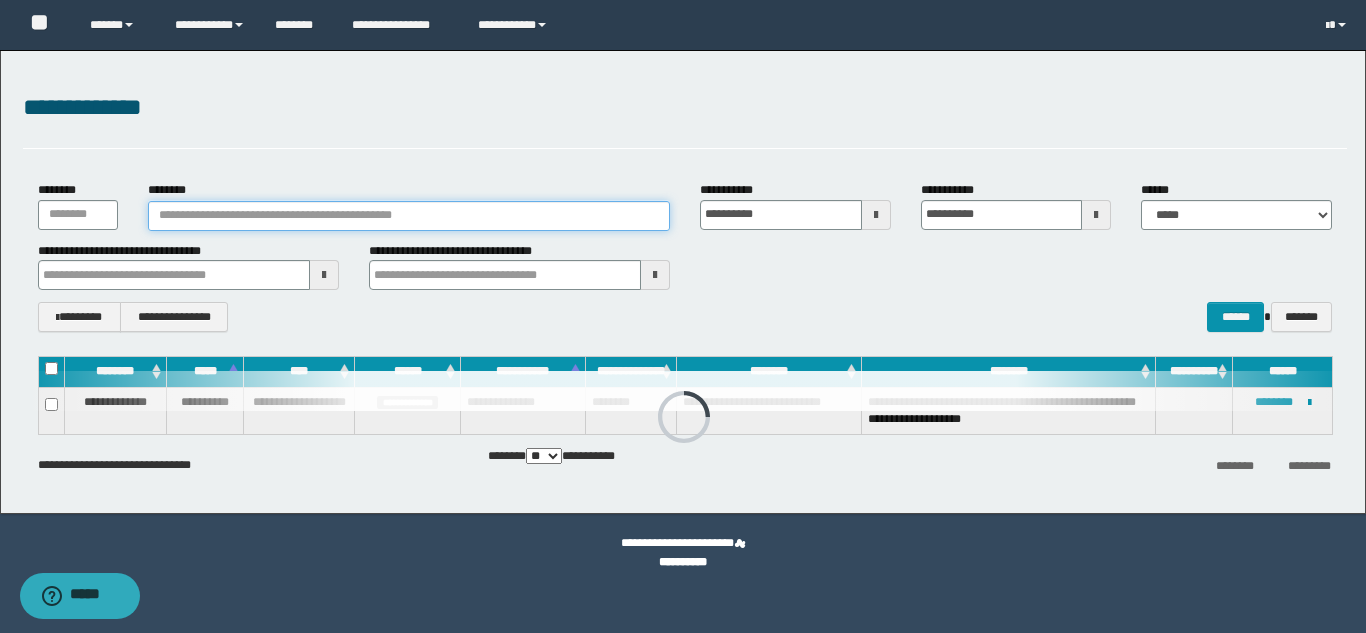 click on "********" at bounding box center (409, 216) 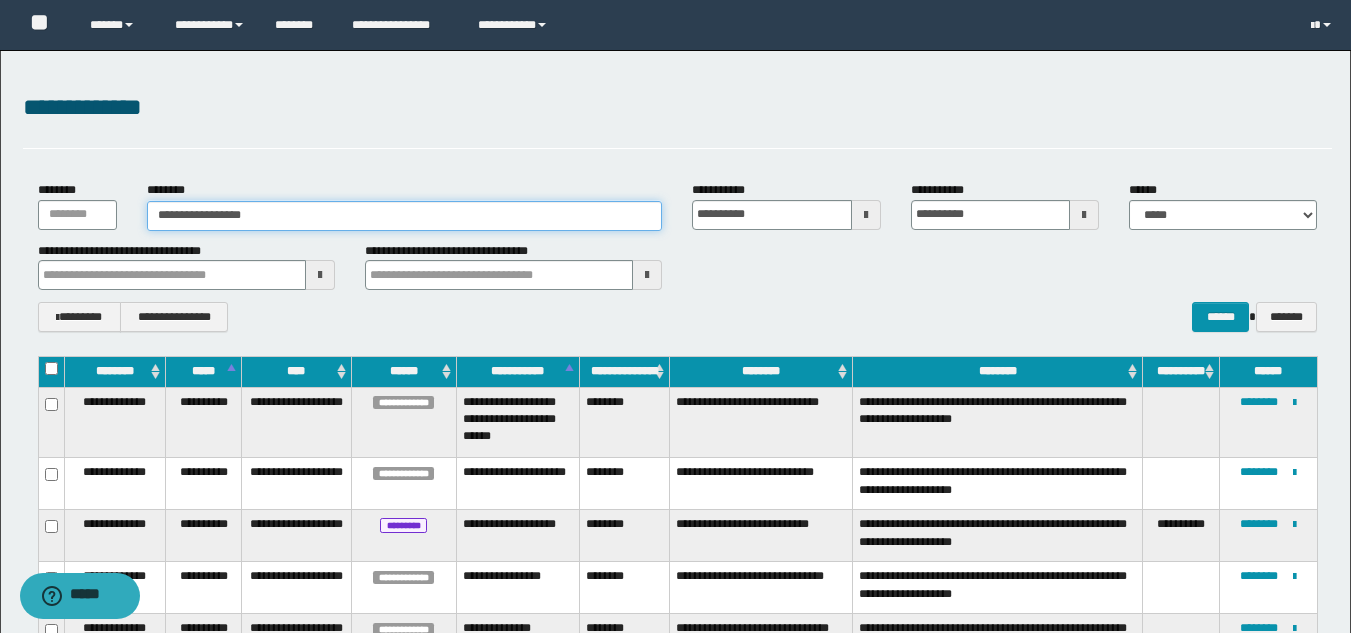 type on "**********" 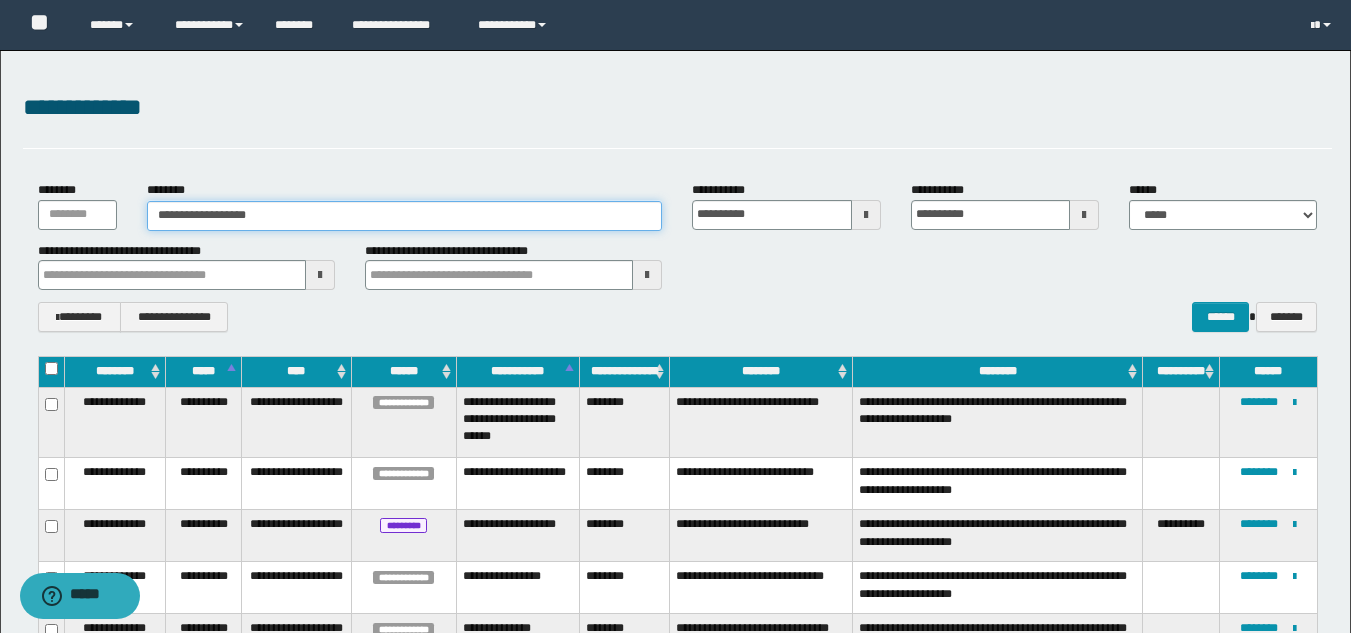 type on "**********" 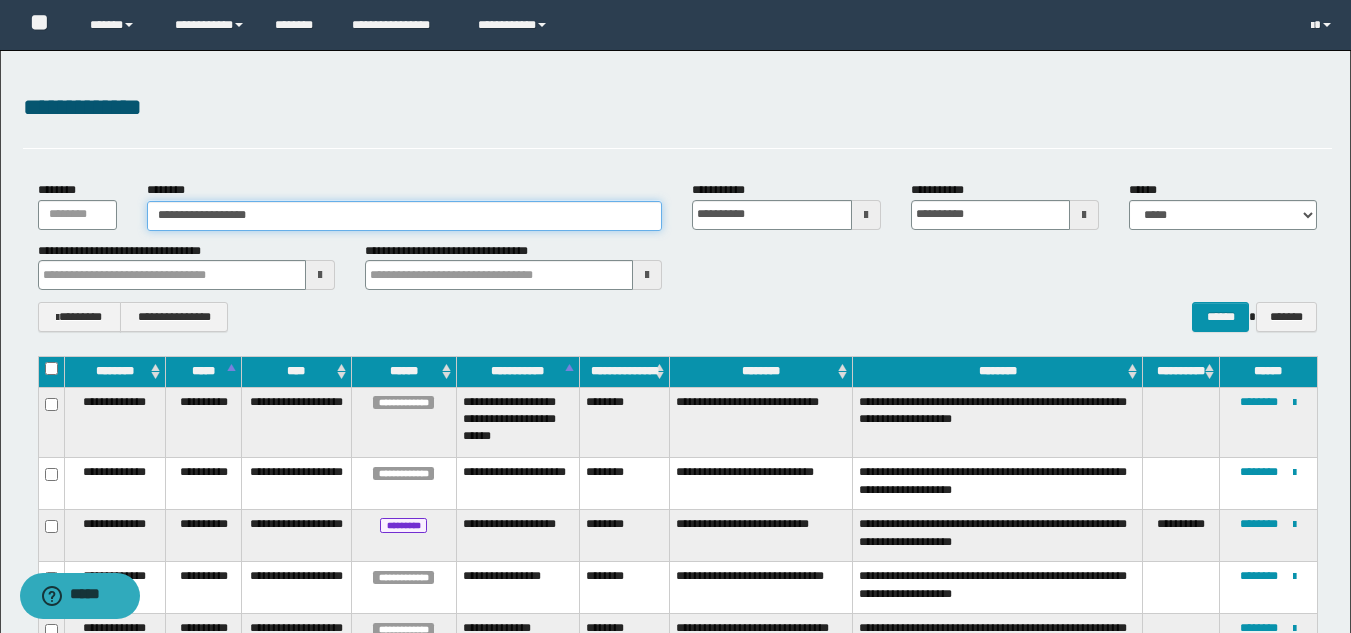 type 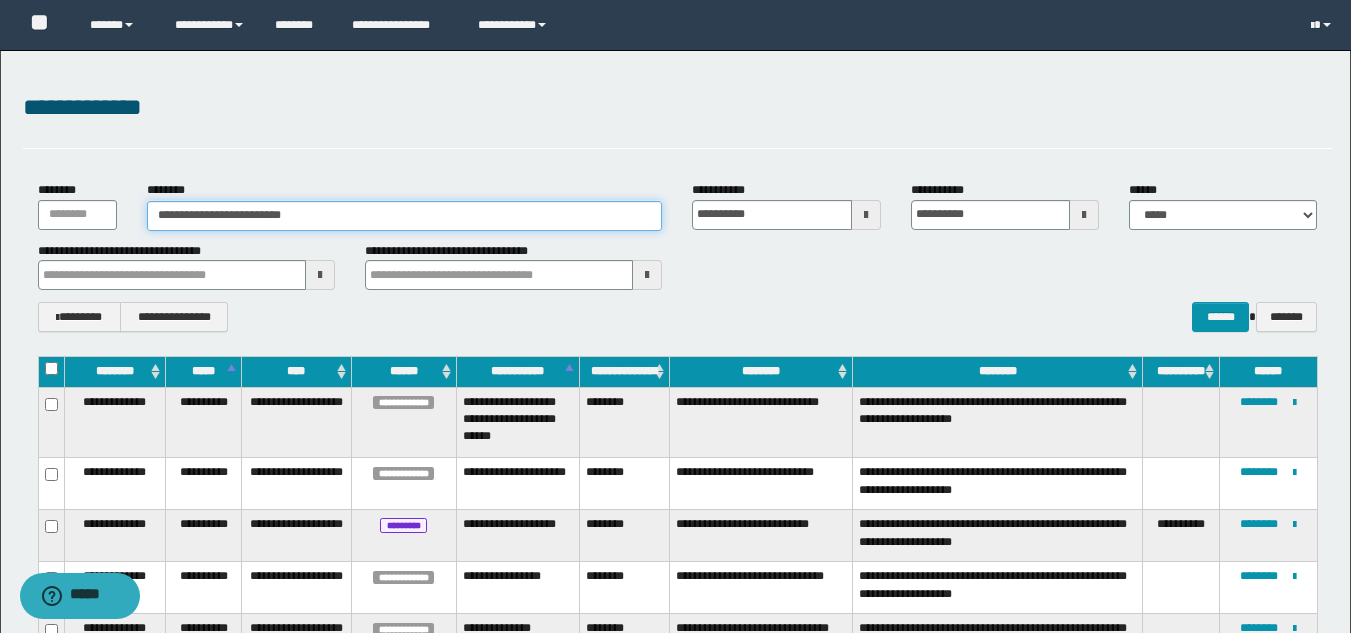 type on "**********" 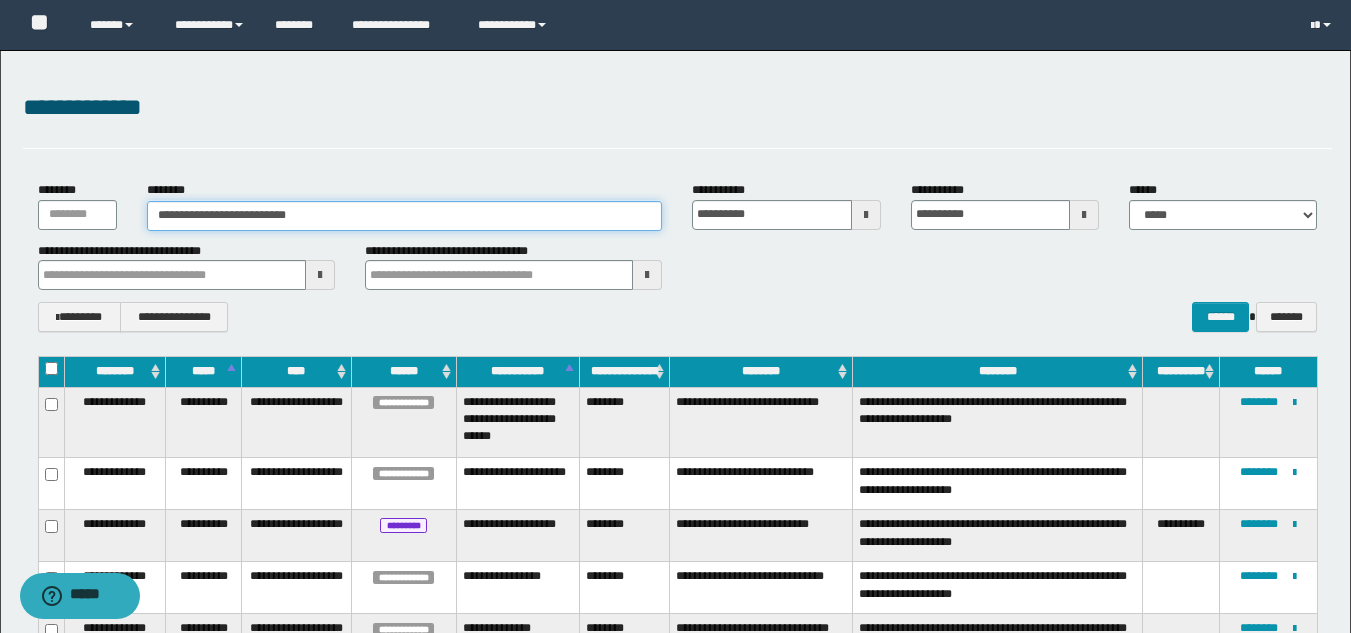 type on "**********" 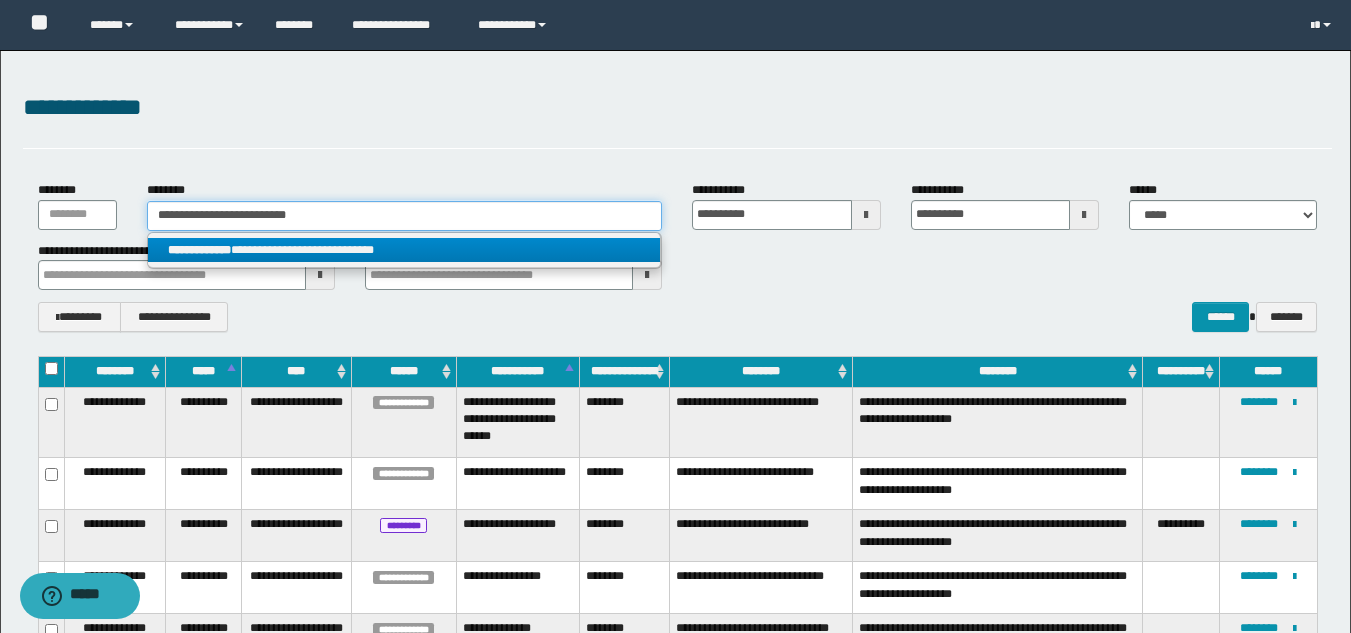 type on "**********" 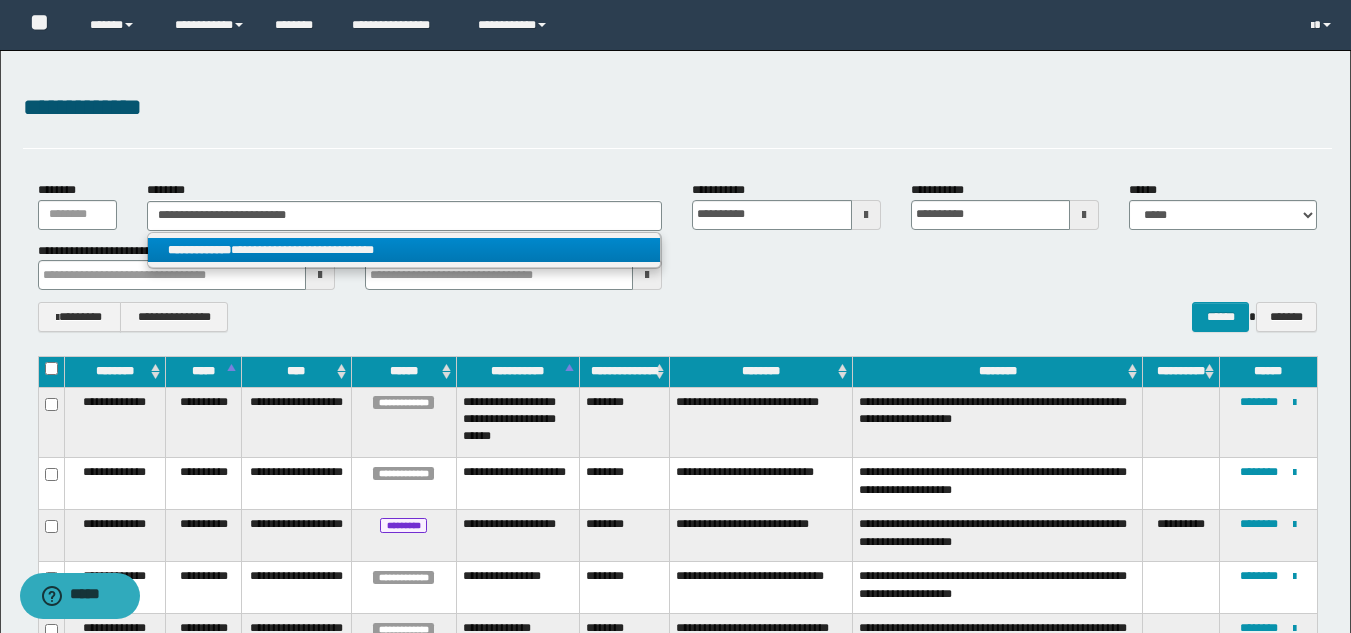 click on "**********" at bounding box center [404, 250] 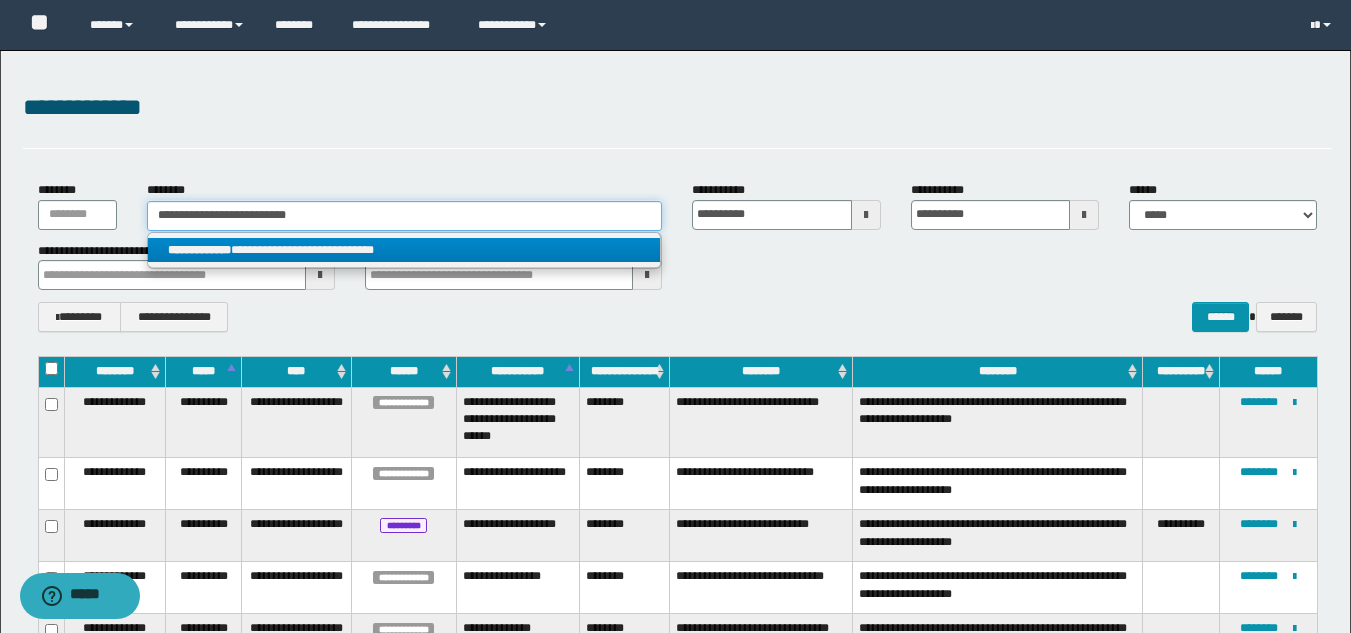 type 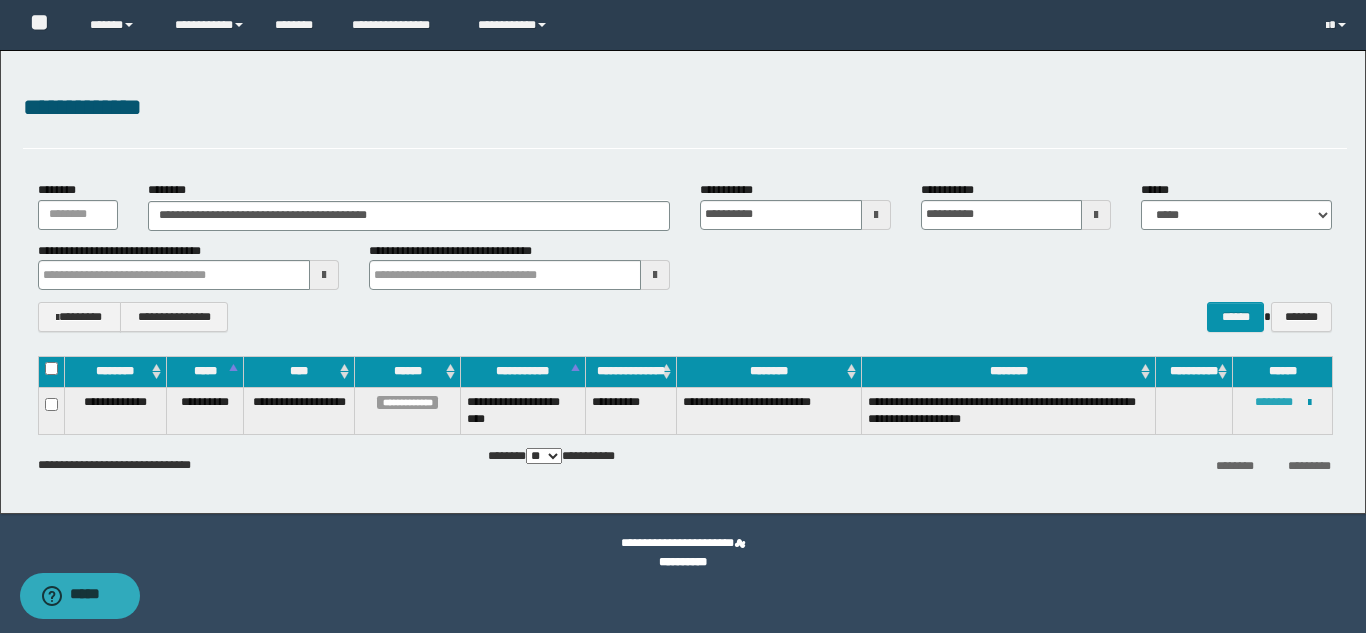 click on "********" at bounding box center (1274, 402) 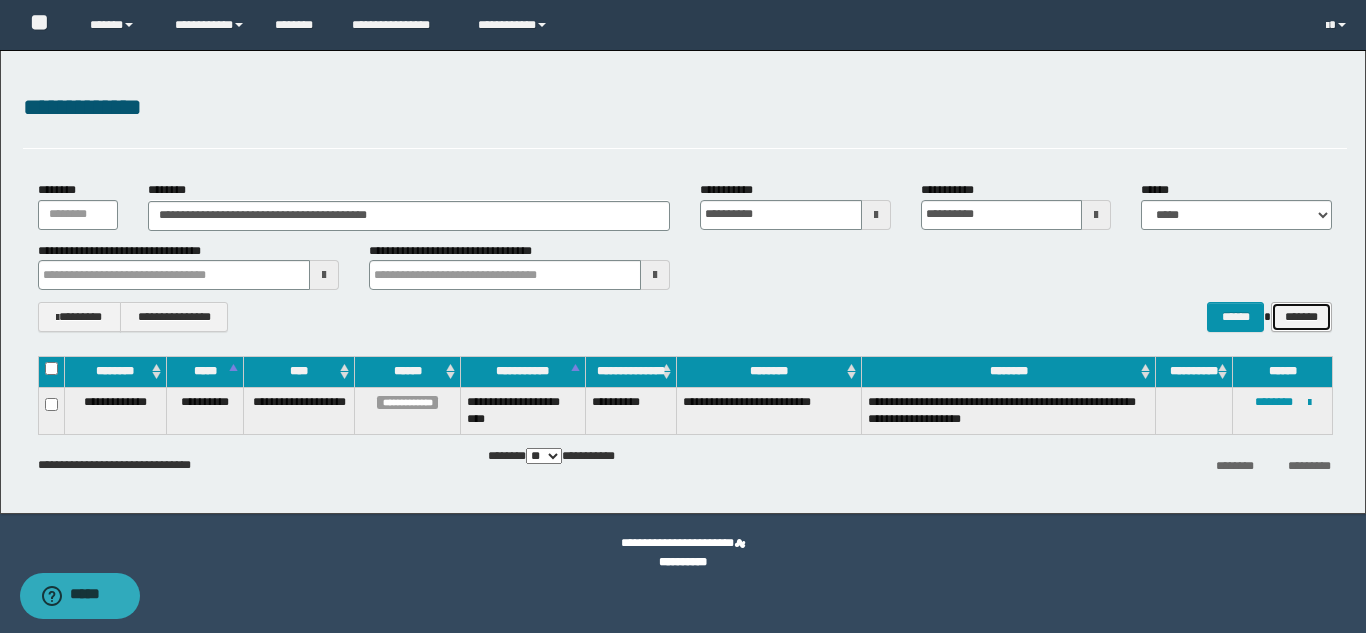 click on "*******" at bounding box center (1301, 317) 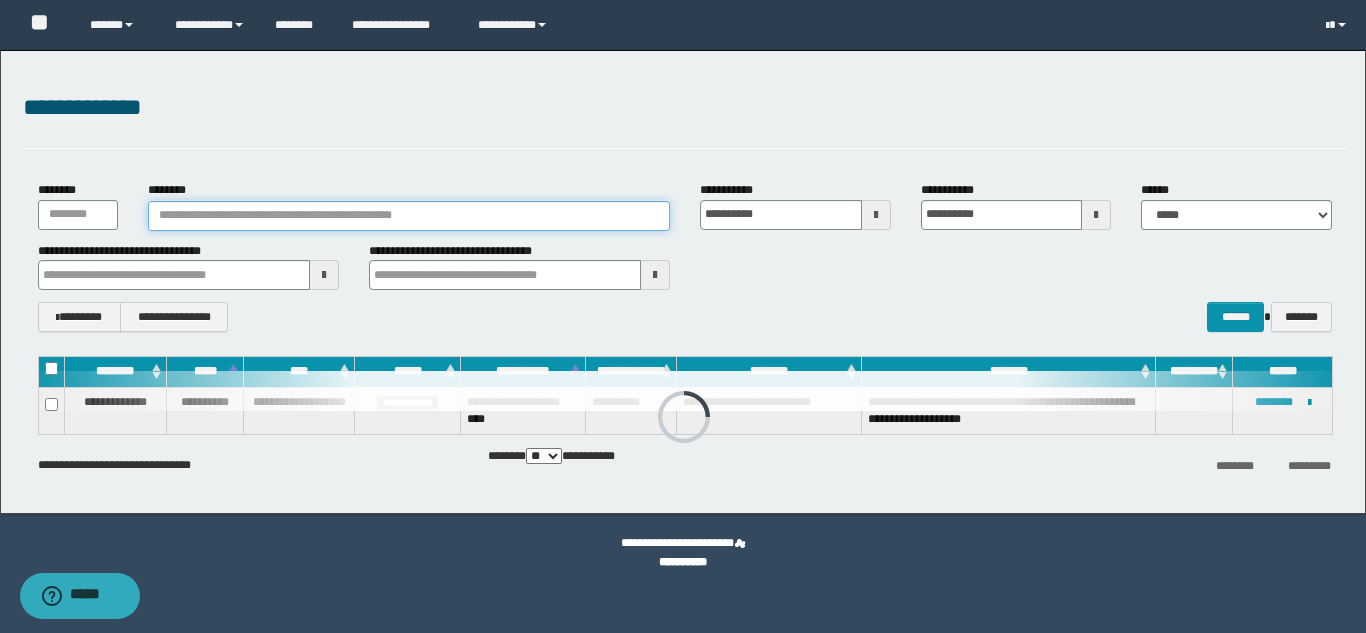 click on "********" at bounding box center (409, 216) 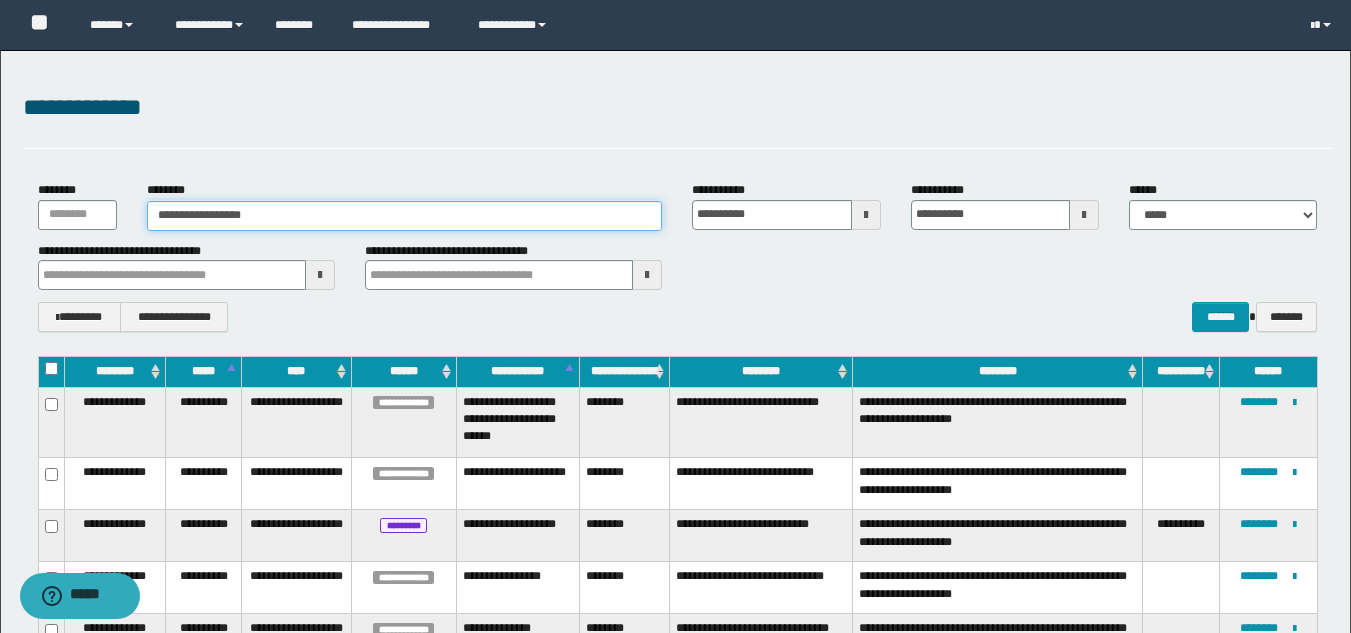 type on "**********" 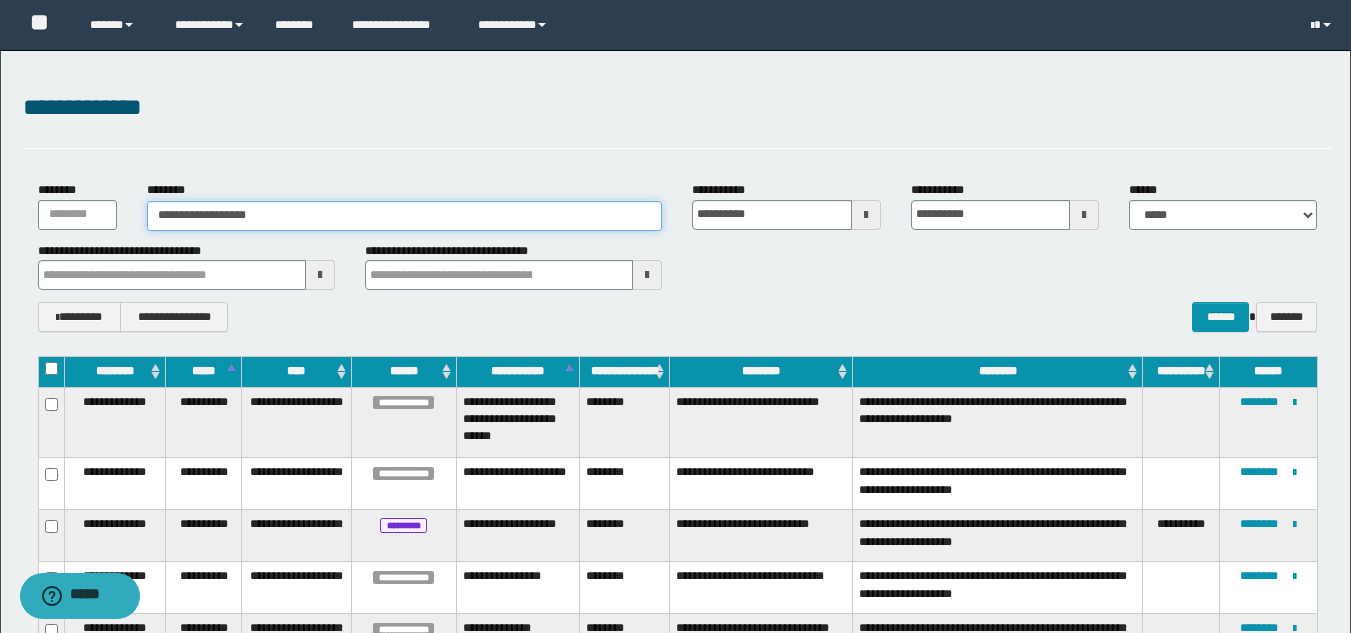 type on "**********" 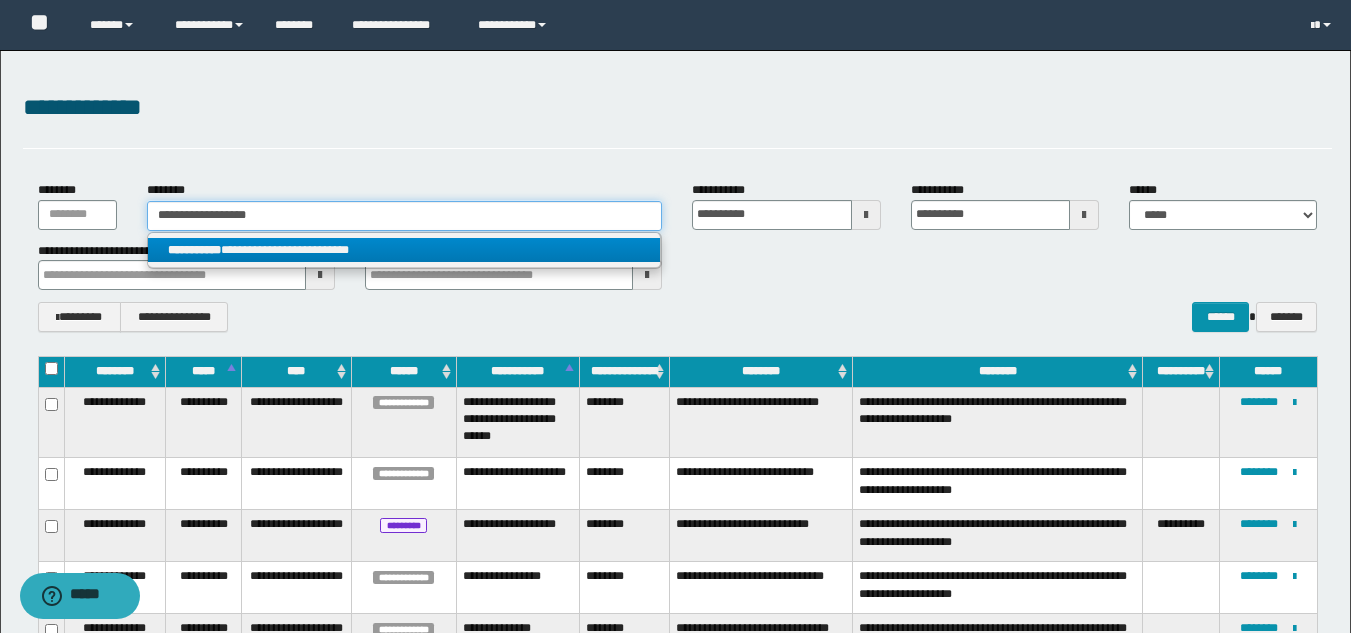 type on "**********" 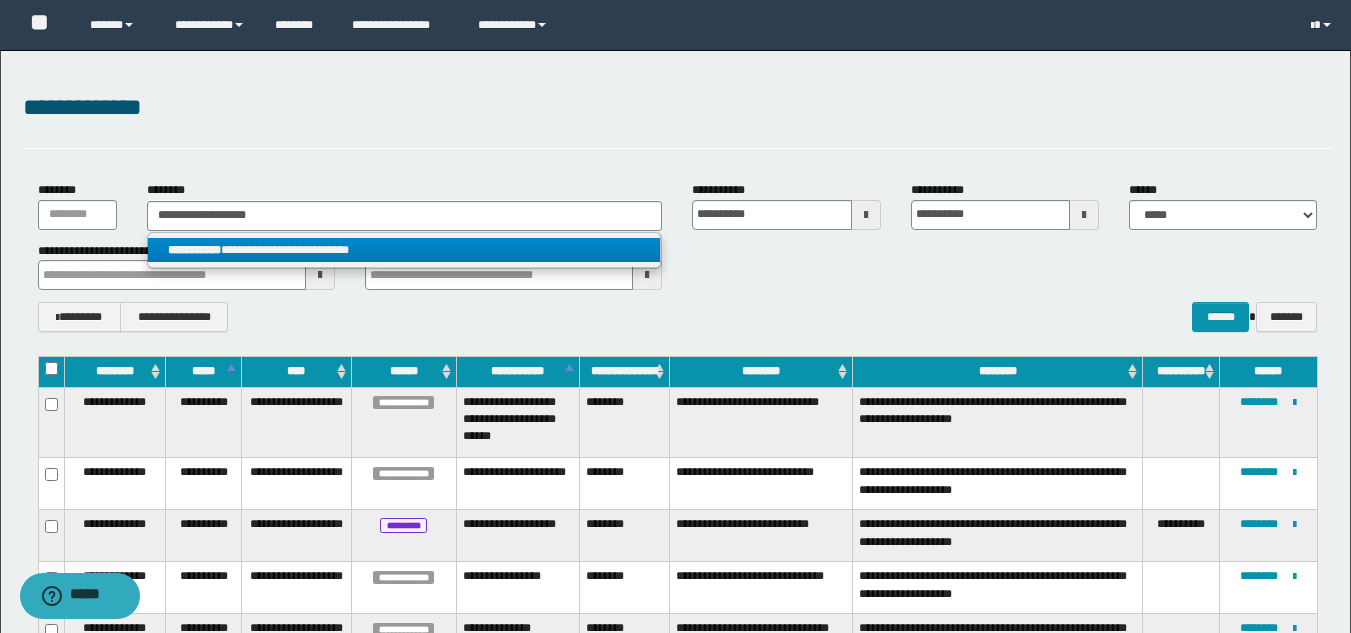 click on "**********" at bounding box center [404, 250] 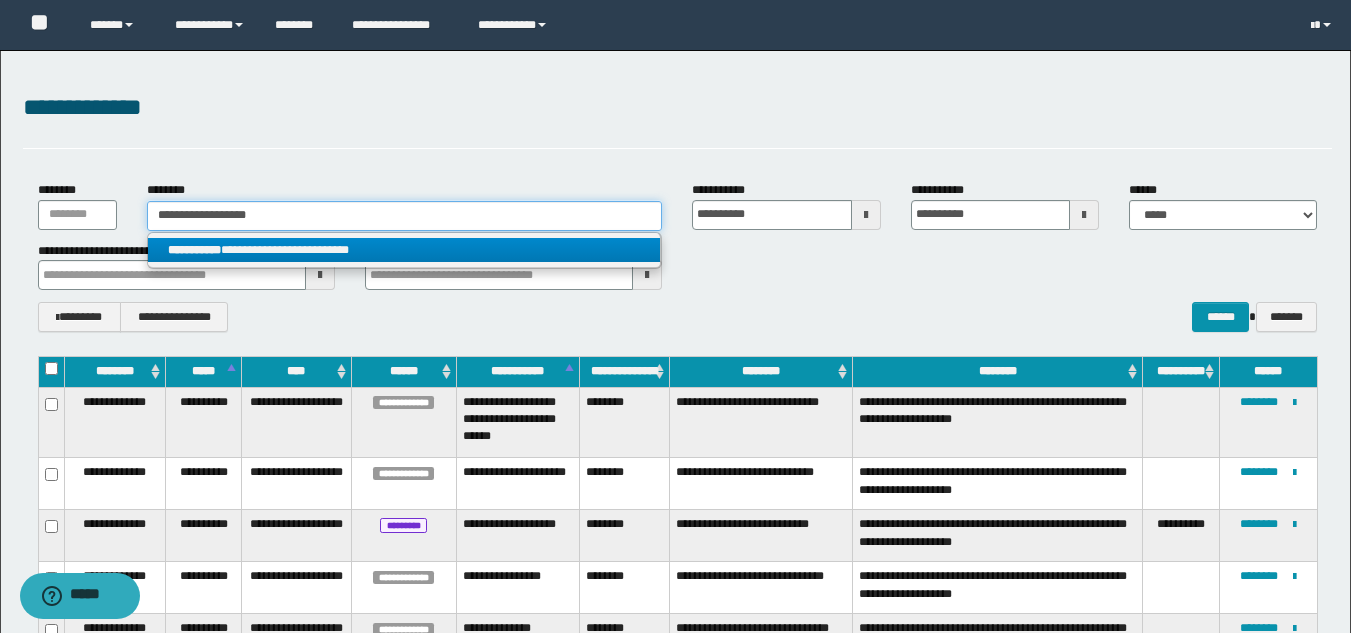 type 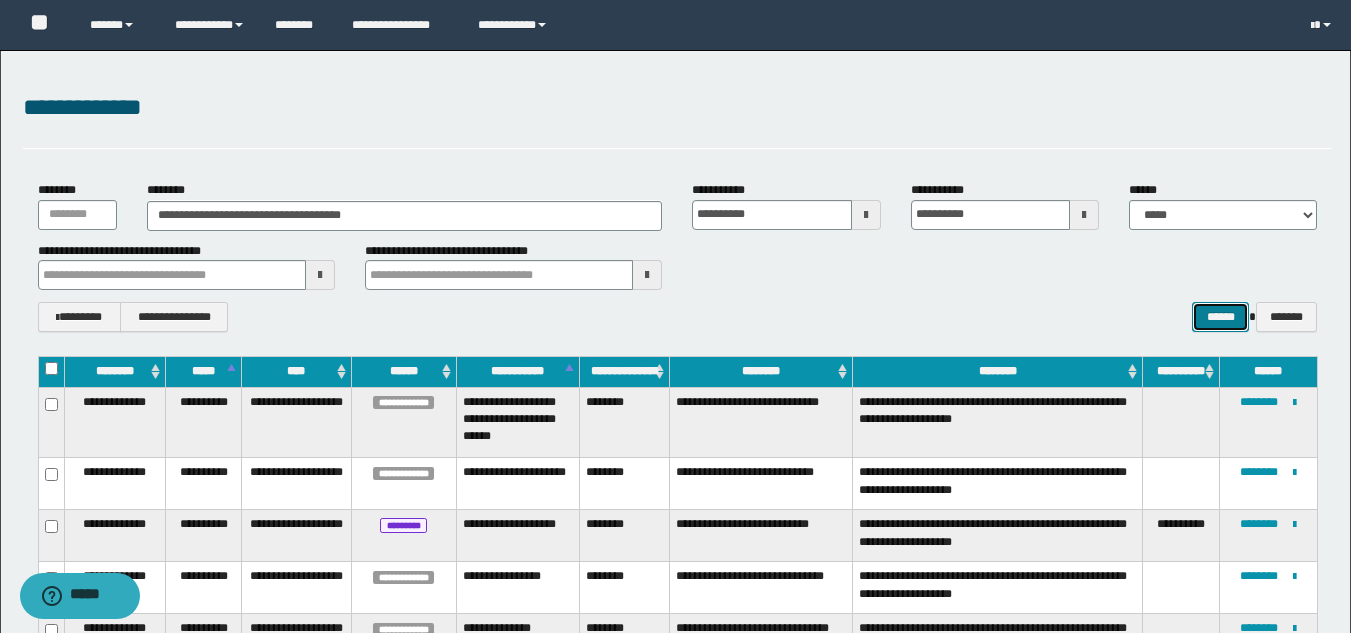click on "******" at bounding box center [1220, 317] 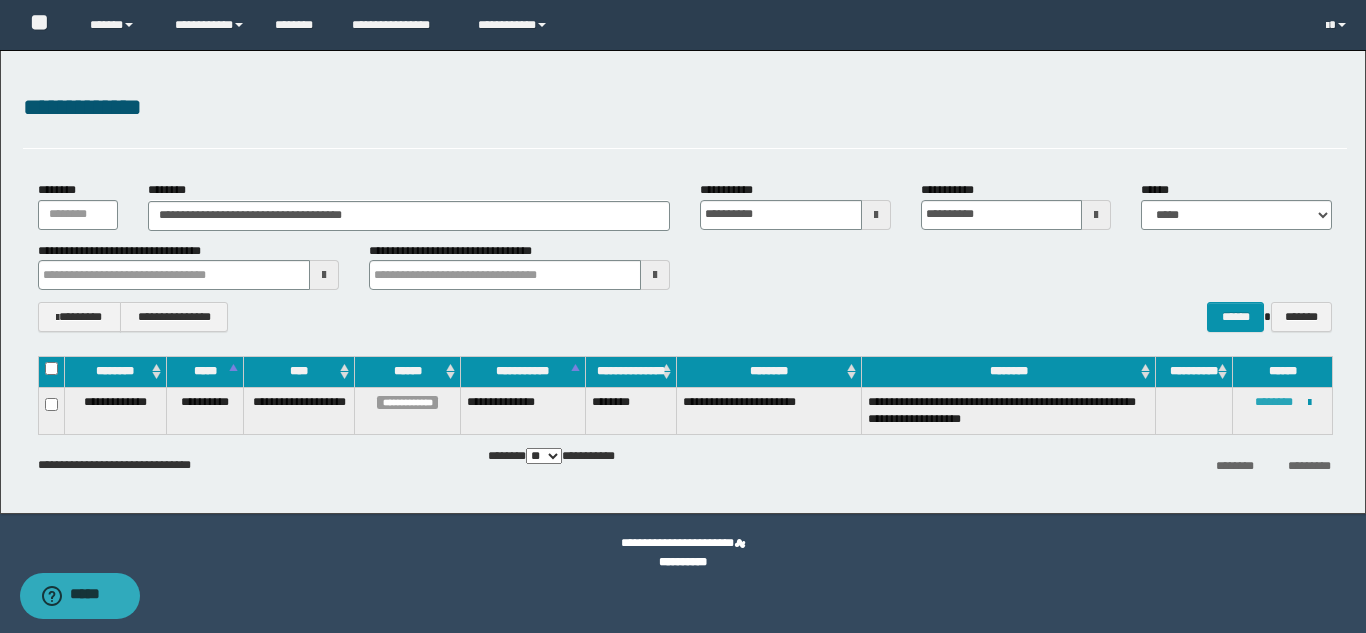 click on "********" at bounding box center [1274, 402] 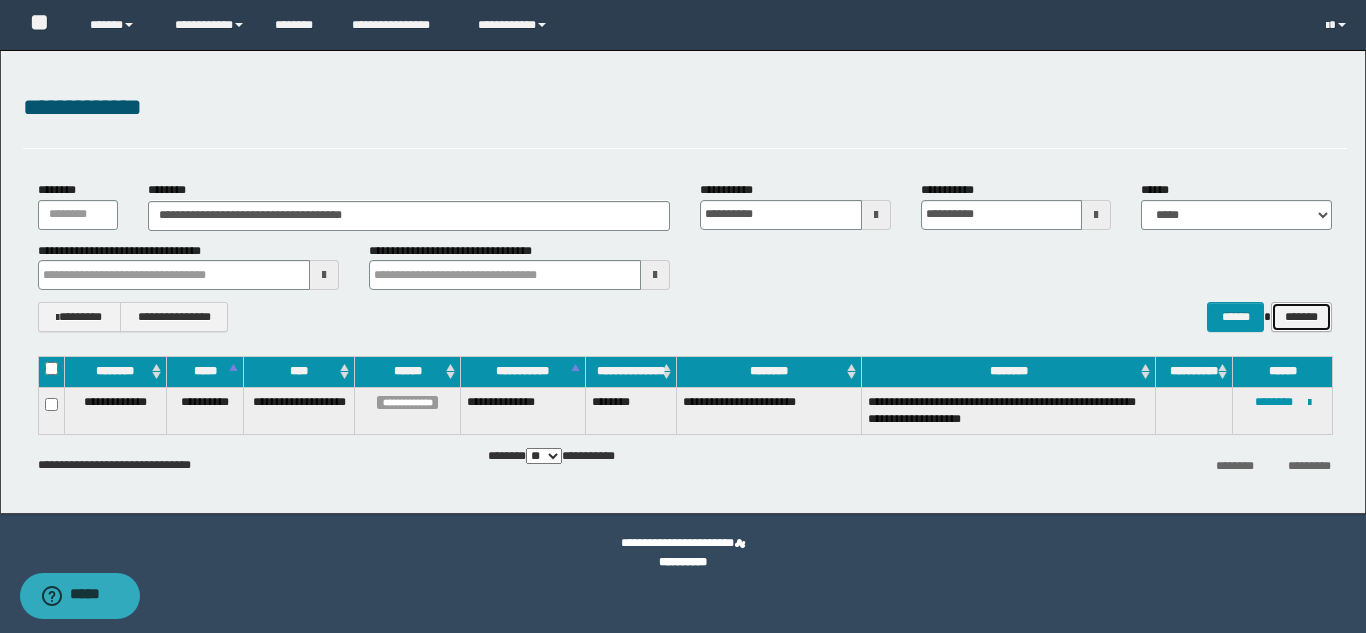 click on "*******" at bounding box center [1301, 317] 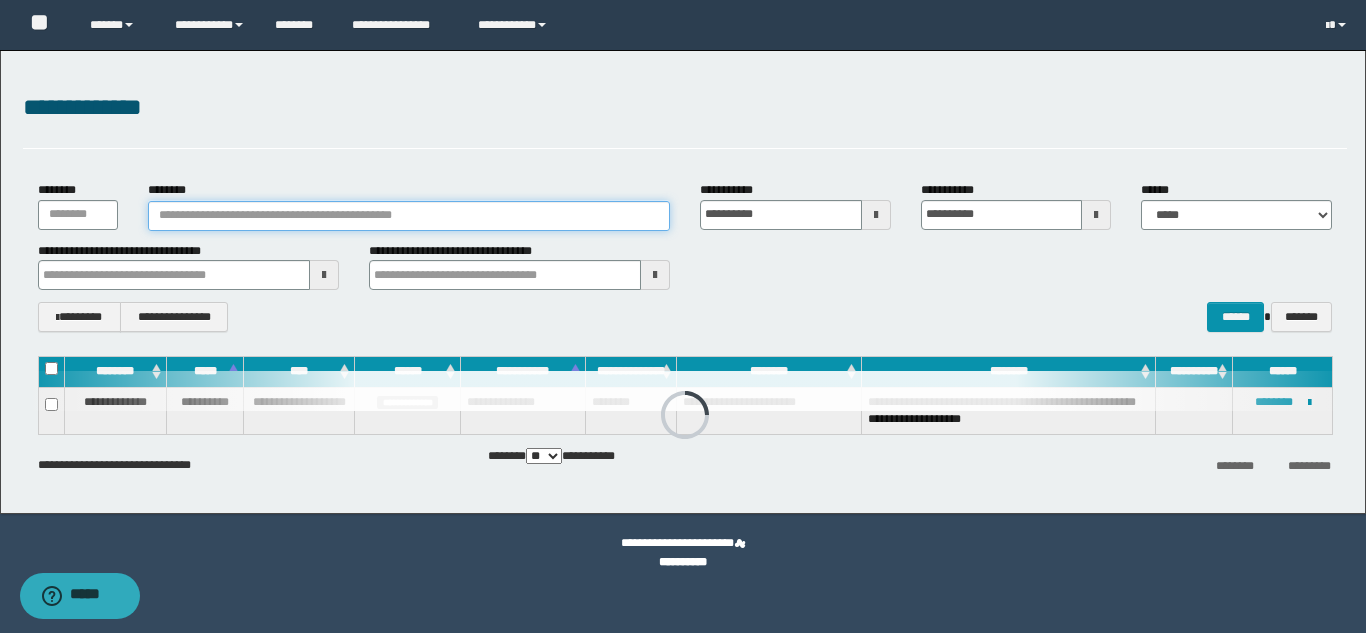 click on "********" at bounding box center (409, 216) 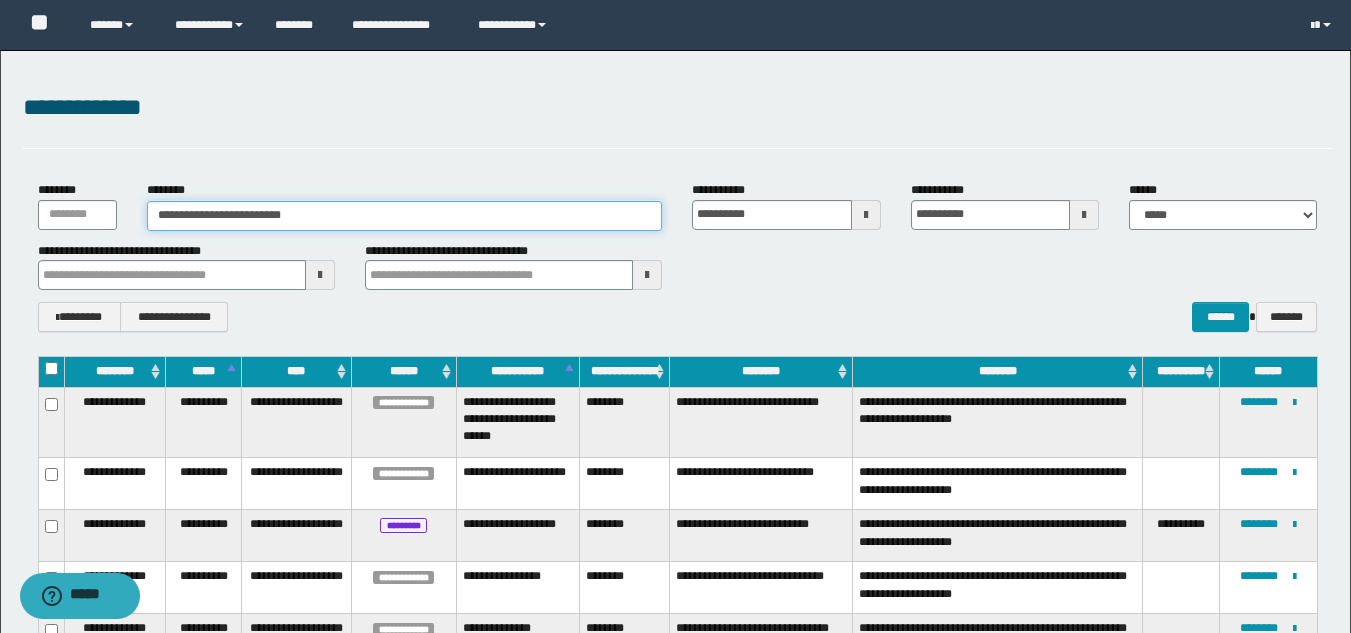 type on "**********" 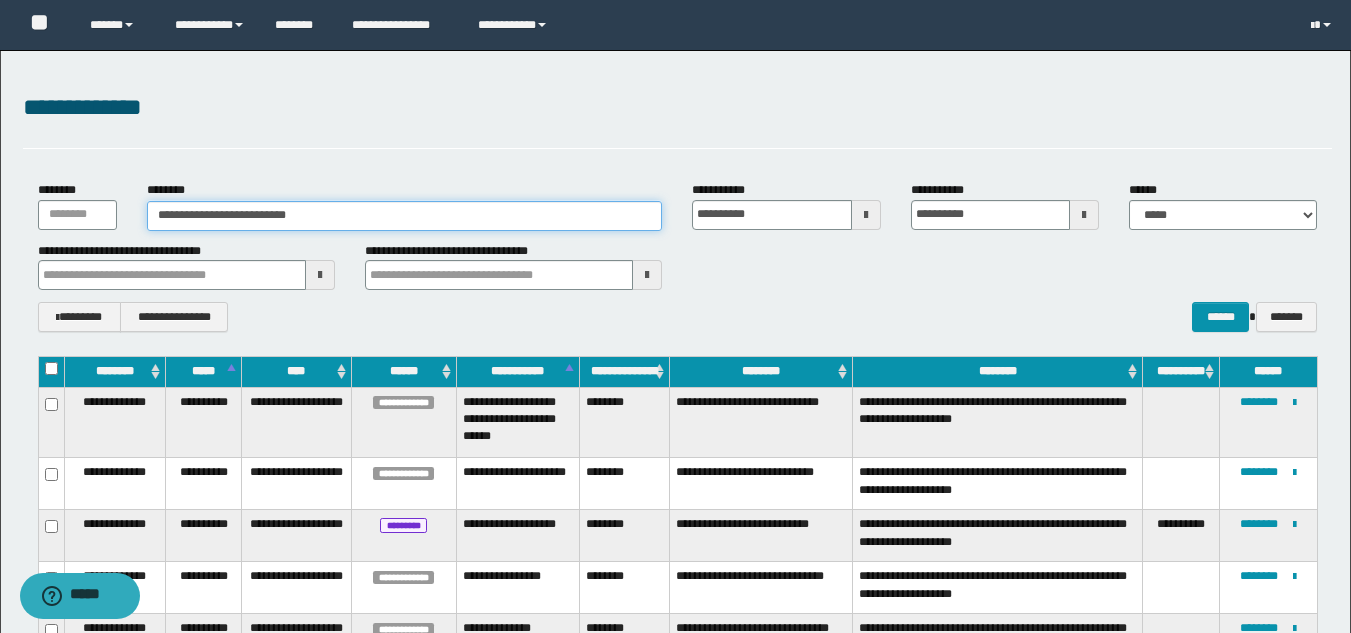 type on "**********" 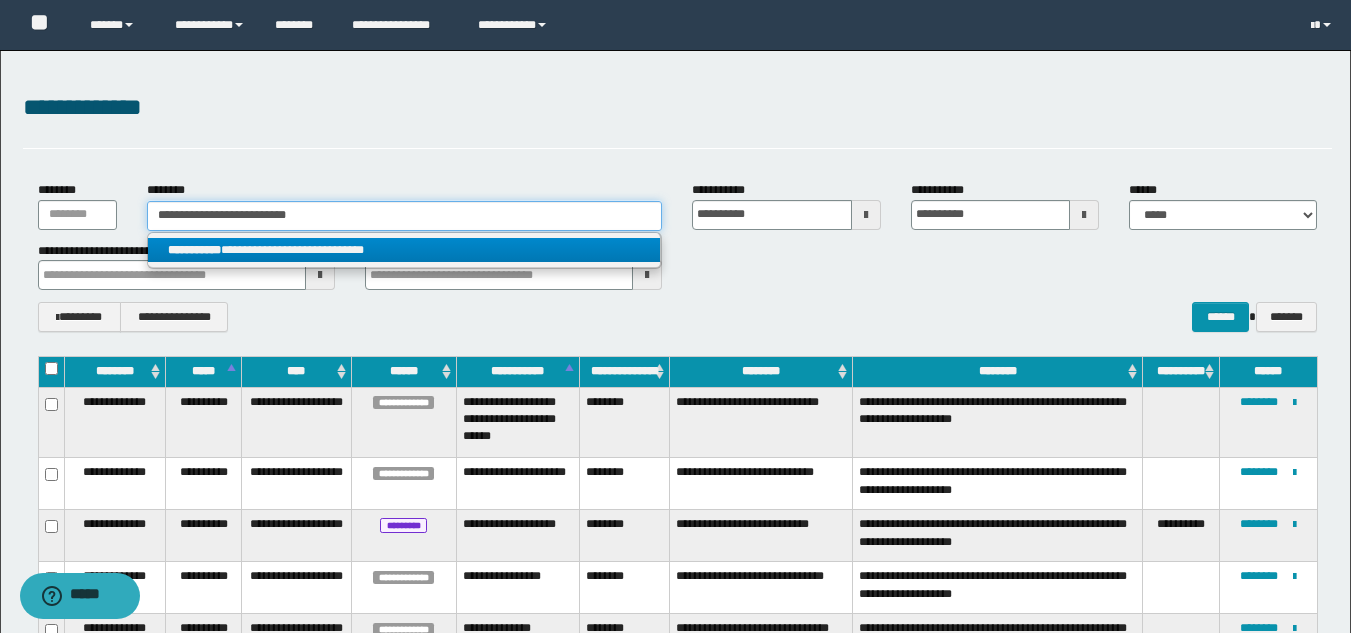 type on "**********" 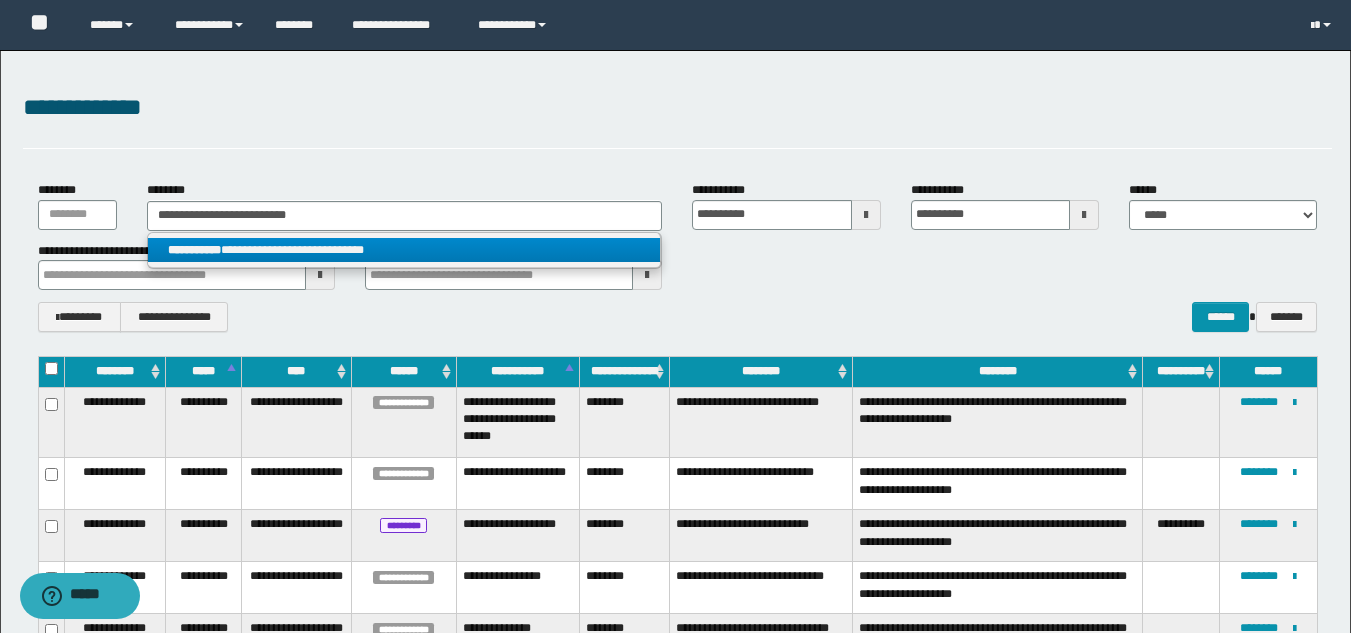 click on "**********" at bounding box center [404, 250] 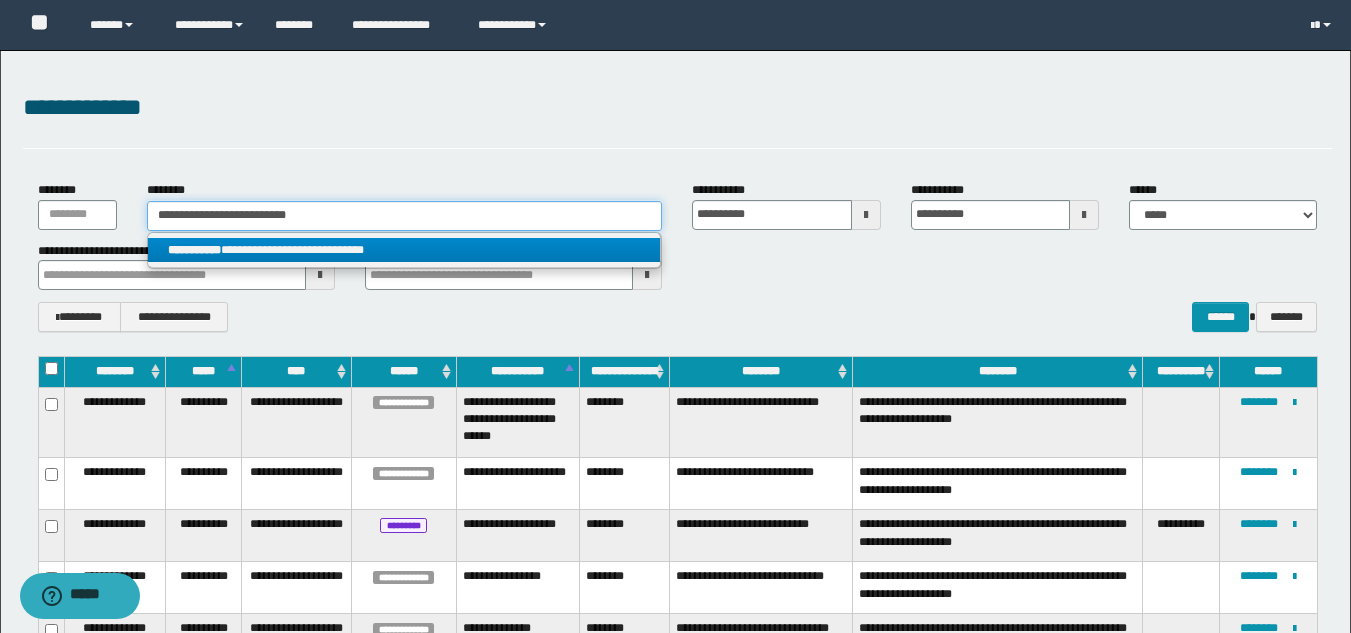 type 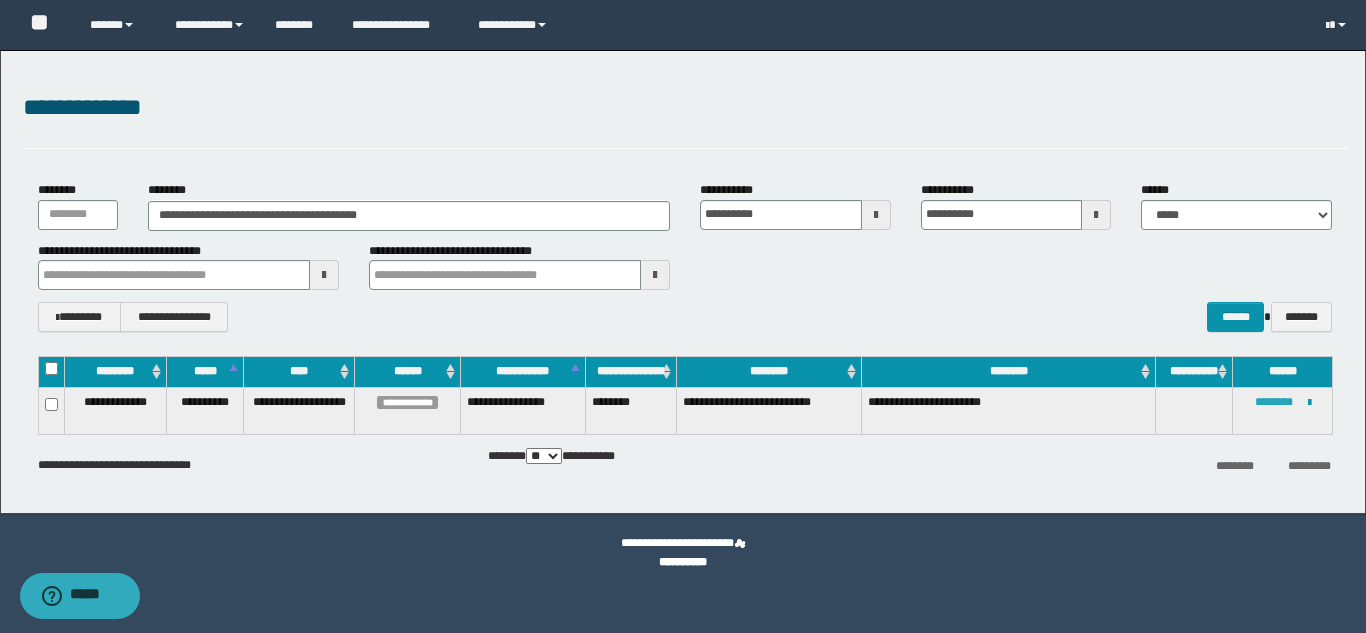 click on "********" at bounding box center (1274, 402) 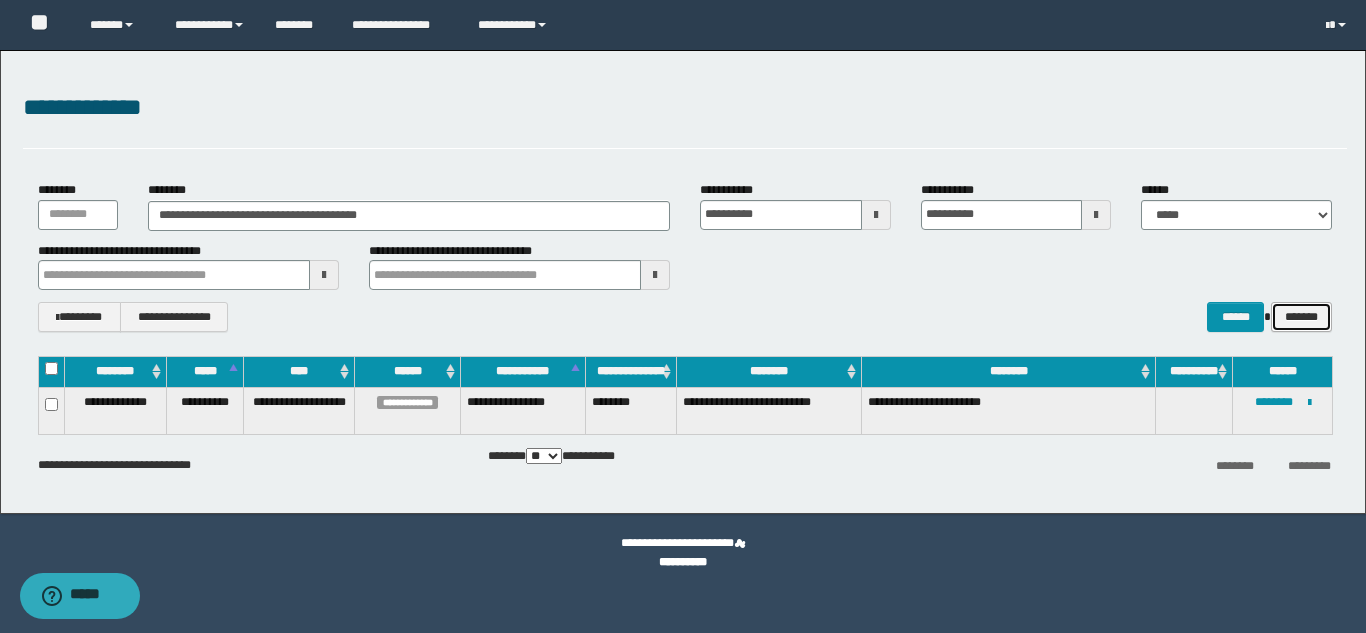 drag, startPoint x: 1297, startPoint y: 303, endPoint x: 1231, endPoint y: 291, distance: 67.08204 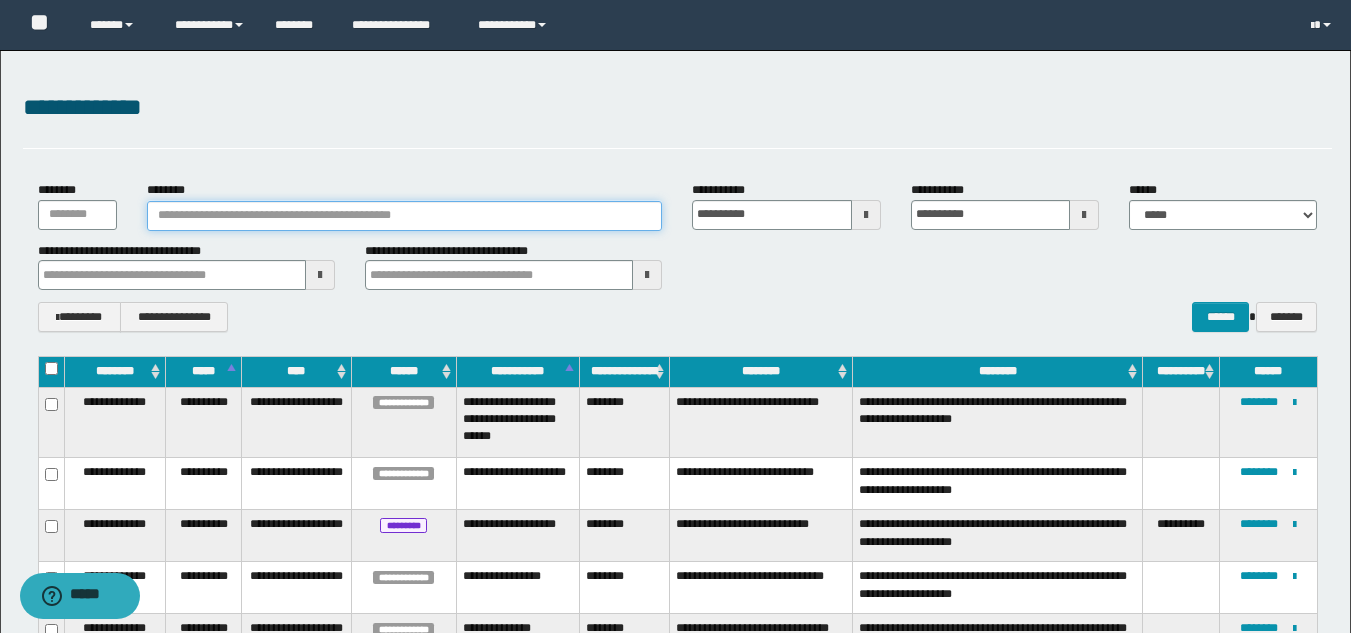 click on "********" at bounding box center (405, 216) 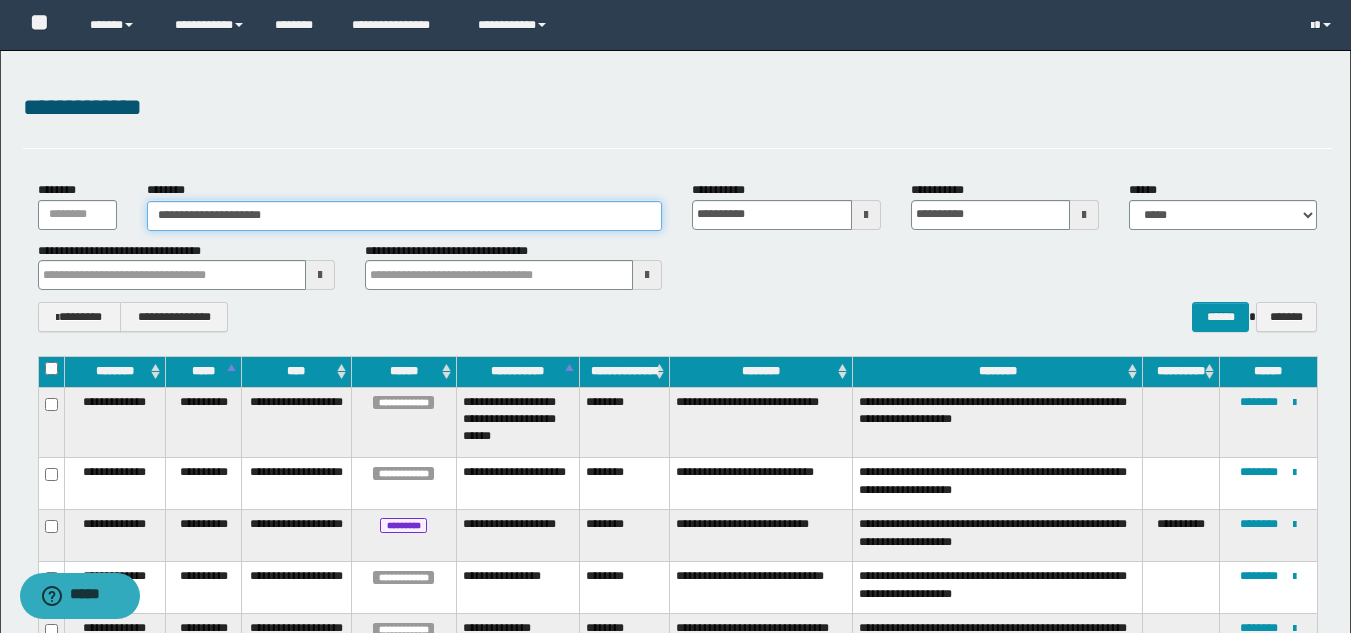 type on "**********" 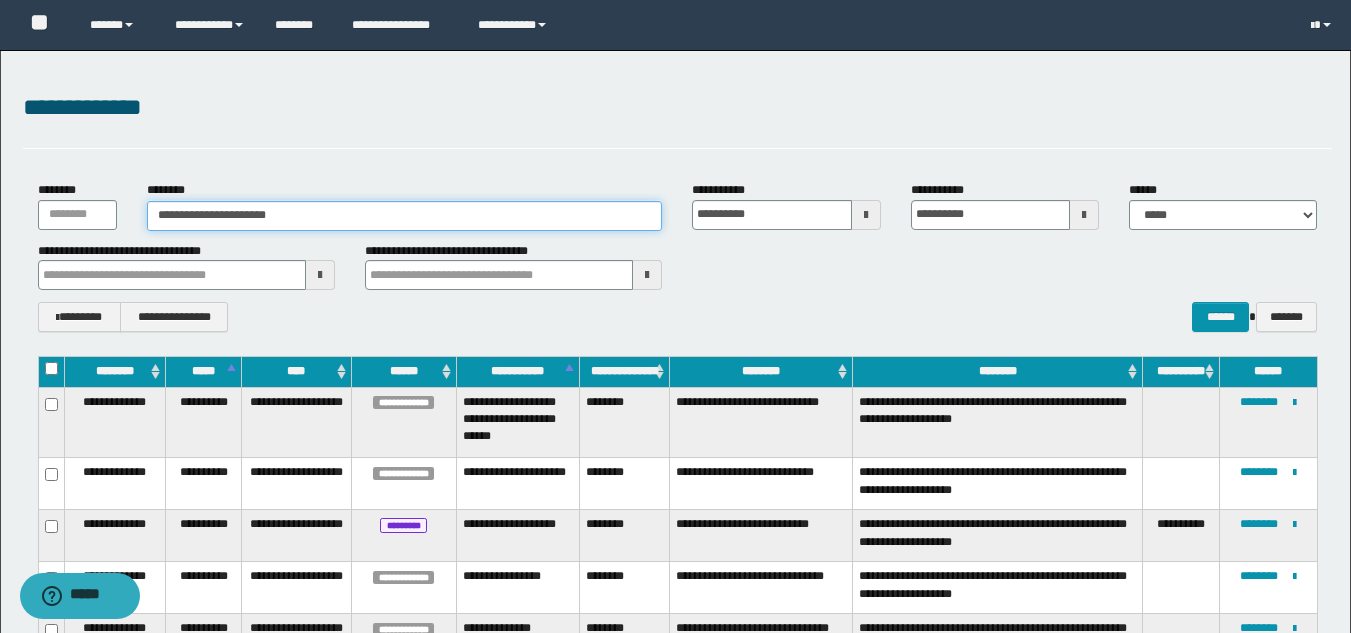 type on "**********" 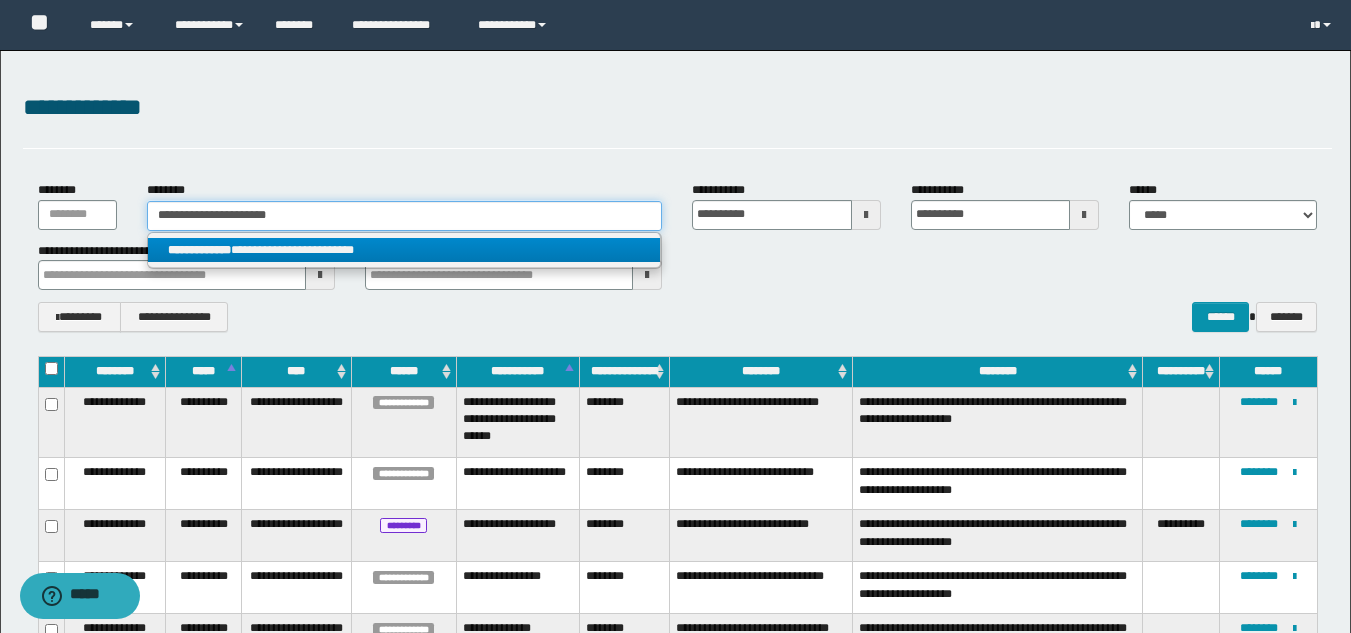 type on "**********" 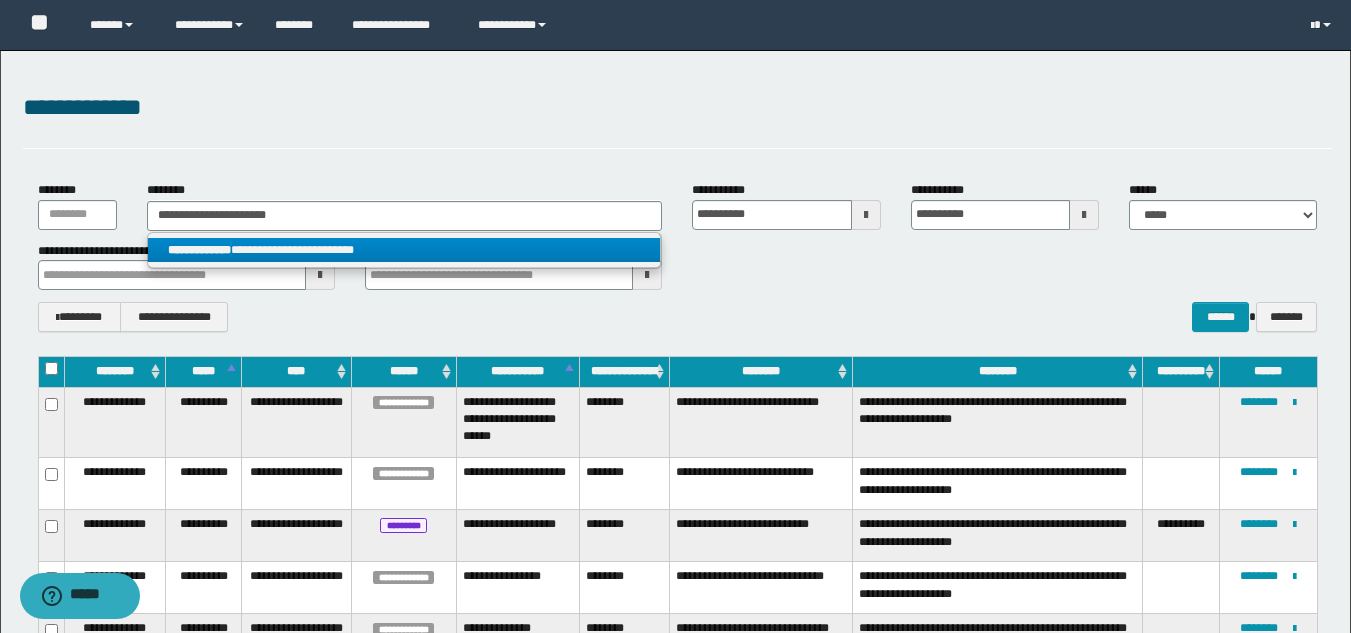 drag, startPoint x: 318, startPoint y: 242, endPoint x: 357, endPoint y: 262, distance: 43.829212 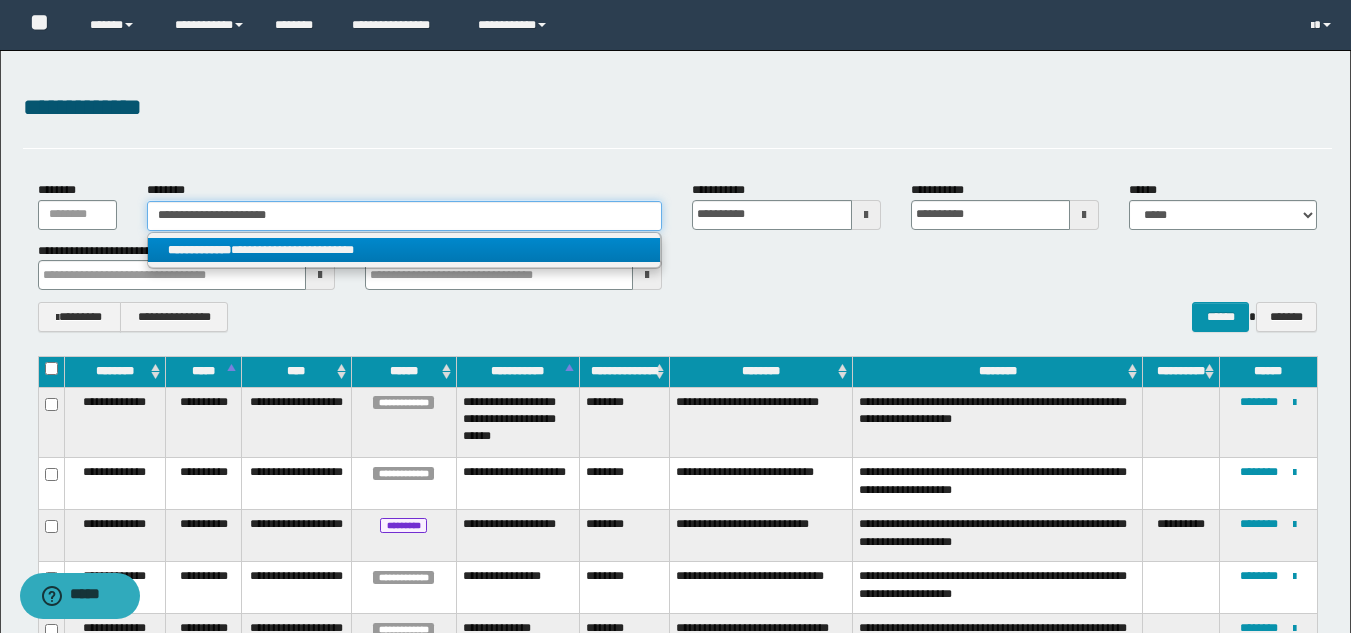 type 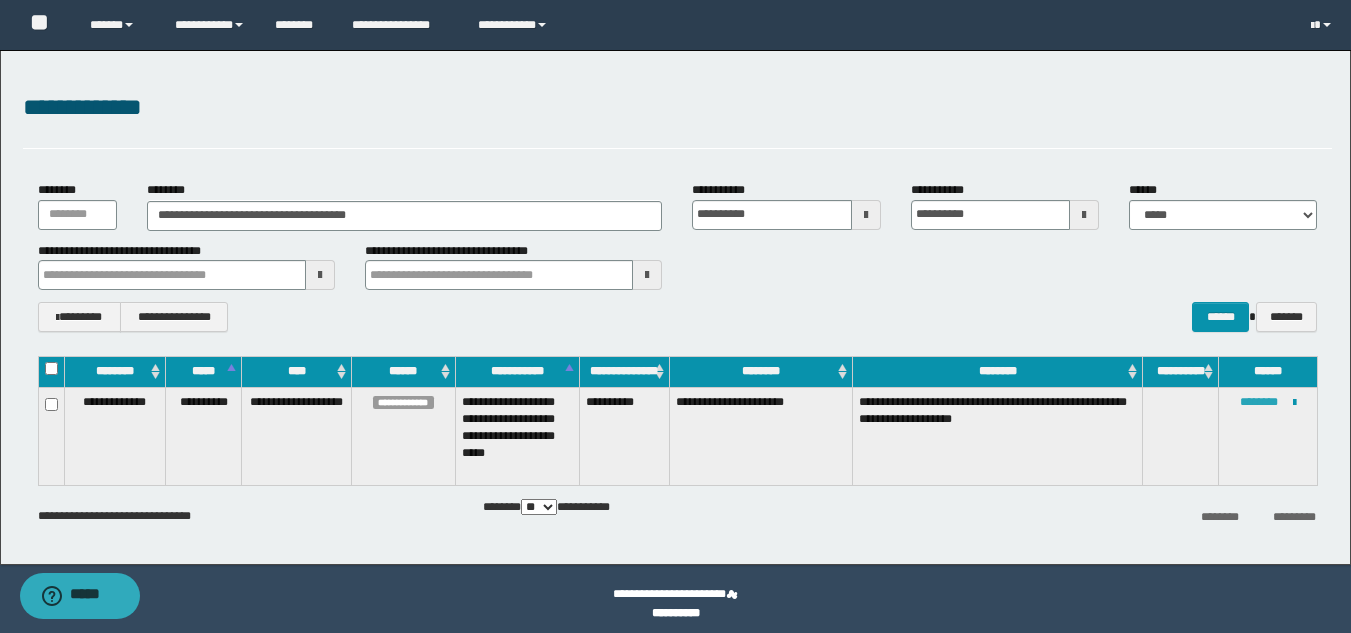 click on "********" at bounding box center [1259, 402] 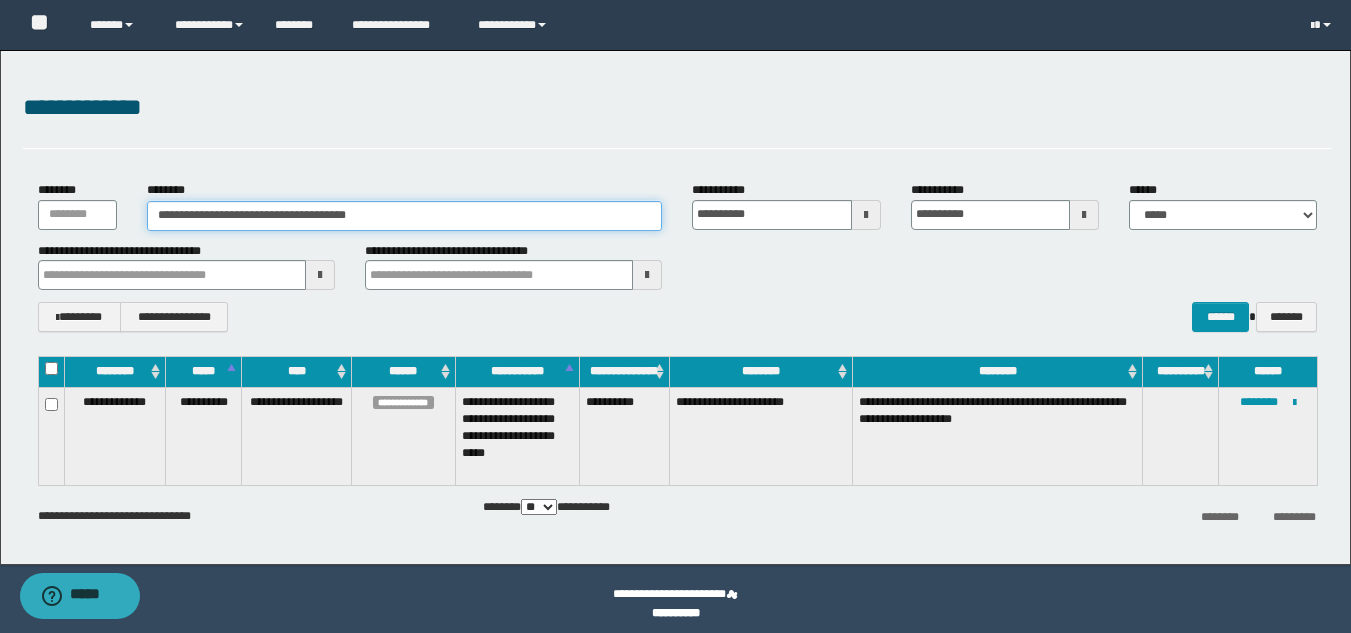 drag, startPoint x: 414, startPoint y: 221, endPoint x: 0, endPoint y: 238, distance: 414.34888 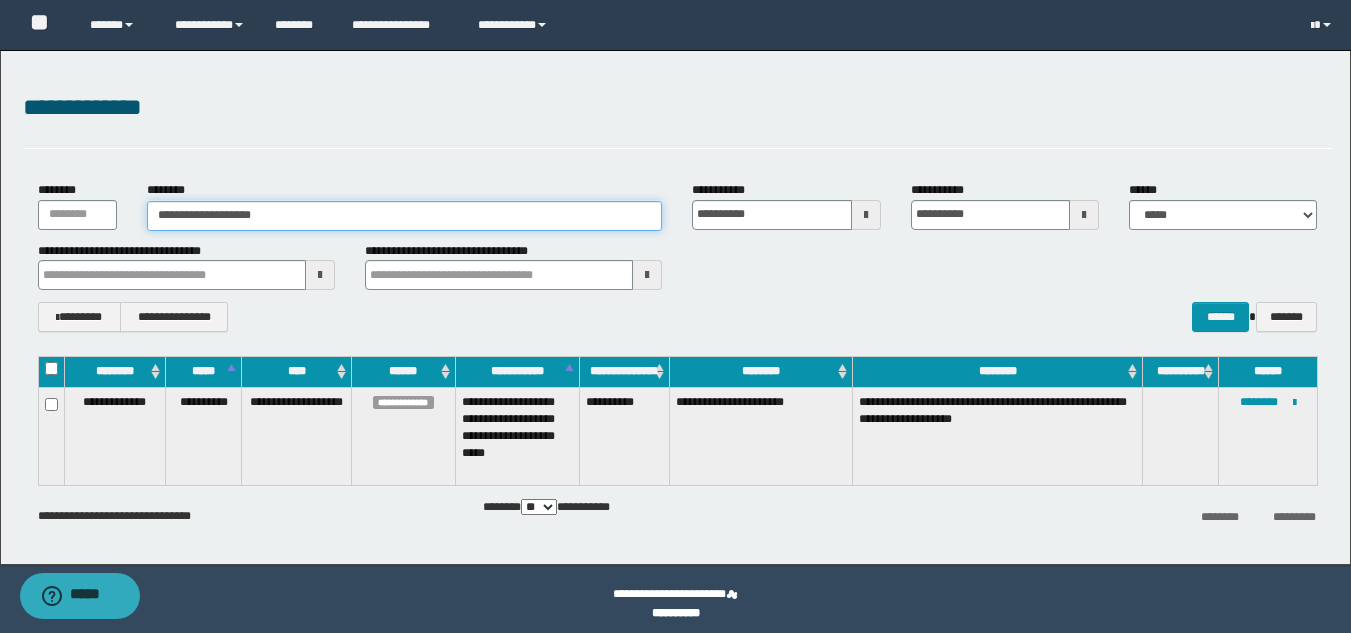 click on "**********" at bounding box center [405, 216] 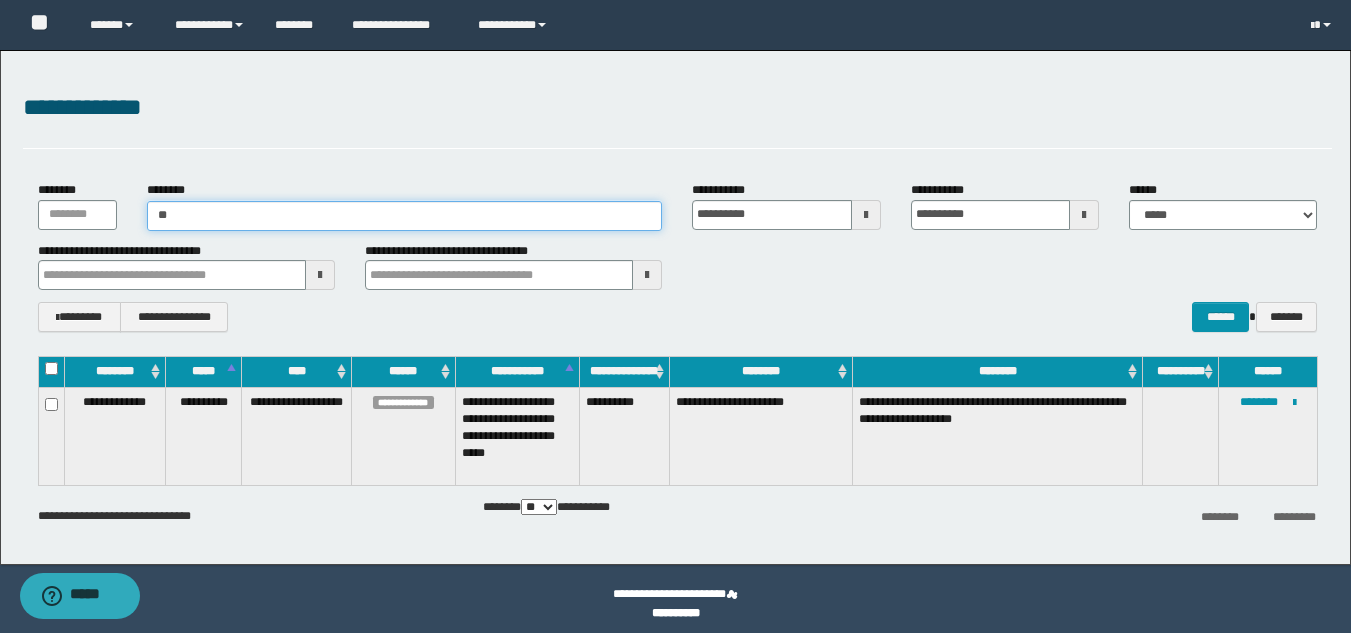 type on "*" 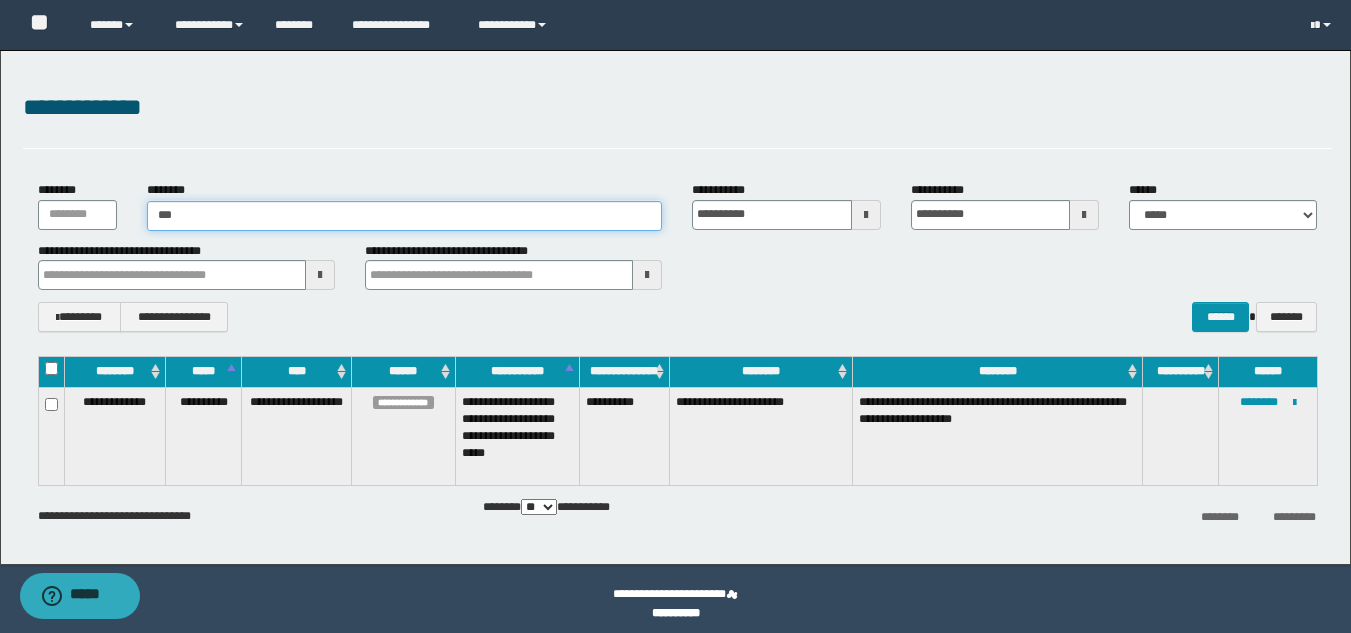 type on "****" 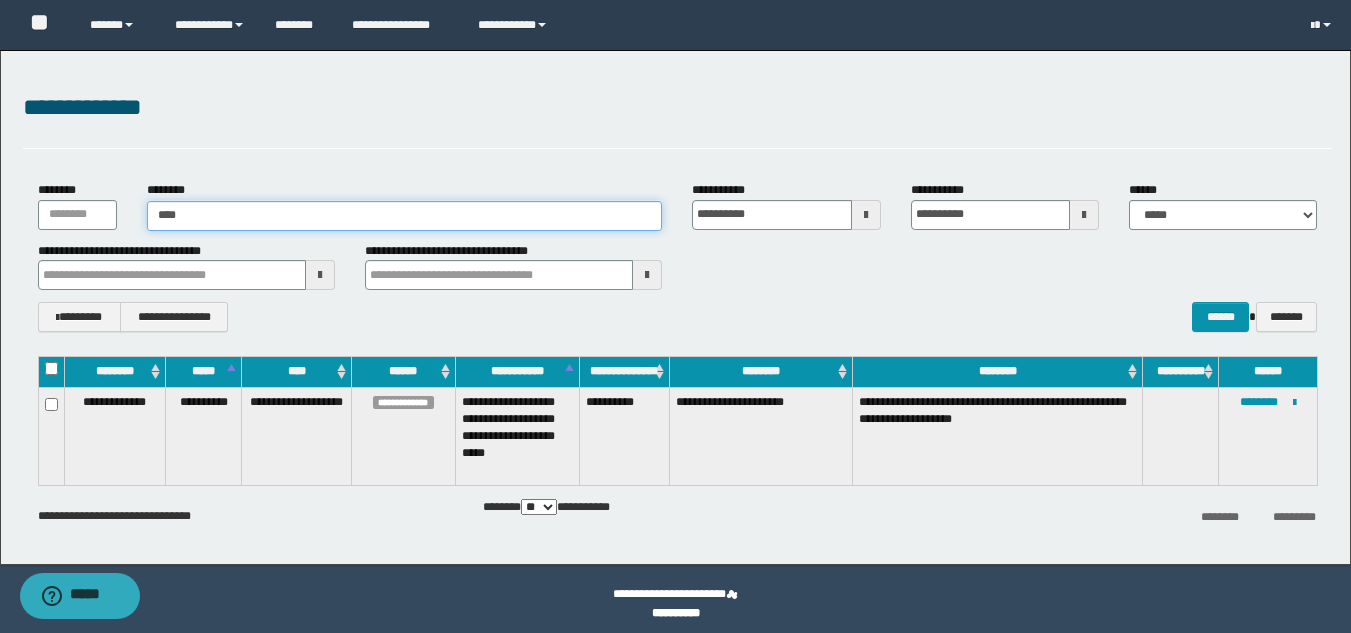 type on "****" 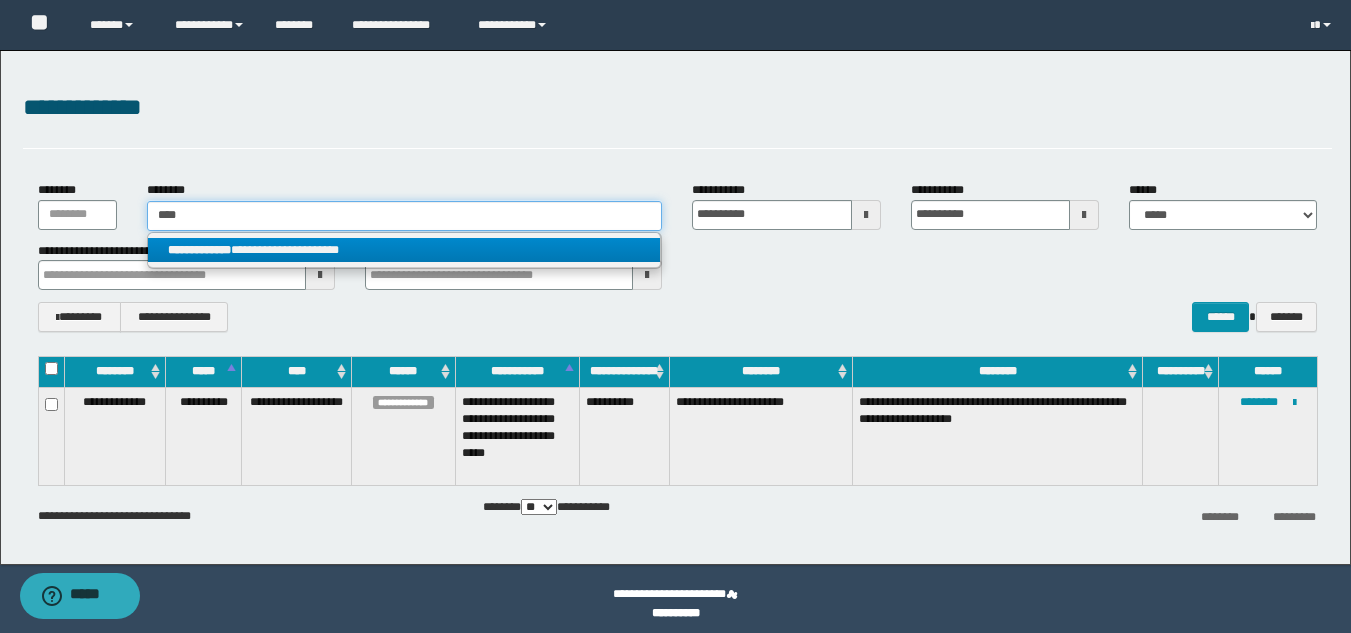 type on "****" 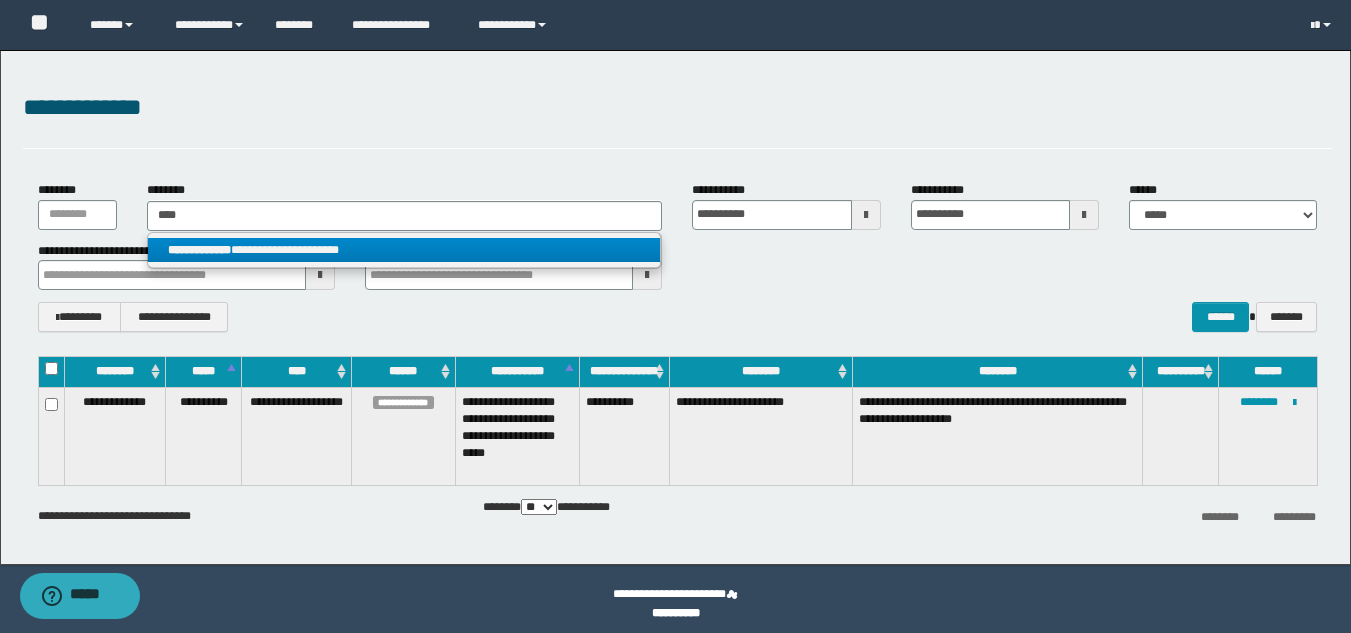 click on "**********" at bounding box center (404, 250) 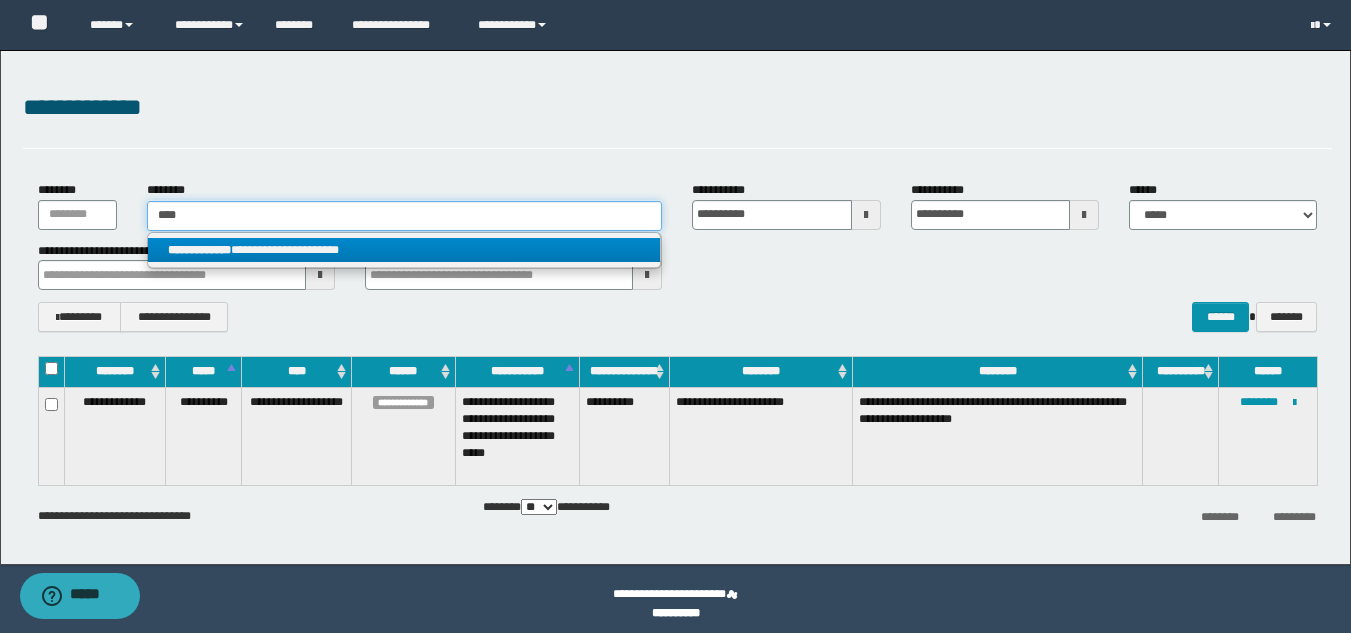type 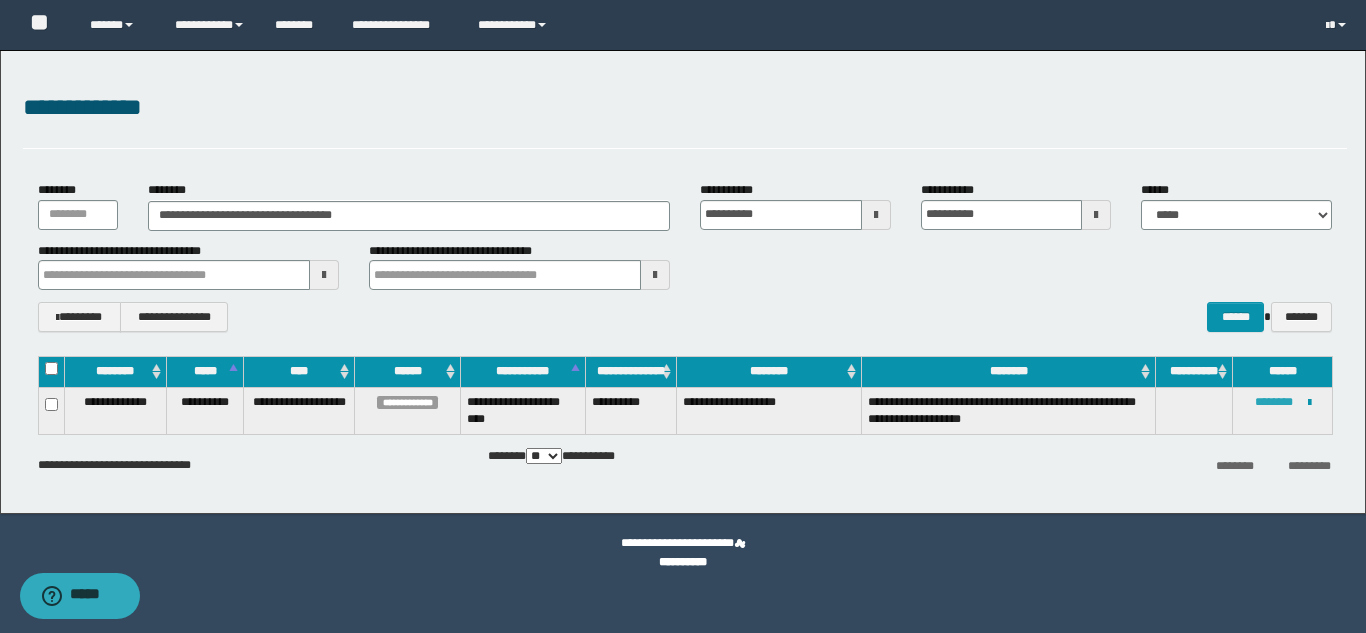 click on "********" at bounding box center (1274, 402) 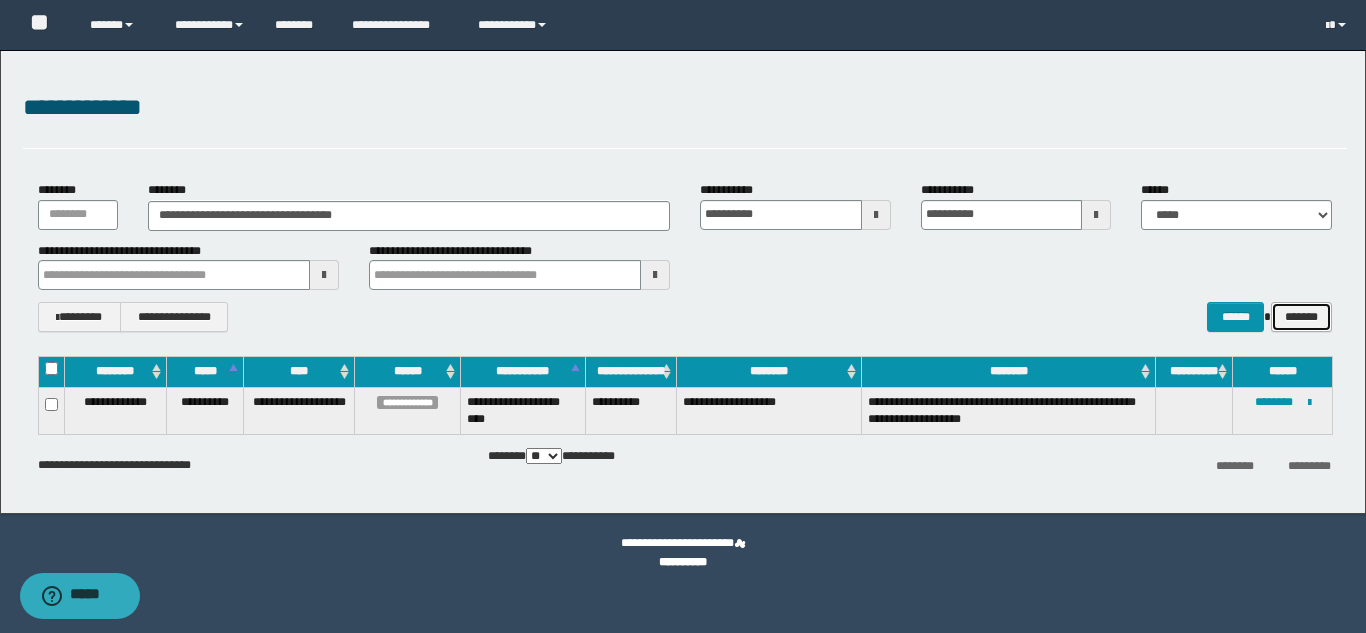 click on "*******" at bounding box center (1301, 317) 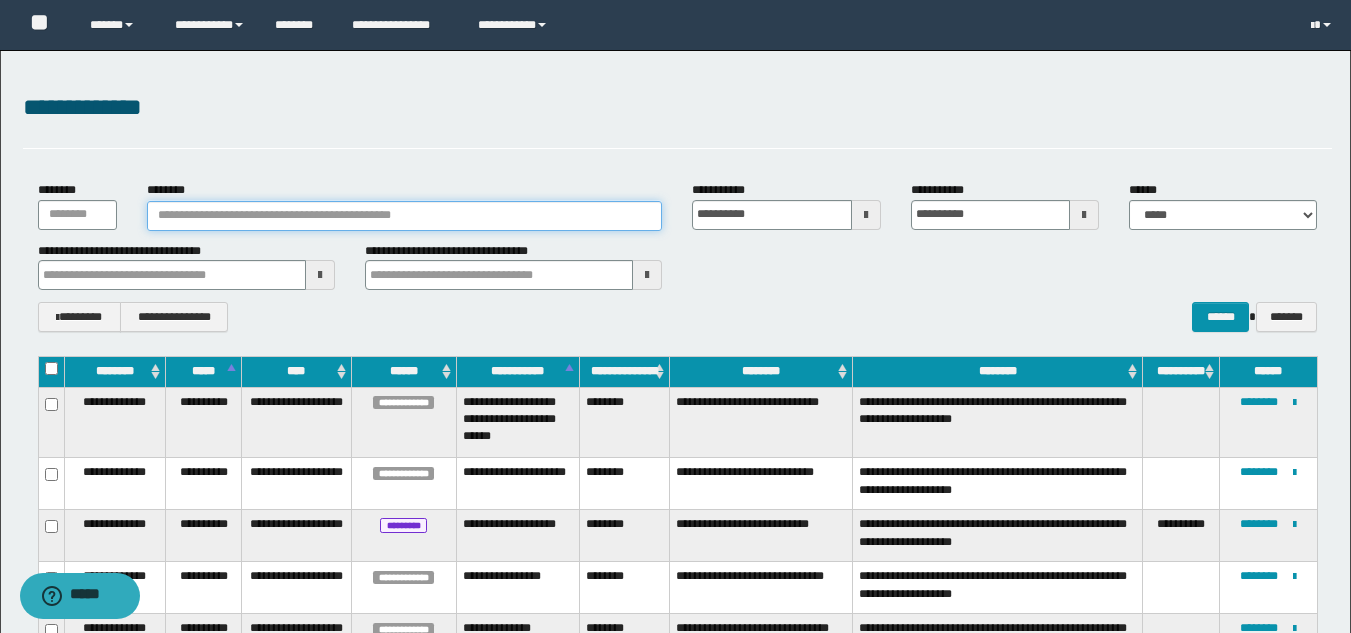 click on "********" at bounding box center (405, 216) 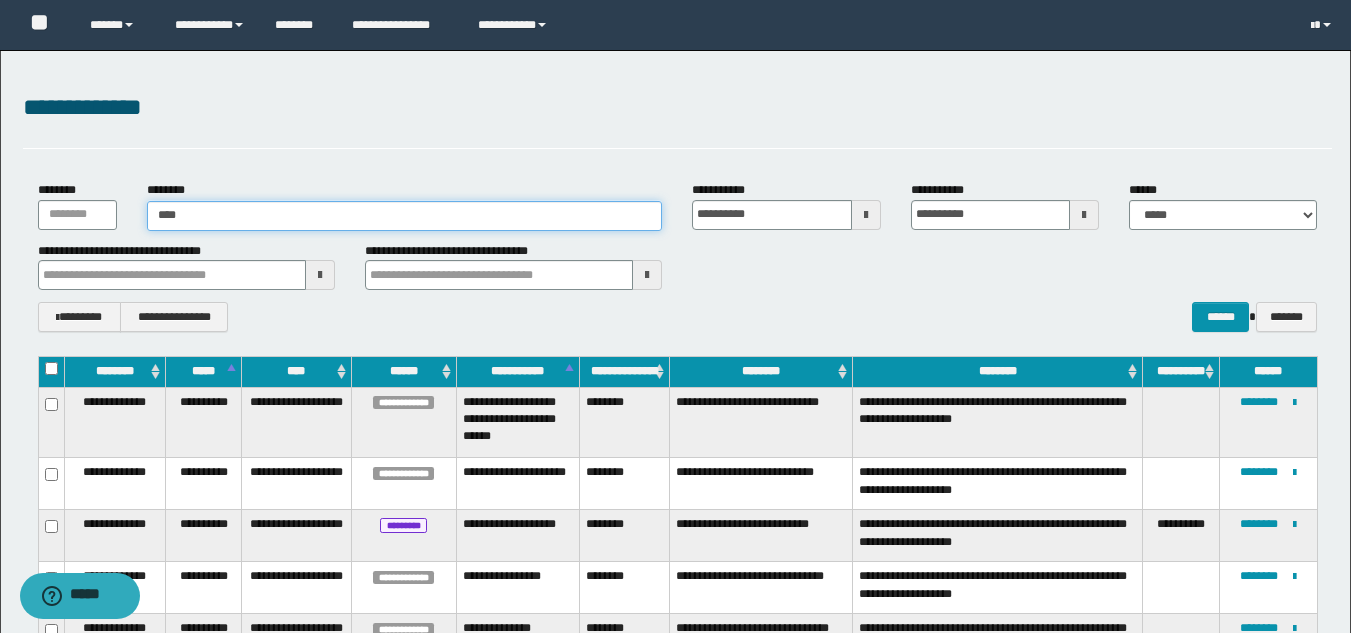 type on "****" 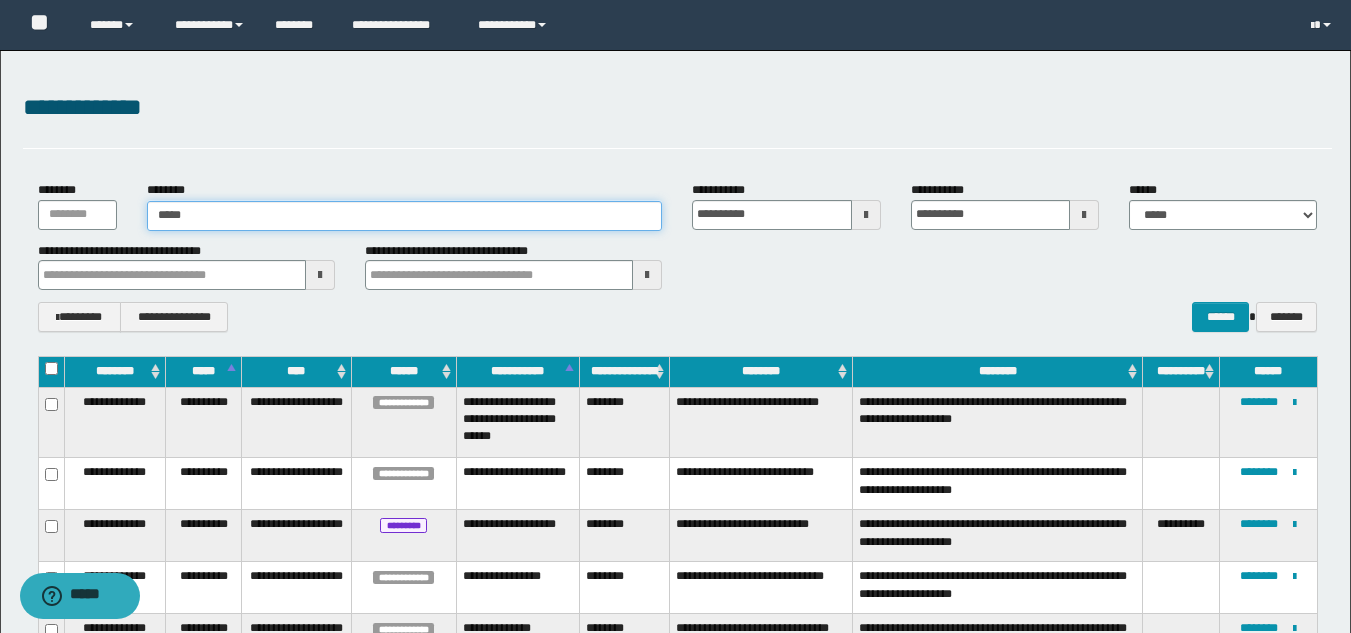 type on "****" 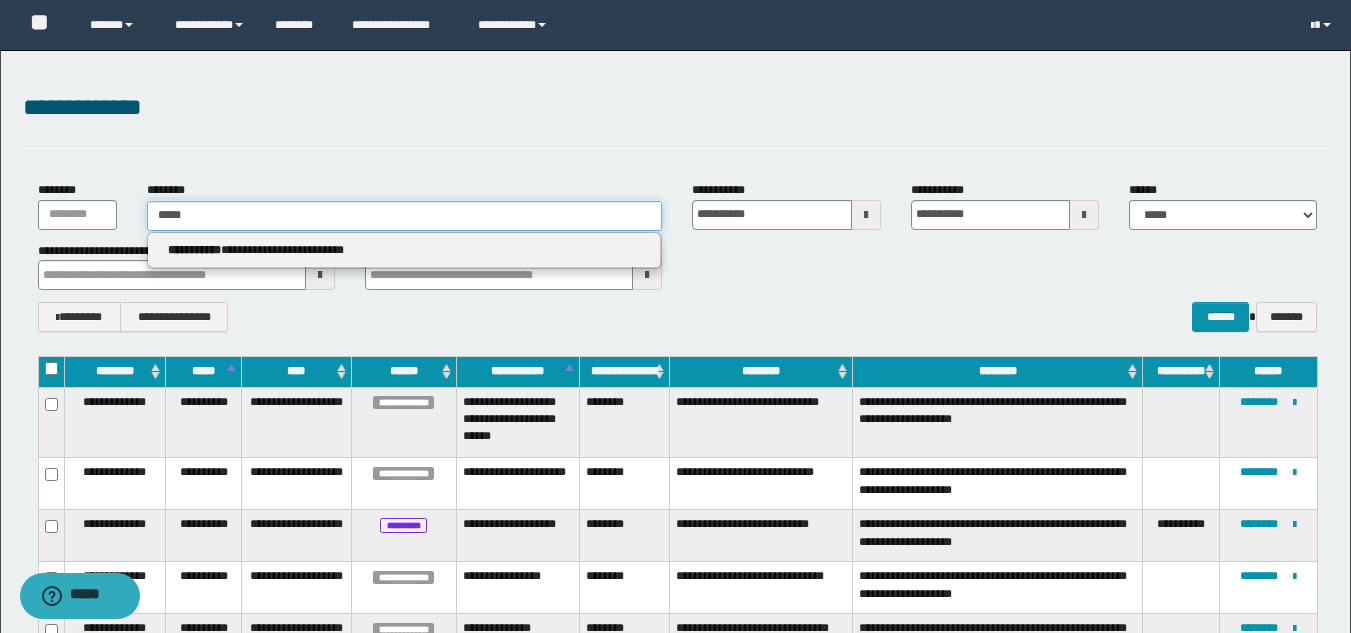 type 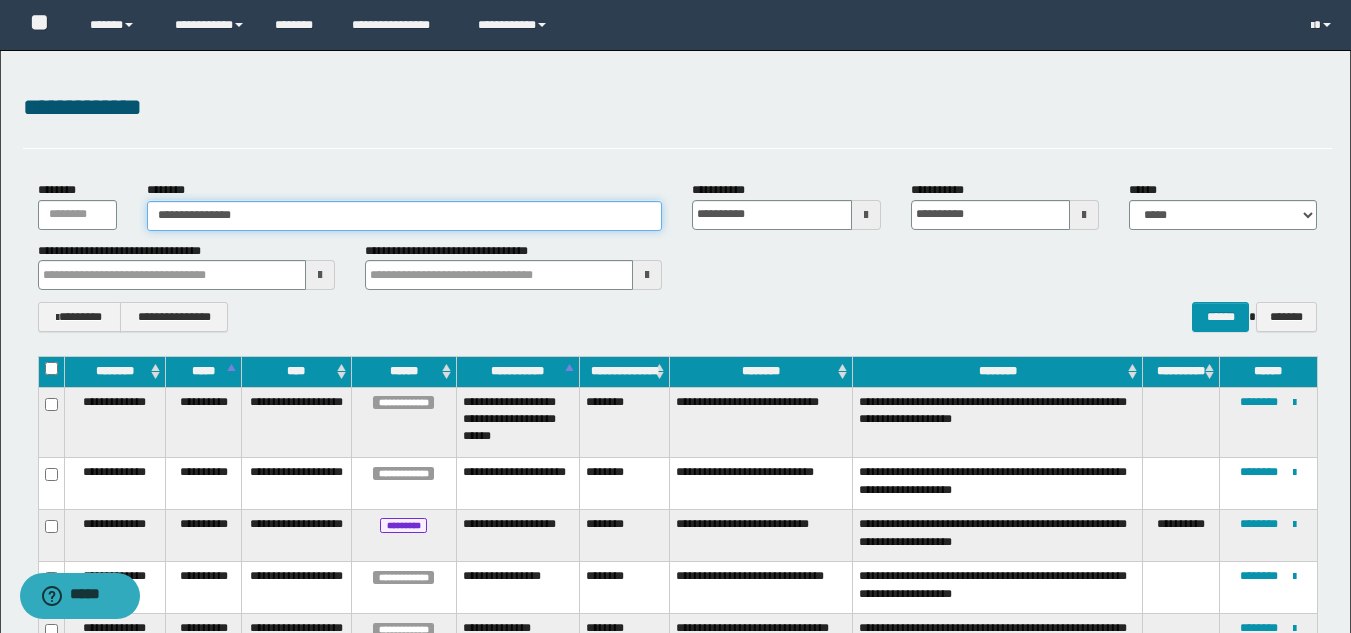 type on "**********" 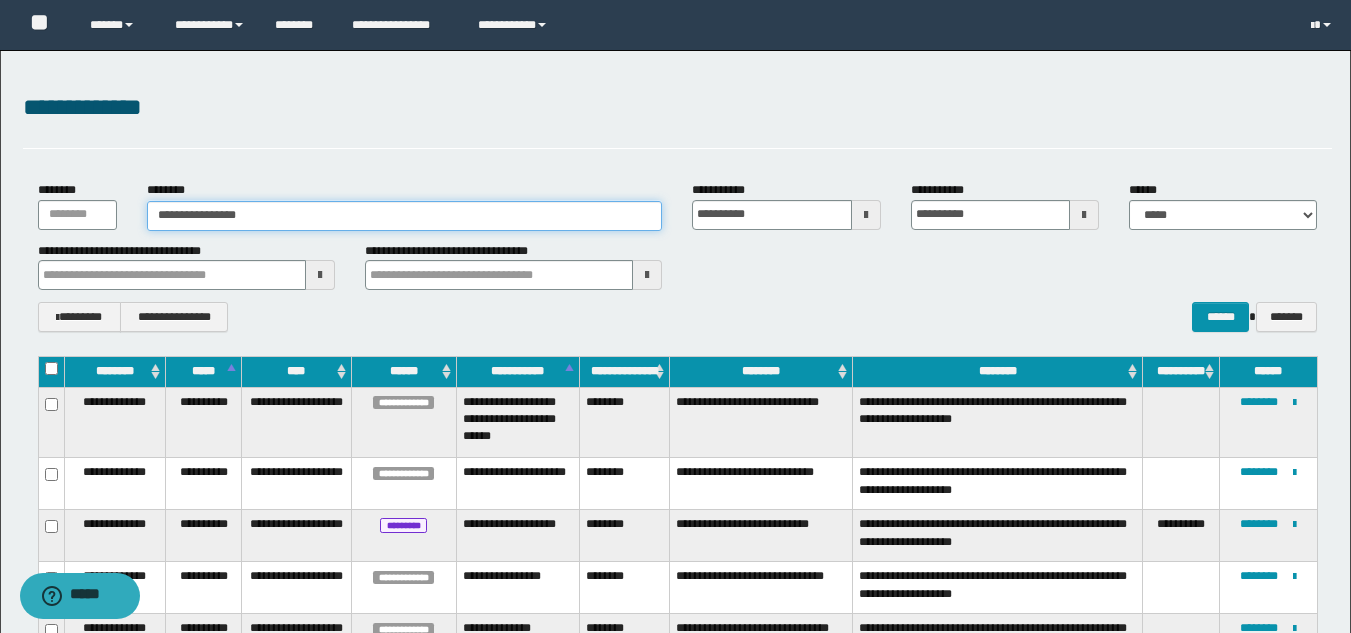 type on "**********" 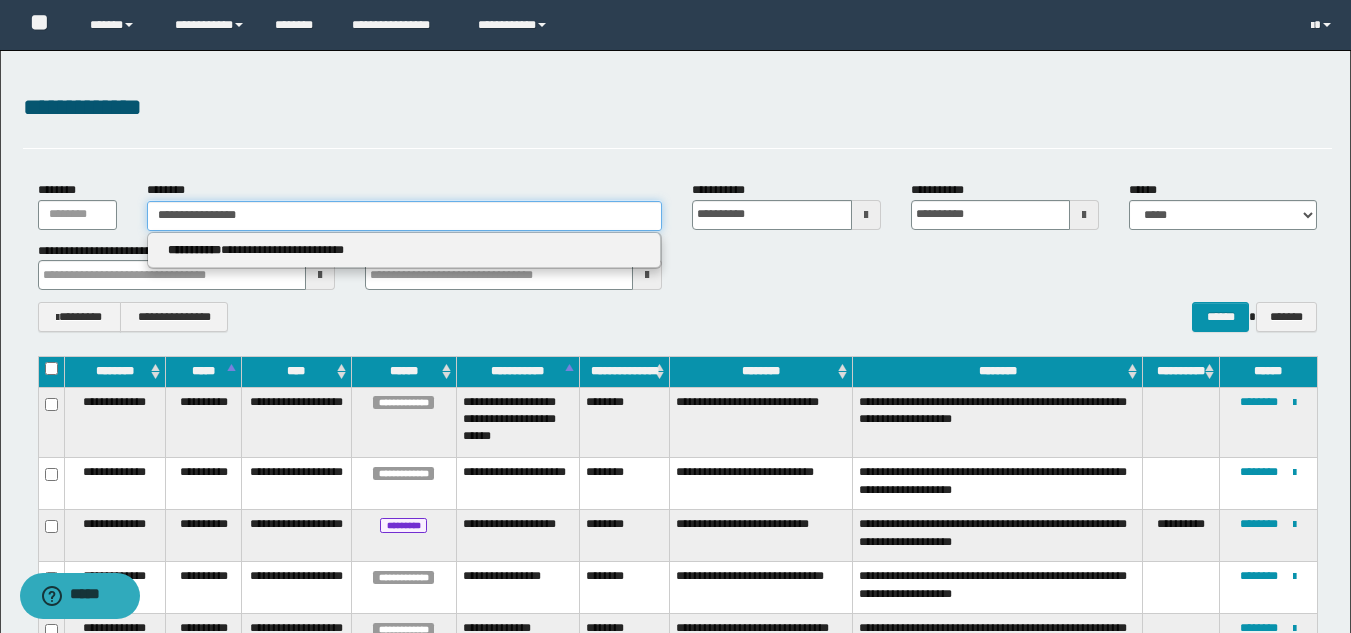type 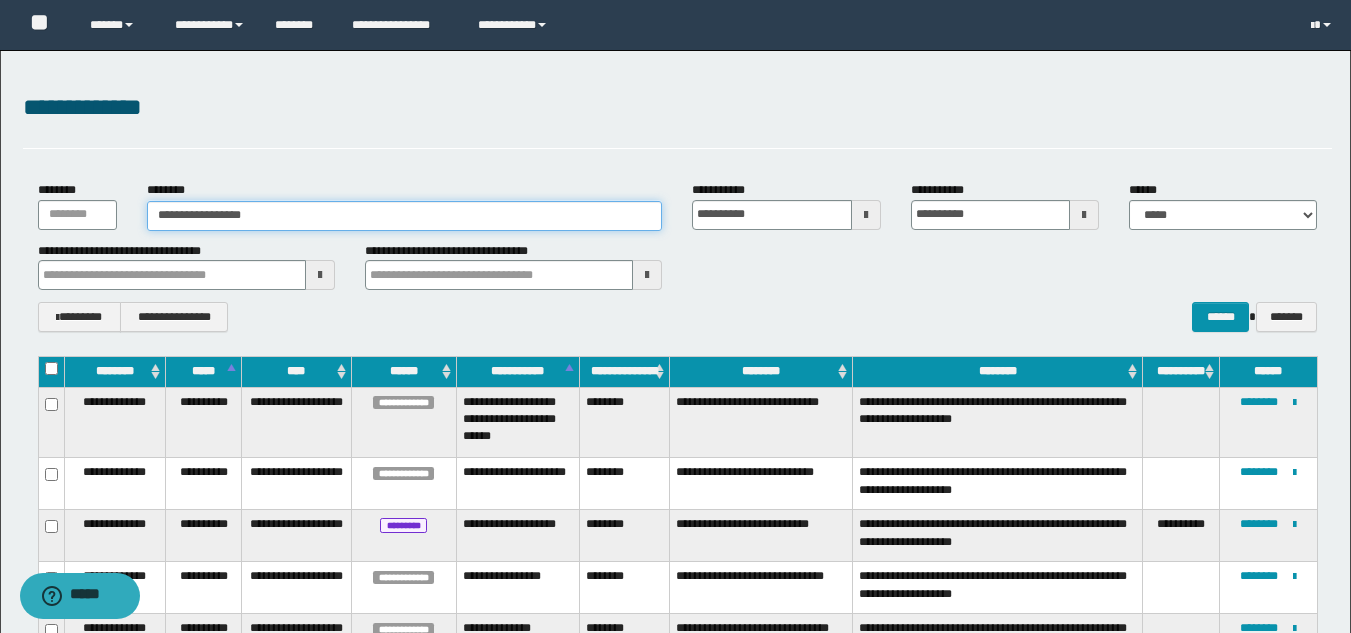 type on "**********" 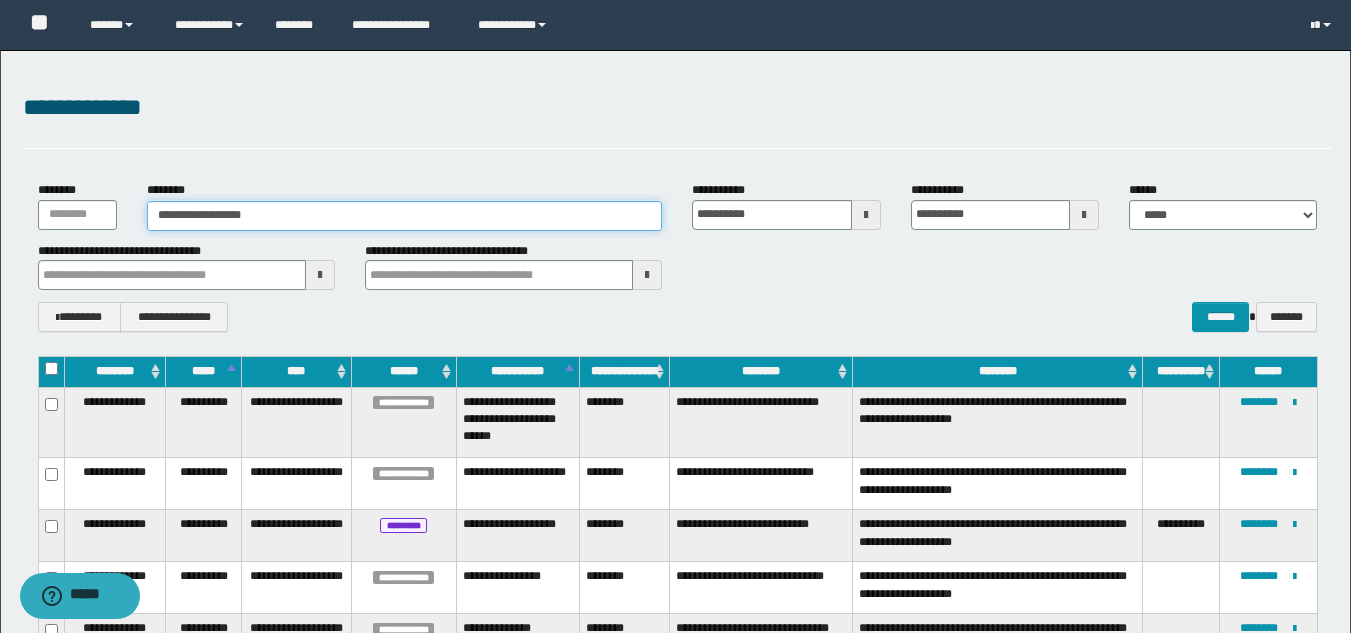 type 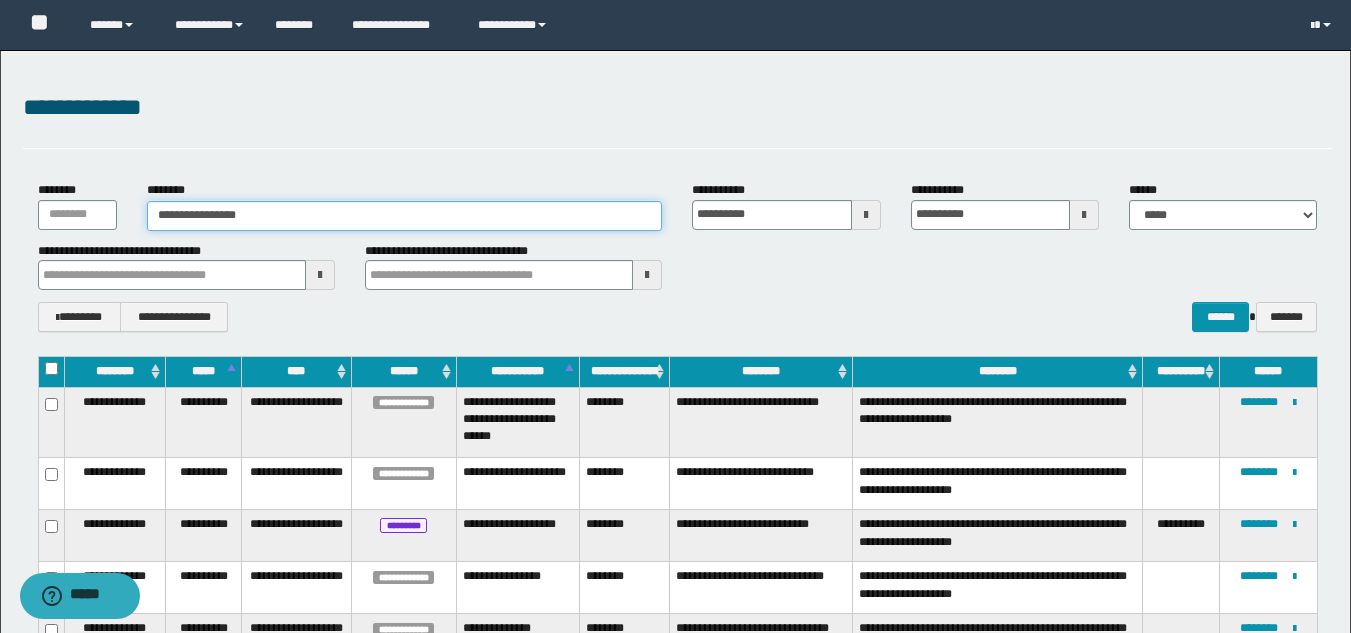 type on "**********" 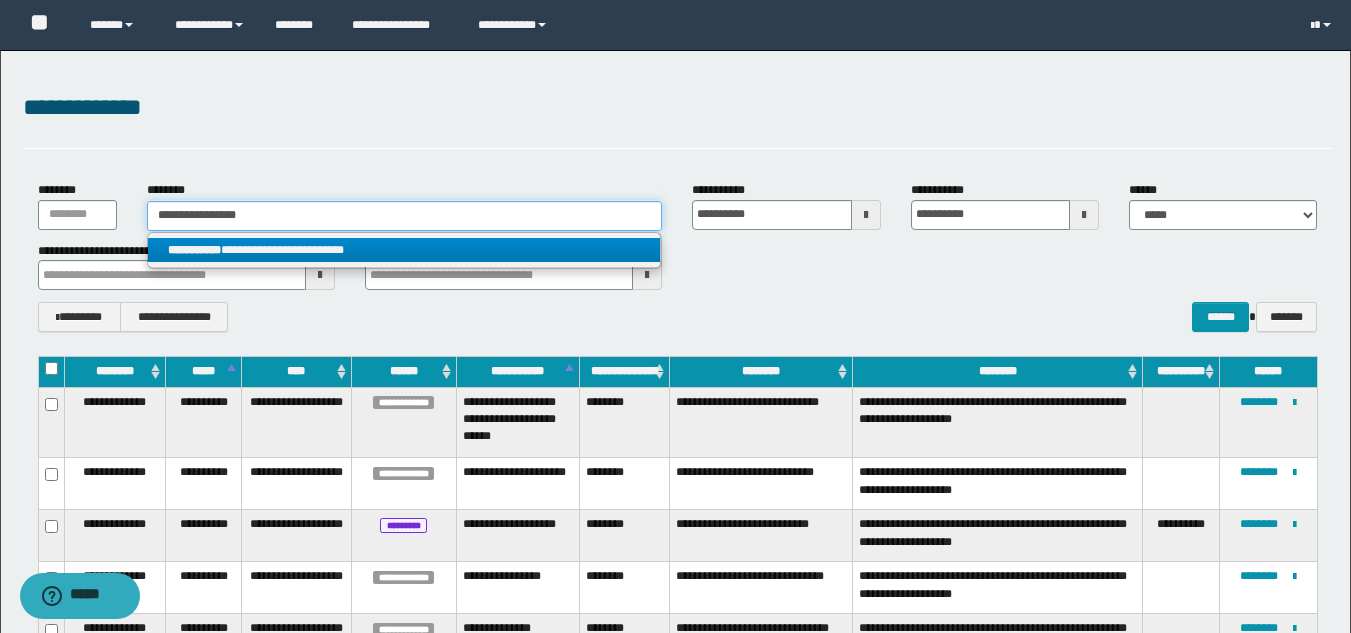 type on "**********" 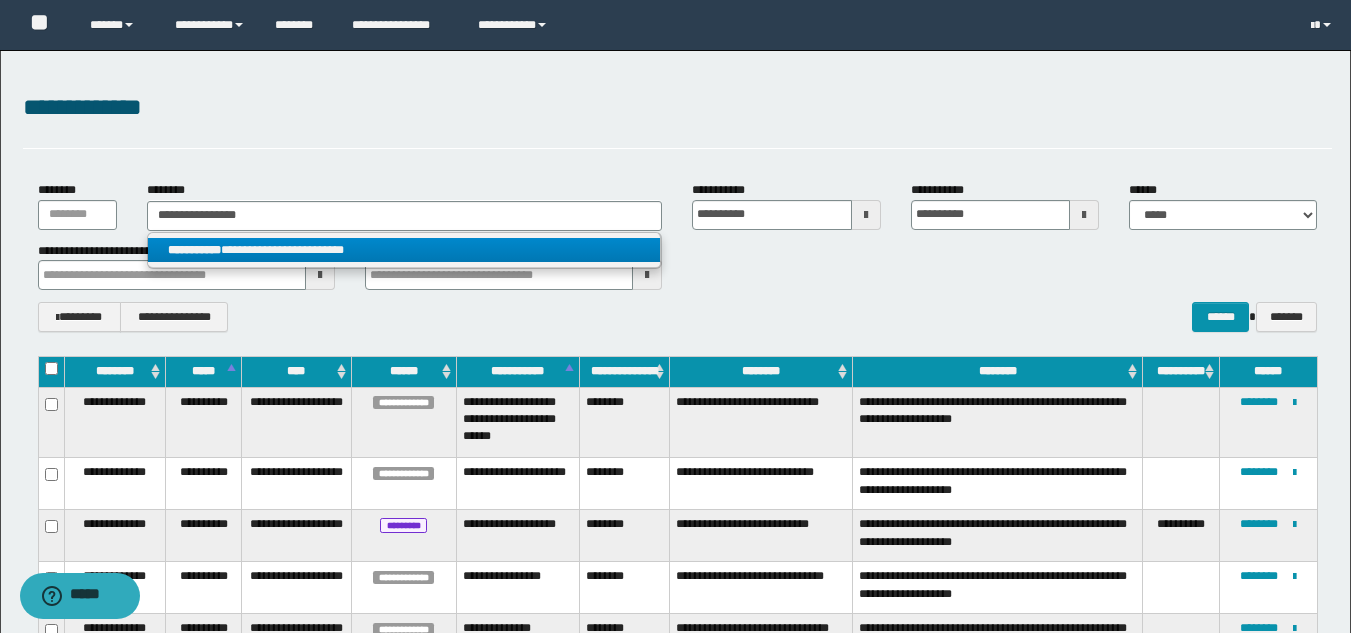 click on "**********" at bounding box center [404, 250] 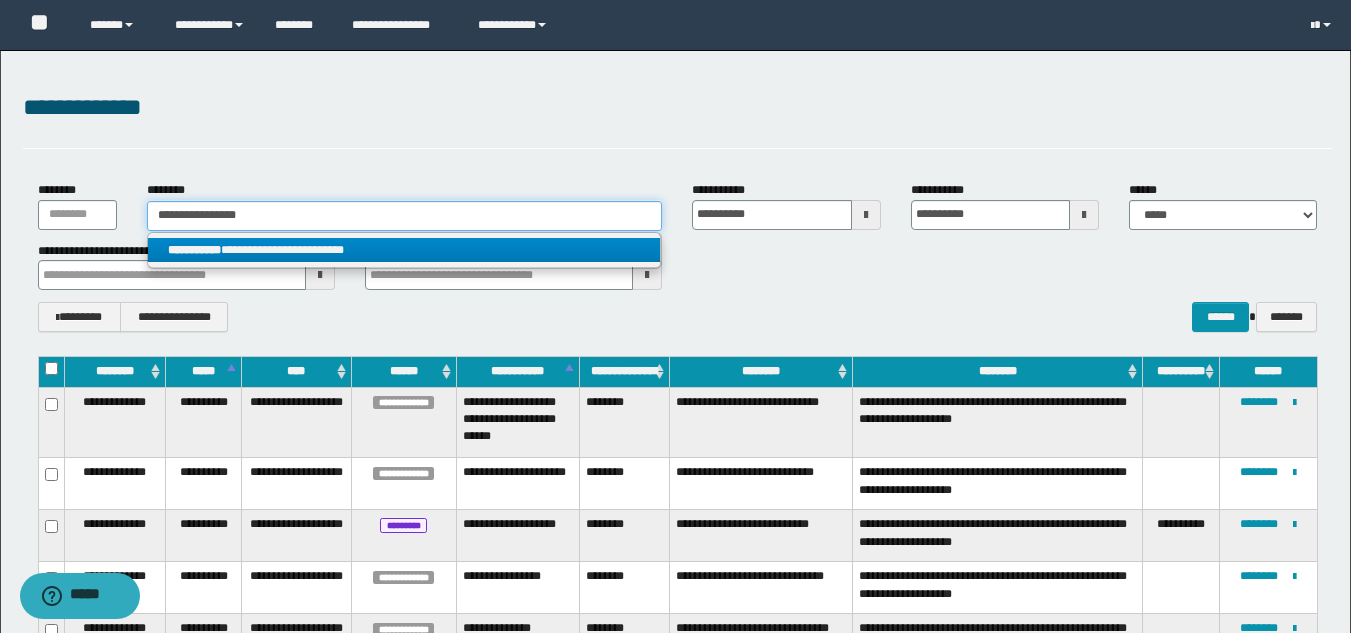 type 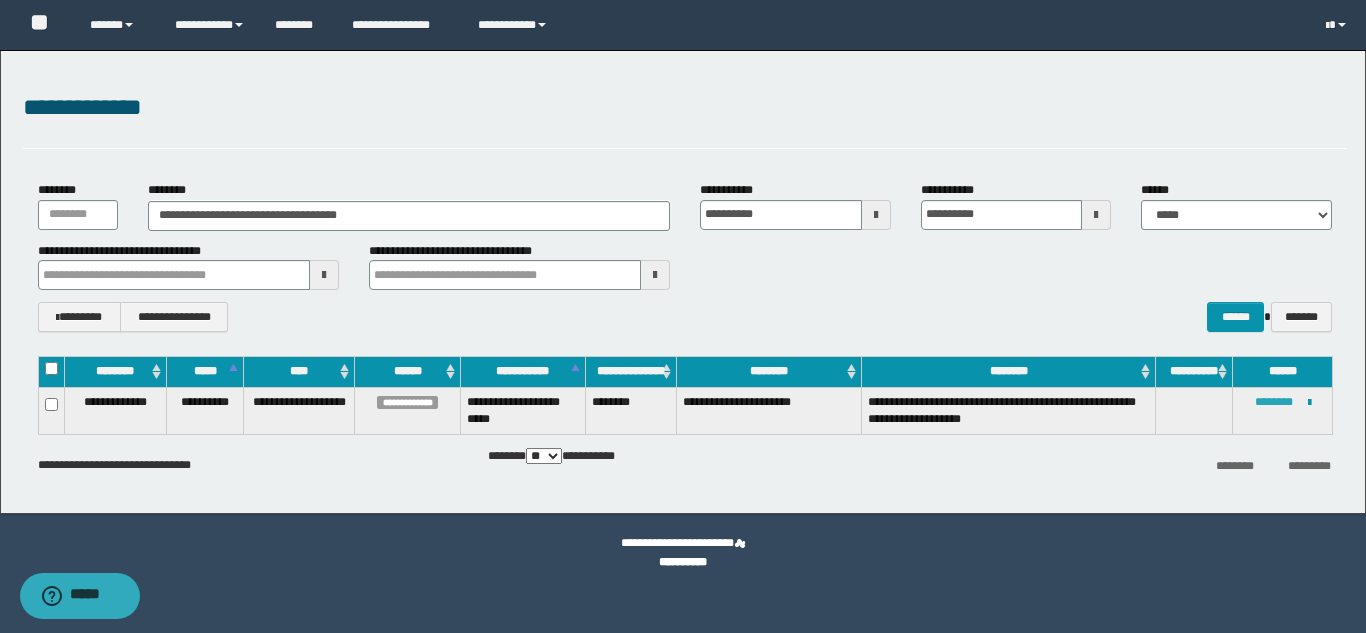 click on "********" at bounding box center [1274, 402] 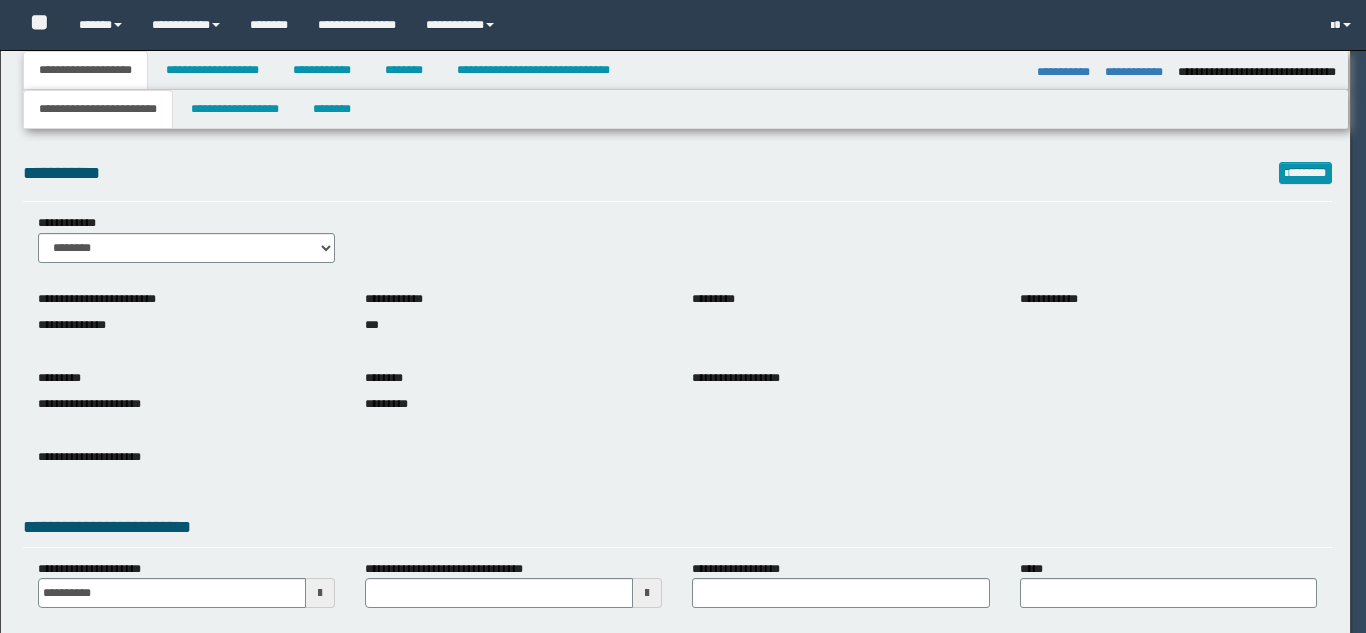 select on "*" 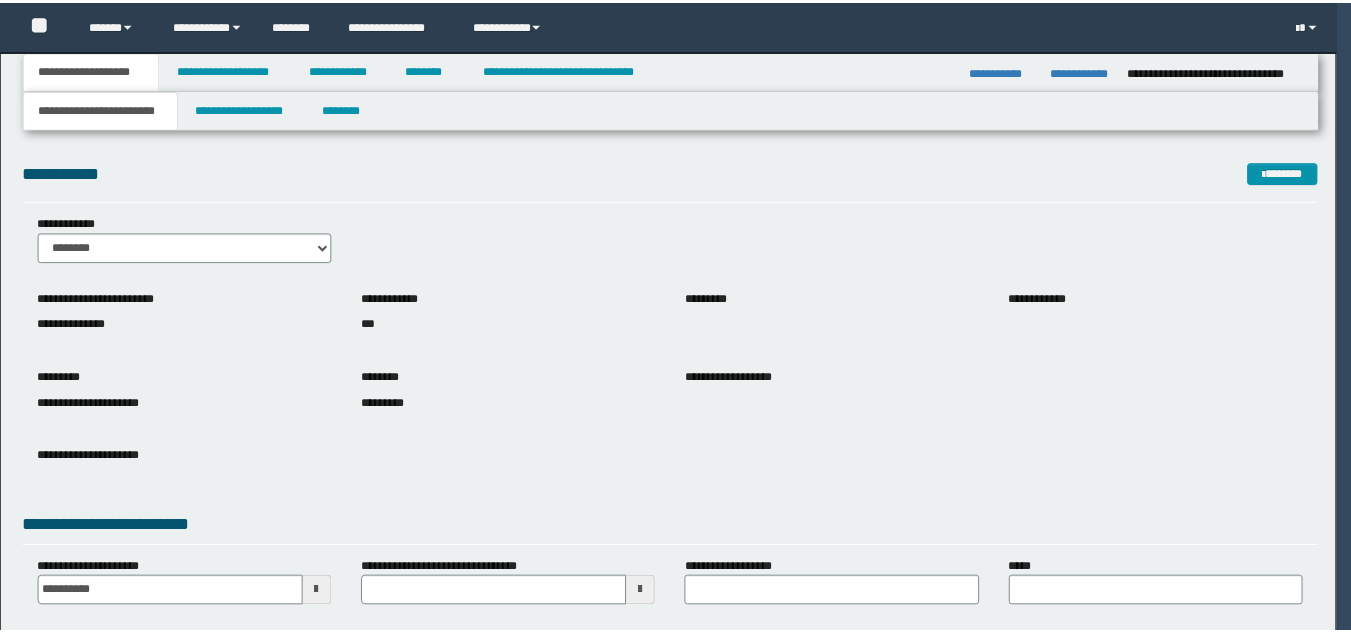 scroll, scrollTop: 0, scrollLeft: 0, axis: both 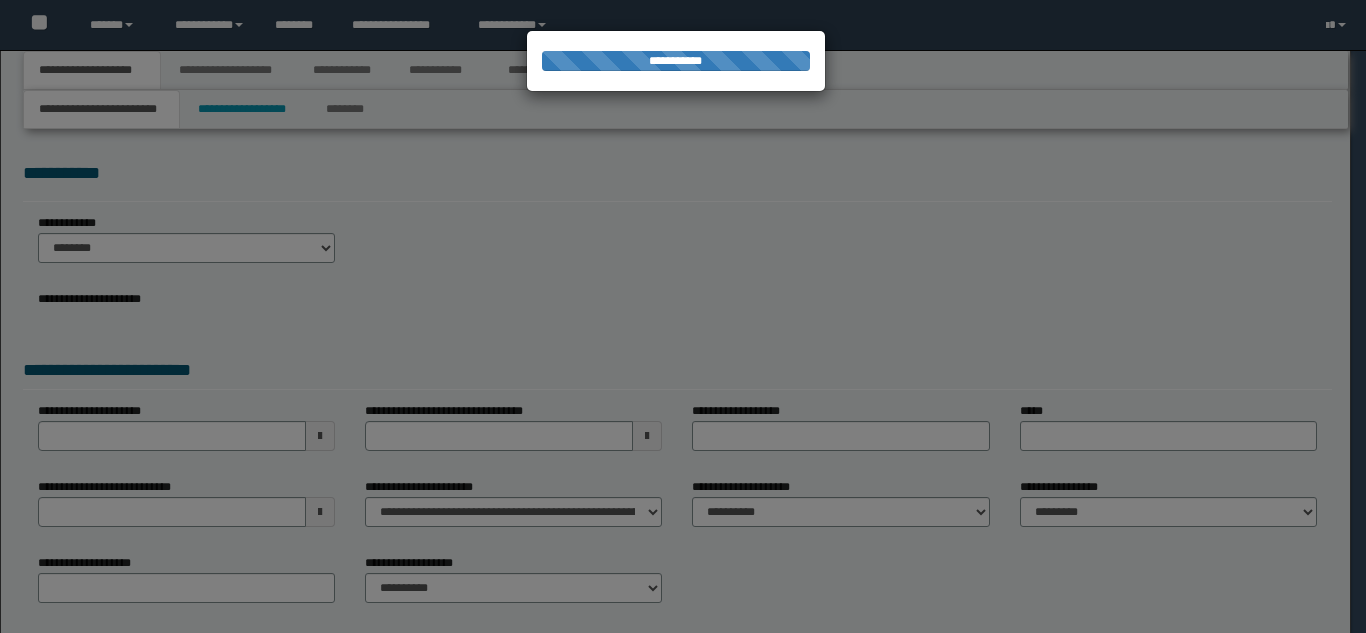 select on "*" 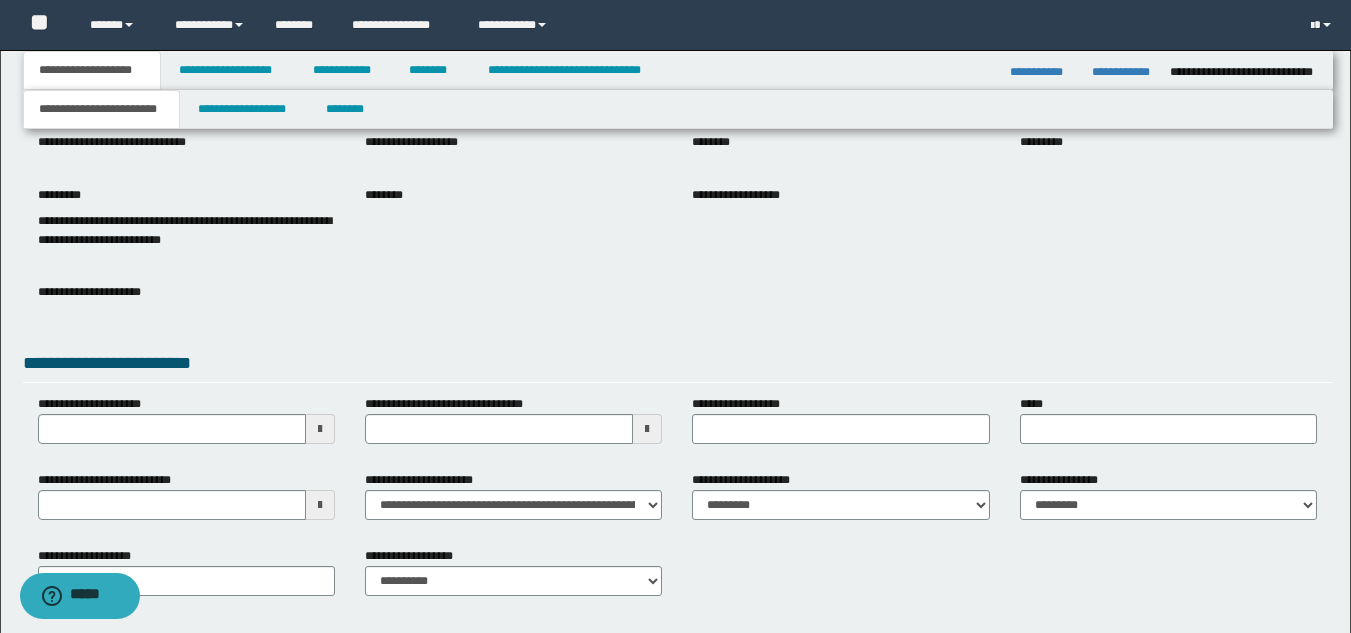 scroll, scrollTop: 200, scrollLeft: 0, axis: vertical 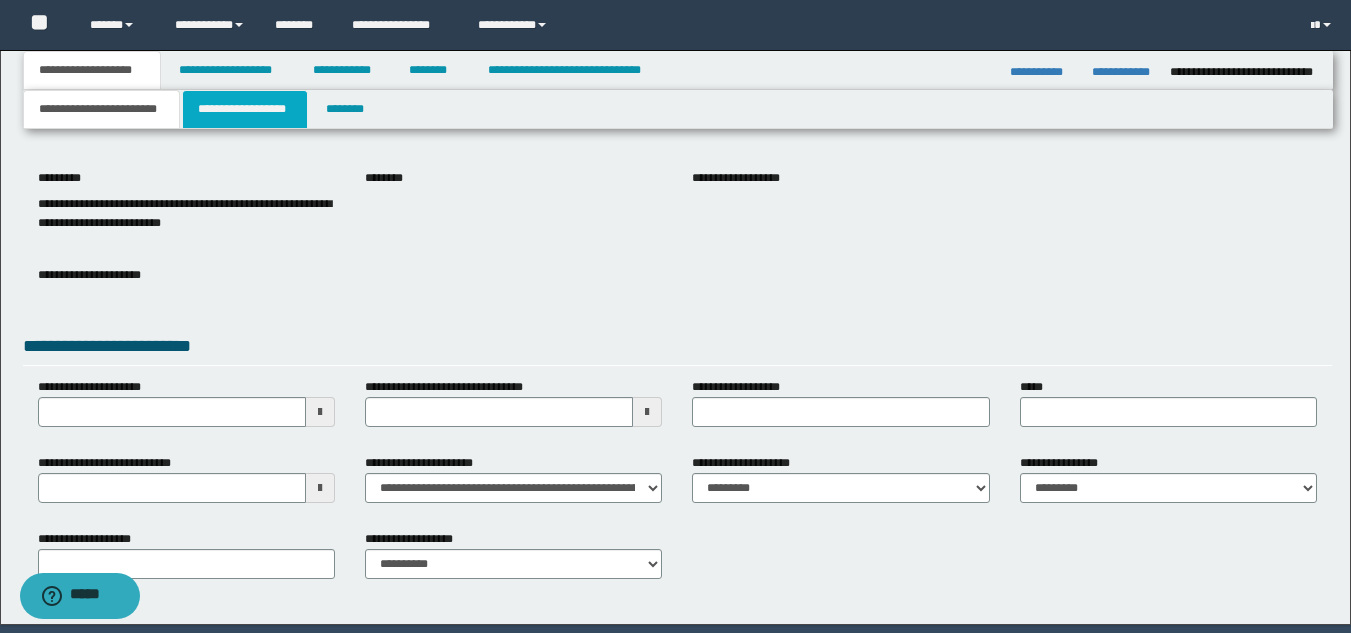 click on "**********" at bounding box center [245, 109] 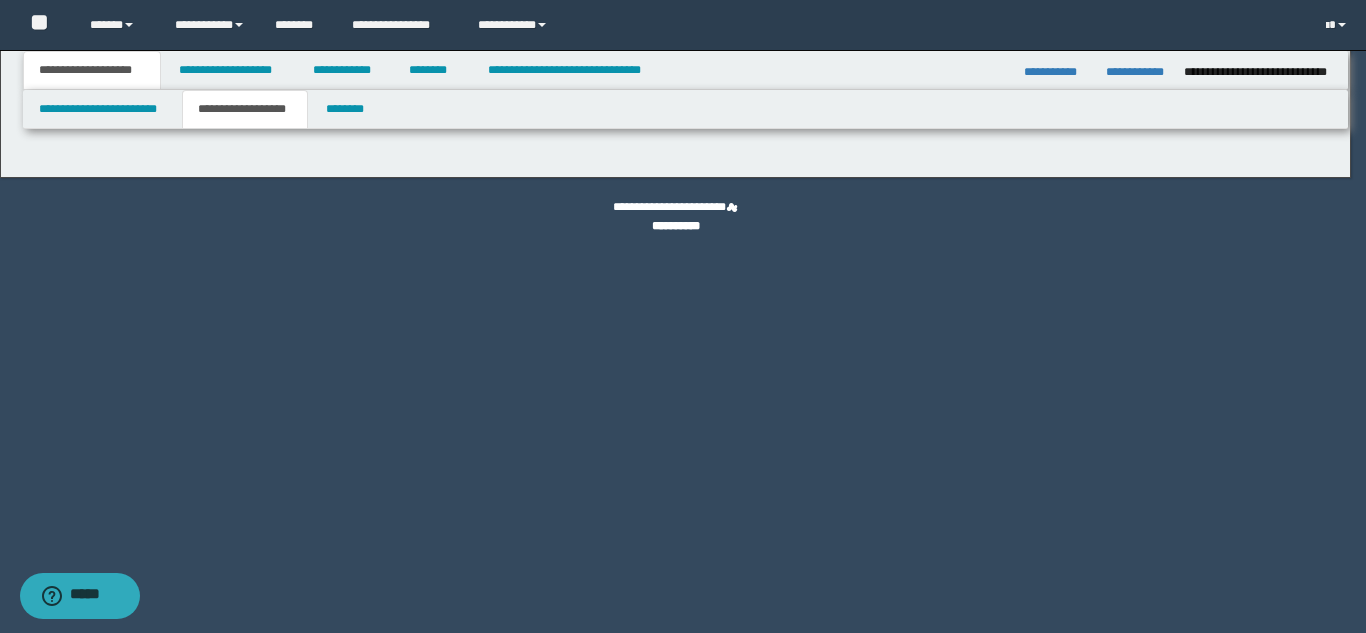 type on "*******" 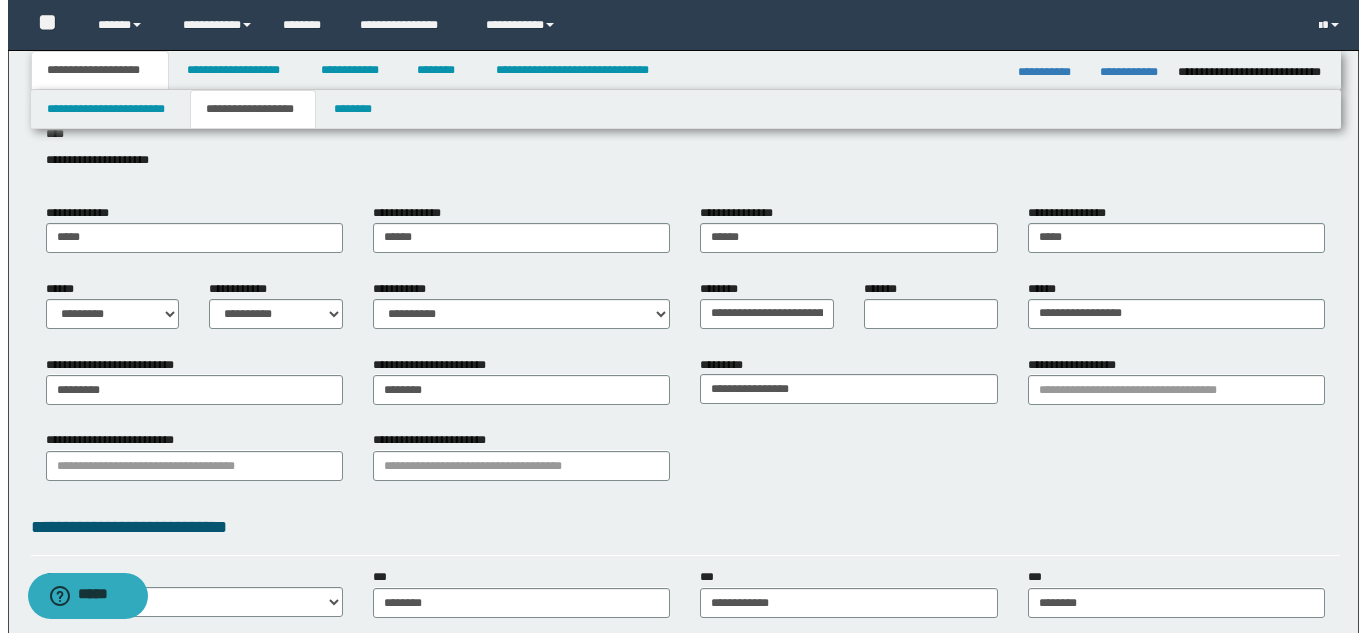 scroll, scrollTop: 0, scrollLeft: 0, axis: both 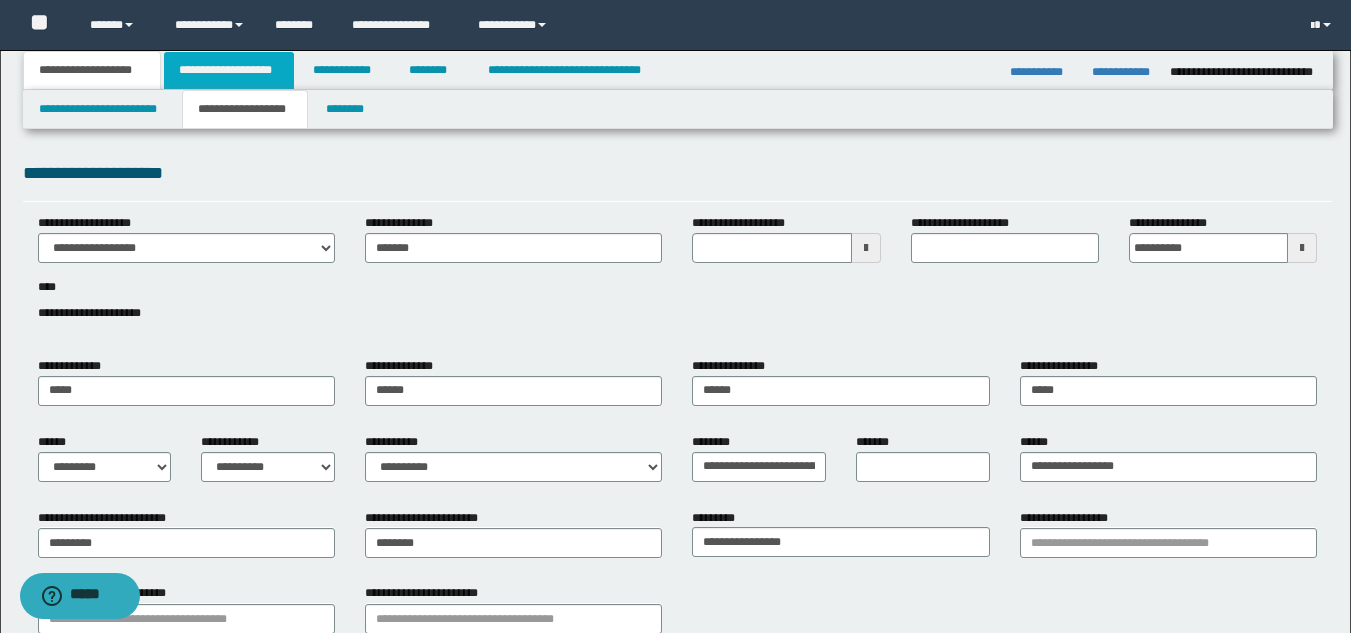 click on "**********" at bounding box center (229, 70) 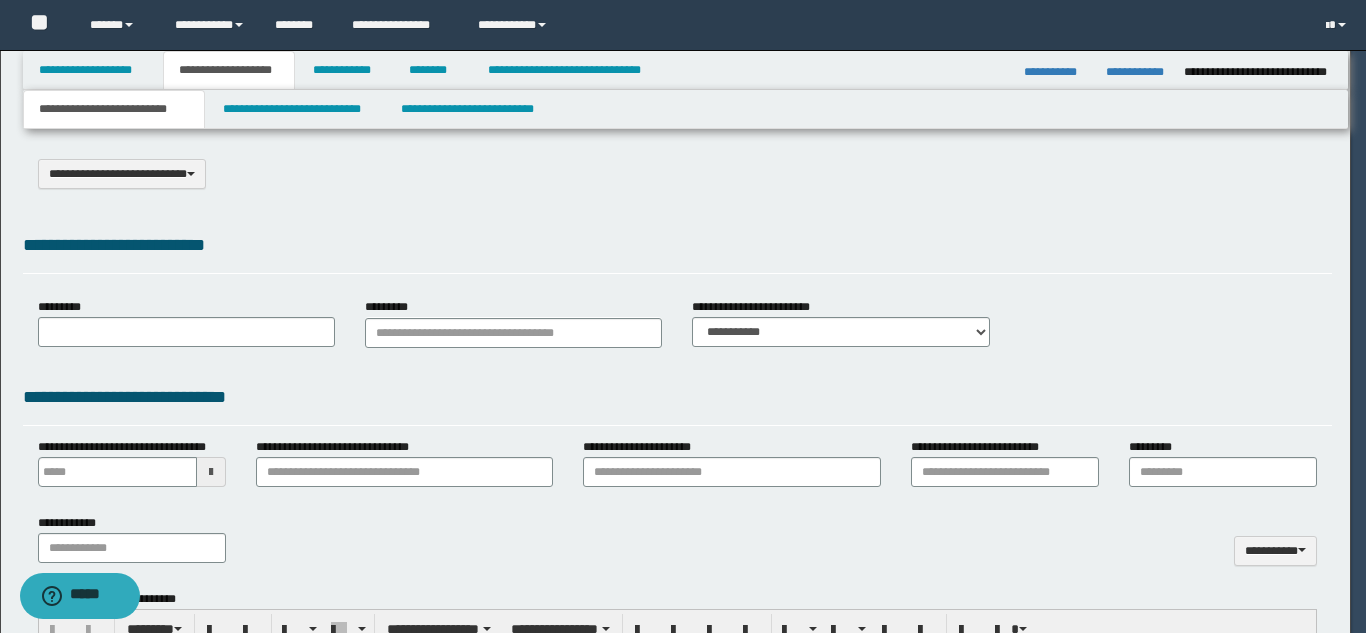 select on "*" 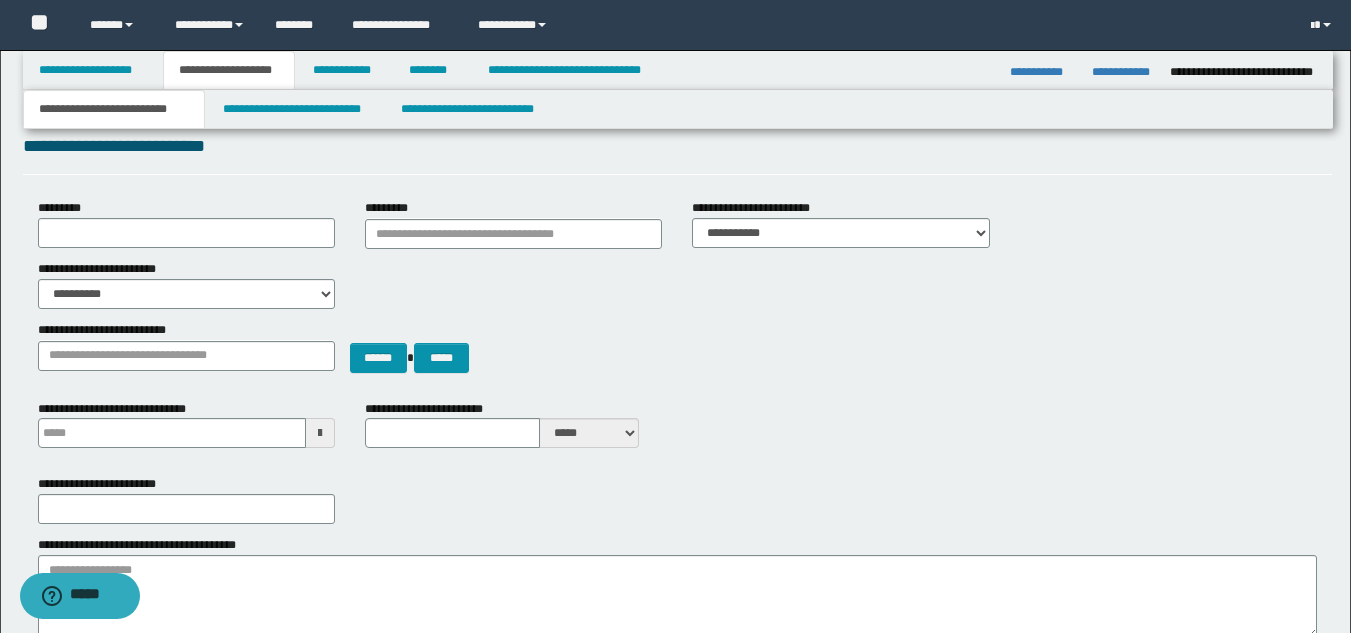 scroll, scrollTop: 100, scrollLeft: 0, axis: vertical 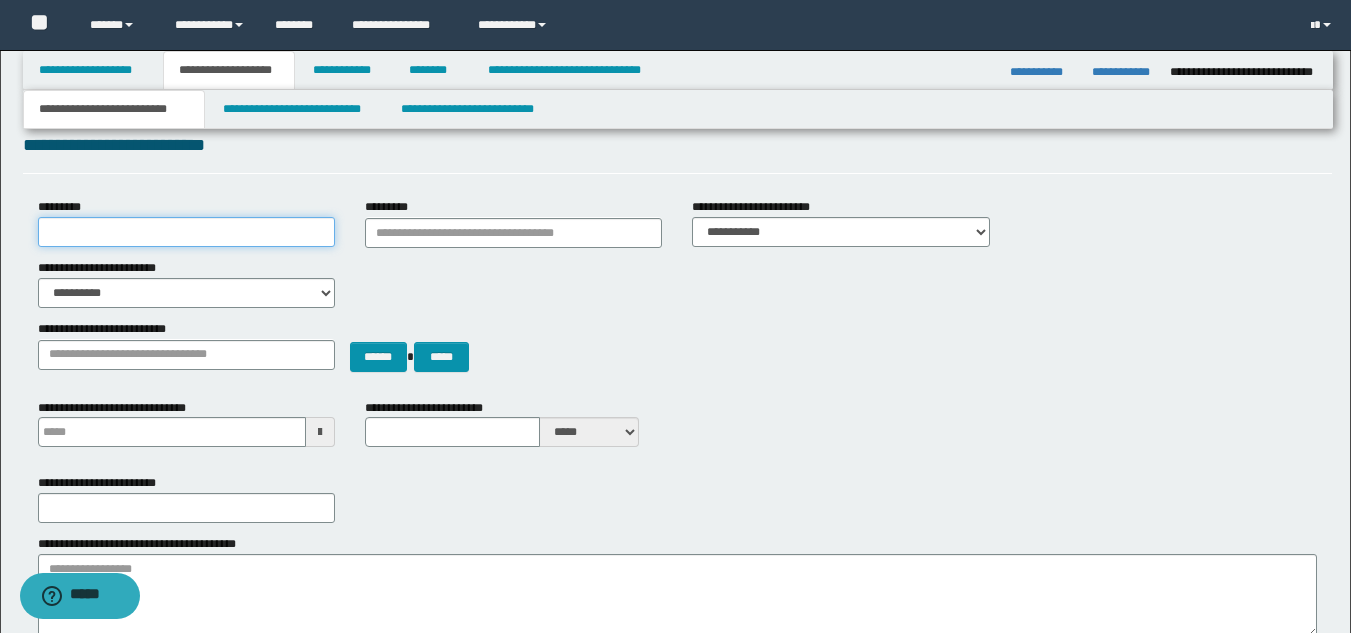 click on "*********" at bounding box center [186, 232] 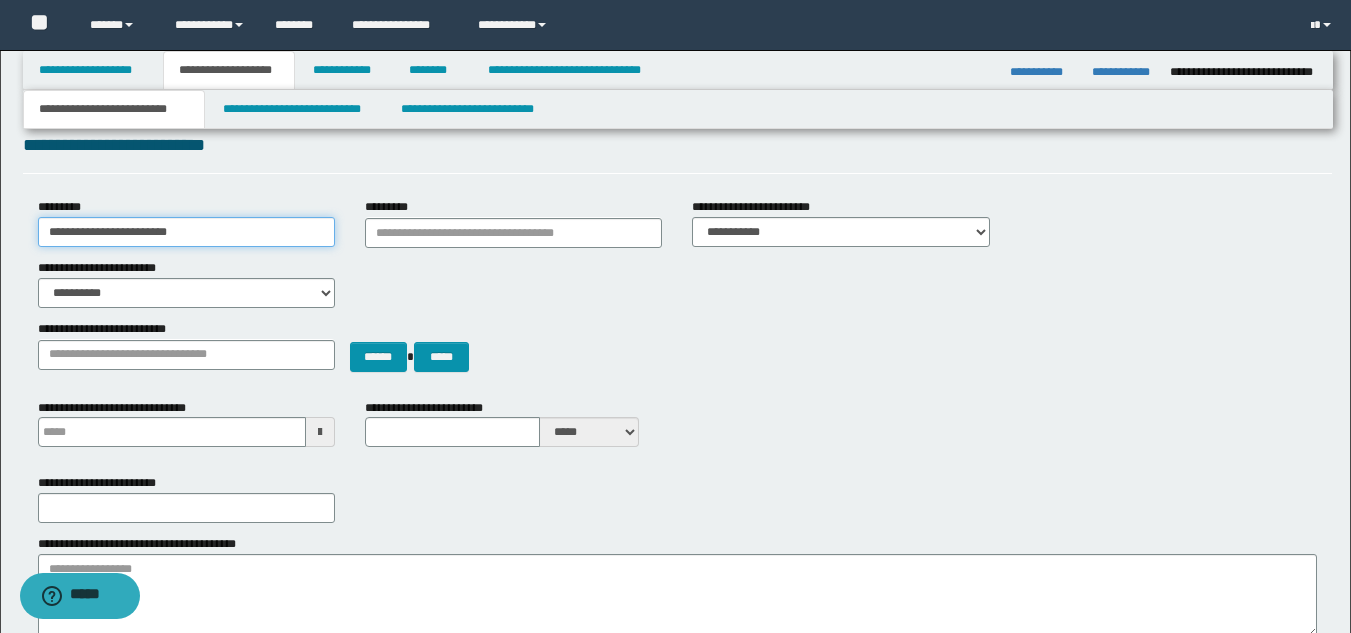type on "**********" 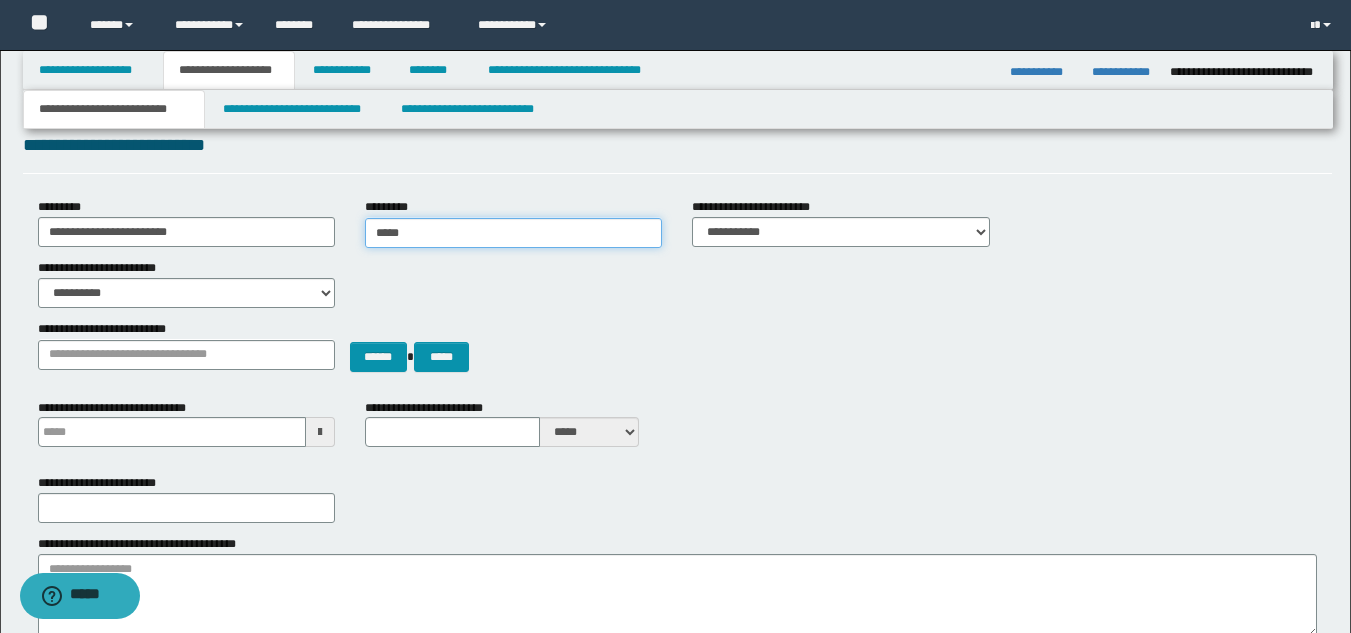 type on "******" 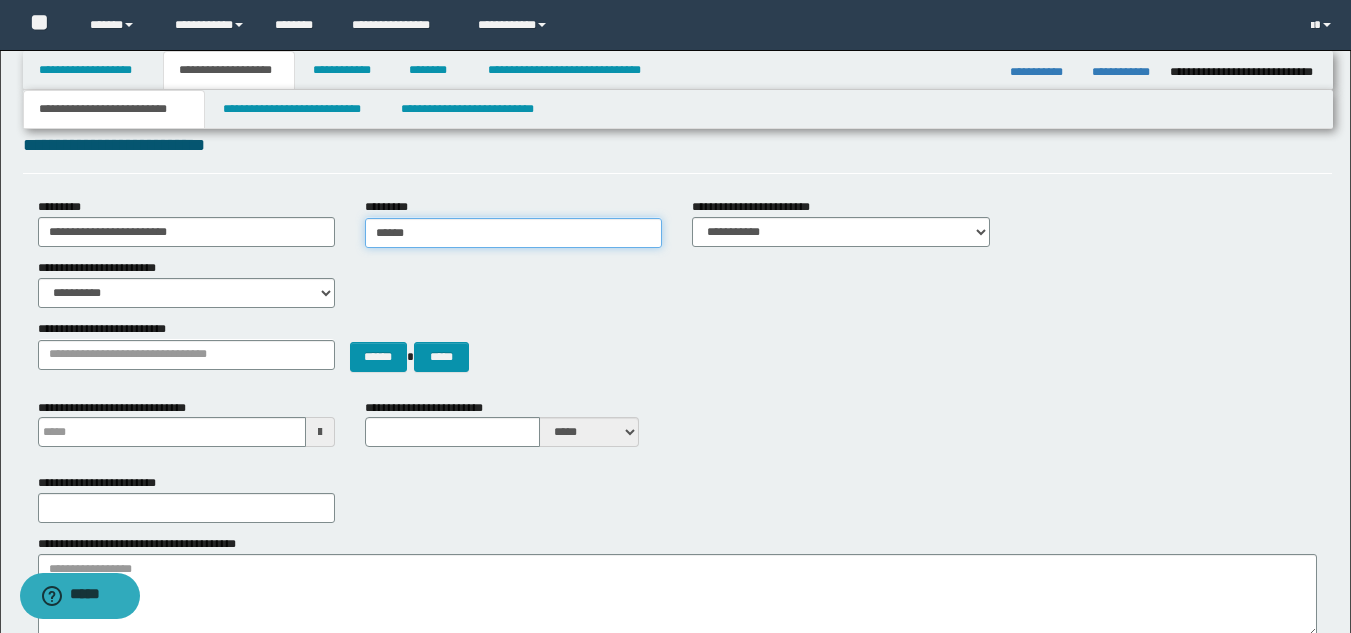 type on "**********" 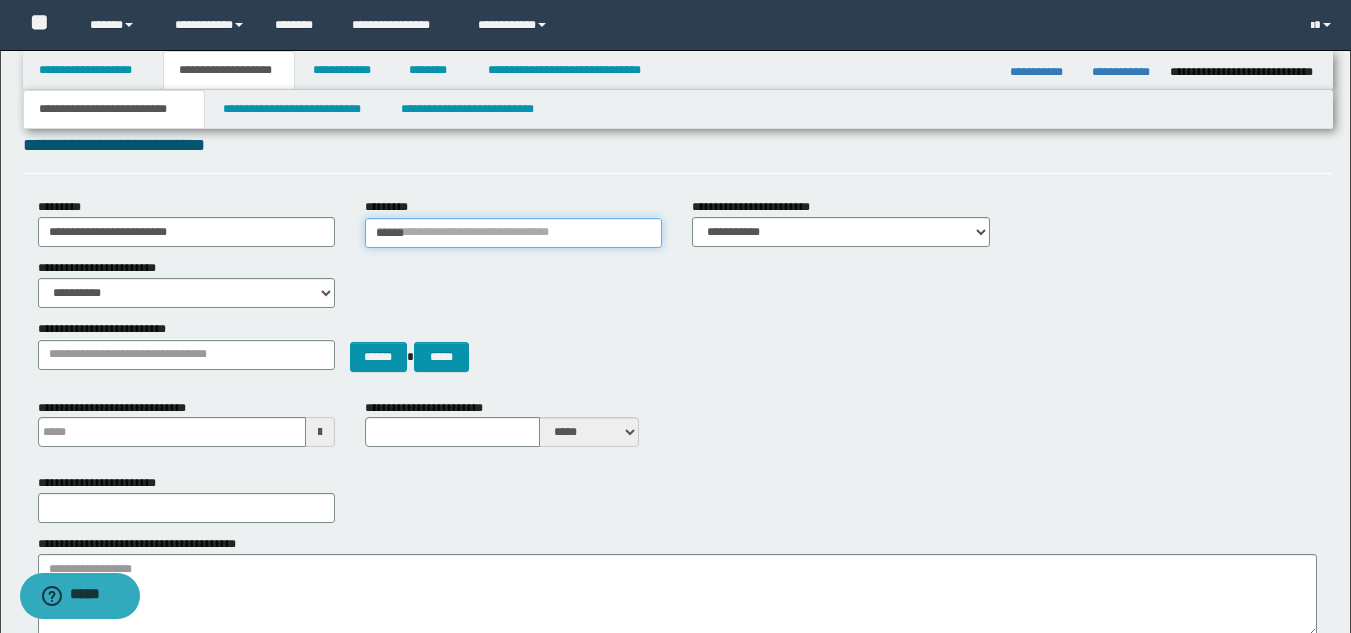 type 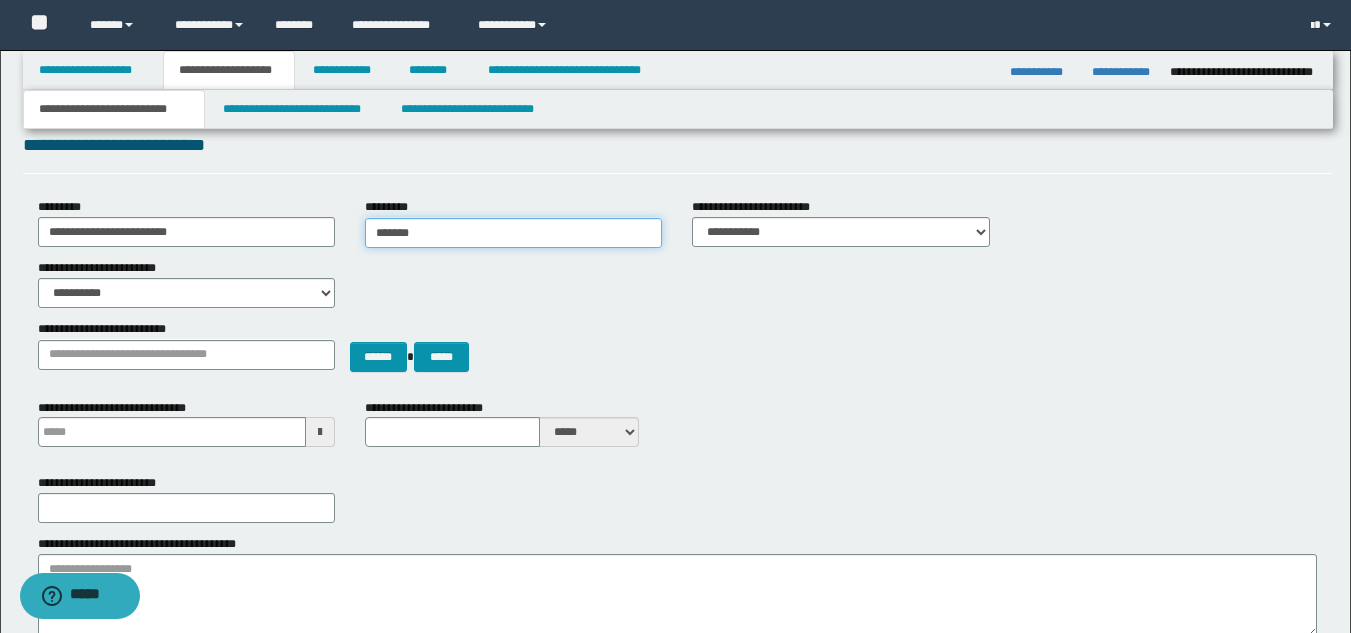 type on "******" 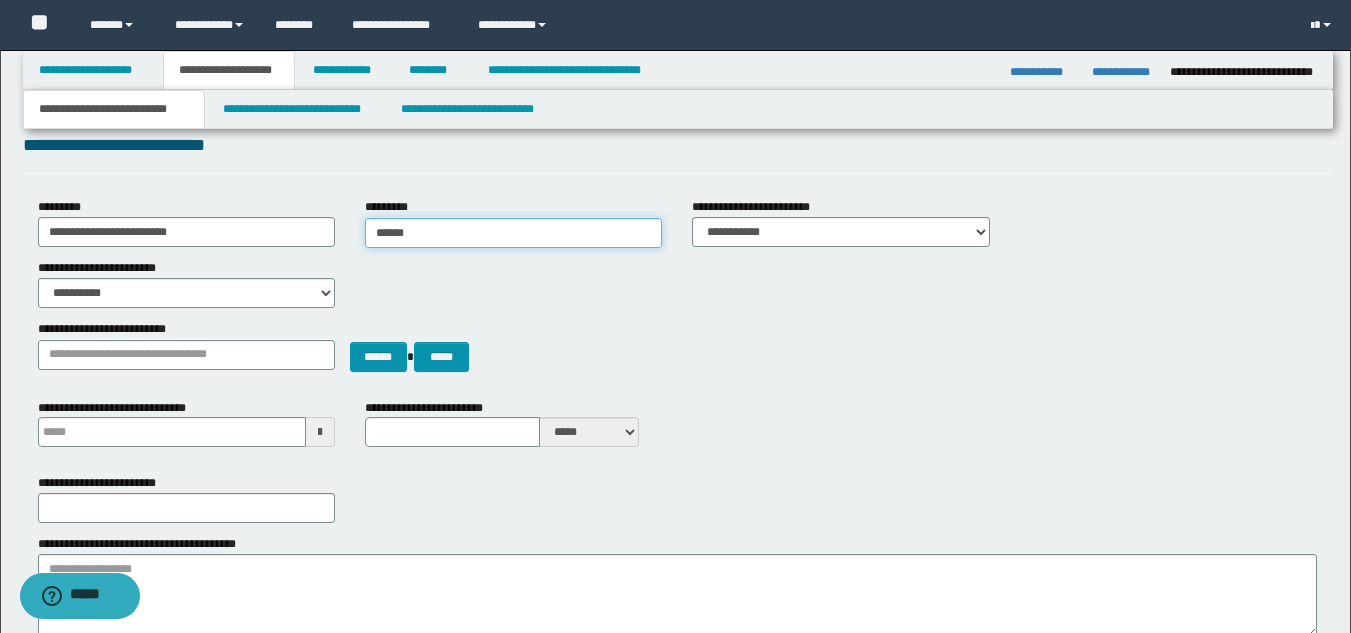 type on "**********" 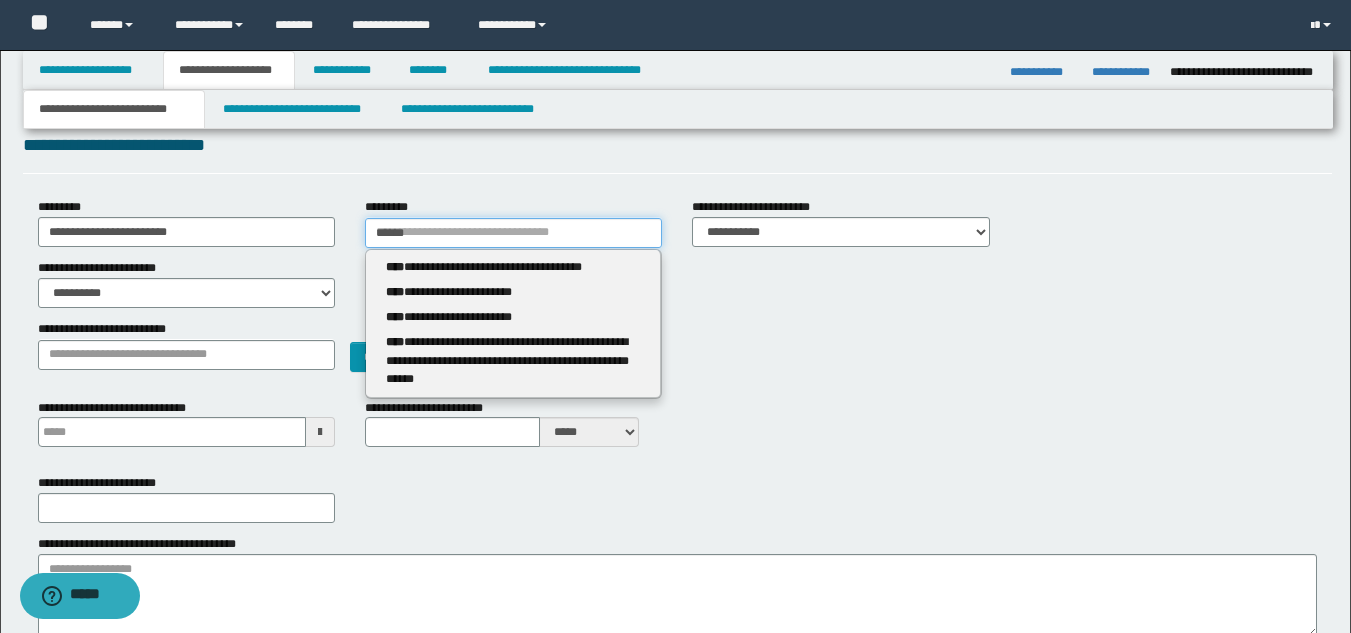 type 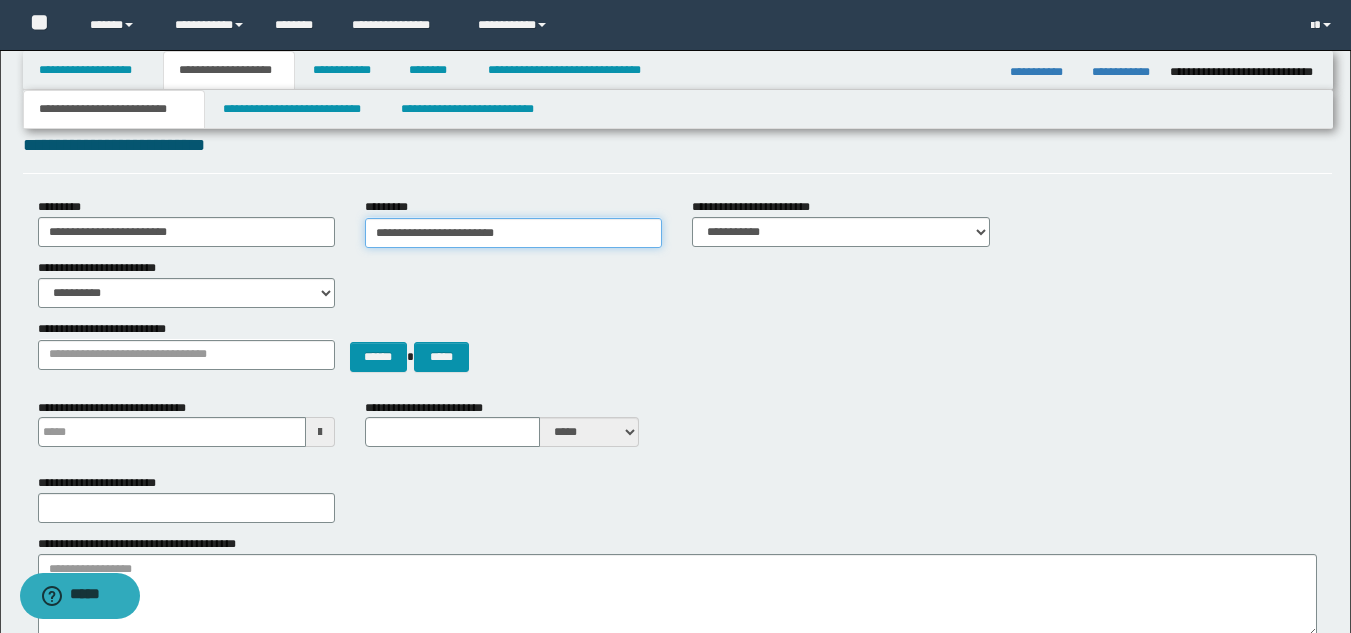 type on "**********" 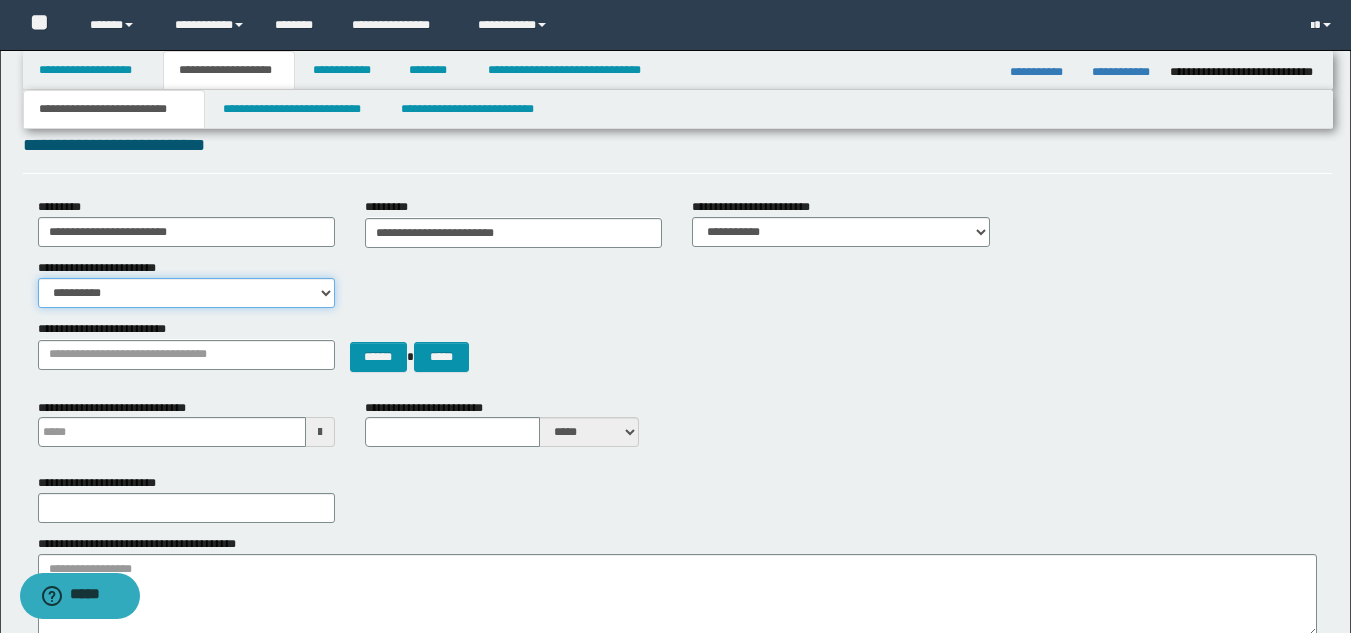 click on "**********" at bounding box center [186, 293] 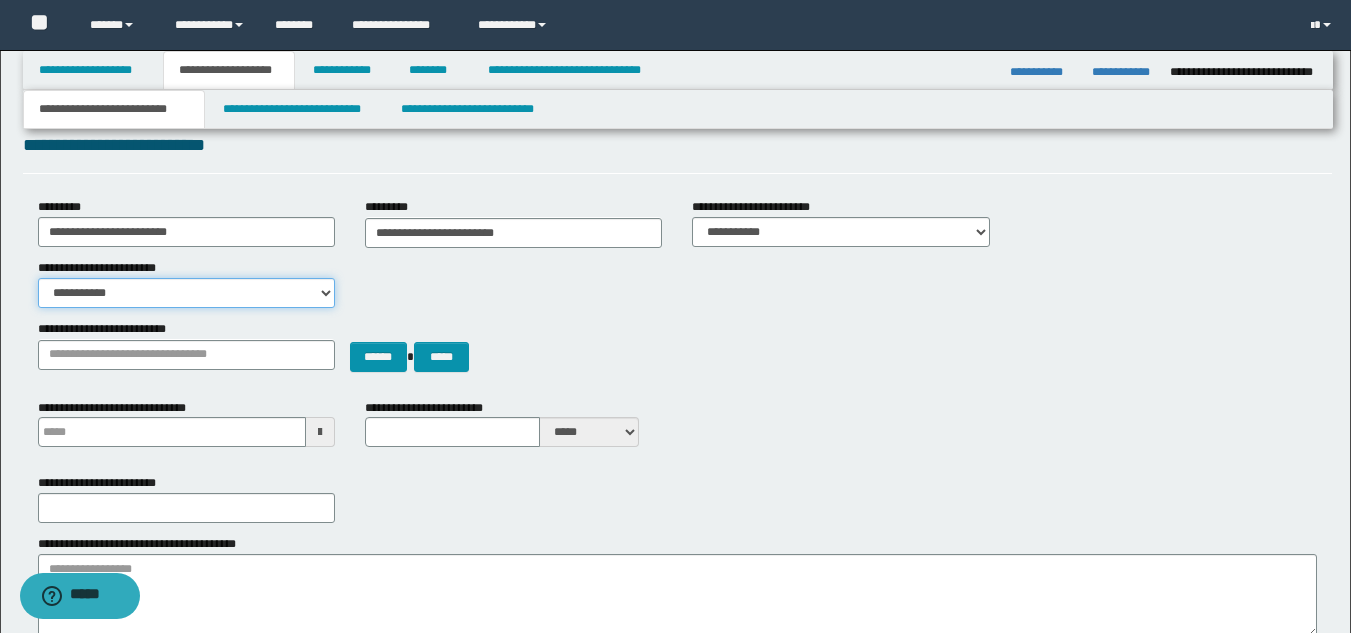 click on "**********" at bounding box center [186, 293] 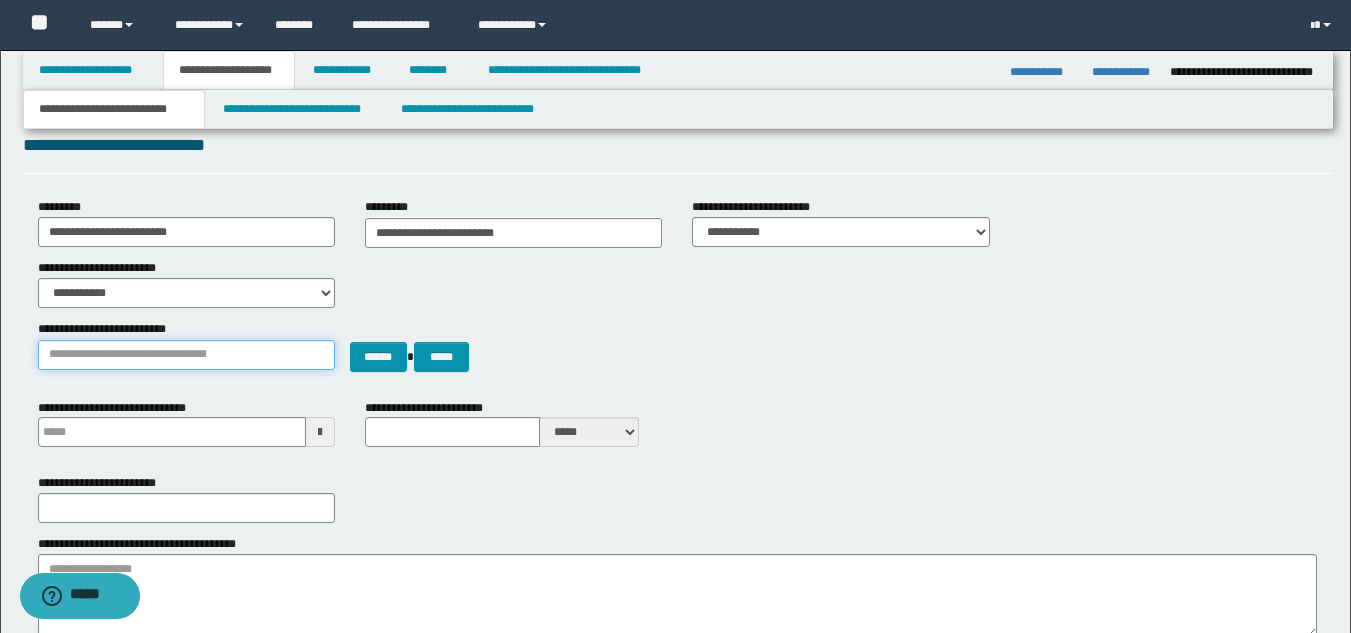 click on "**********" at bounding box center (186, 355) 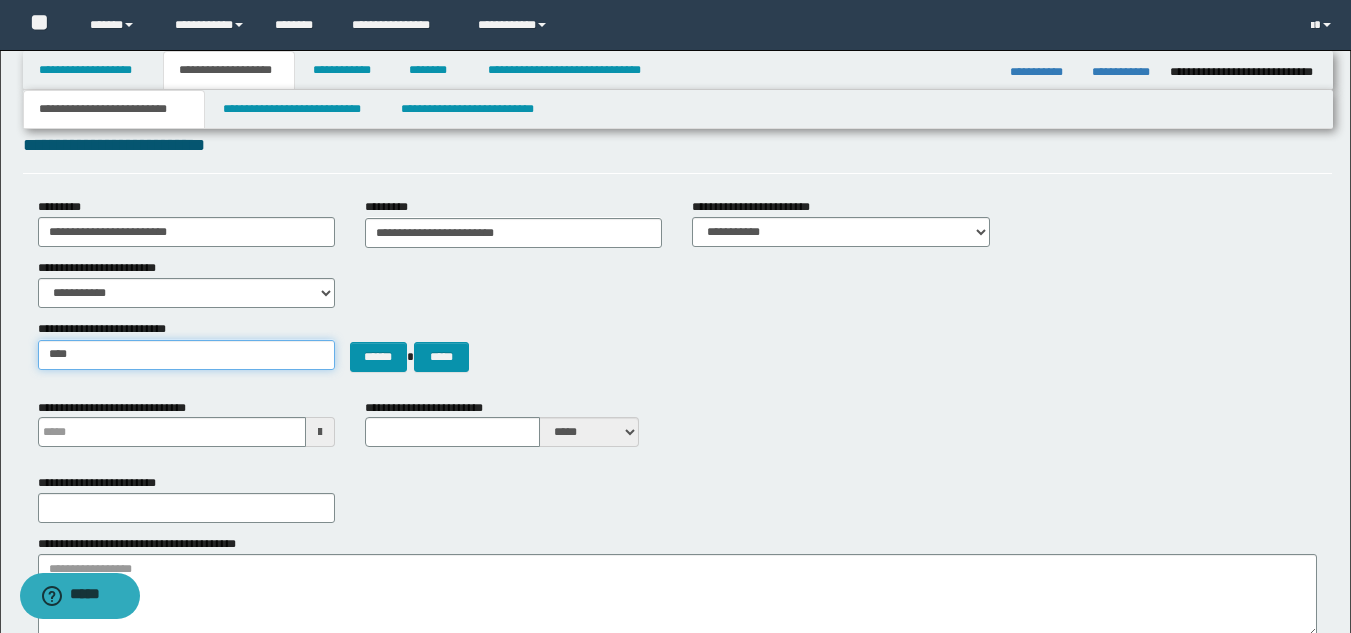type on "*****" 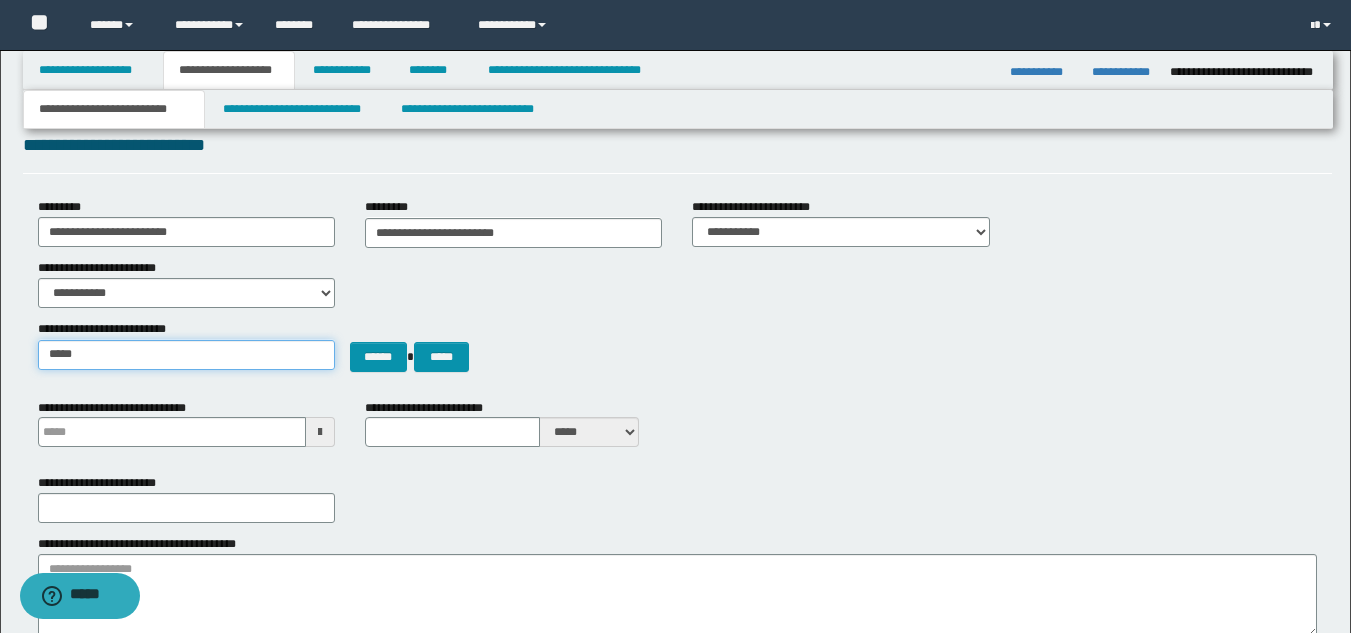 type on "**********" 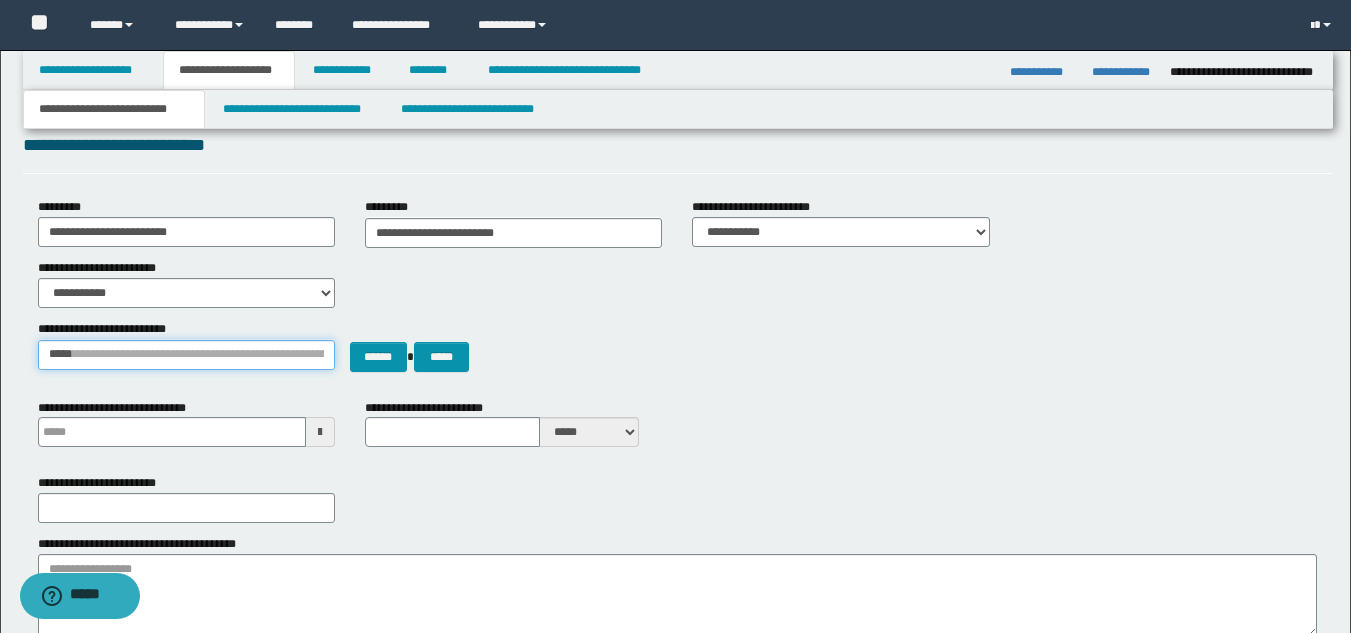 type 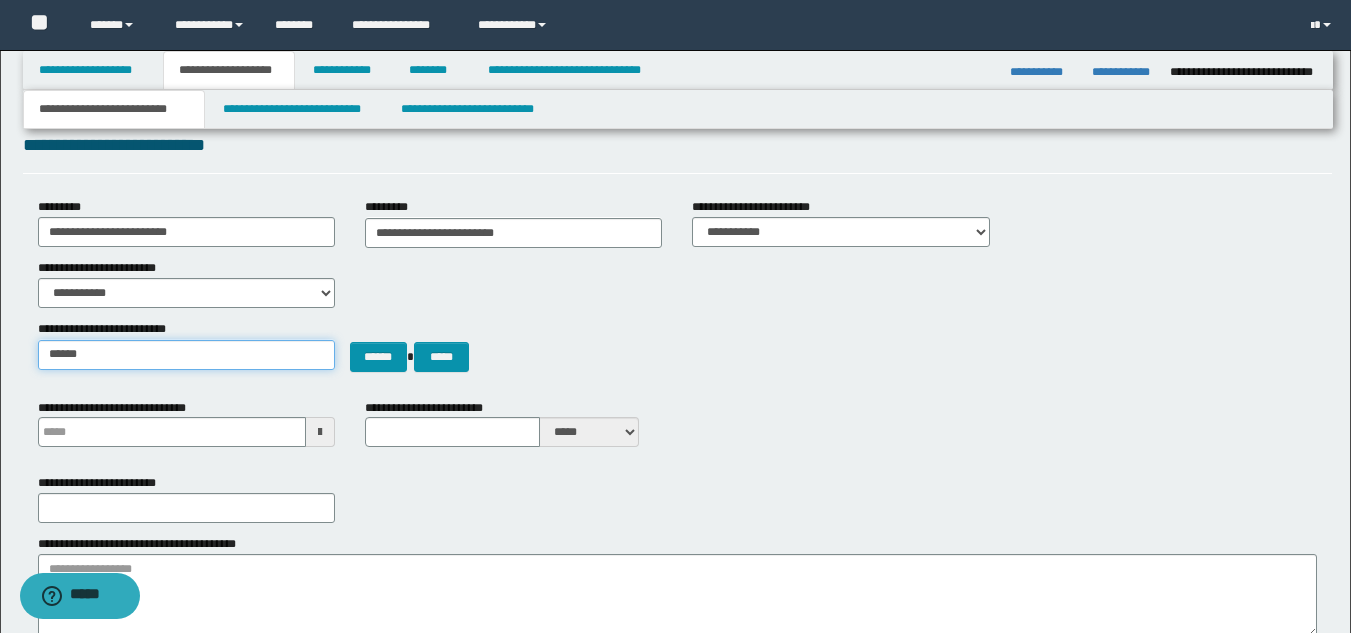 type on "*****" 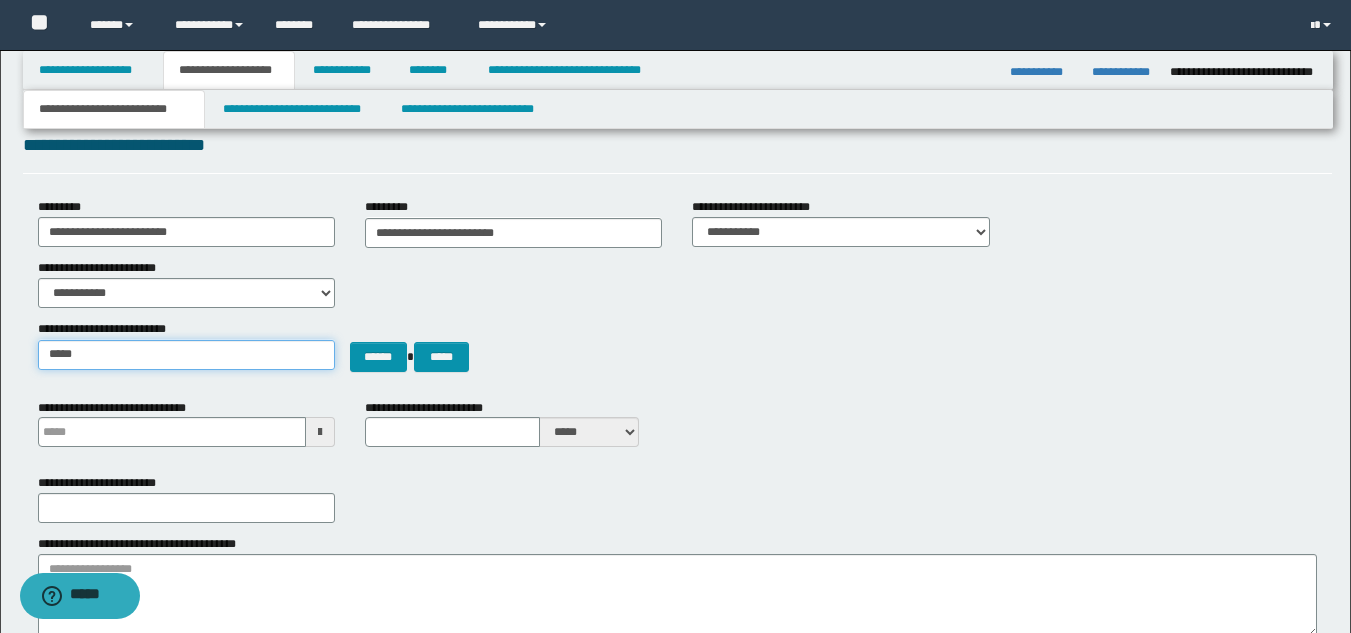 type on "**********" 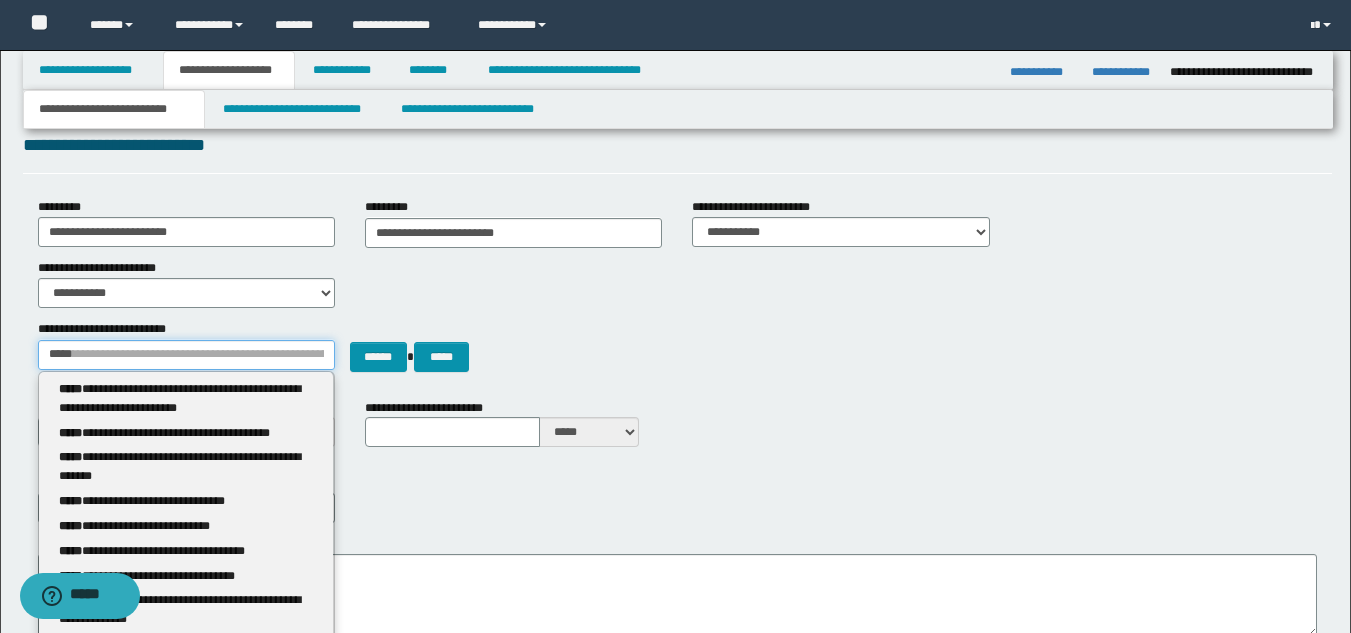 type 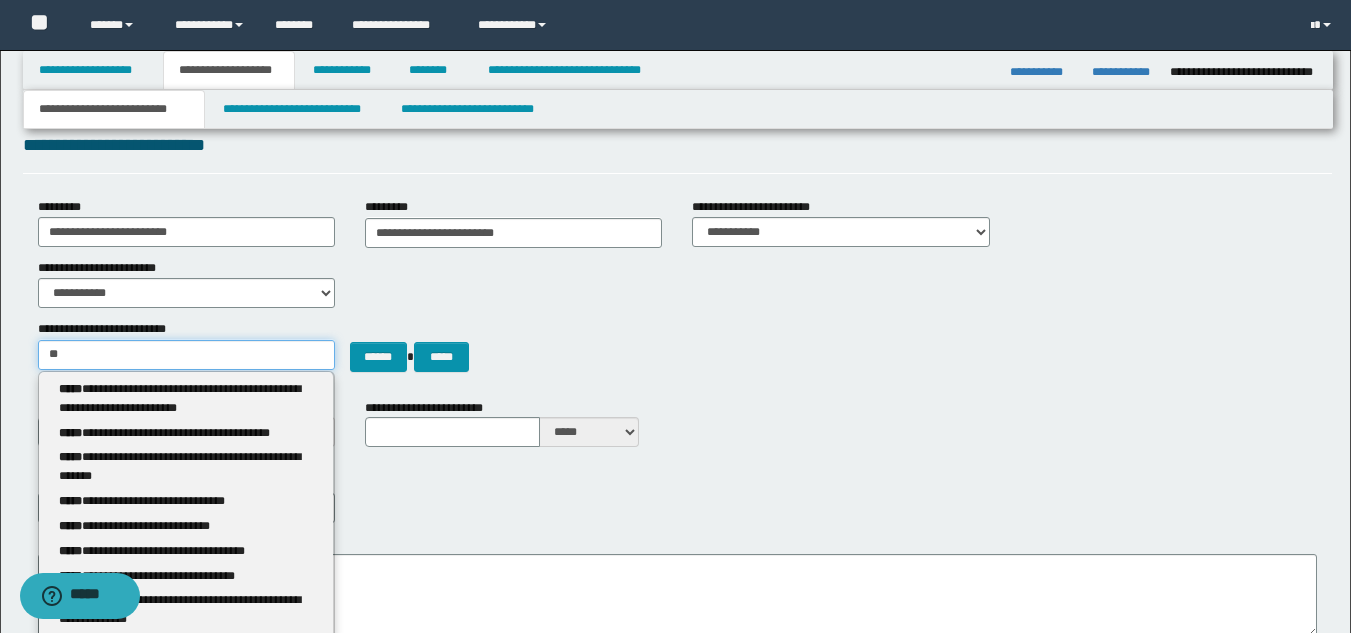 type on "*" 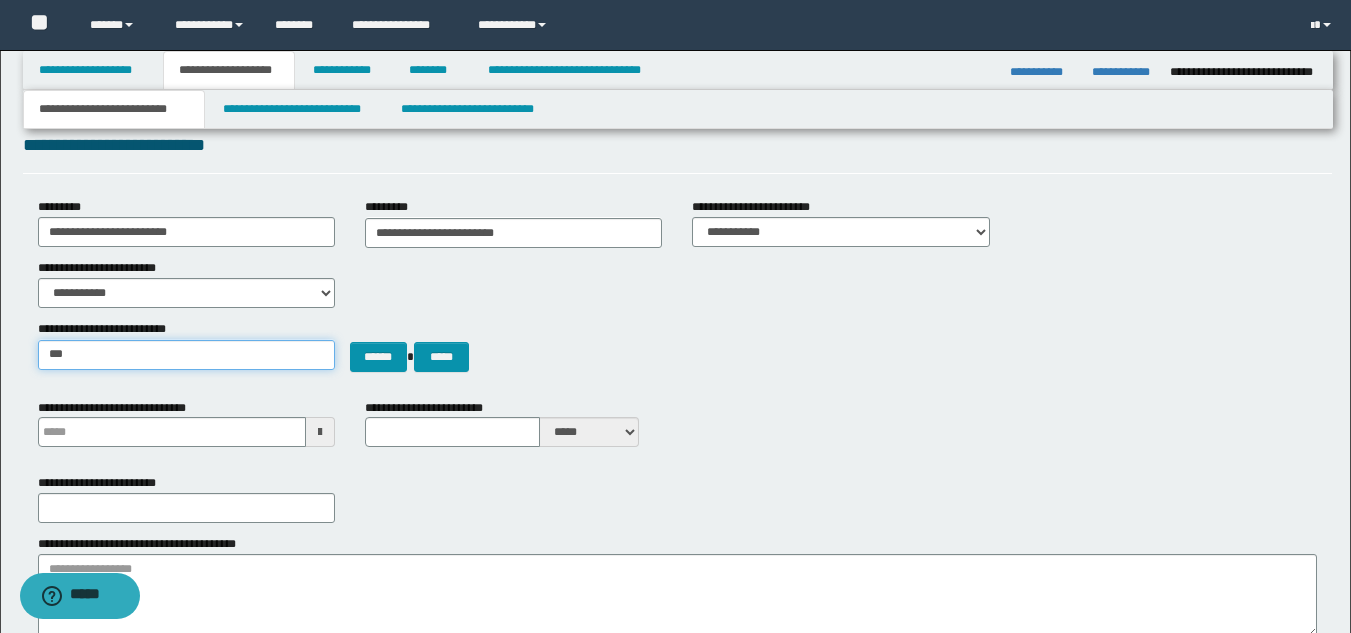 type on "****" 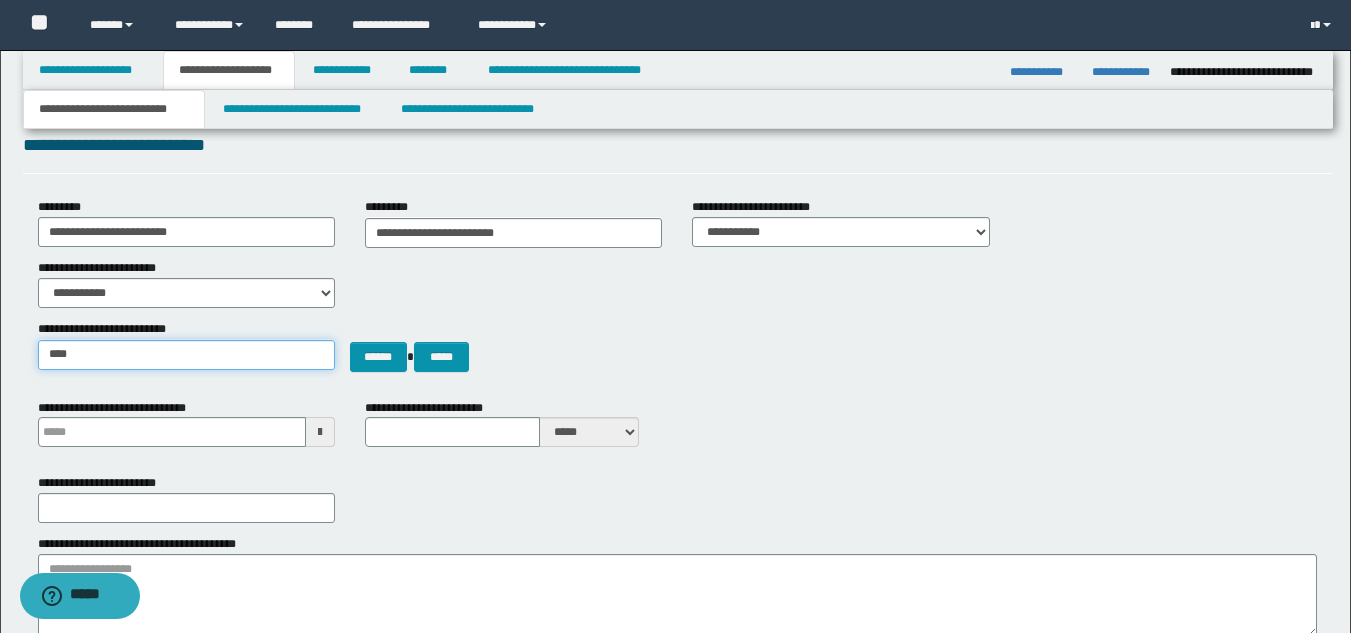 type on "**********" 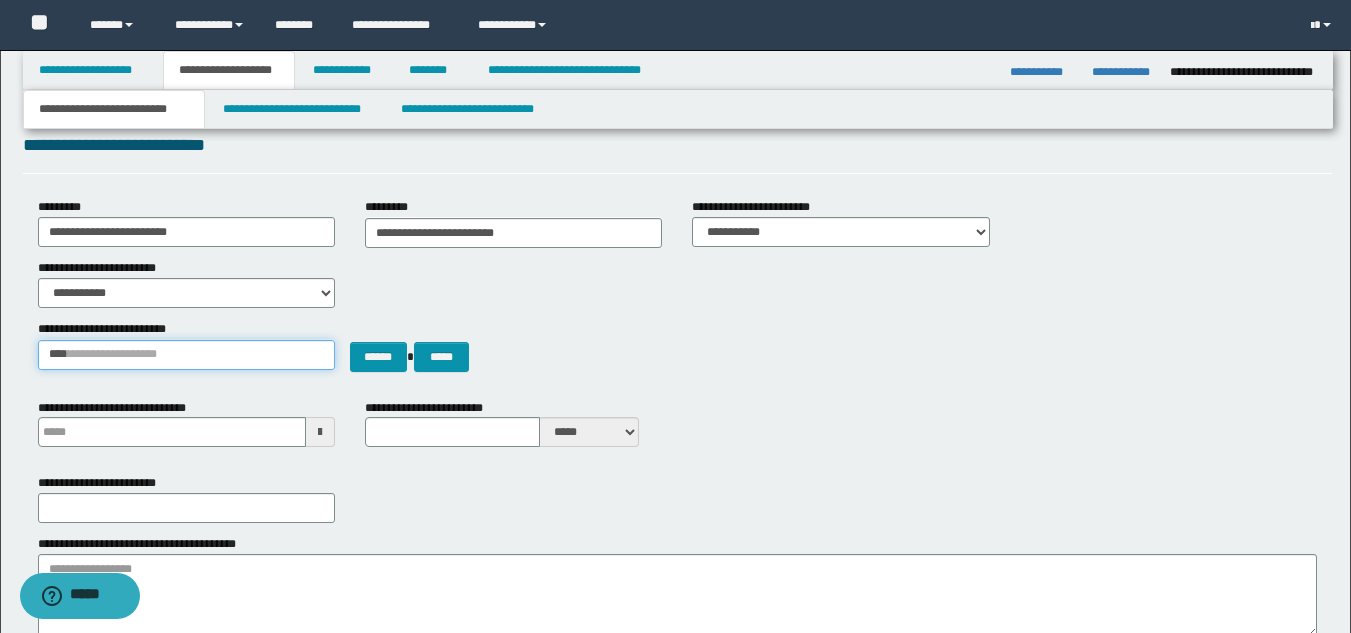 type 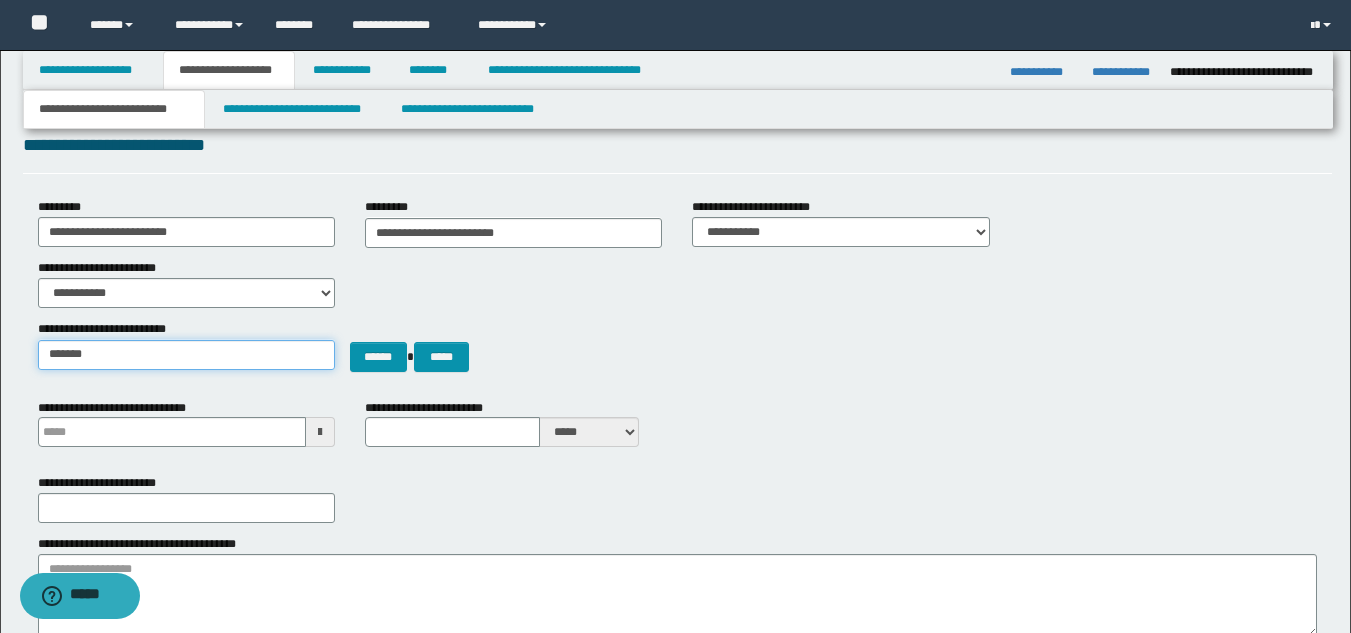 type on "******" 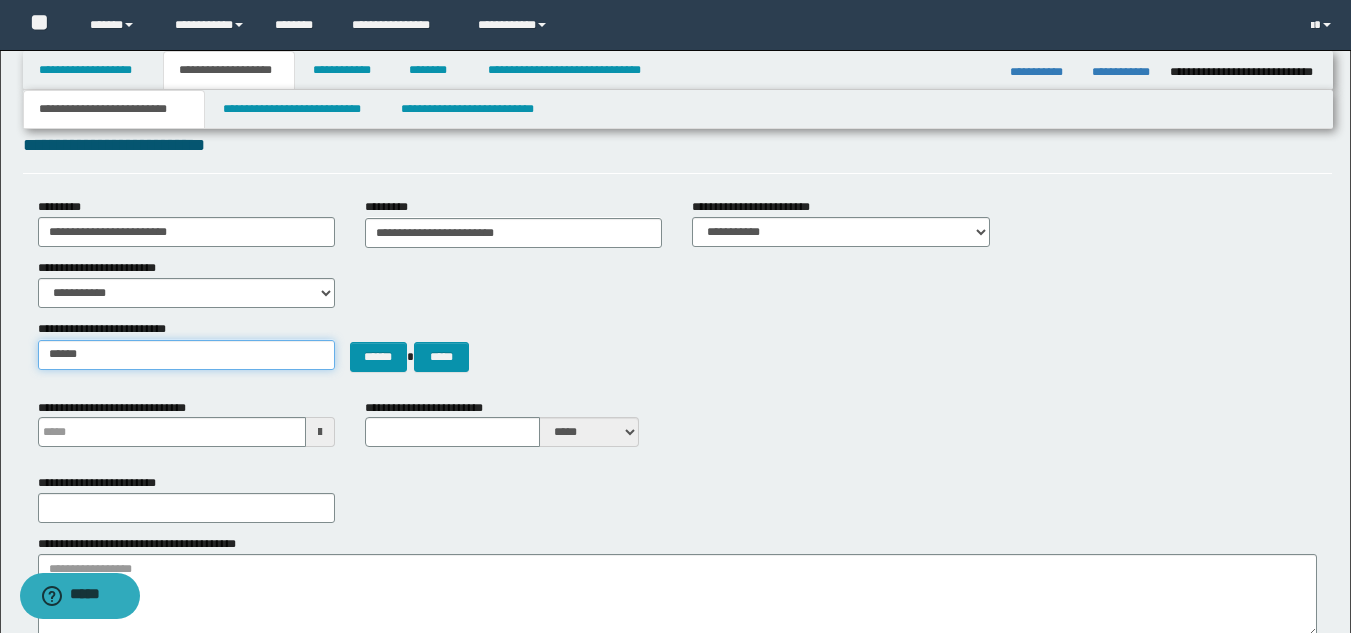 type on "******" 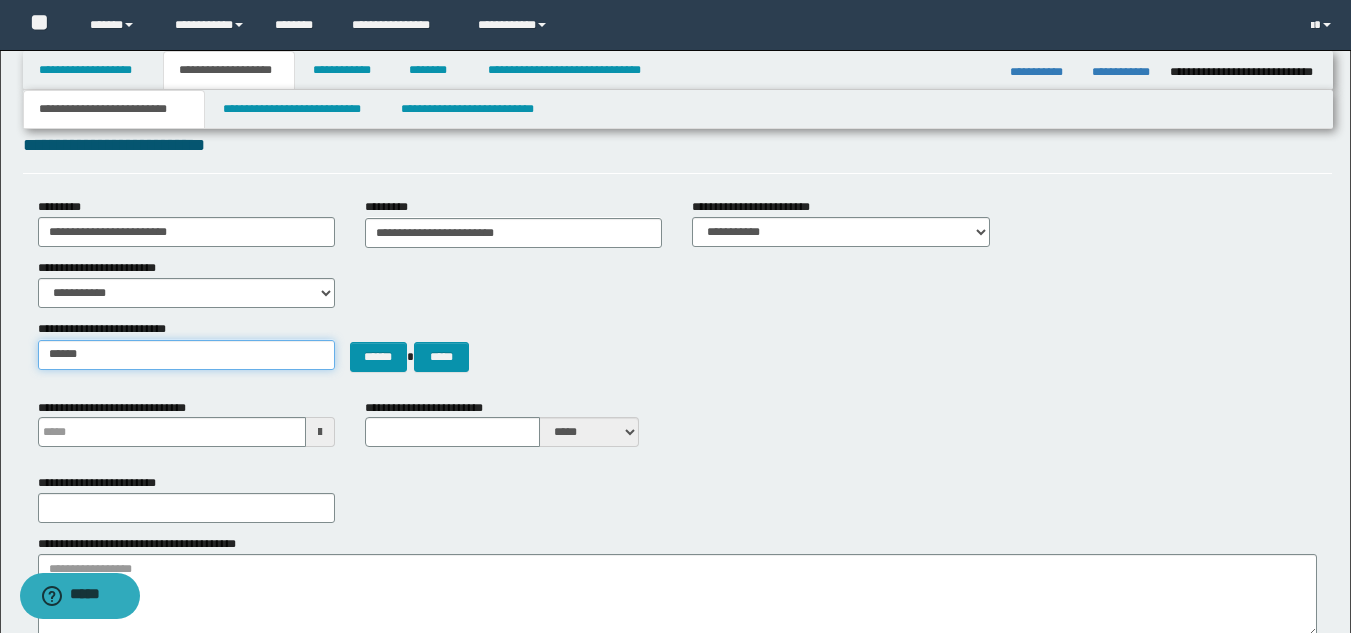 type 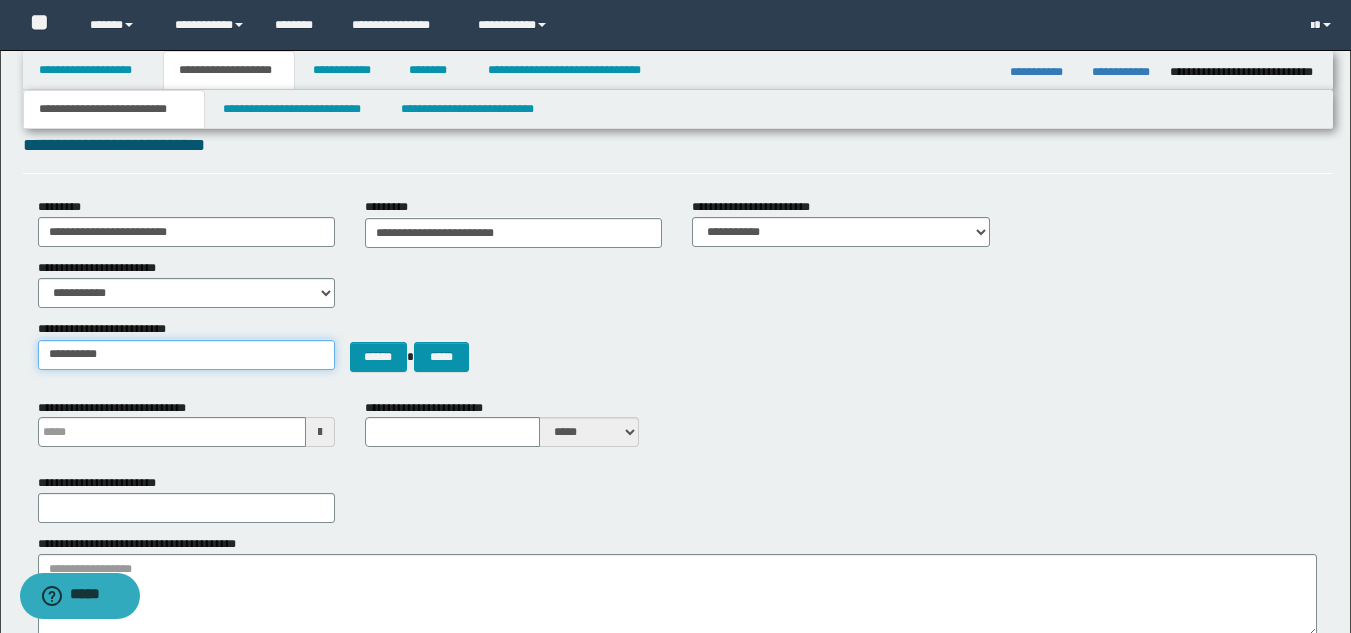 type on "**********" 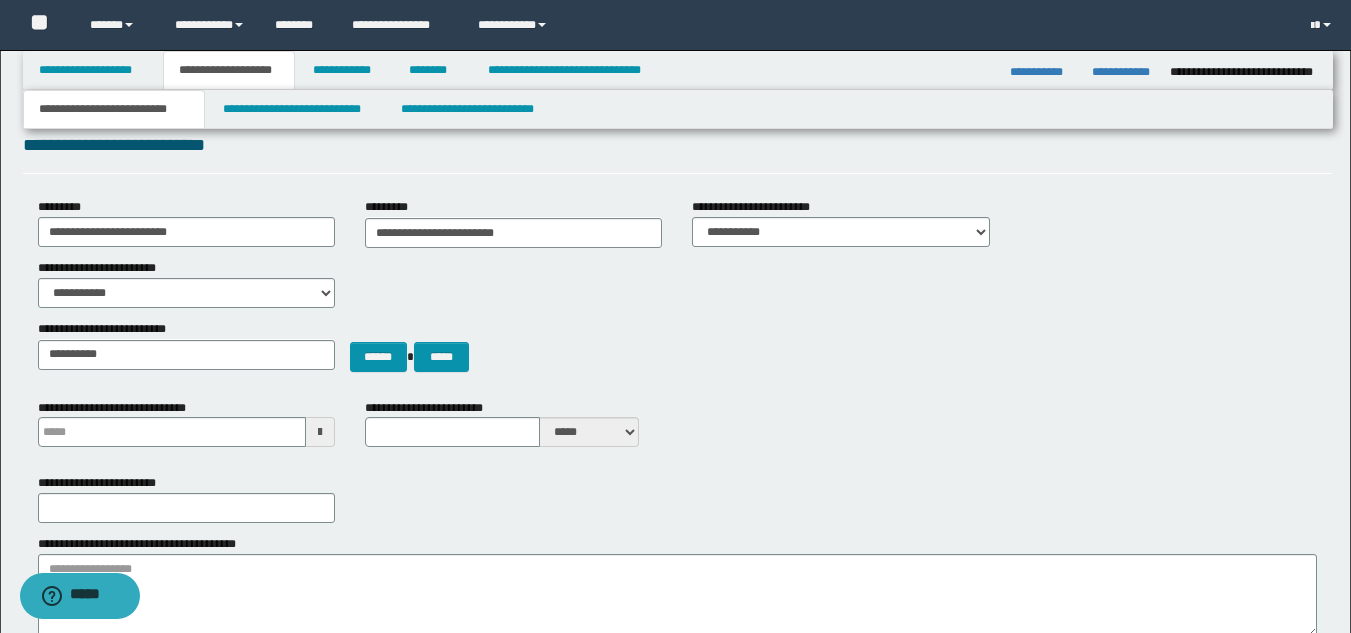 click on "**********" at bounding box center (677, 353) 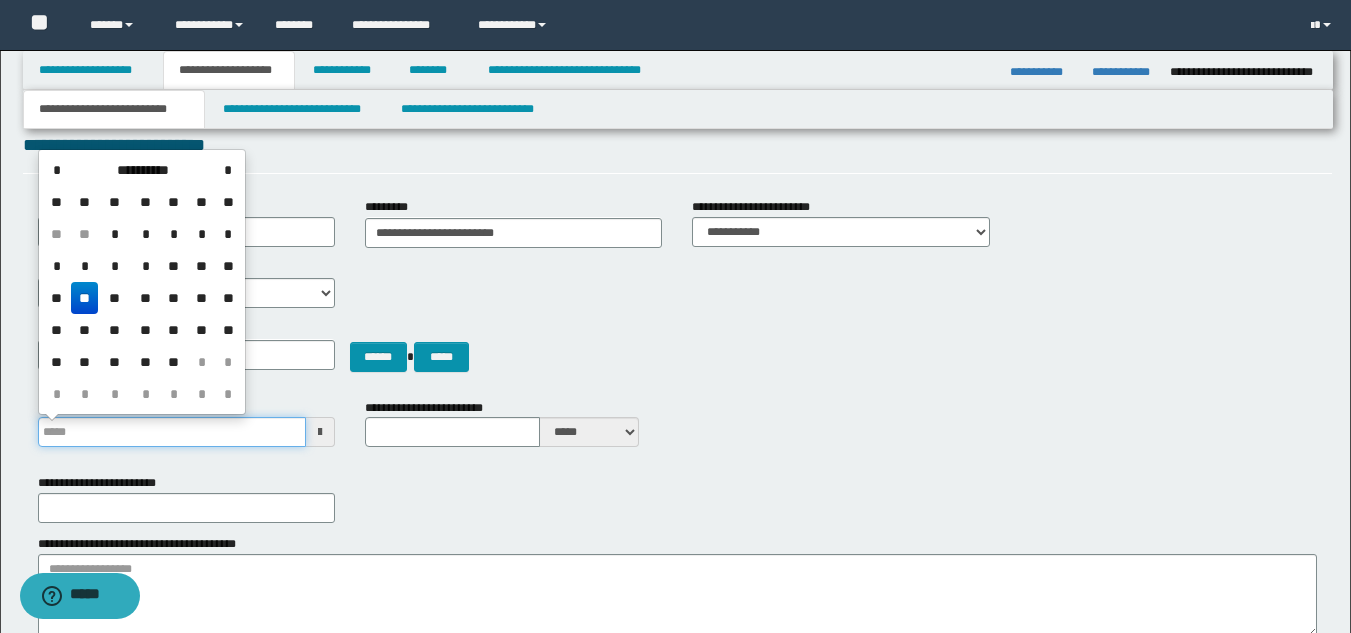 click on "**********" at bounding box center (172, 432) 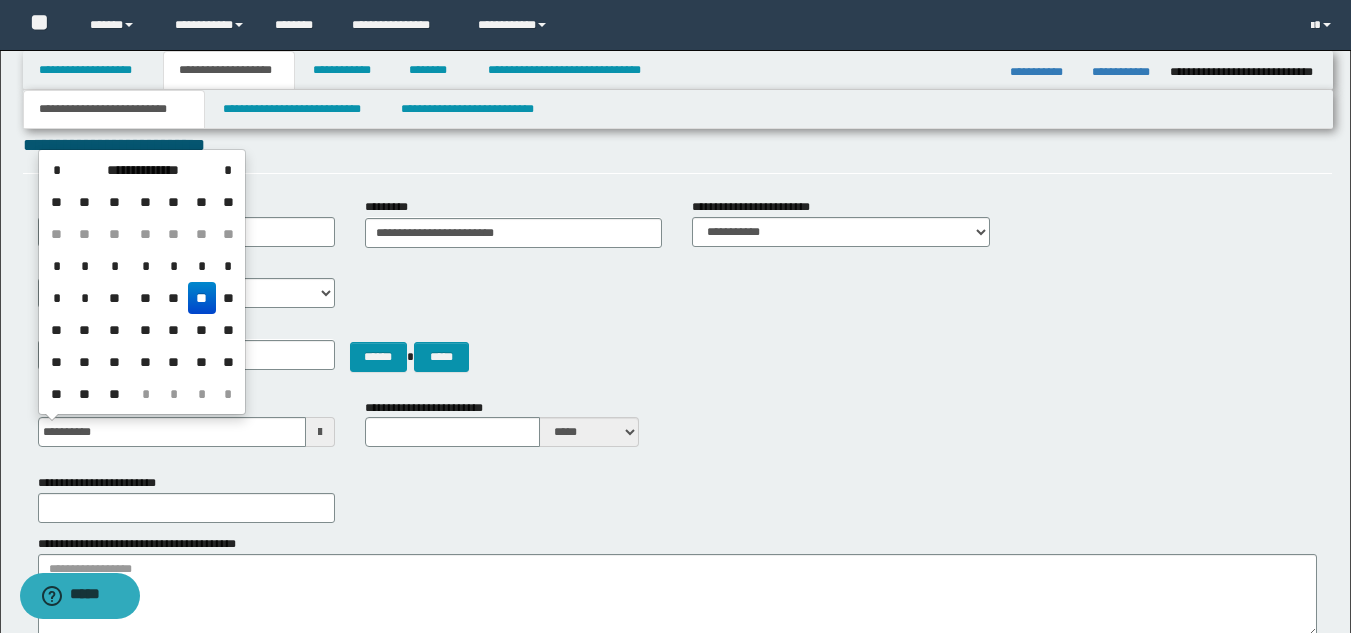 click on "**" at bounding box center [202, 298] 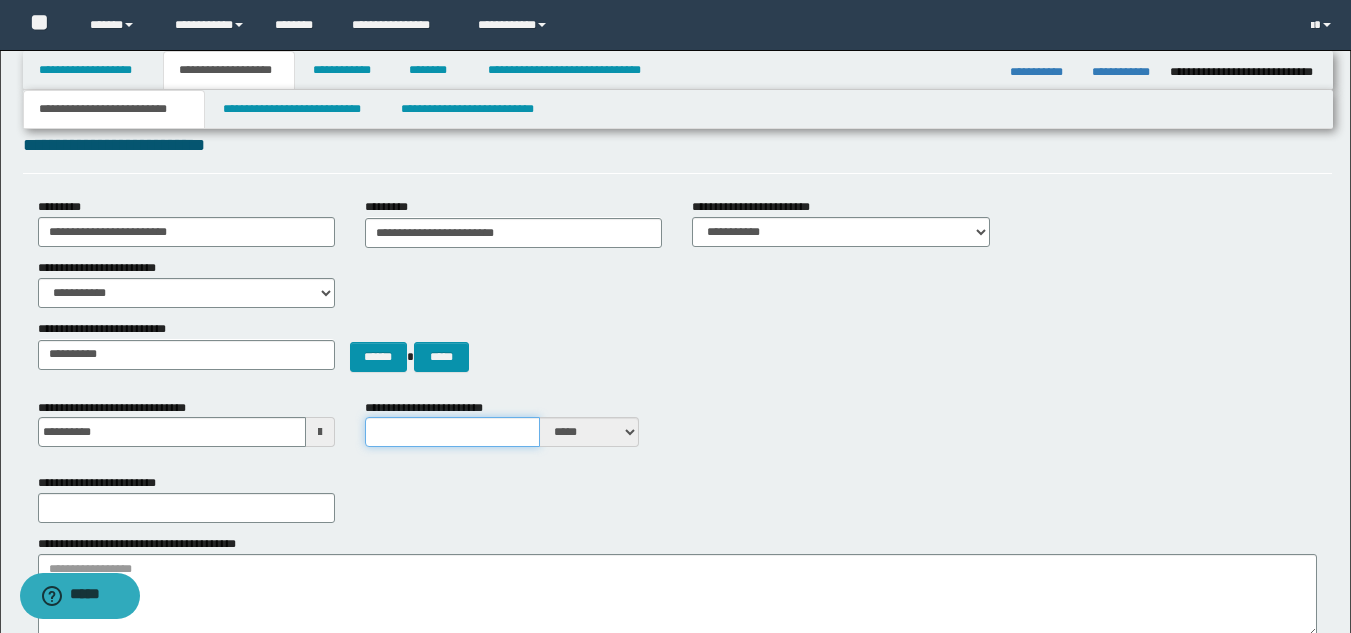 click on "**********" at bounding box center [452, 432] 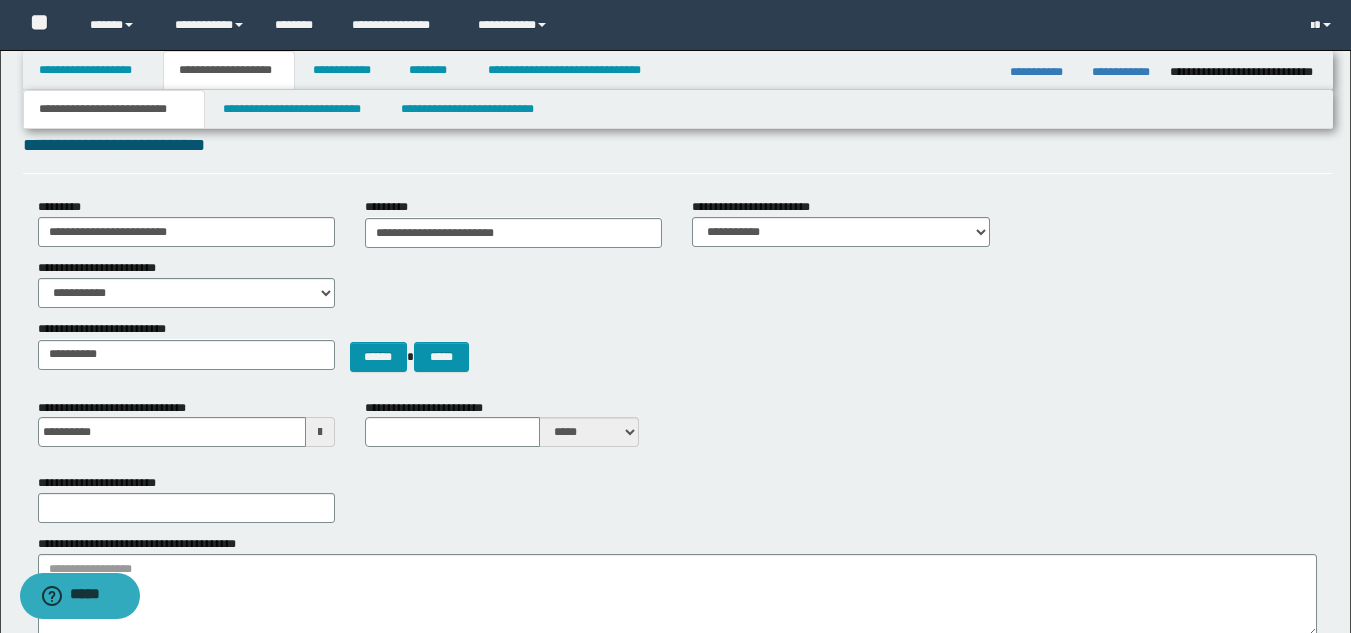 click on "**********" at bounding box center (677, 529) 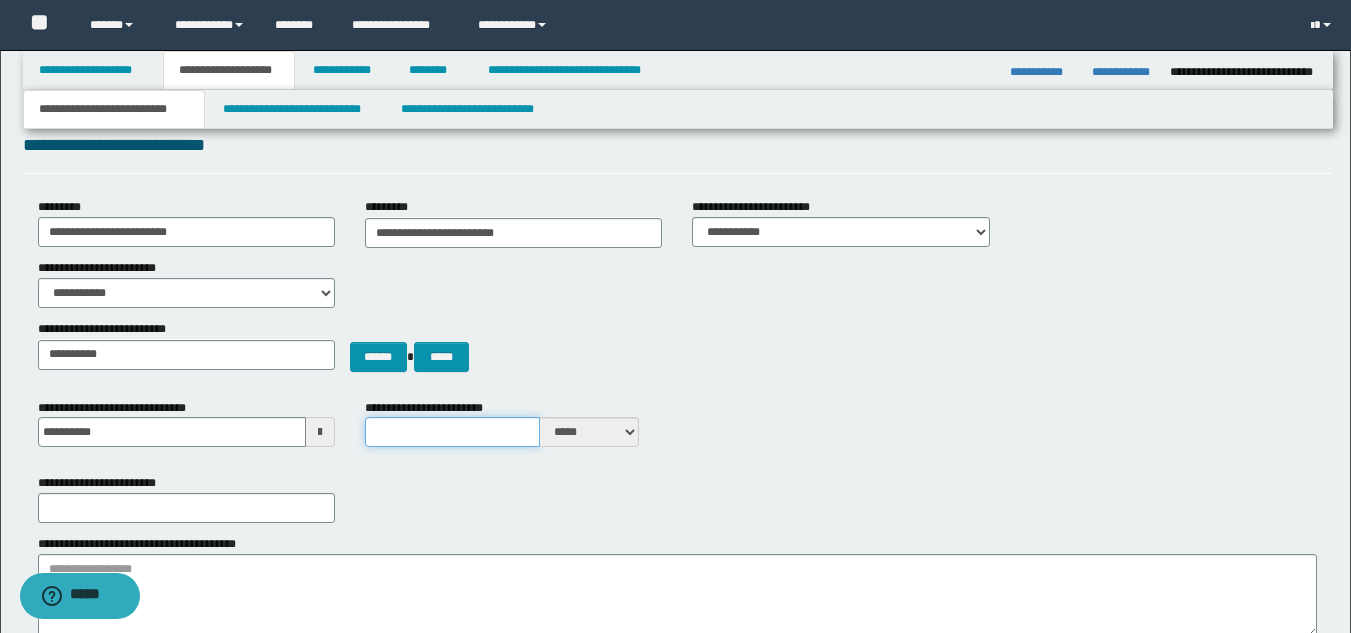 click on "**********" at bounding box center [452, 432] 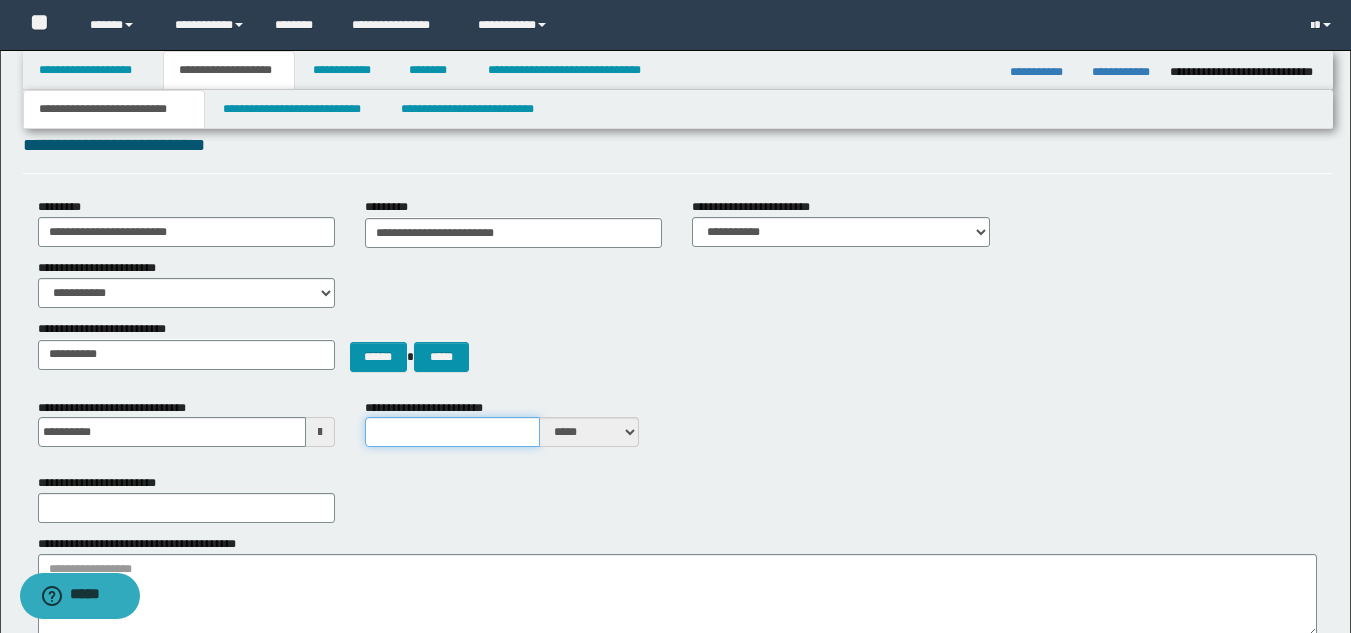 click on "**********" at bounding box center [452, 432] 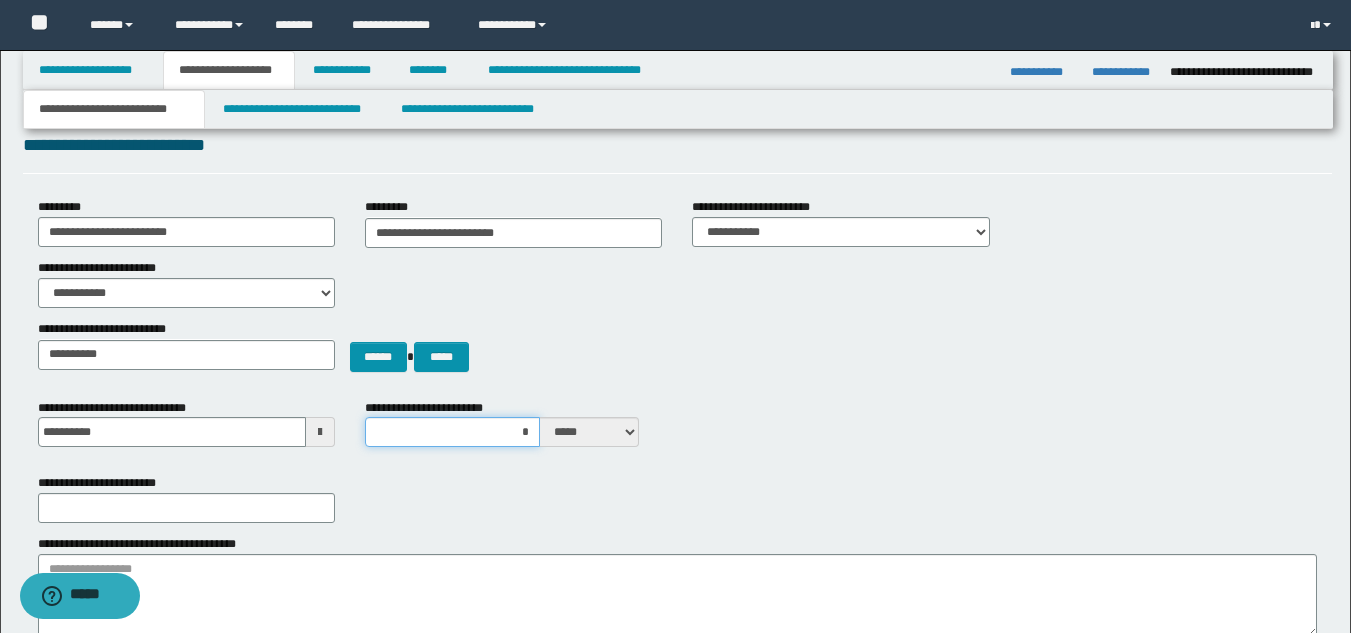 type on "**" 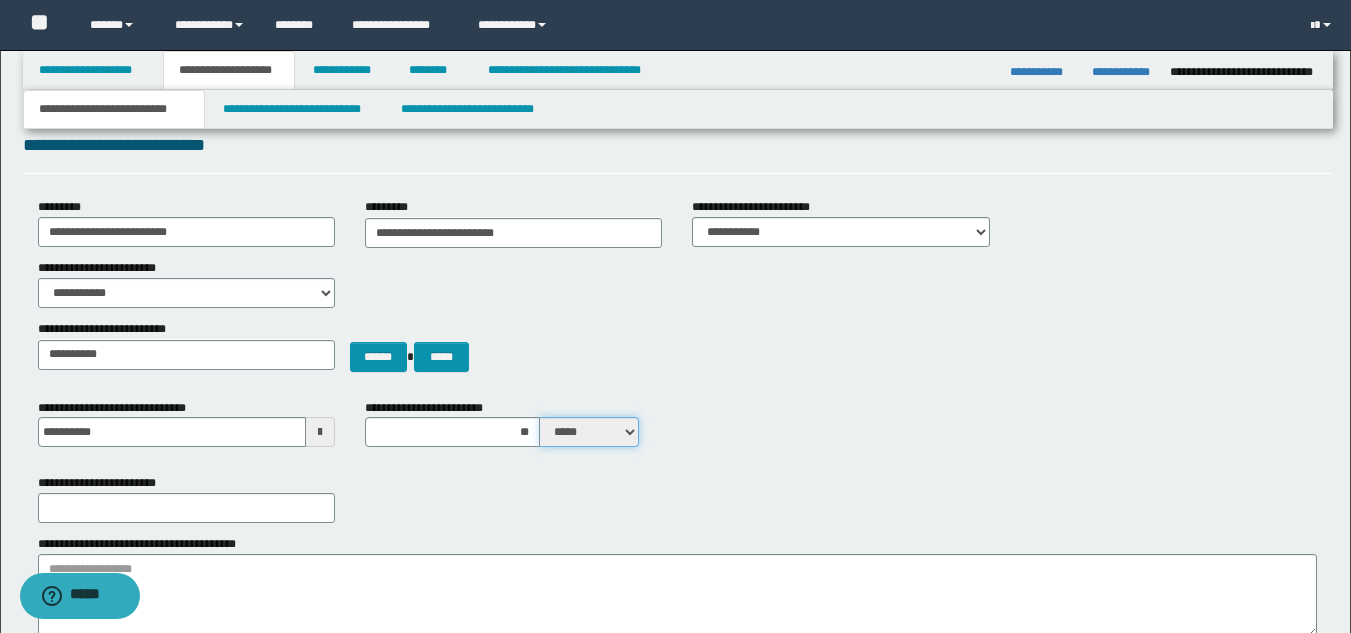 click on "*****
****" at bounding box center [589, 432] 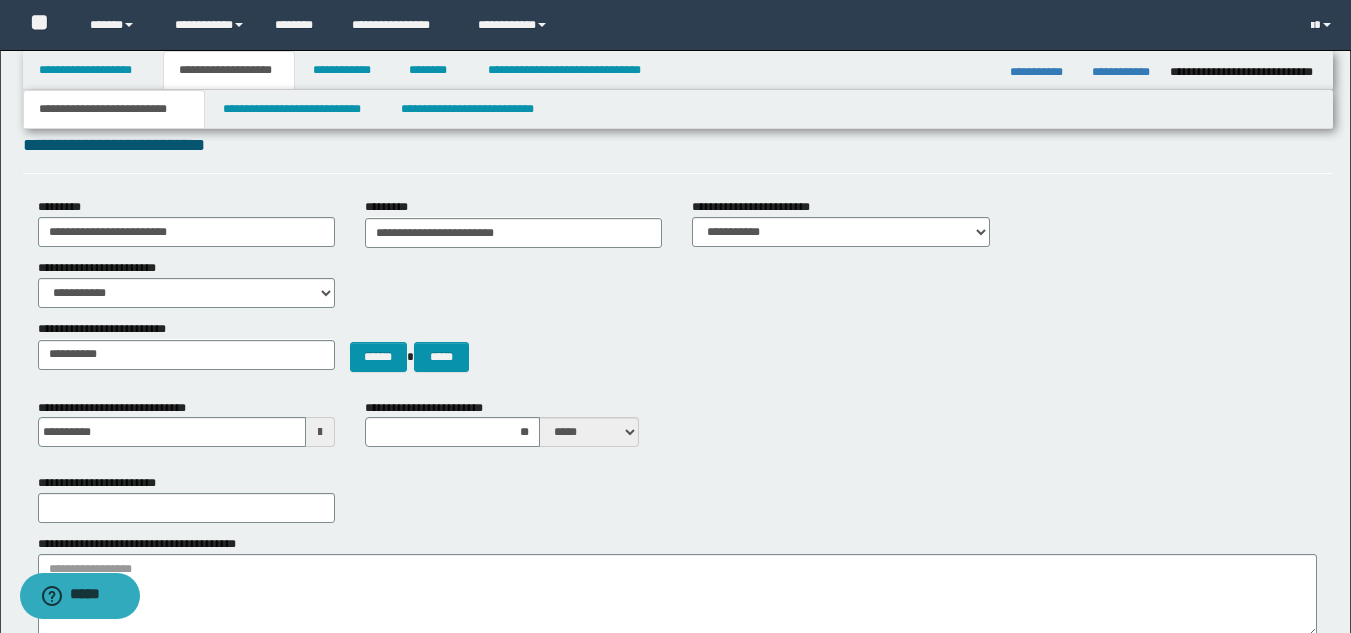 click on "**********" at bounding box center [677, 431] 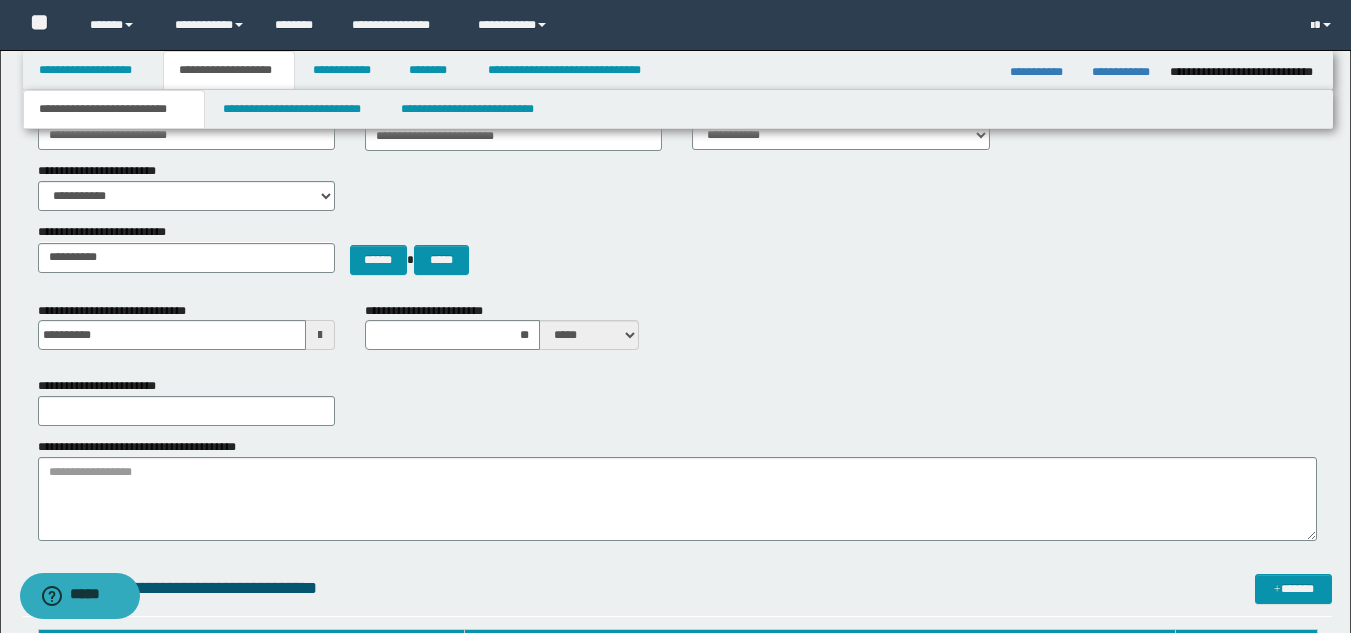 scroll, scrollTop: 200, scrollLeft: 0, axis: vertical 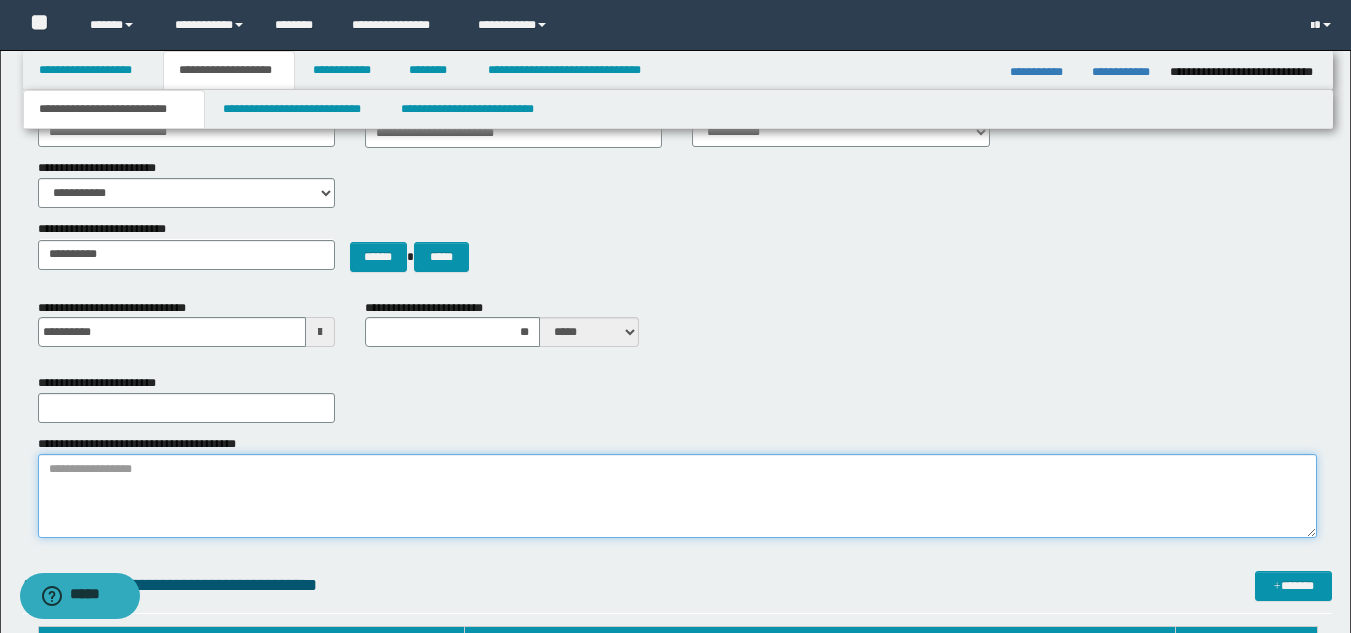 click on "**********" at bounding box center [677, 496] 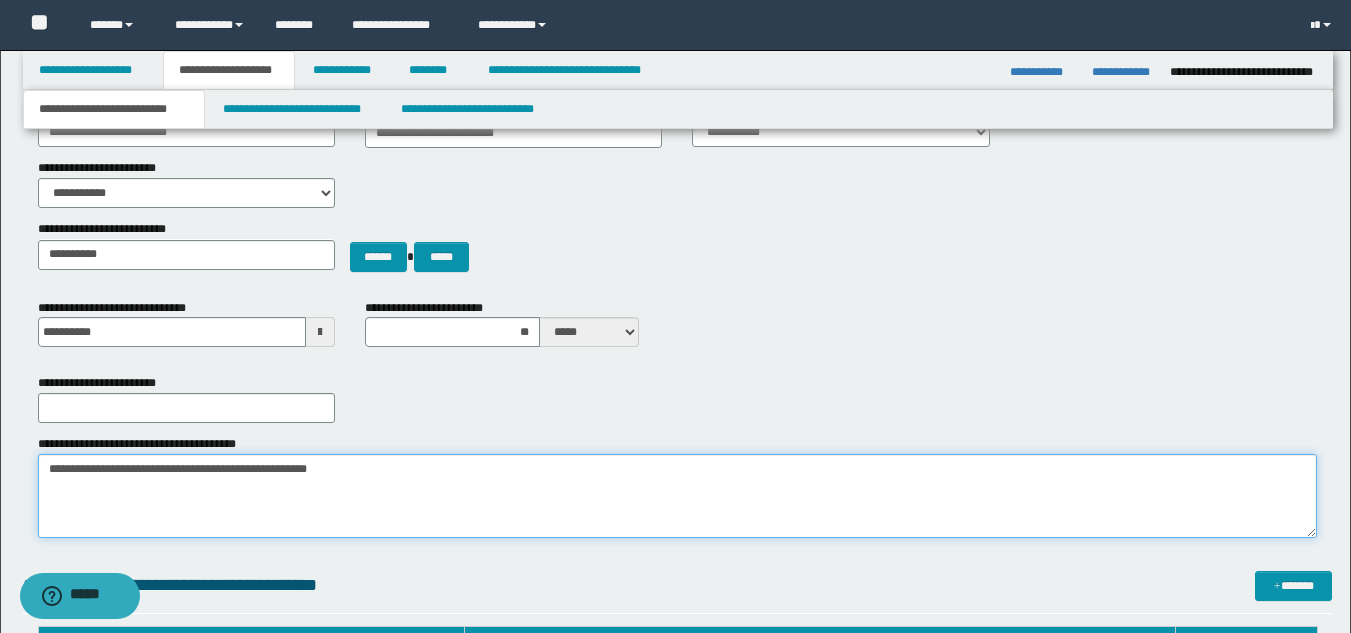 click on "**********" at bounding box center (677, 496) 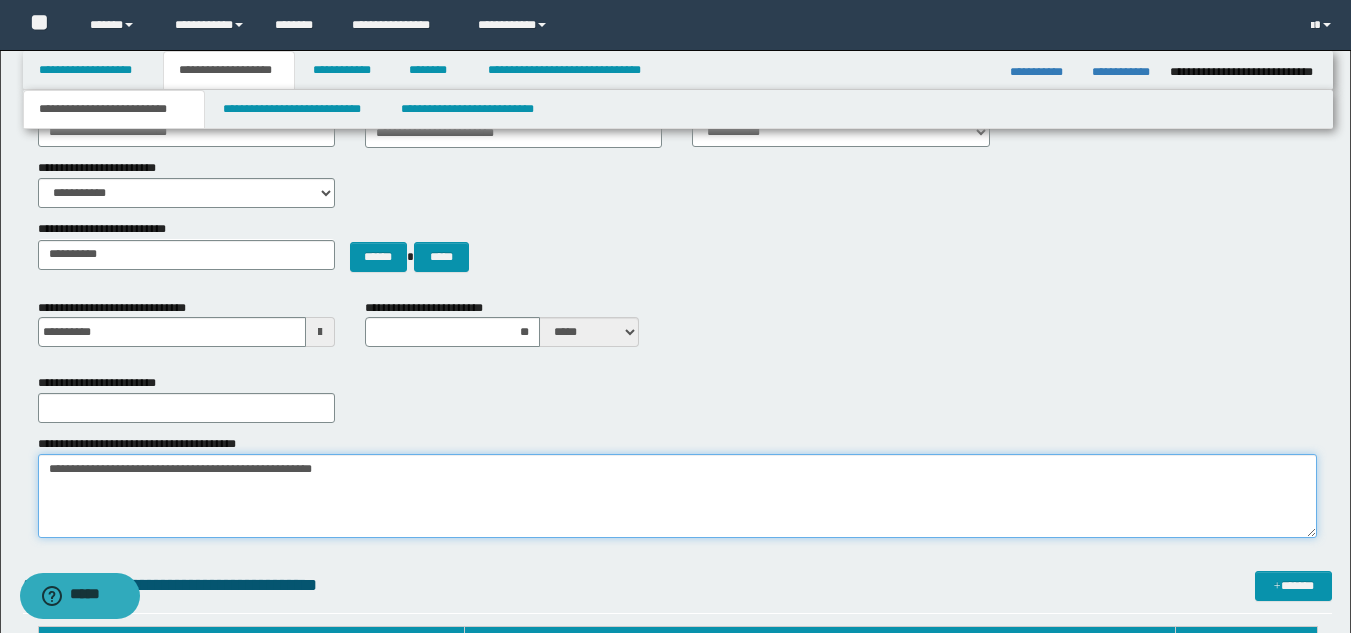 click on "**********" at bounding box center (677, 496) 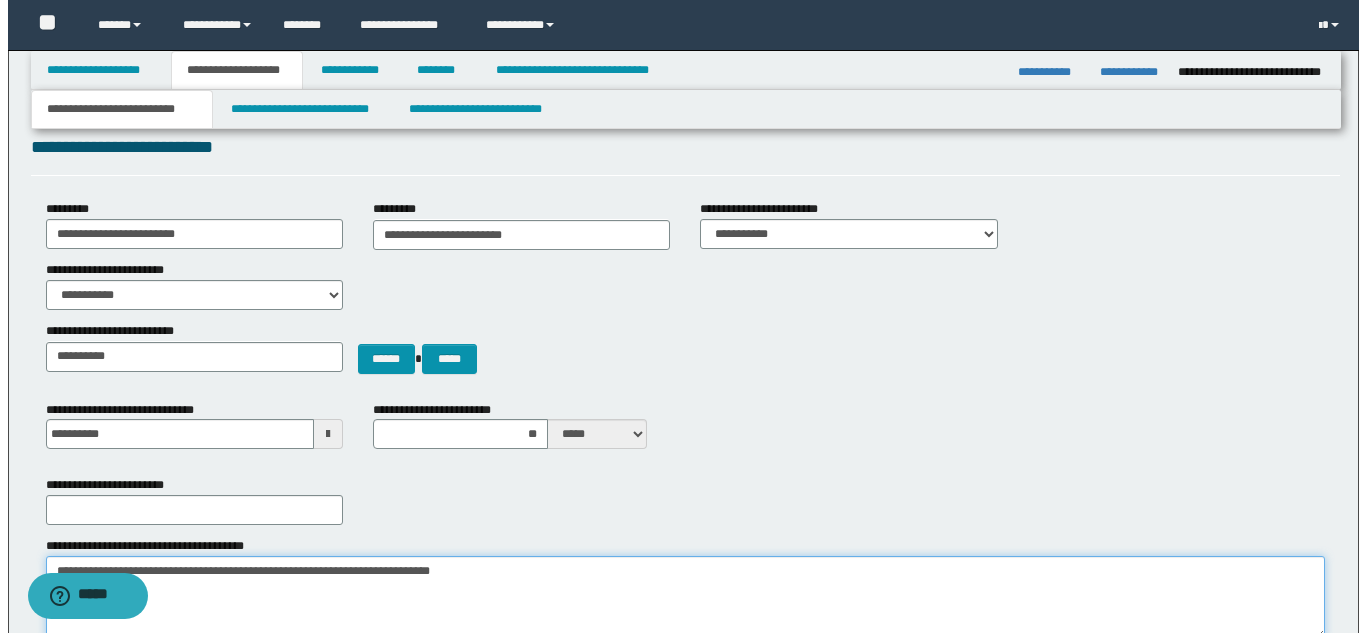 scroll, scrollTop: 0, scrollLeft: 0, axis: both 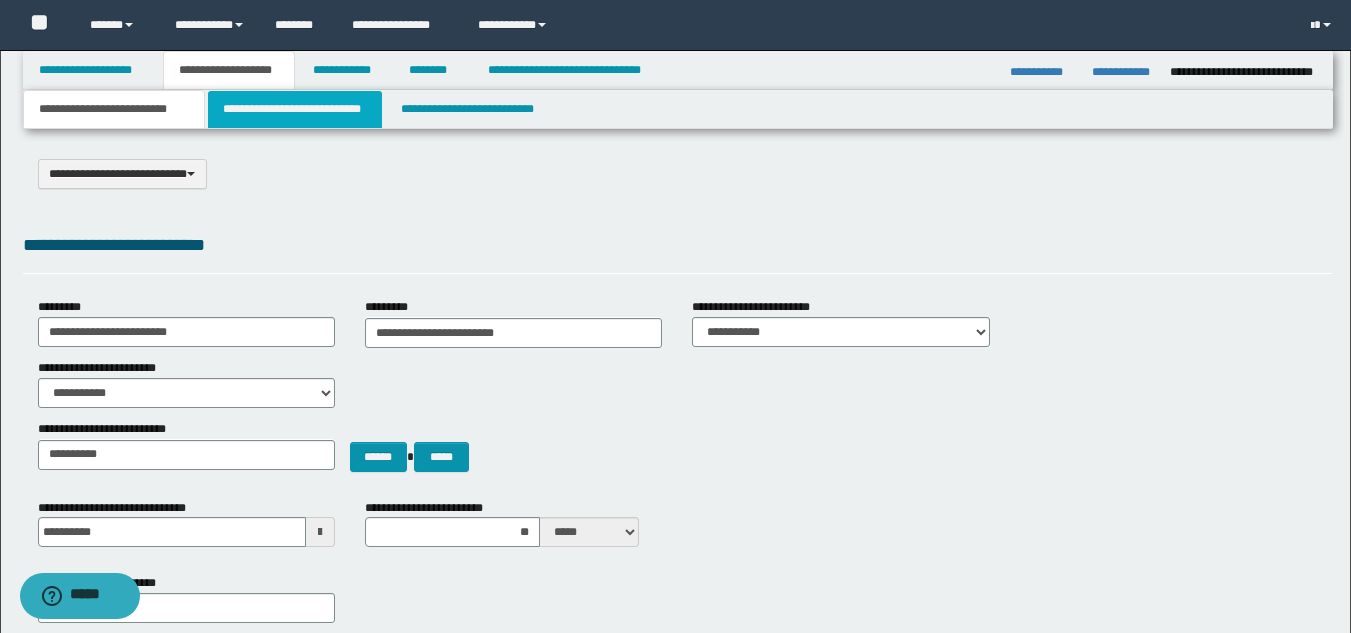 type on "**********" 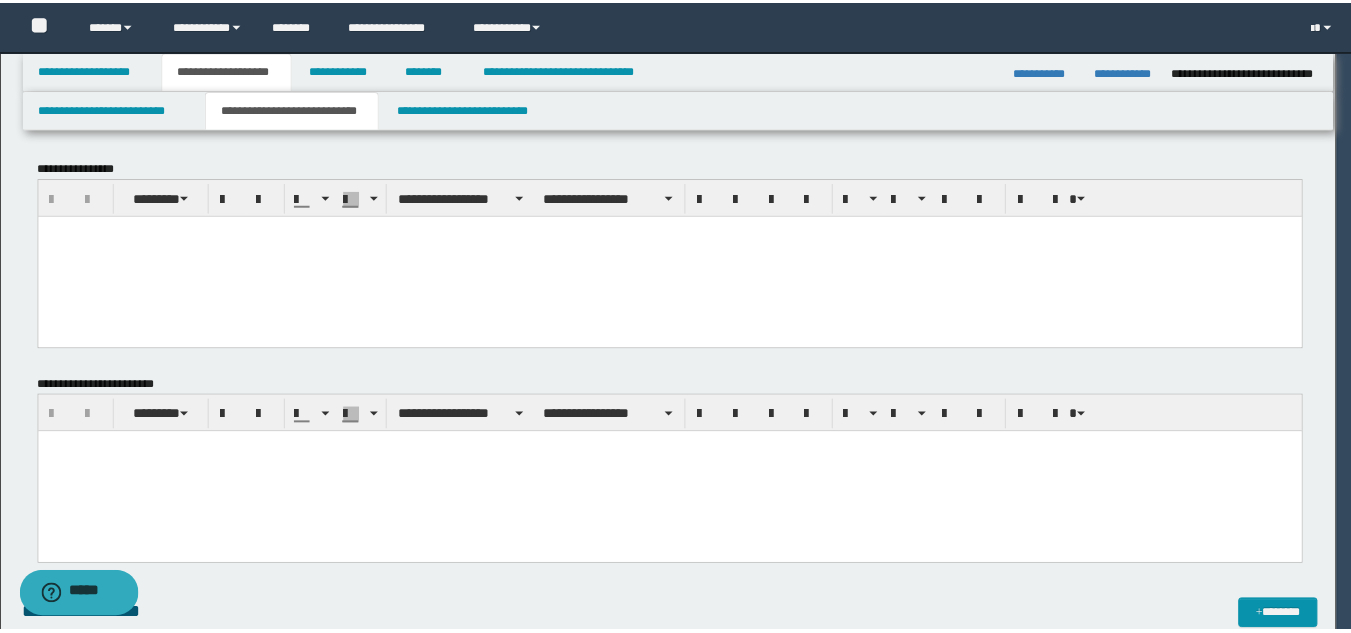 scroll, scrollTop: 0, scrollLeft: 0, axis: both 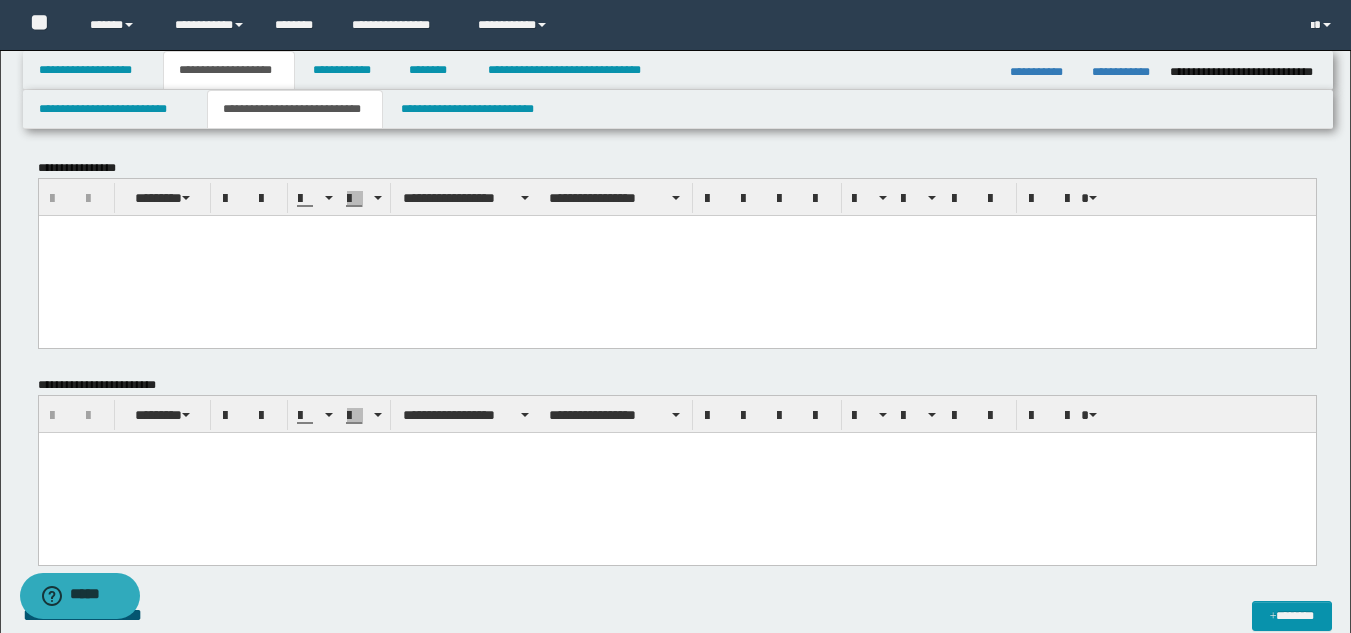 click at bounding box center [676, 255] 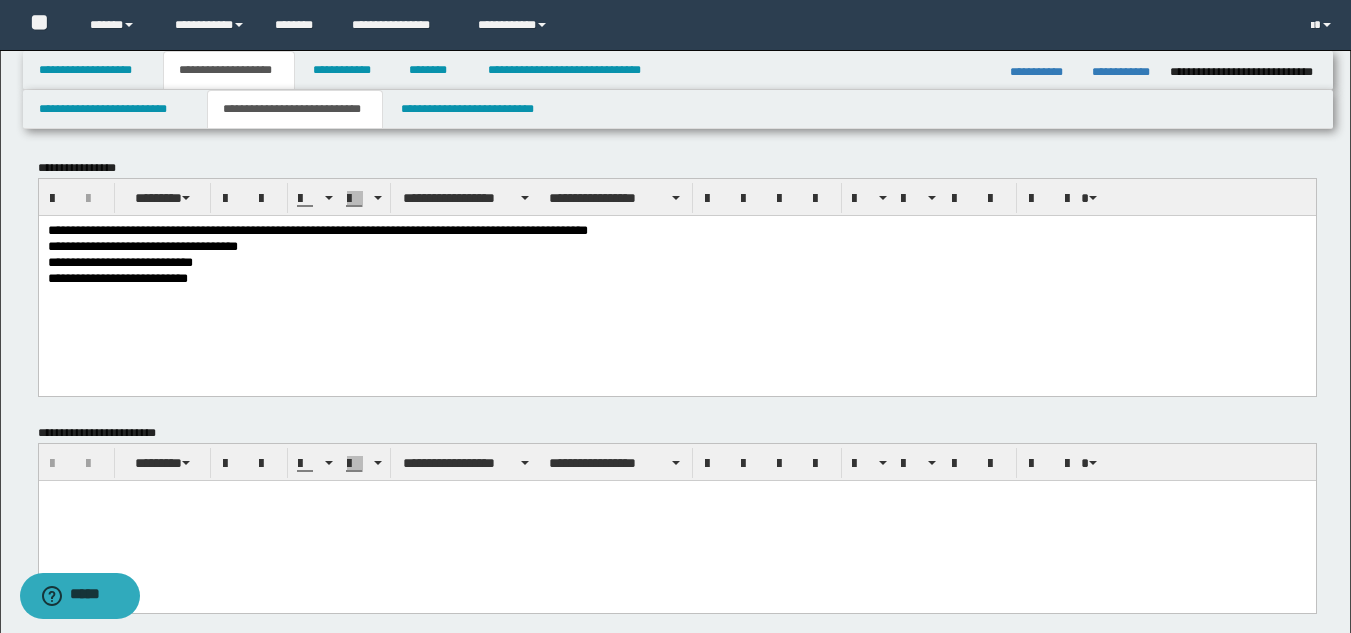 drag, startPoint x: 120, startPoint y: 265, endPoint x: 171, endPoint y: 243, distance: 55.542778 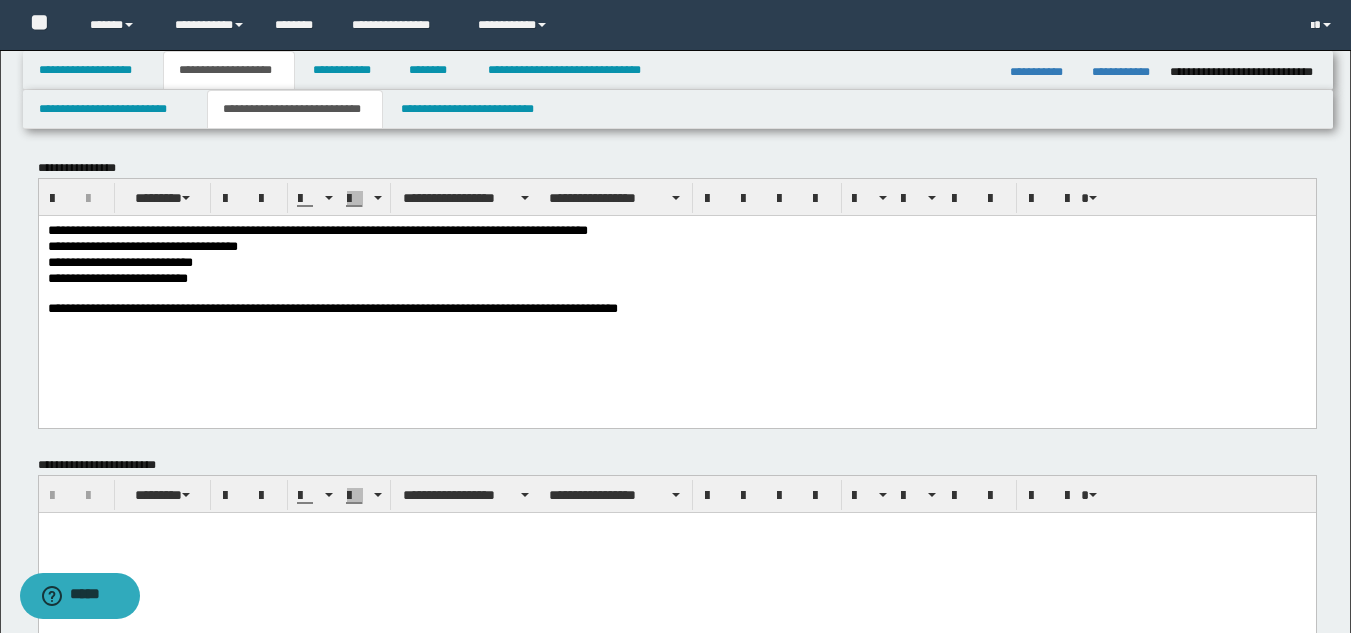 click on "**********" at bounding box center (676, 309) 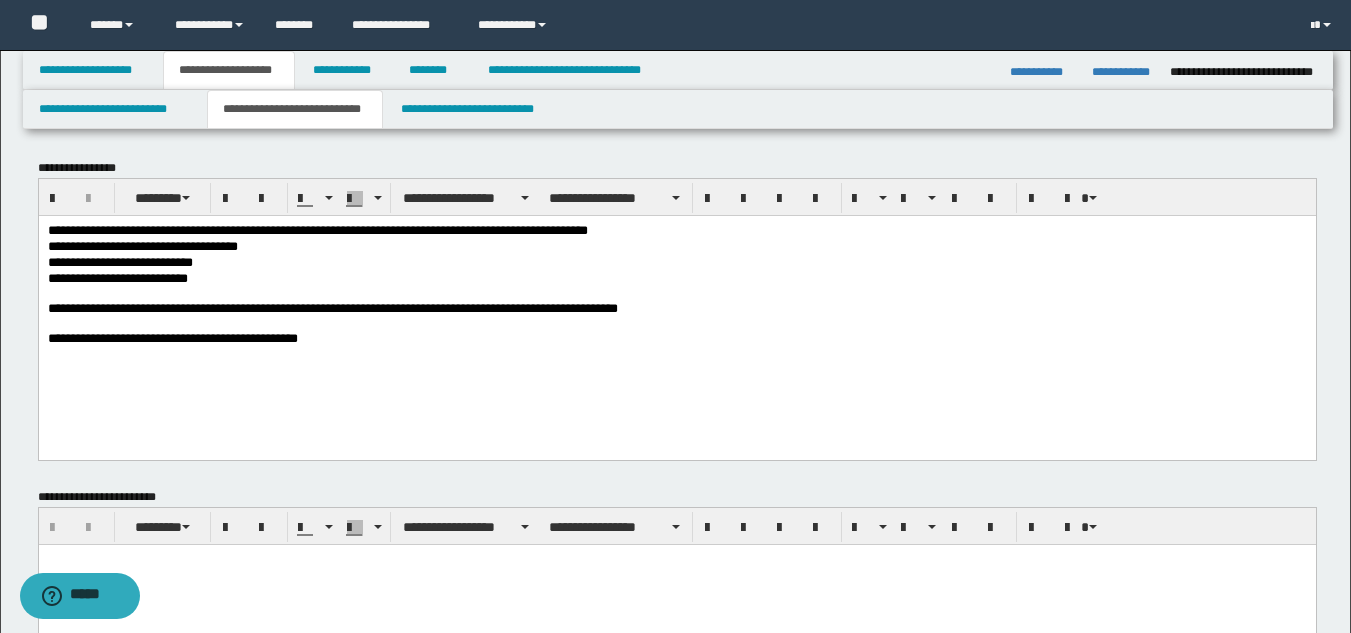 click on "**********" at bounding box center (676, 339) 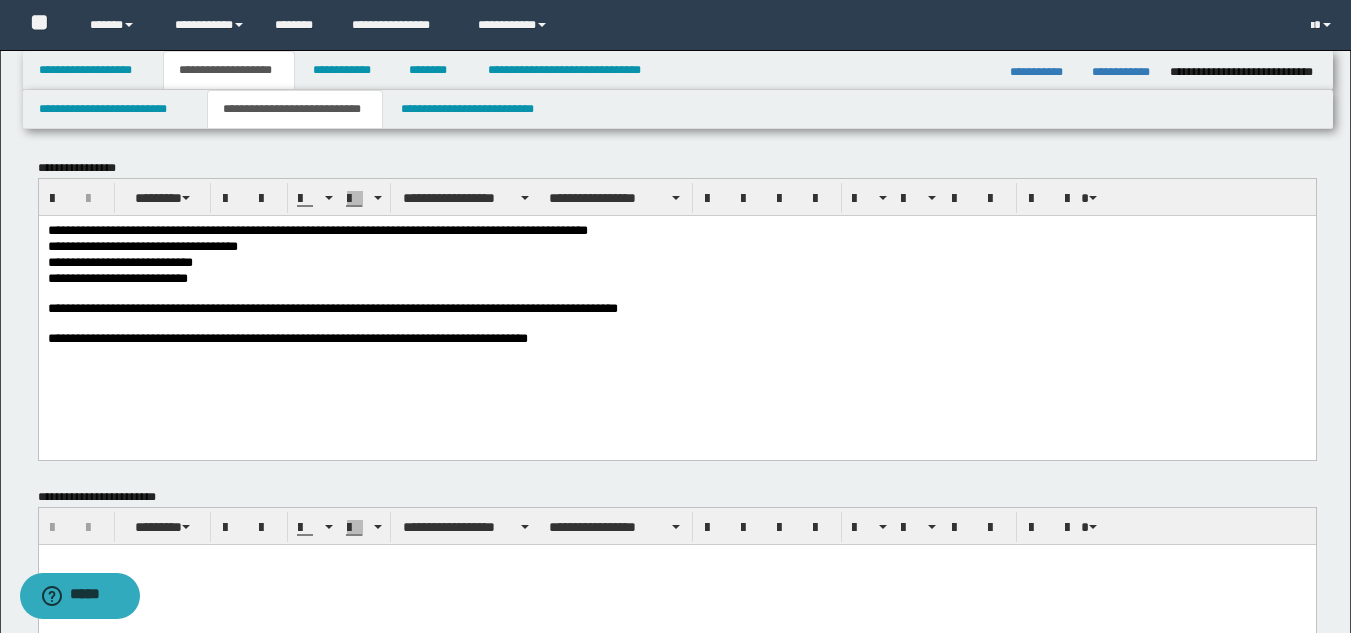 click on "**********" at bounding box center [676, 339] 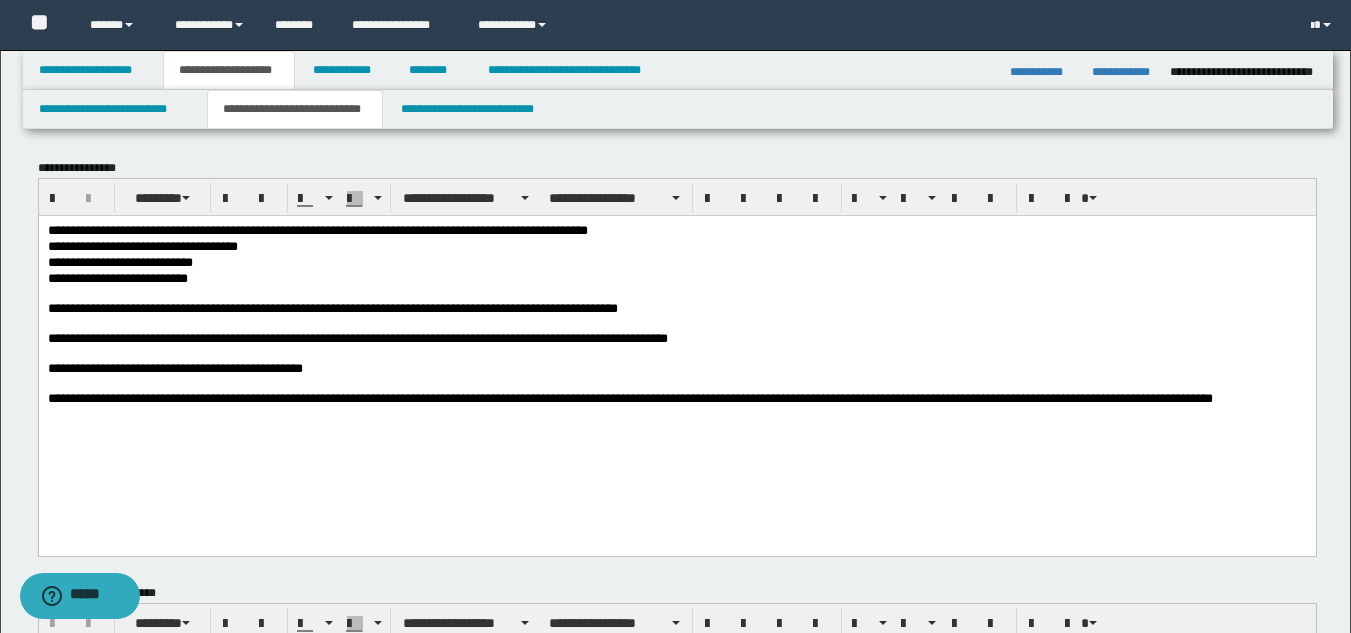 drag, startPoint x: 341, startPoint y: 322, endPoint x: 293, endPoint y: 290, distance: 57.68882 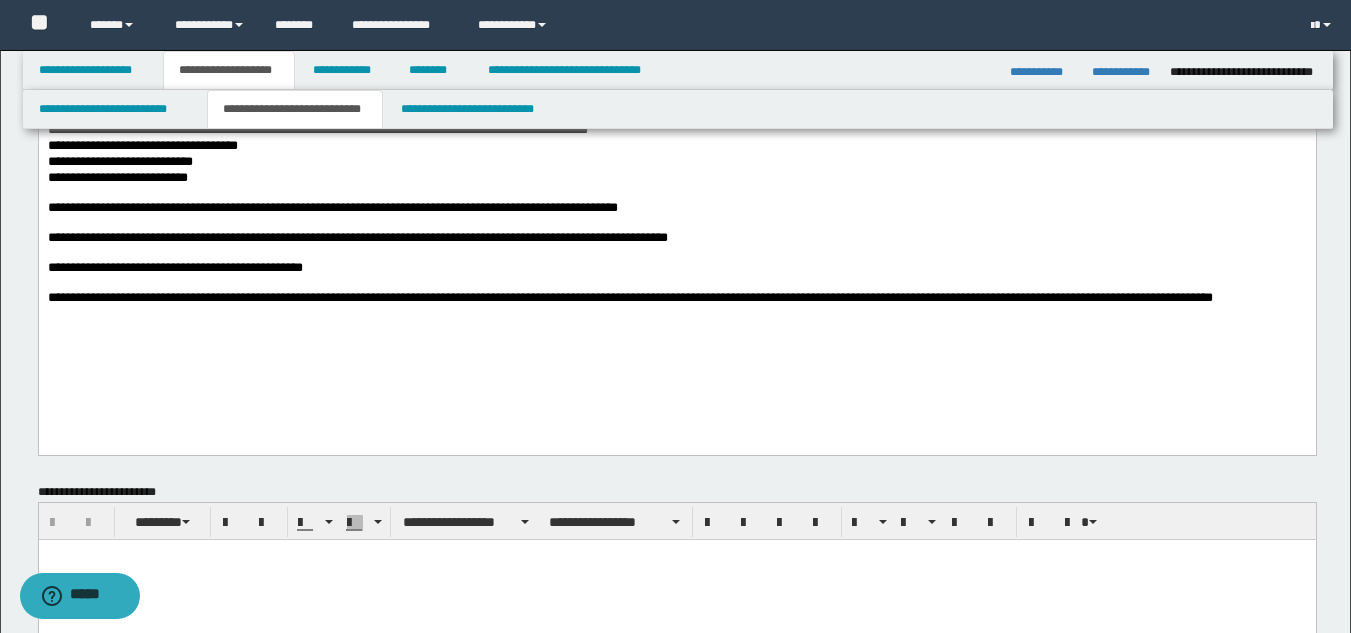 scroll, scrollTop: 100, scrollLeft: 0, axis: vertical 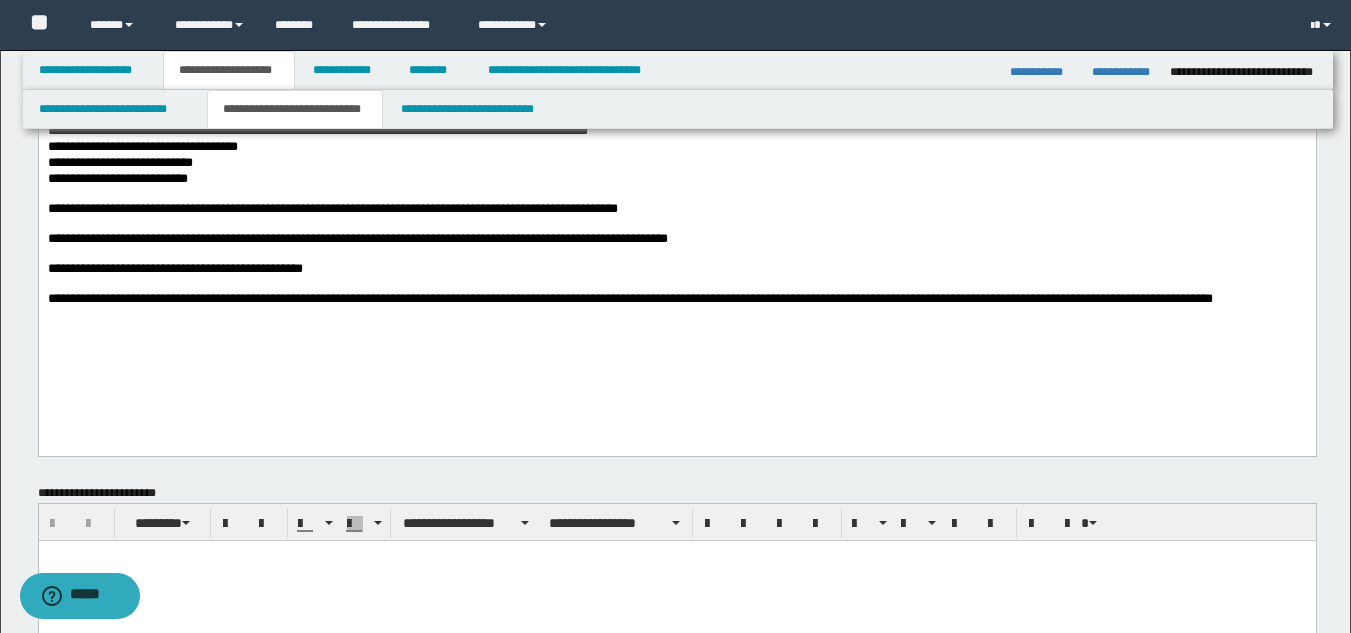 click on "**********" at bounding box center (676, 255) 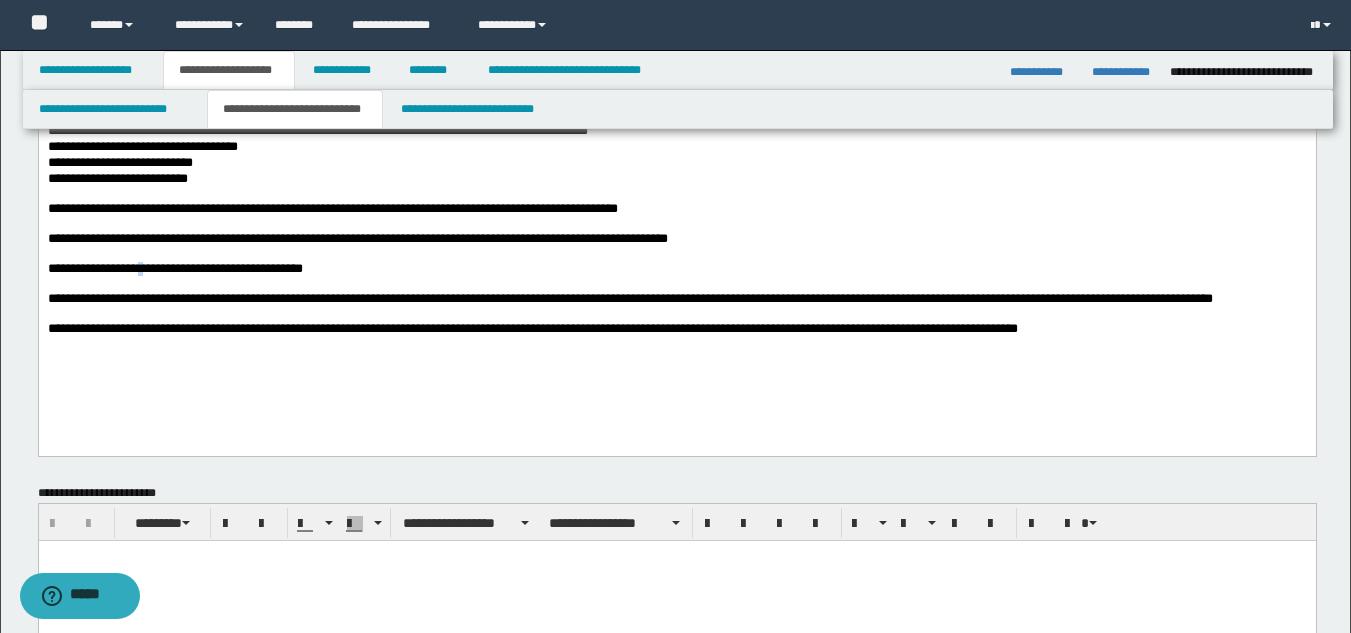 drag, startPoint x: 160, startPoint y: 281, endPoint x: 174, endPoint y: 270, distance: 17.804493 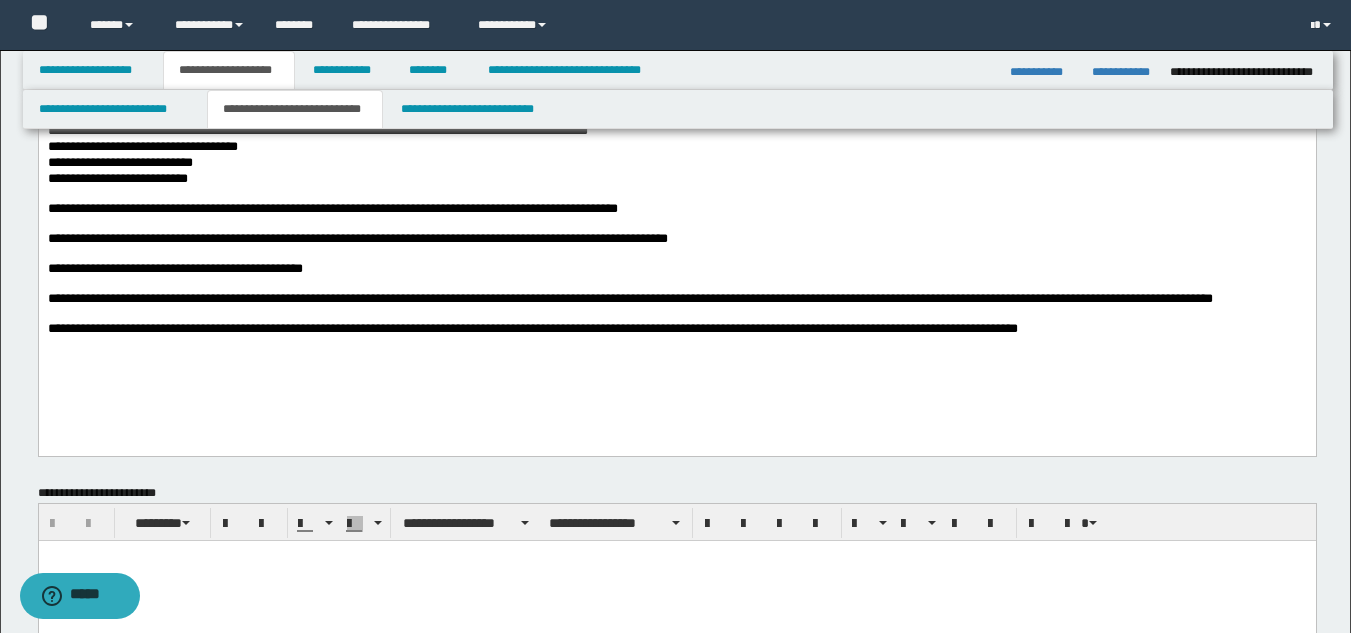 click at bounding box center (676, 314) 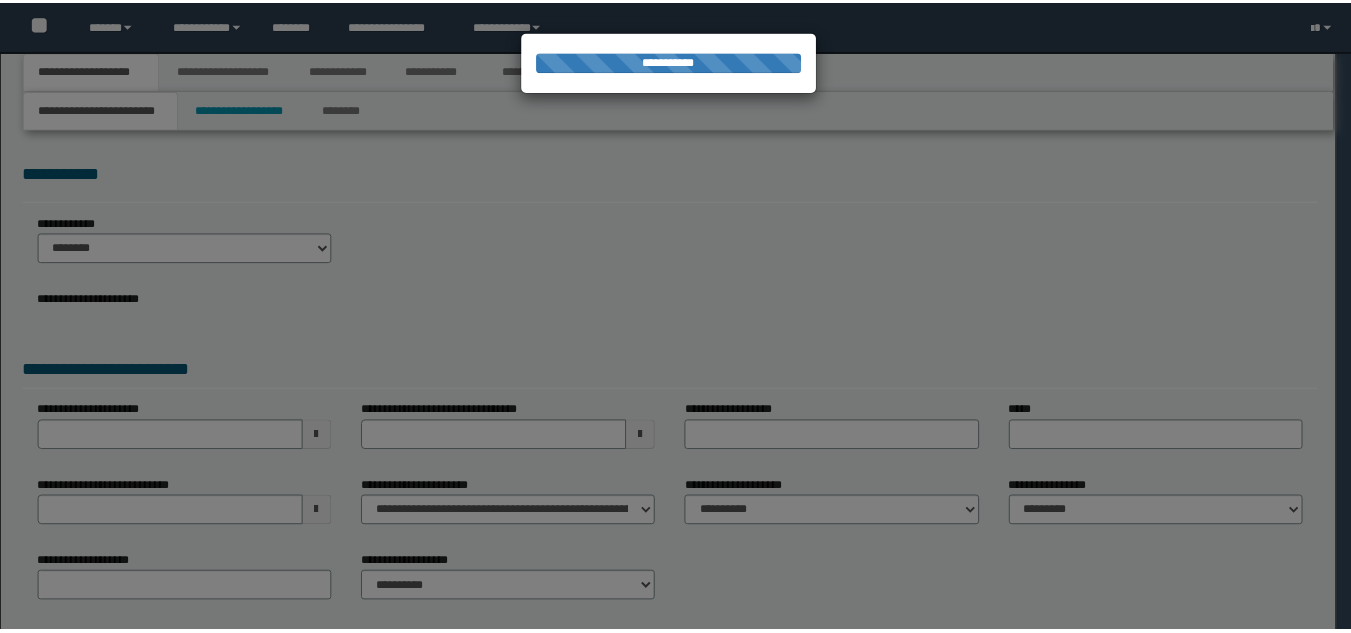 scroll, scrollTop: 0, scrollLeft: 0, axis: both 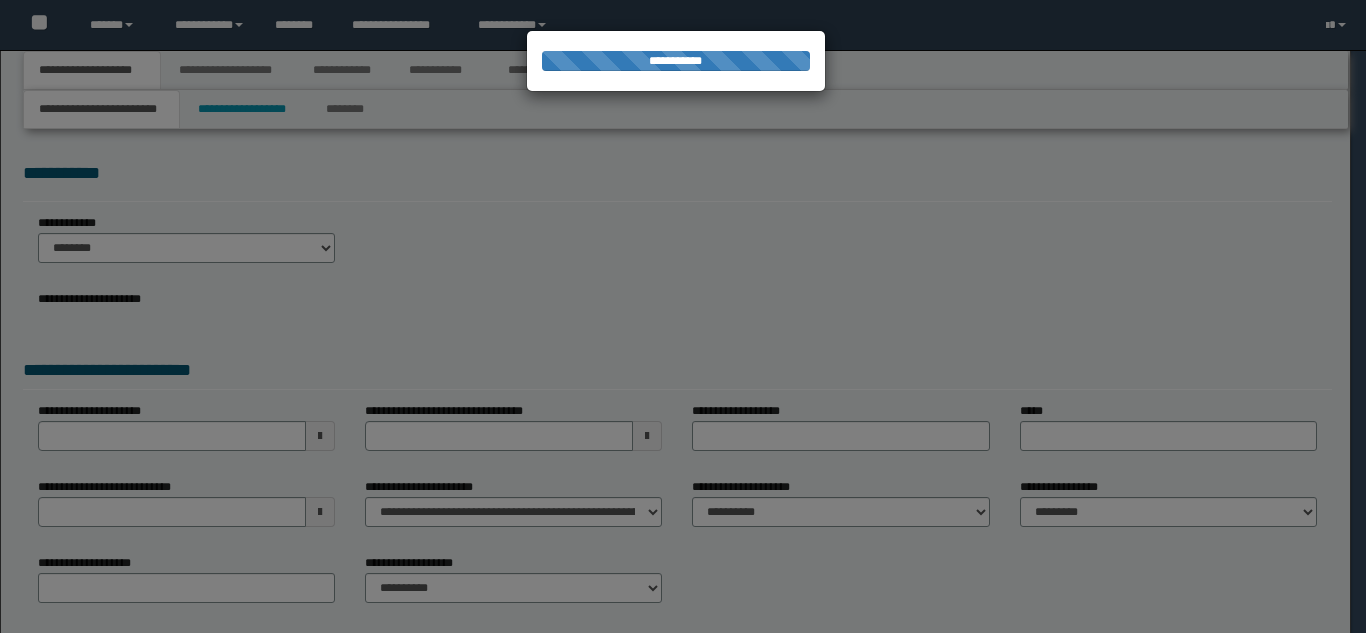 select on "*" 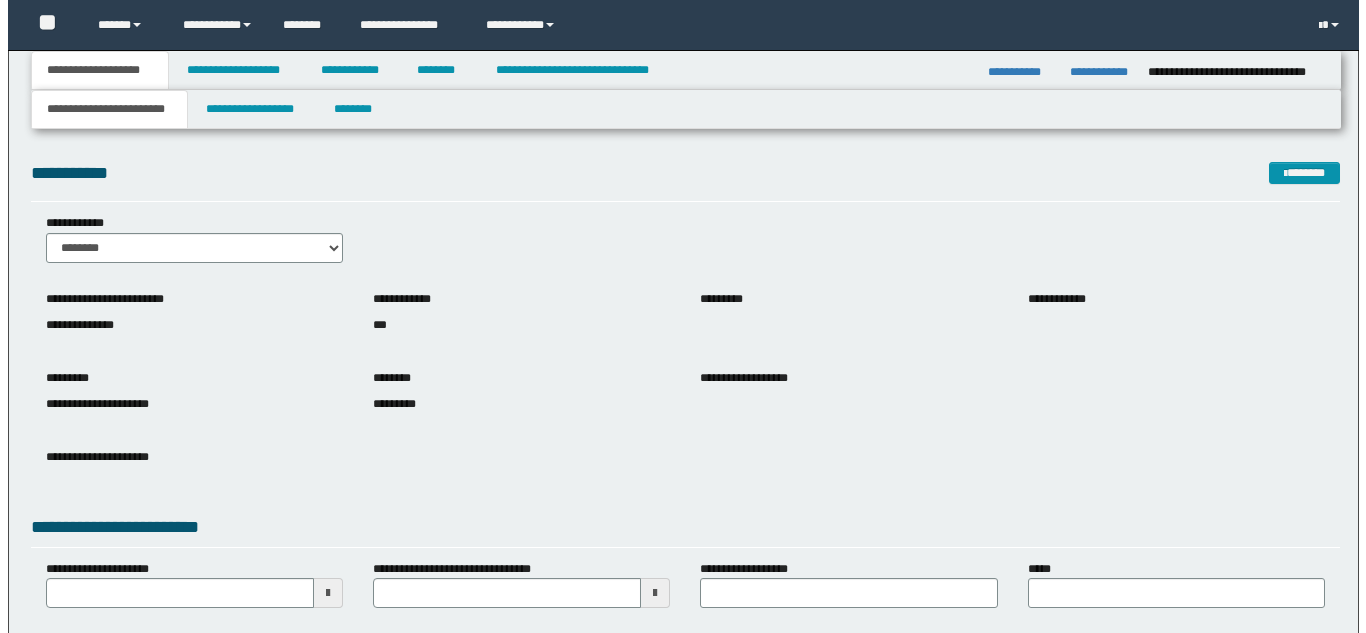 scroll, scrollTop: 0, scrollLeft: 0, axis: both 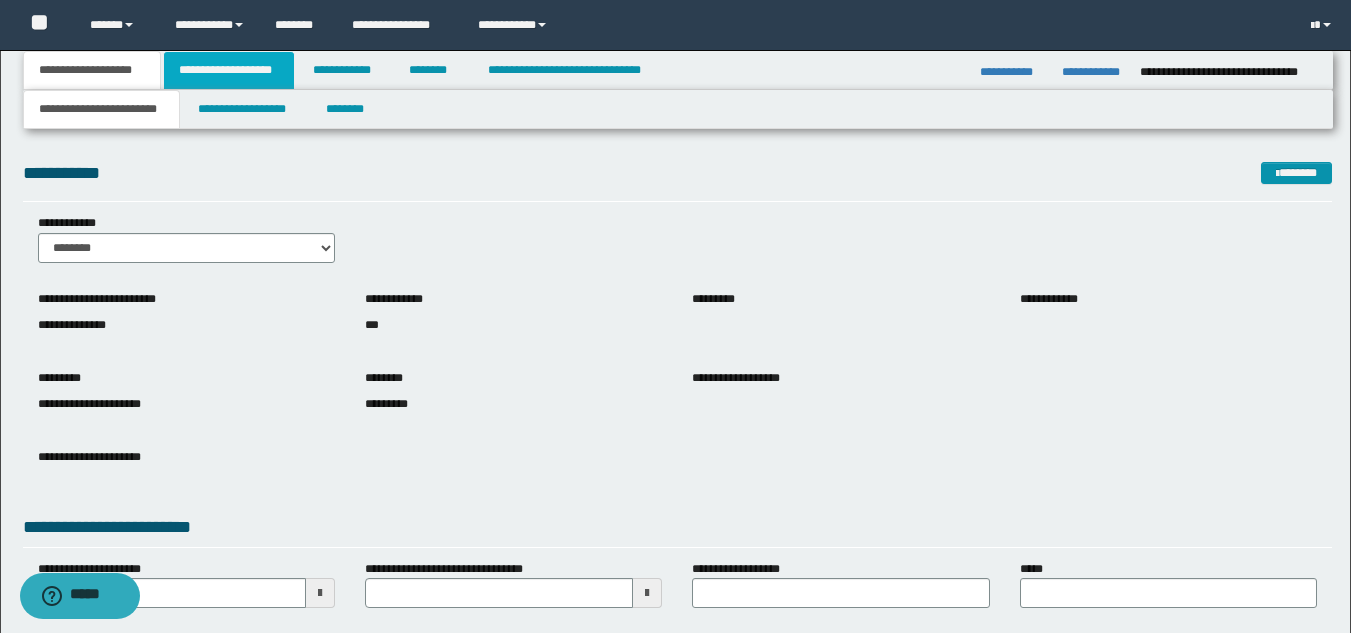 click on "**********" at bounding box center [229, 70] 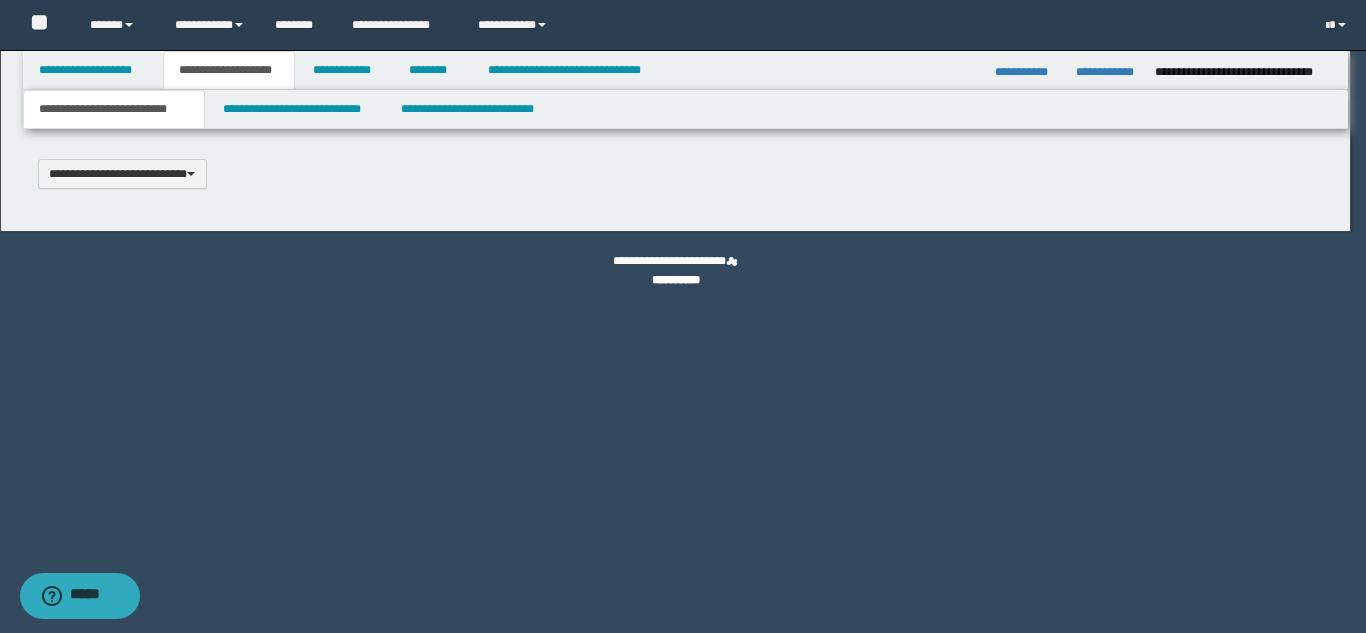 type 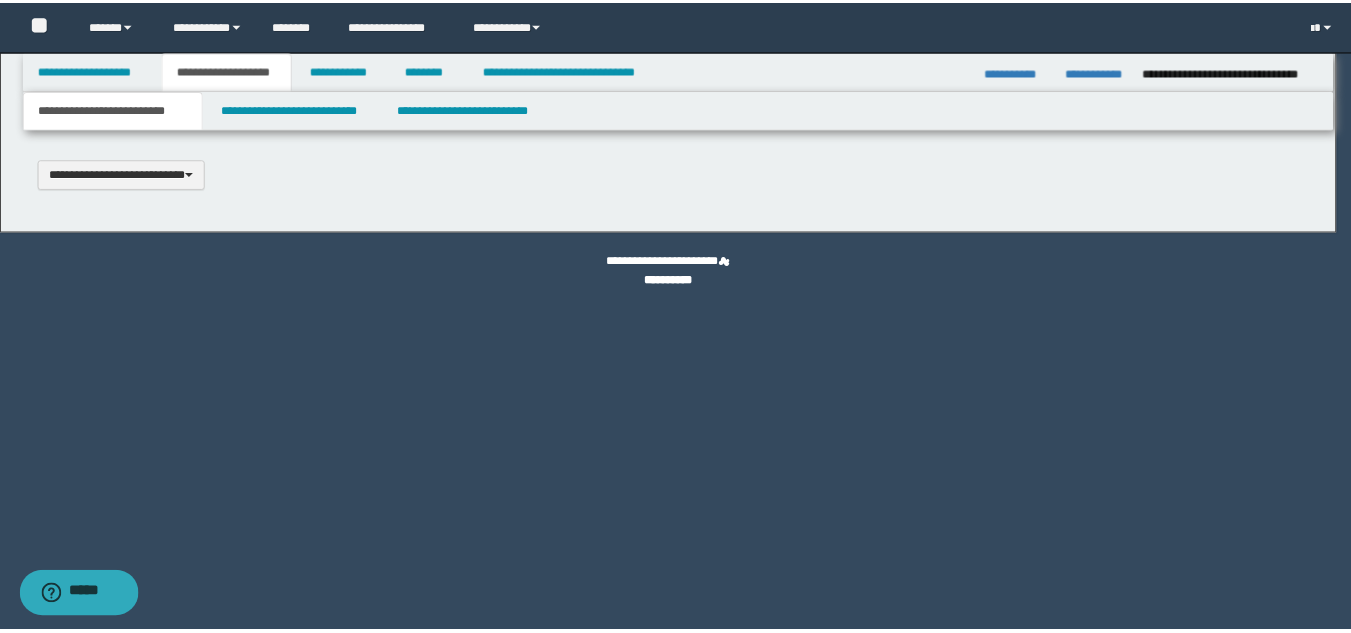 scroll, scrollTop: 0, scrollLeft: 0, axis: both 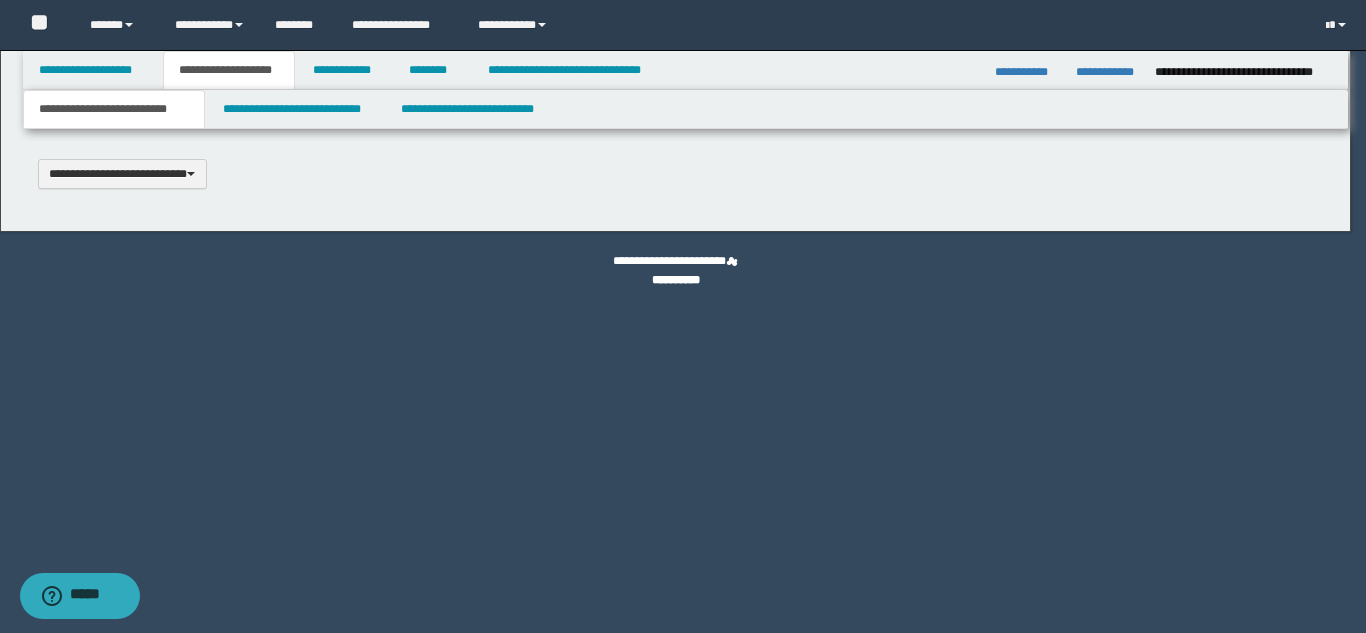 select on "*" 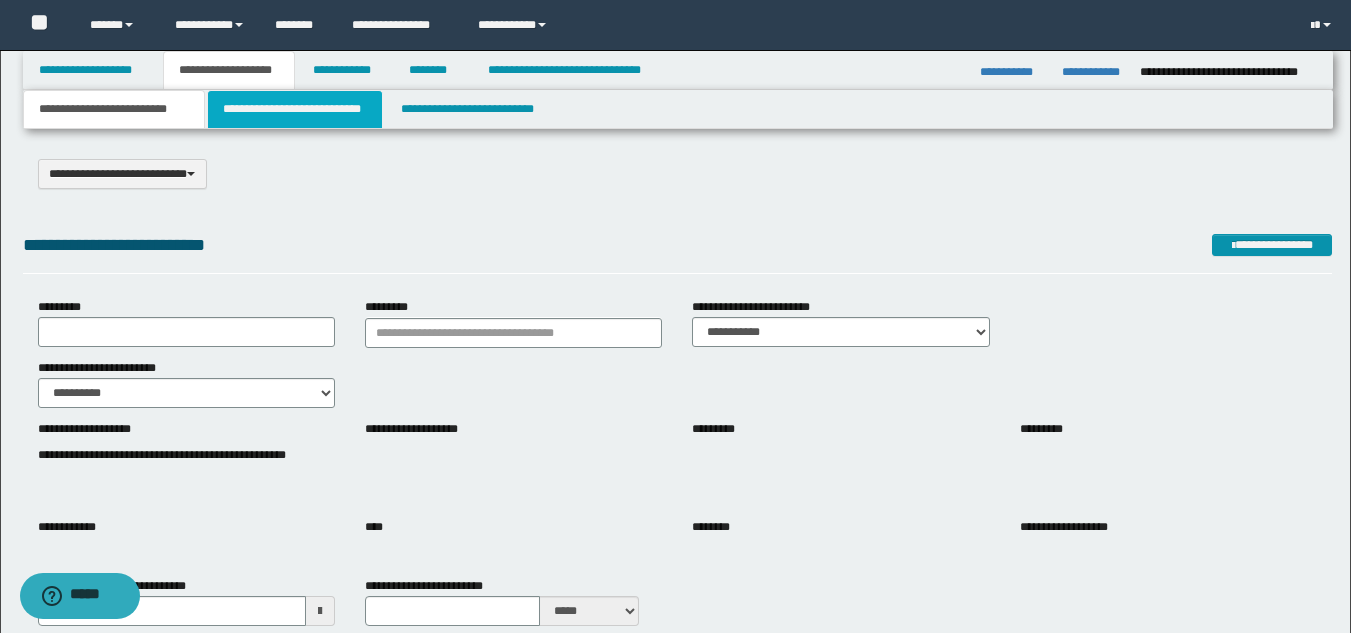 click on "**********" at bounding box center (295, 109) 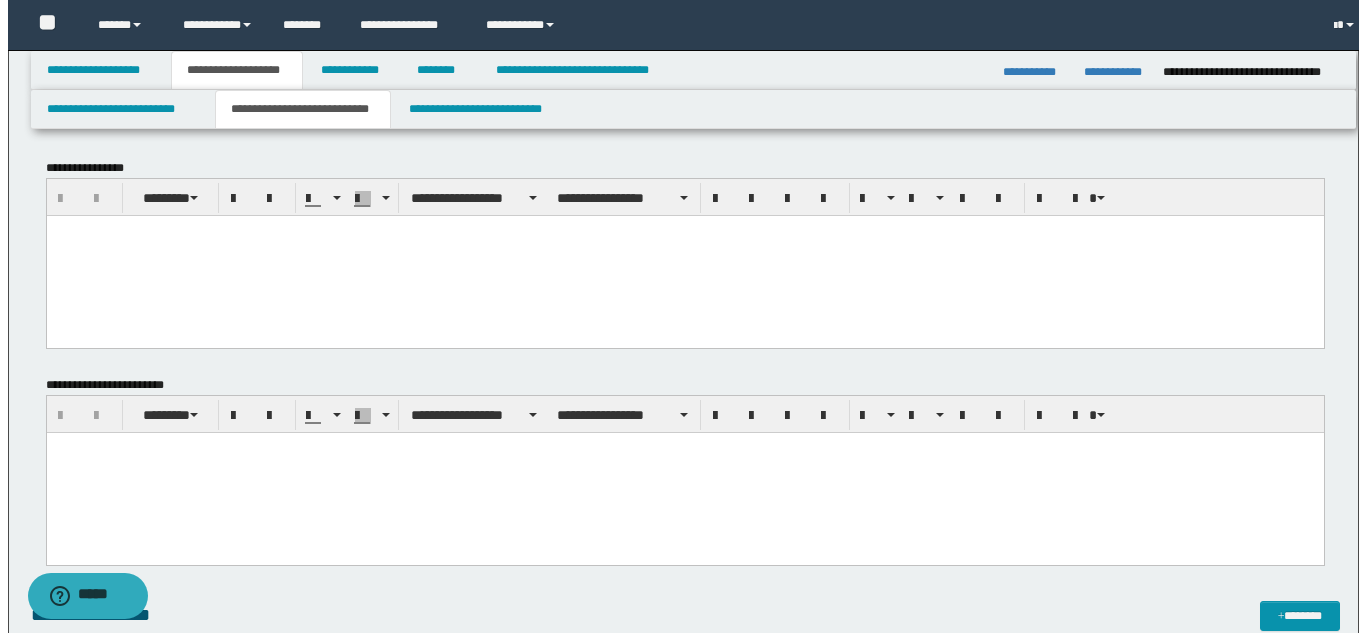 scroll, scrollTop: 0, scrollLeft: 0, axis: both 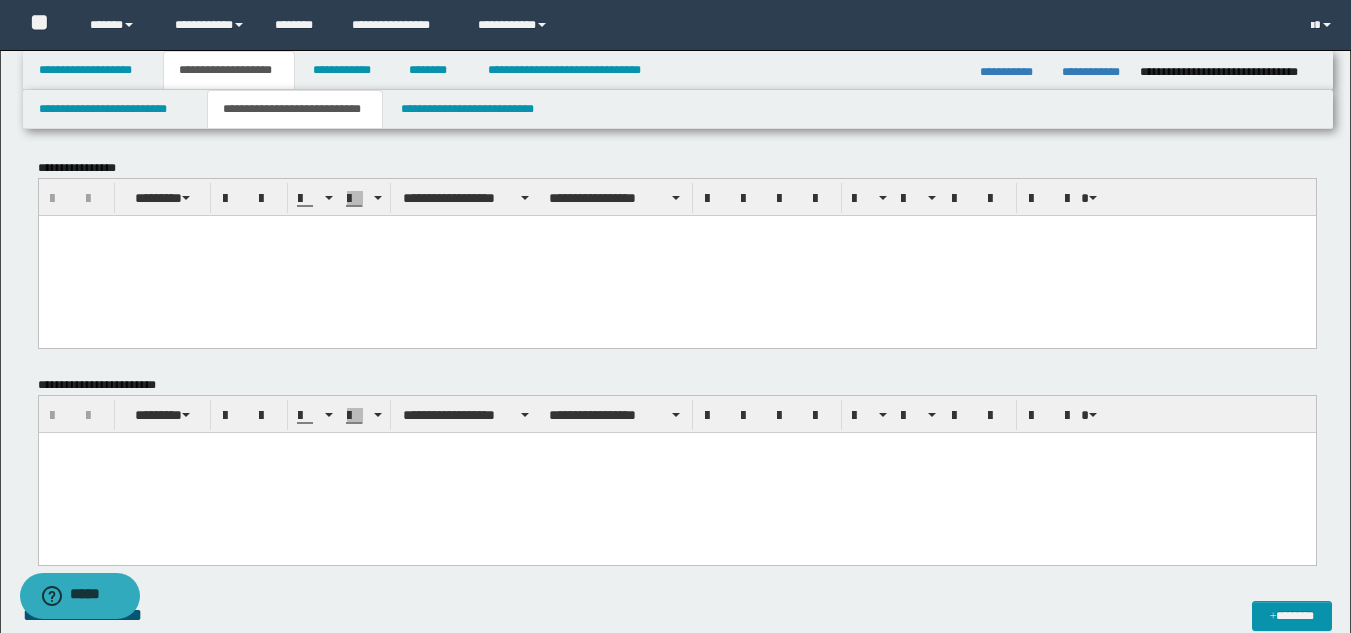 click at bounding box center (676, 255) 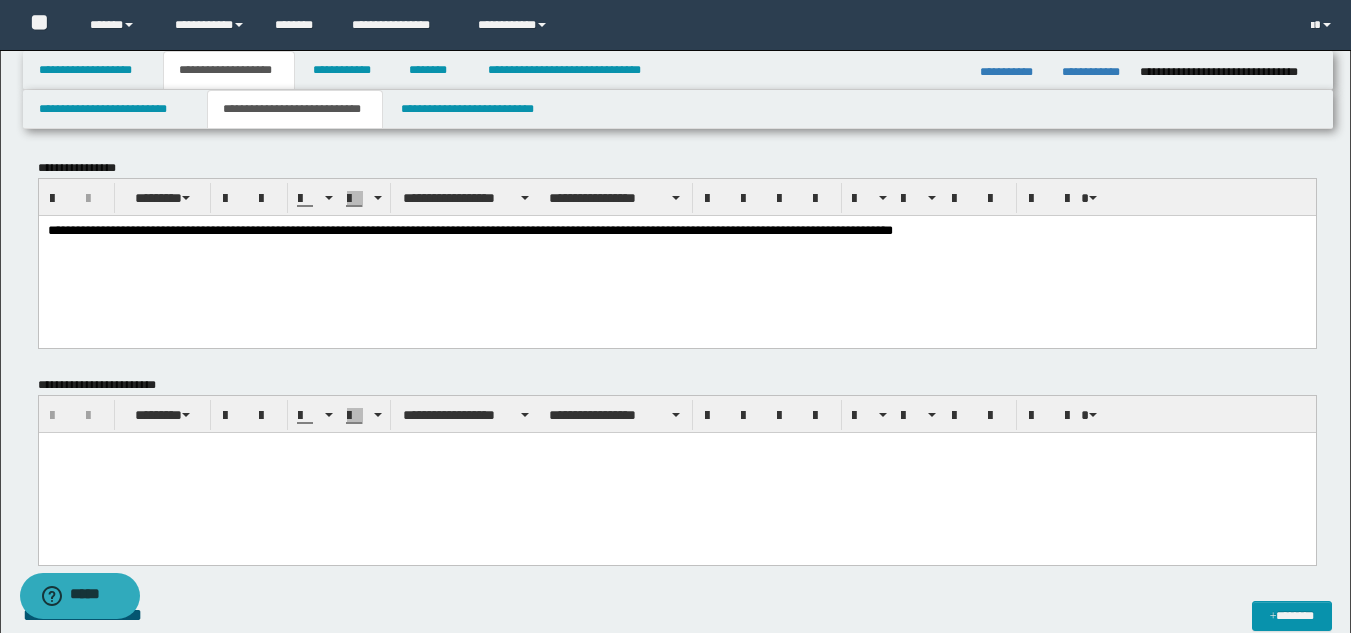 drag, startPoint x: 719, startPoint y: 290, endPoint x: 724, endPoint y: 563, distance: 273.04578 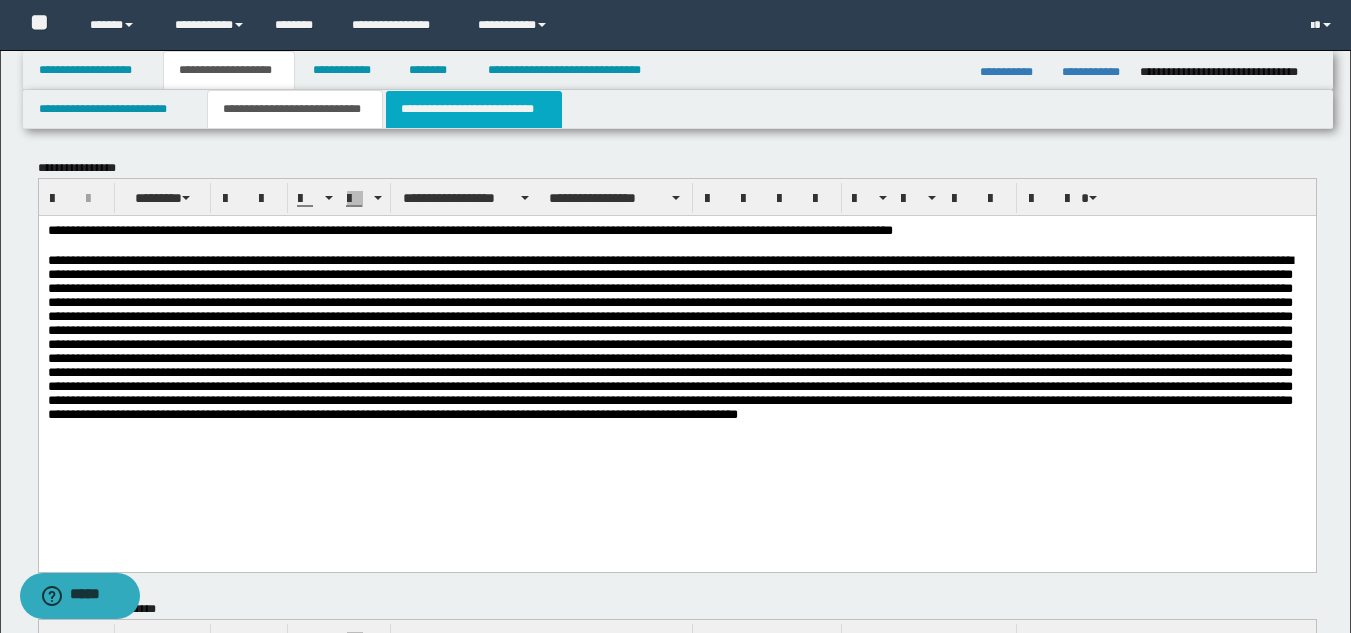 click on "**********" at bounding box center (474, 109) 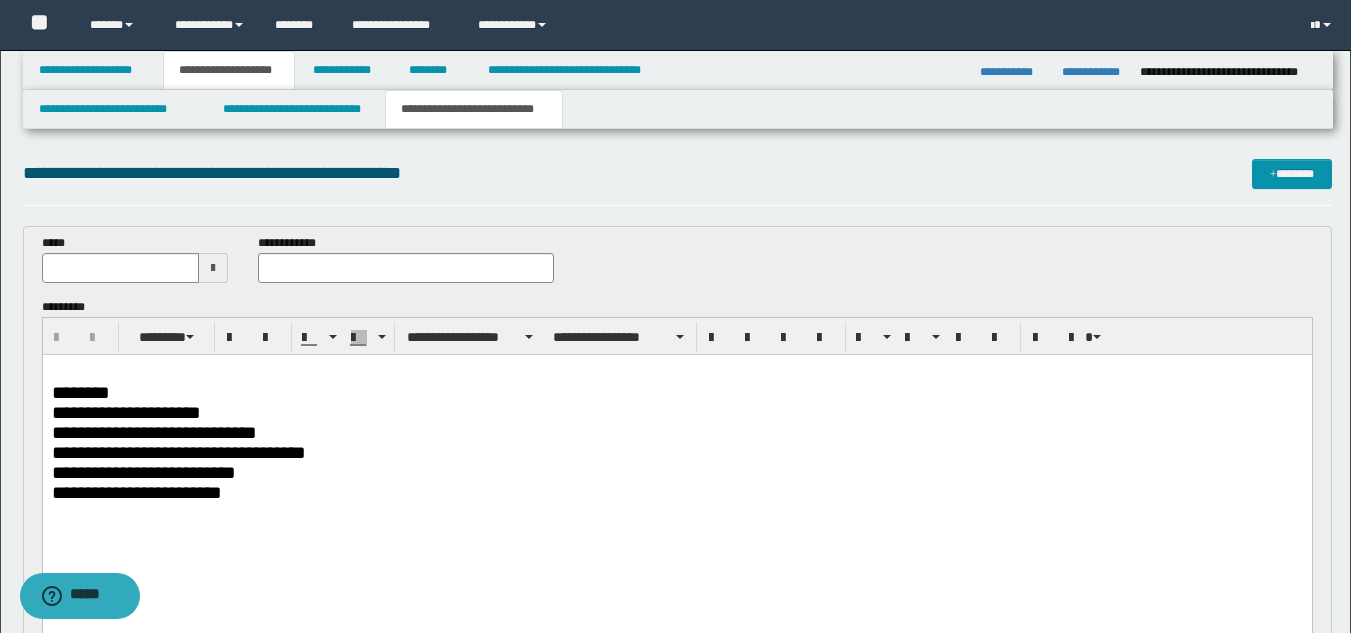 scroll, scrollTop: 0, scrollLeft: 0, axis: both 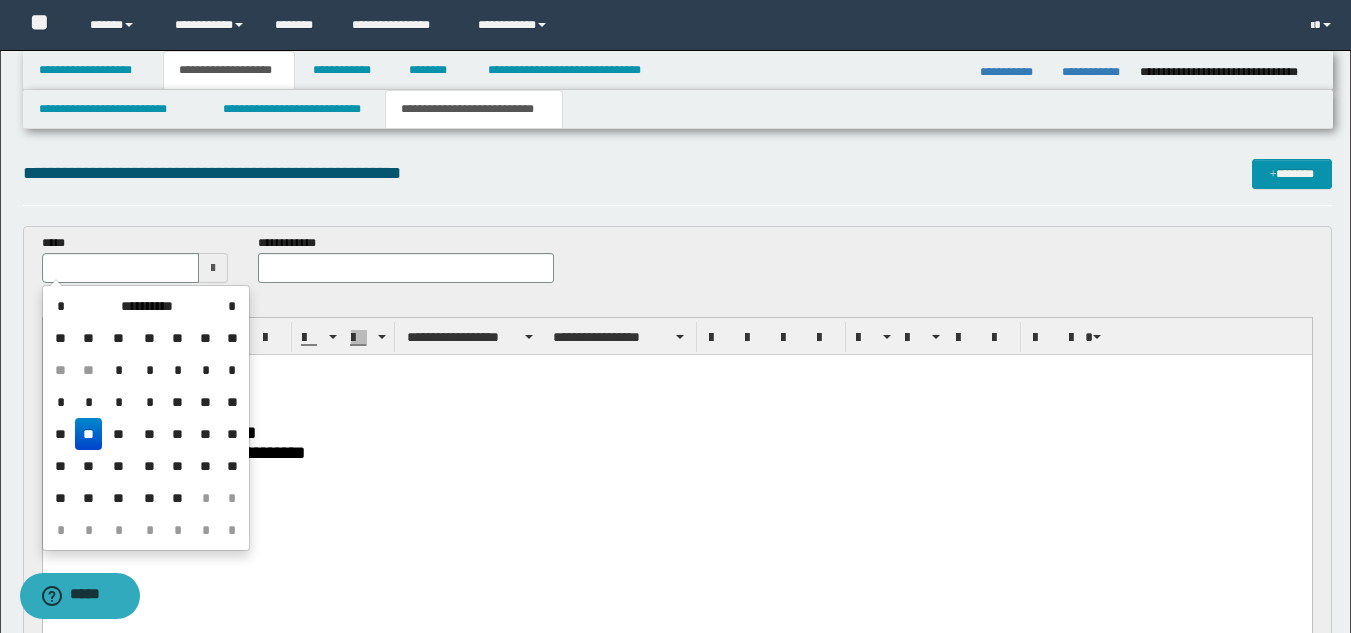 click on "**" at bounding box center [89, 434] 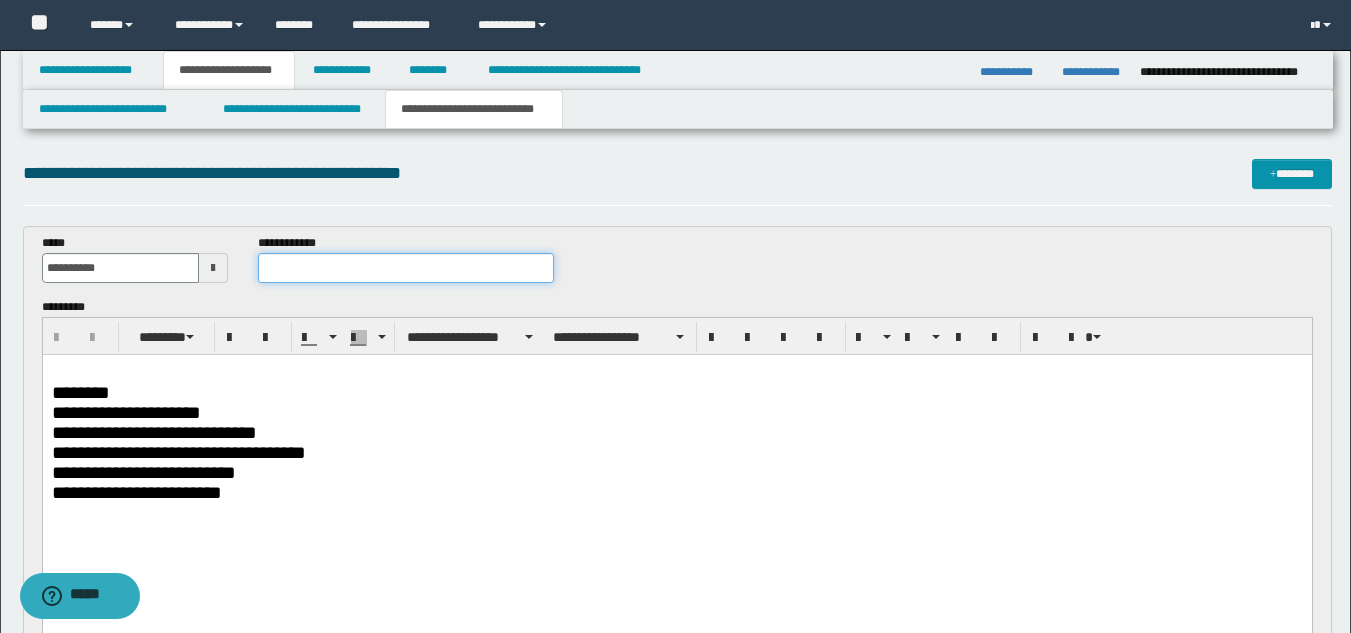 click at bounding box center (405, 268) 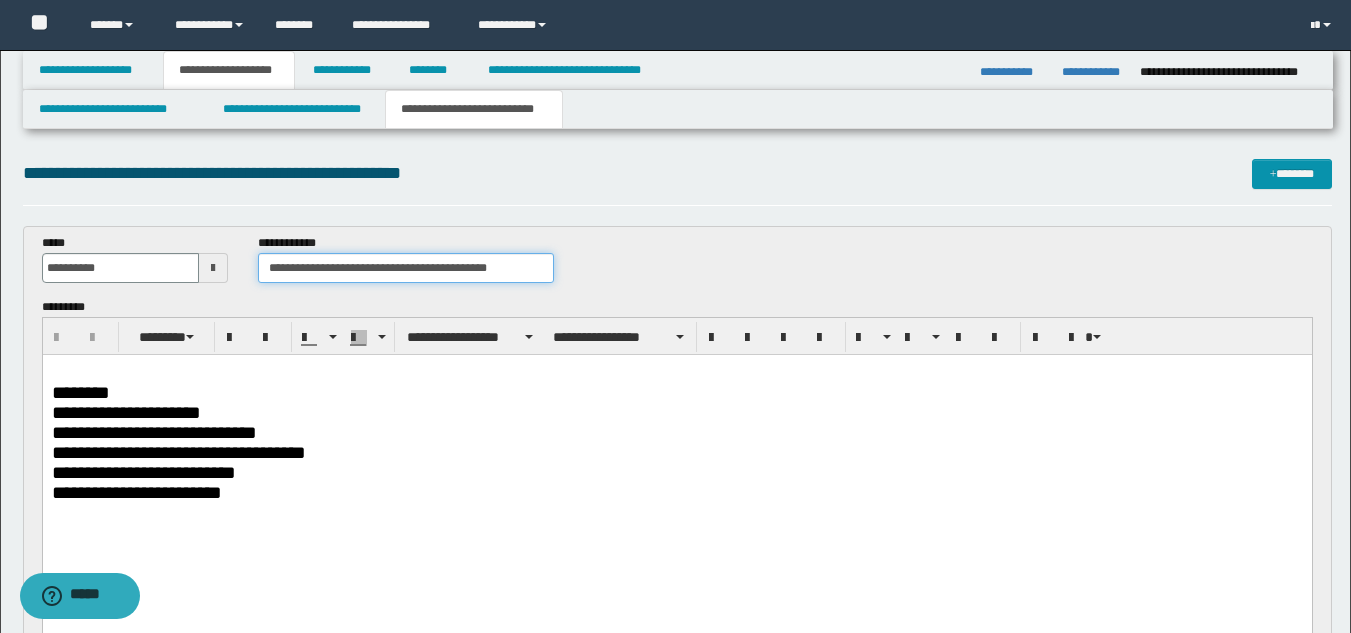 type on "**********" 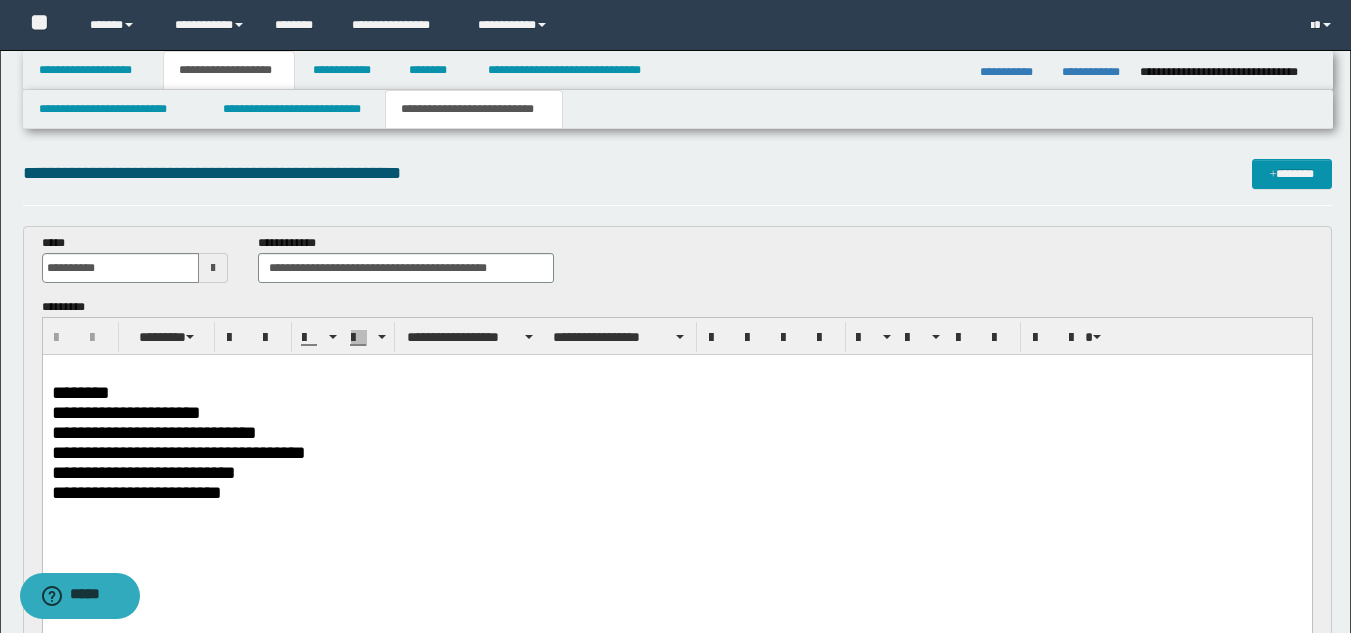 click at bounding box center (676, 511) 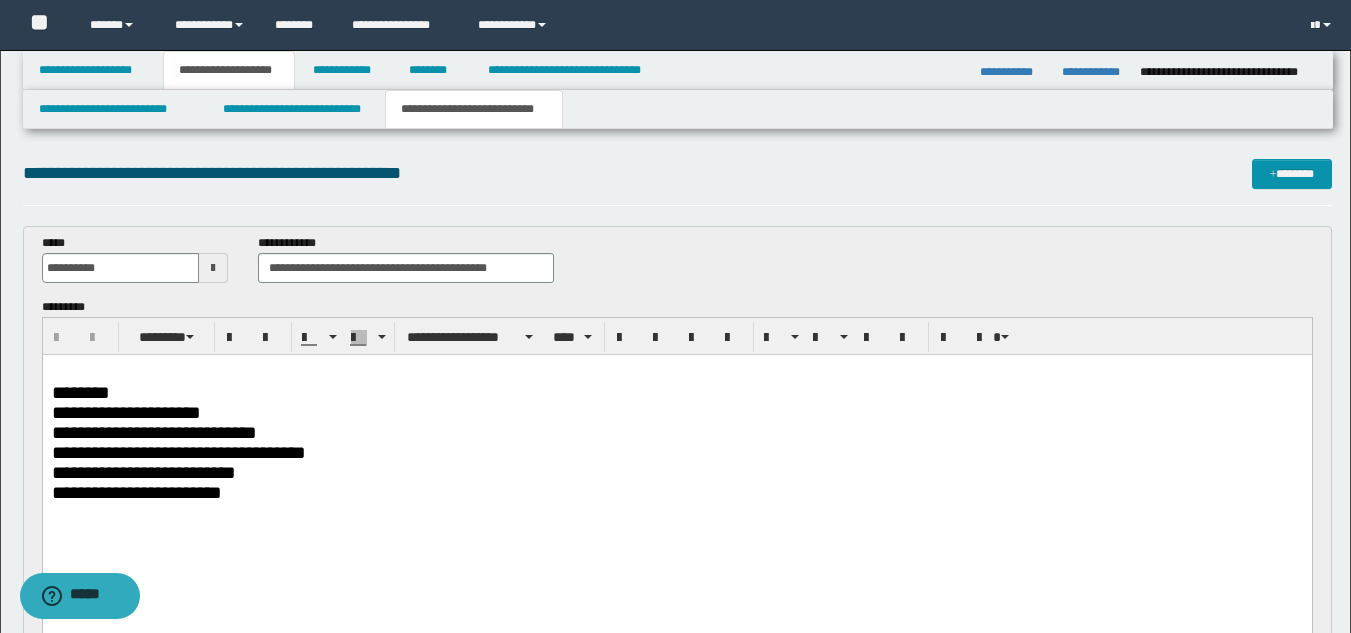 click on "**********" at bounding box center [676, 493] 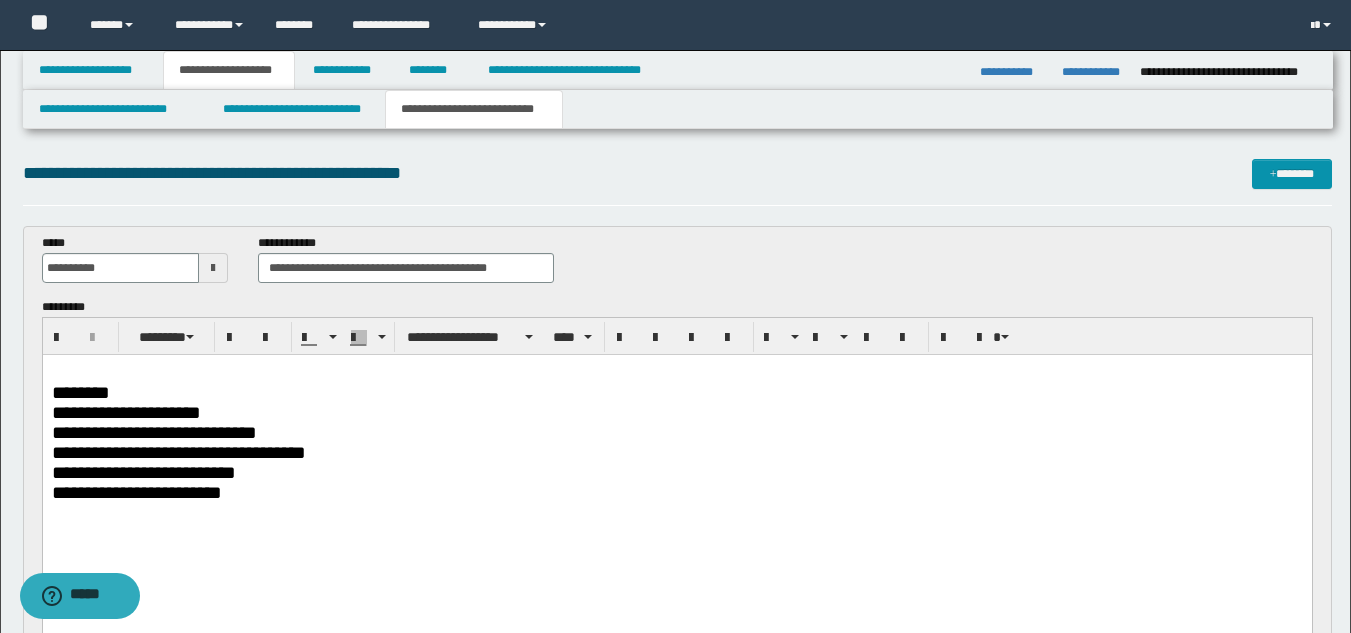 type 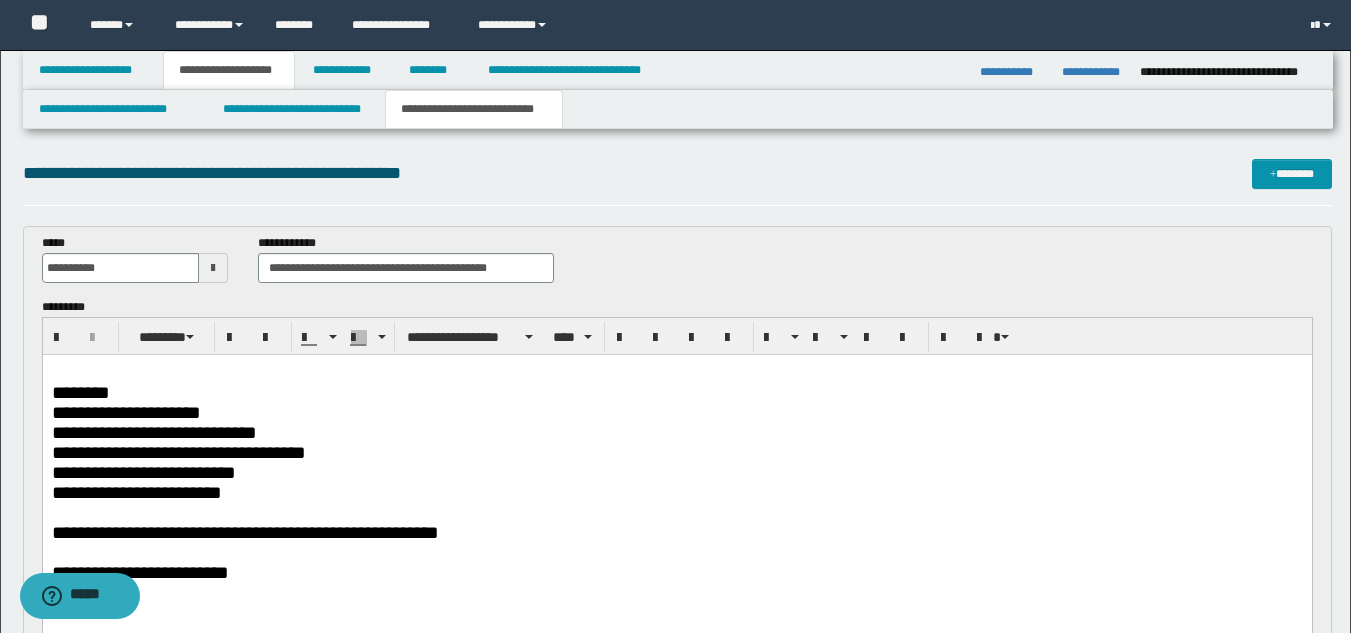click on "**********" at bounding box center [676, 573] 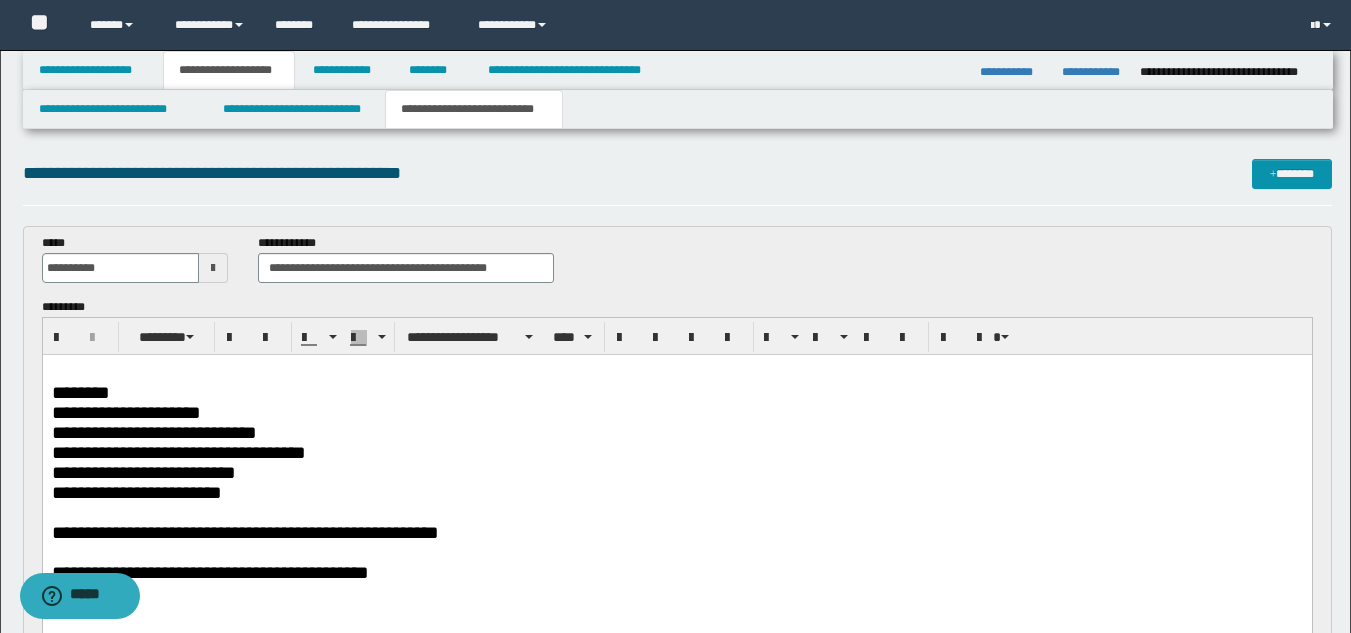 click on "**********" at bounding box center (676, 533) 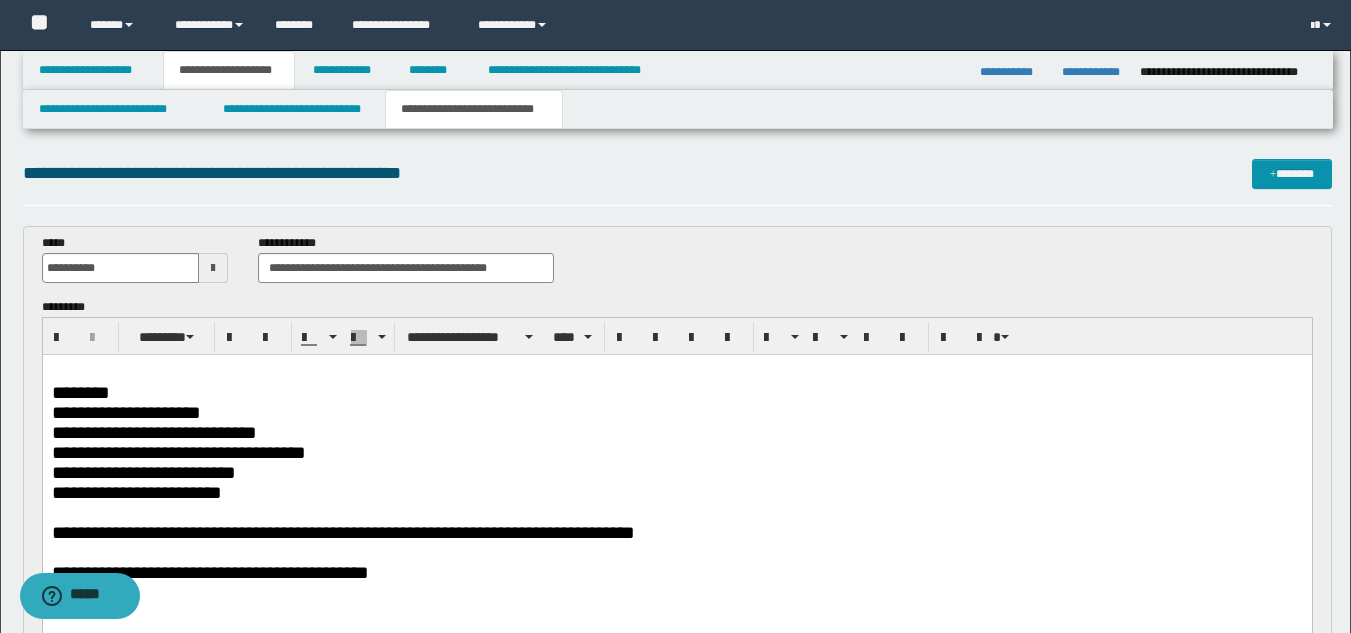 click on "**********" at bounding box center (136, 492) 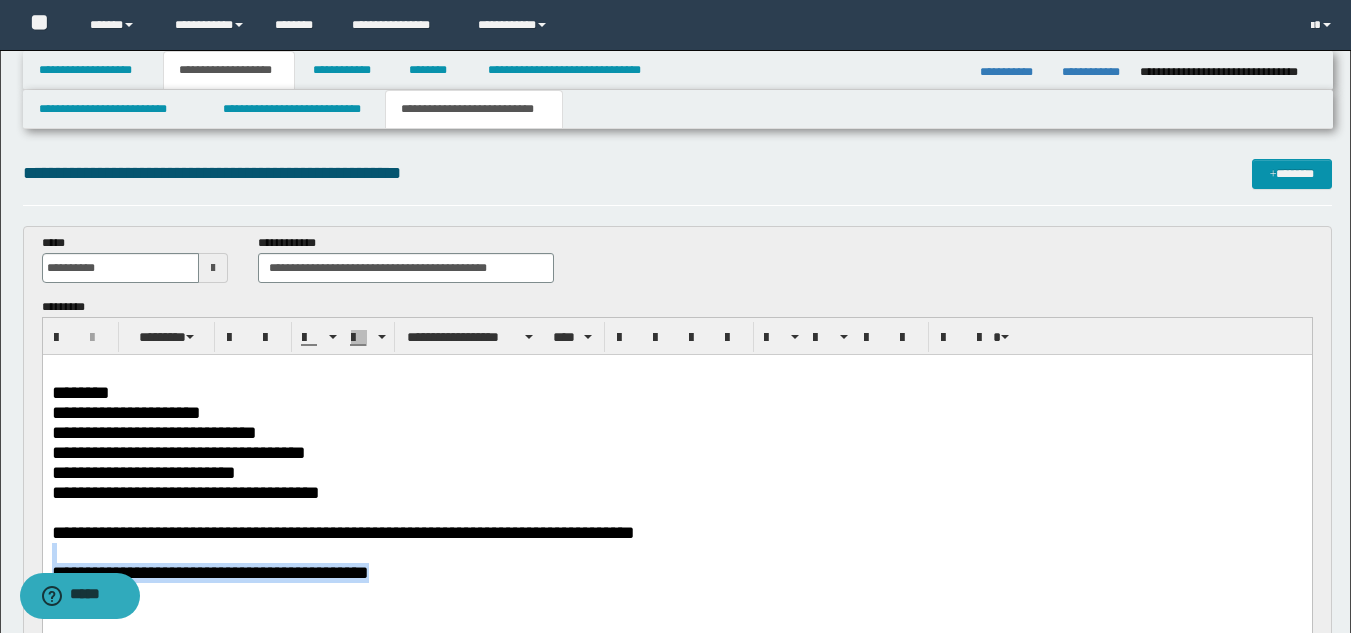 click on "**********" at bounding box center (676, 514) 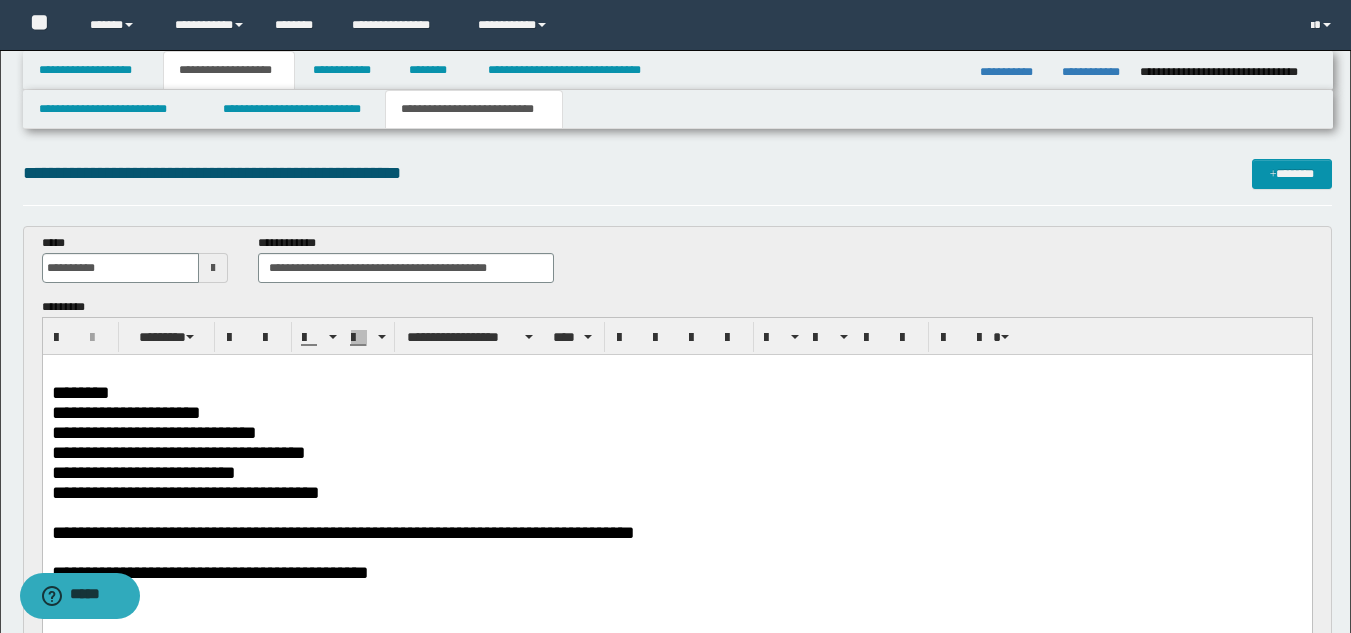 click on "**********" at bounding box center (209, 572) 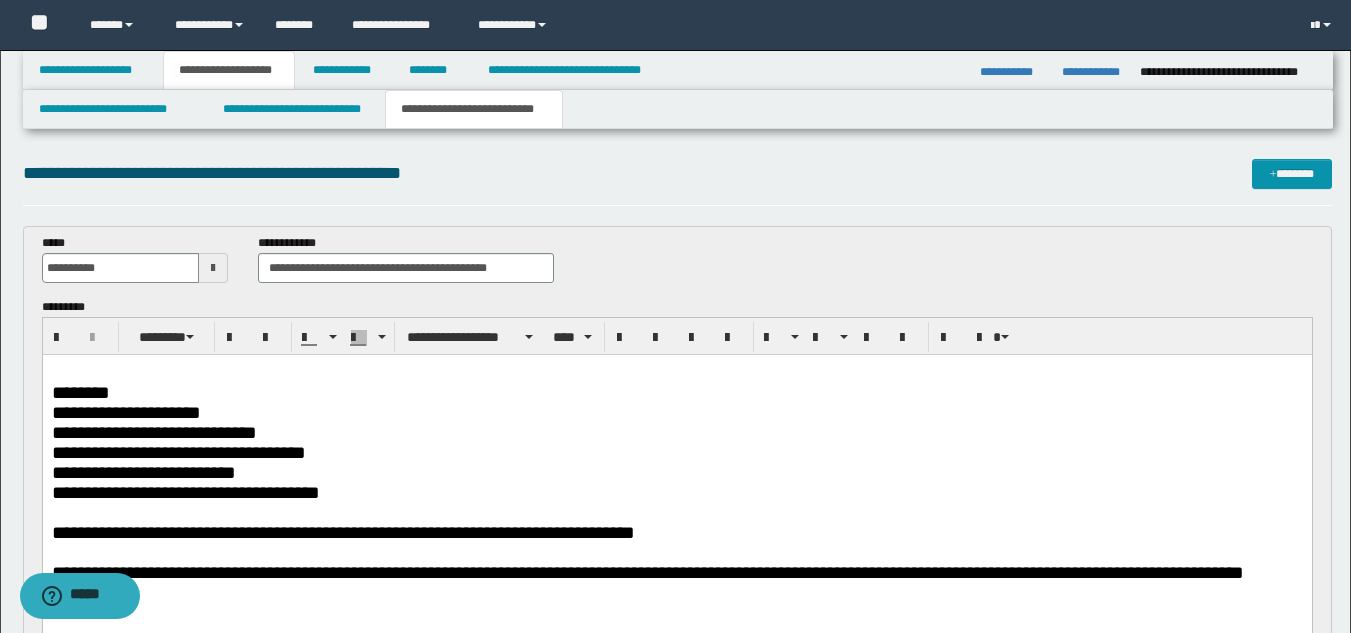 scroll, scrollTop: 10, scrollLeft: 0, axis: vertical 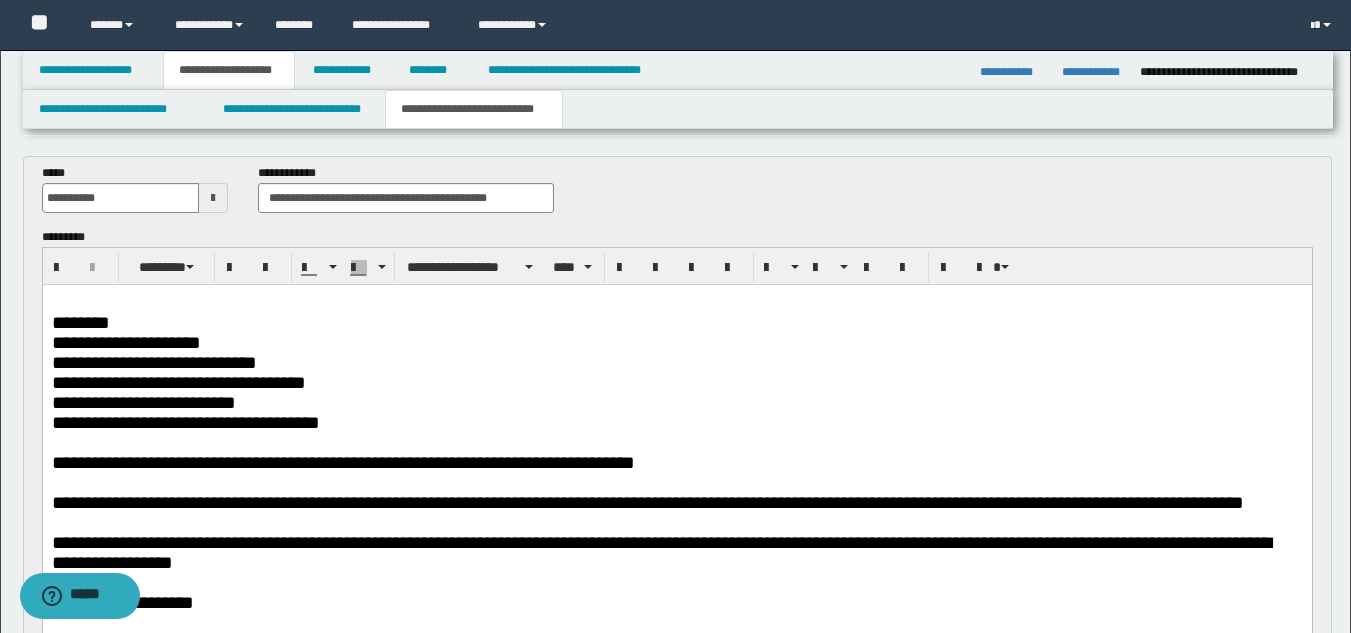 click on "**********" at bounding box center [676, 403] 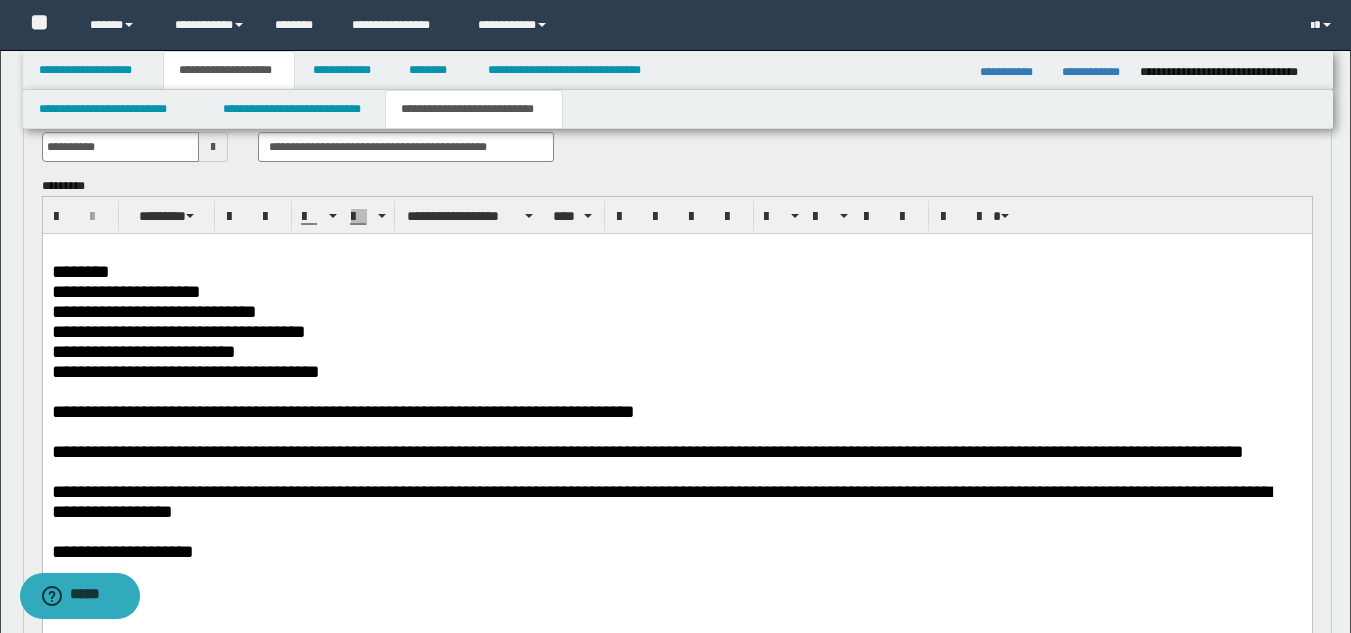 scroll, scrollTop: 170, scrollLeft: 0, axis: vertical 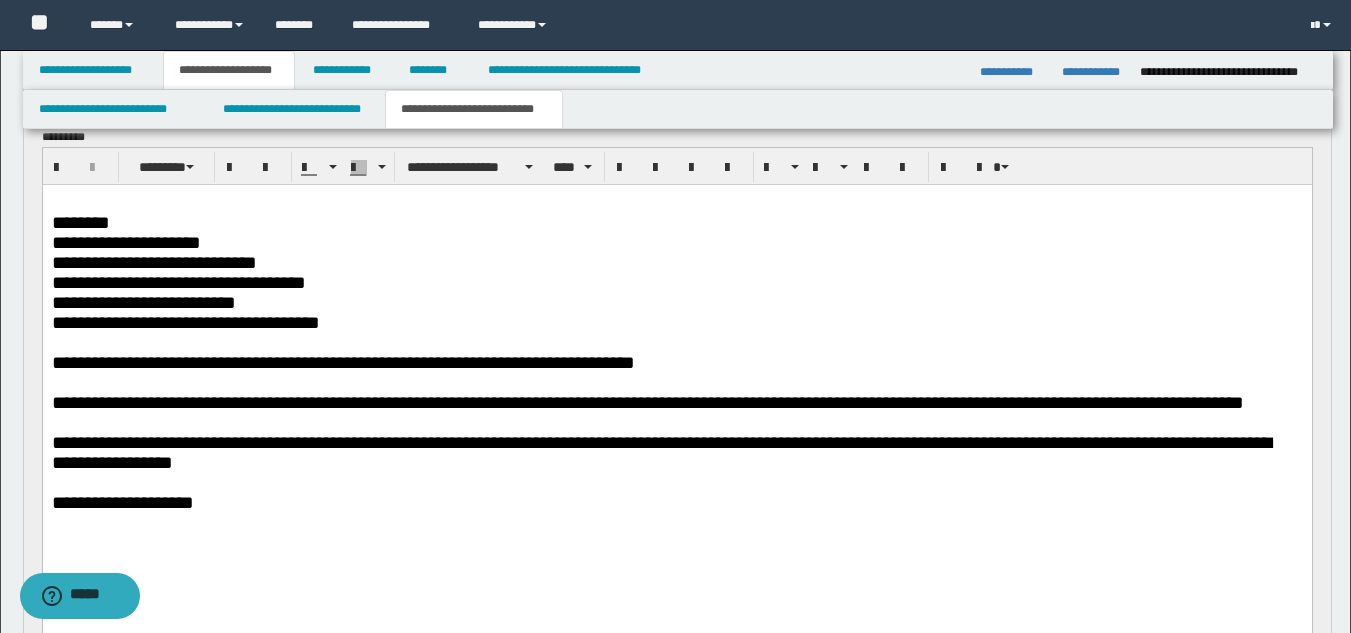 click on "**********" at bounding box center [676, 503] 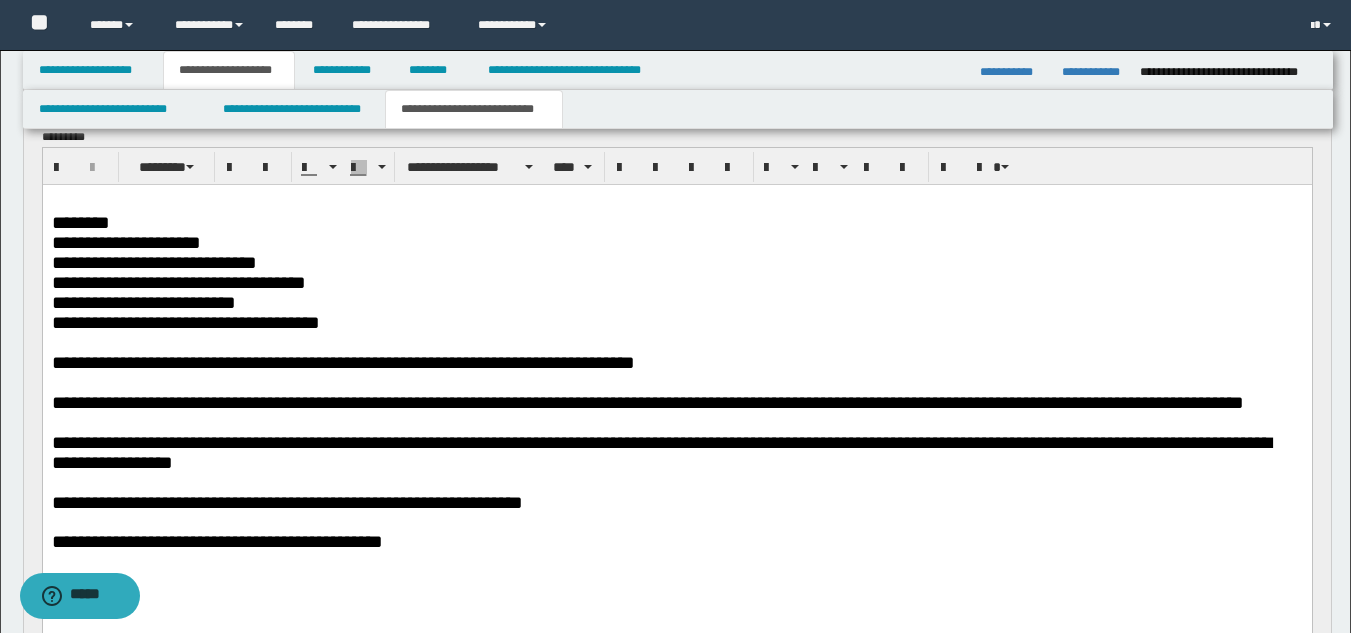 click on "**********" at bounding box center (676, 542) 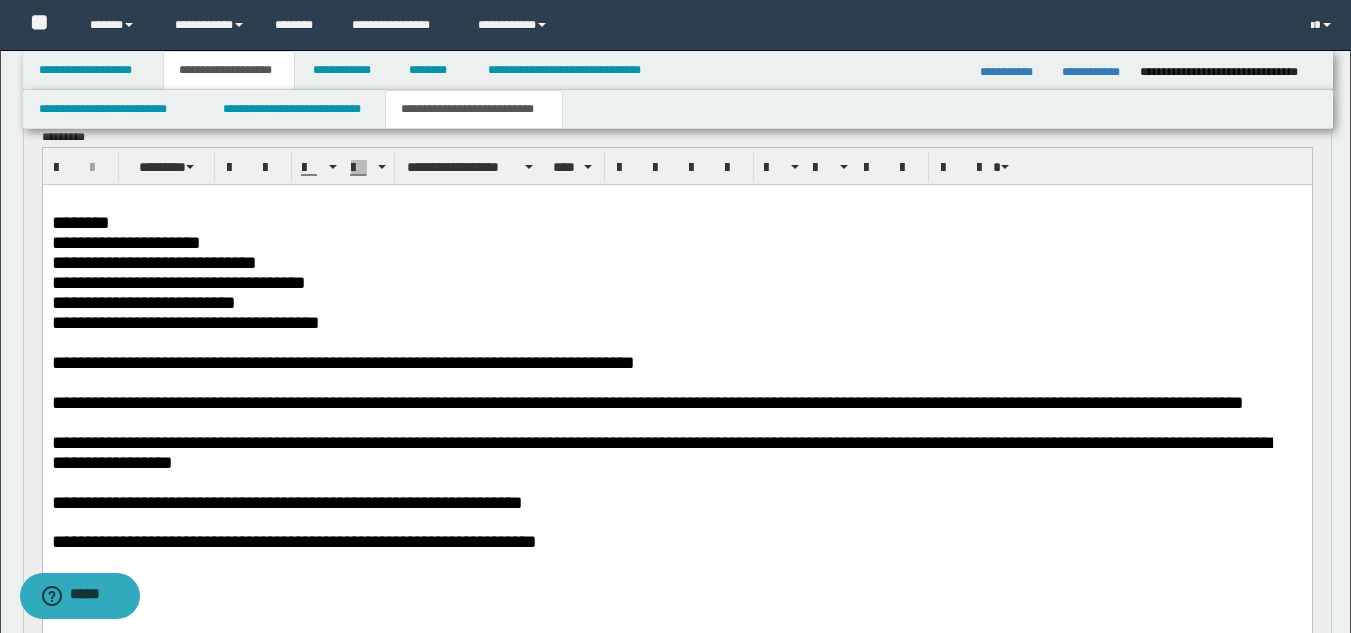 click on "**********" at bounding box center (676, 503) 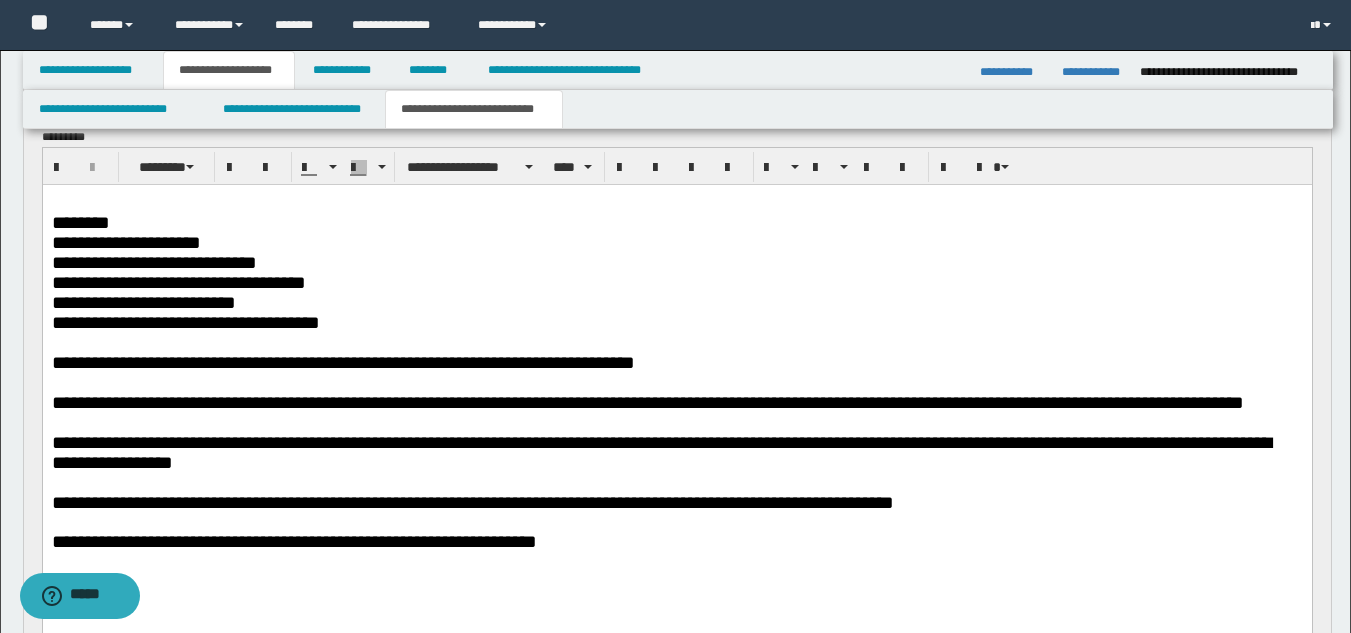 click at bounding box center [676, 423] 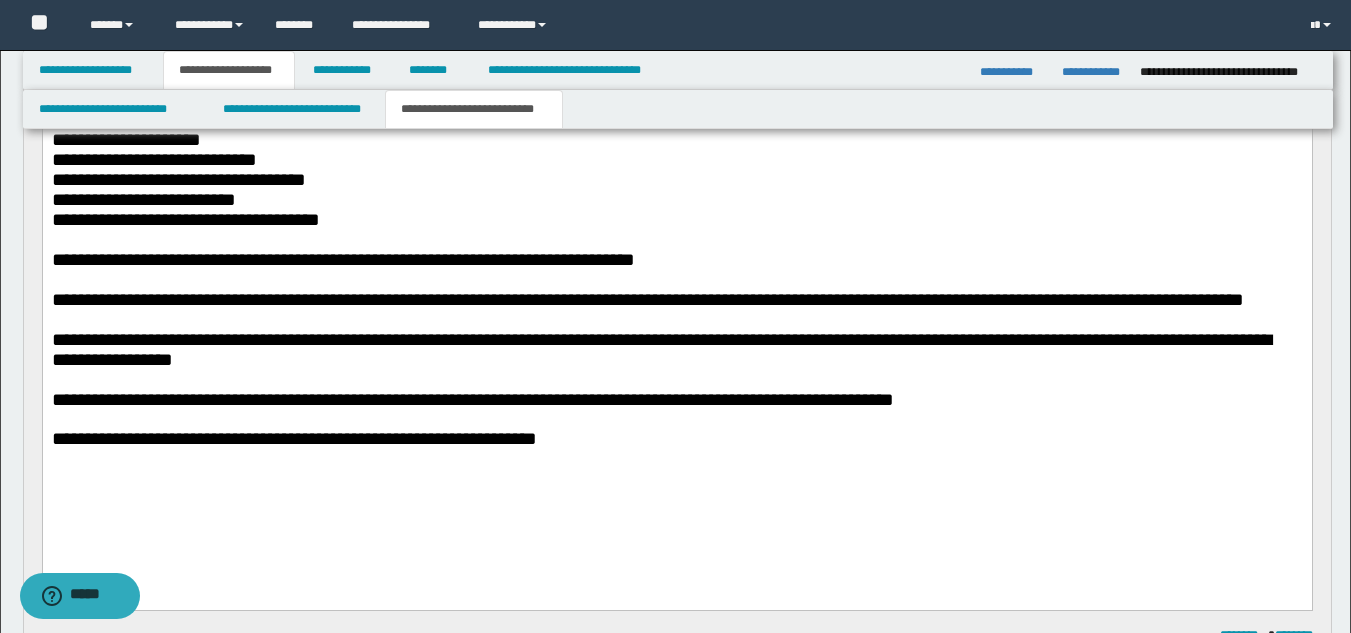 scroll, scrollTop: 370, scrollLeft: 0, axis: vertical 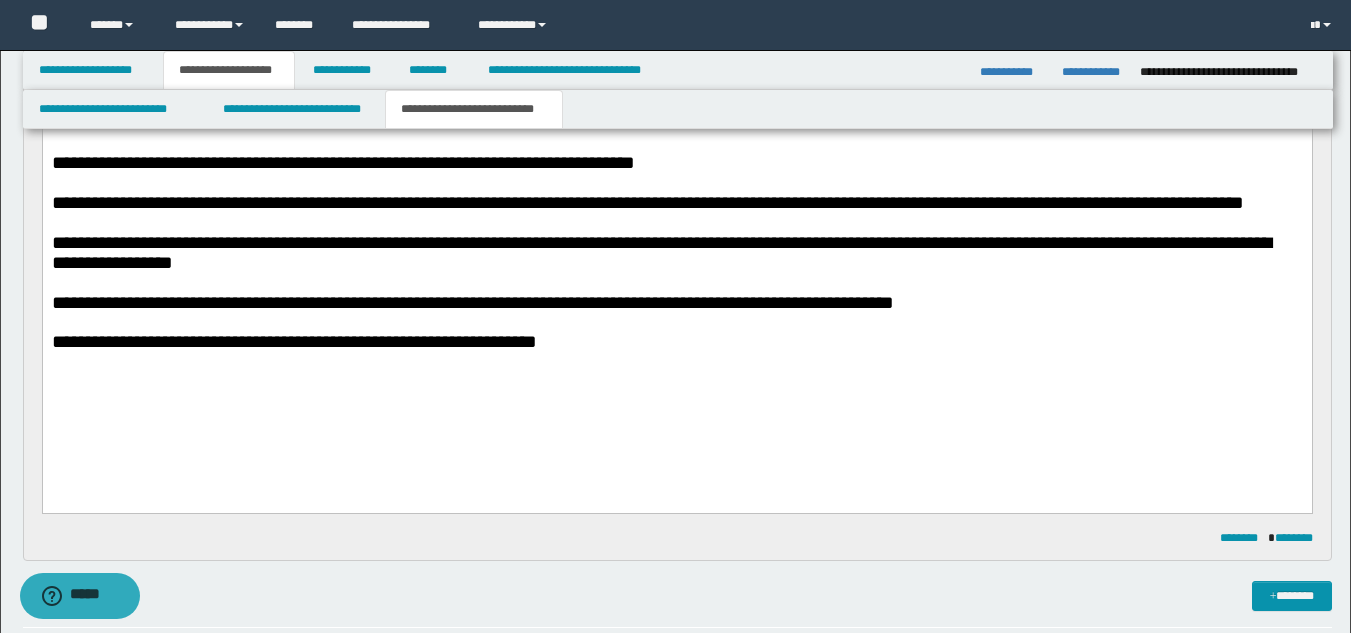 click at bounding box center (676, 361) 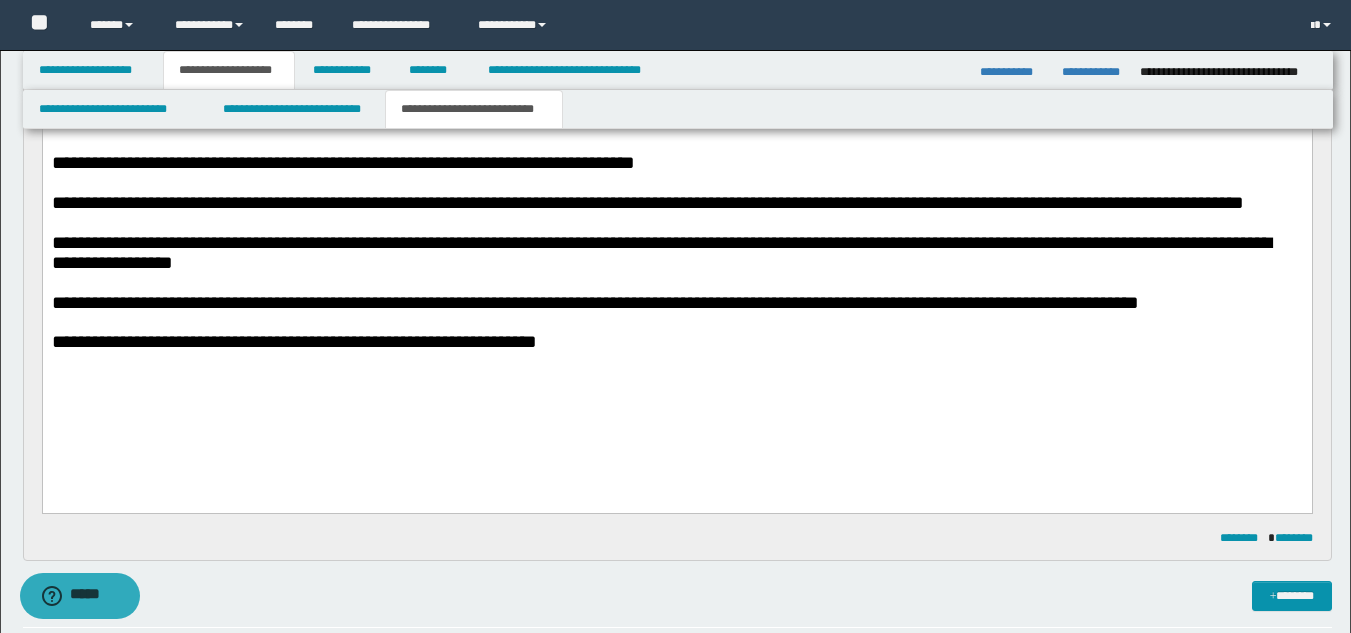 click on "**********" at bounding box center (660, 253) 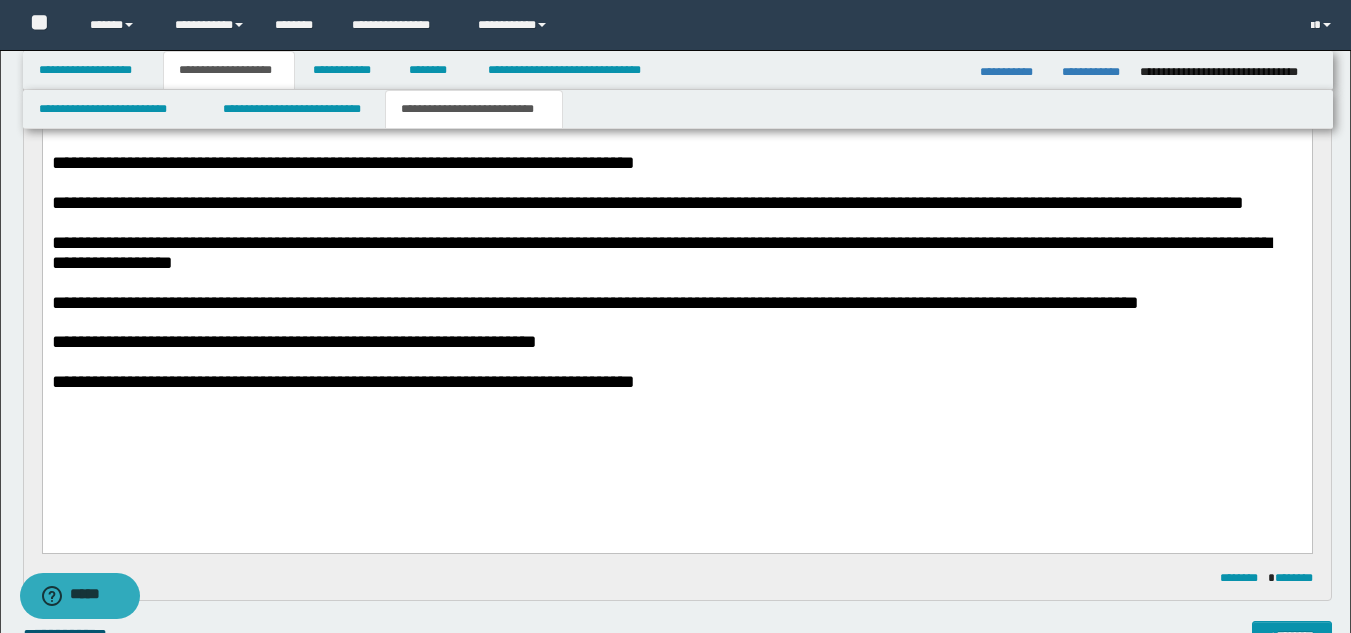 click on "**********" at bounding box center (676, 383) 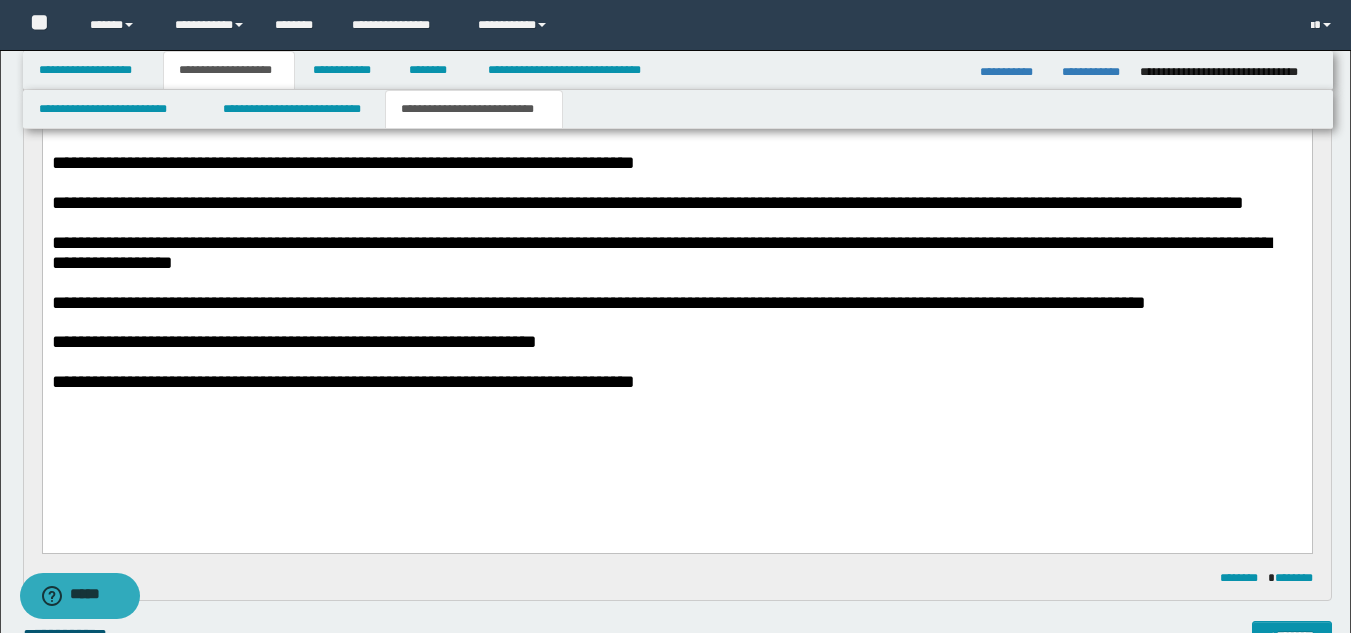 click on "**********" at bounding box center [676, 343] 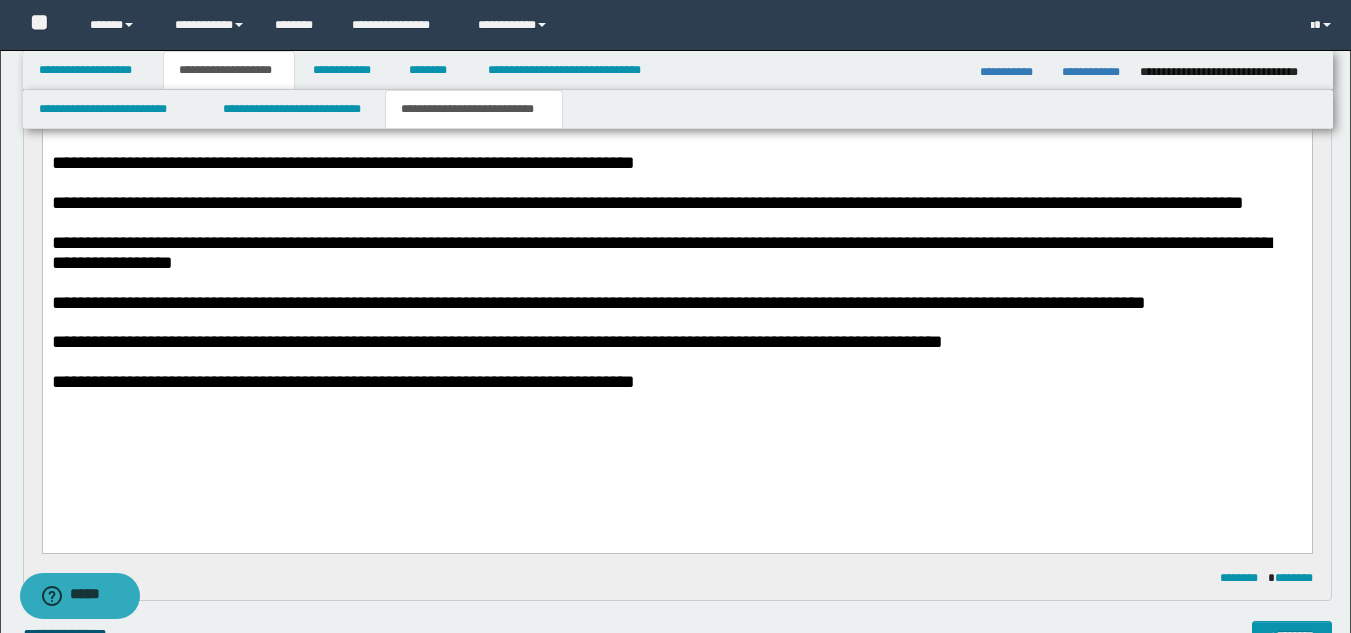 click at bounding box center (676, 363) 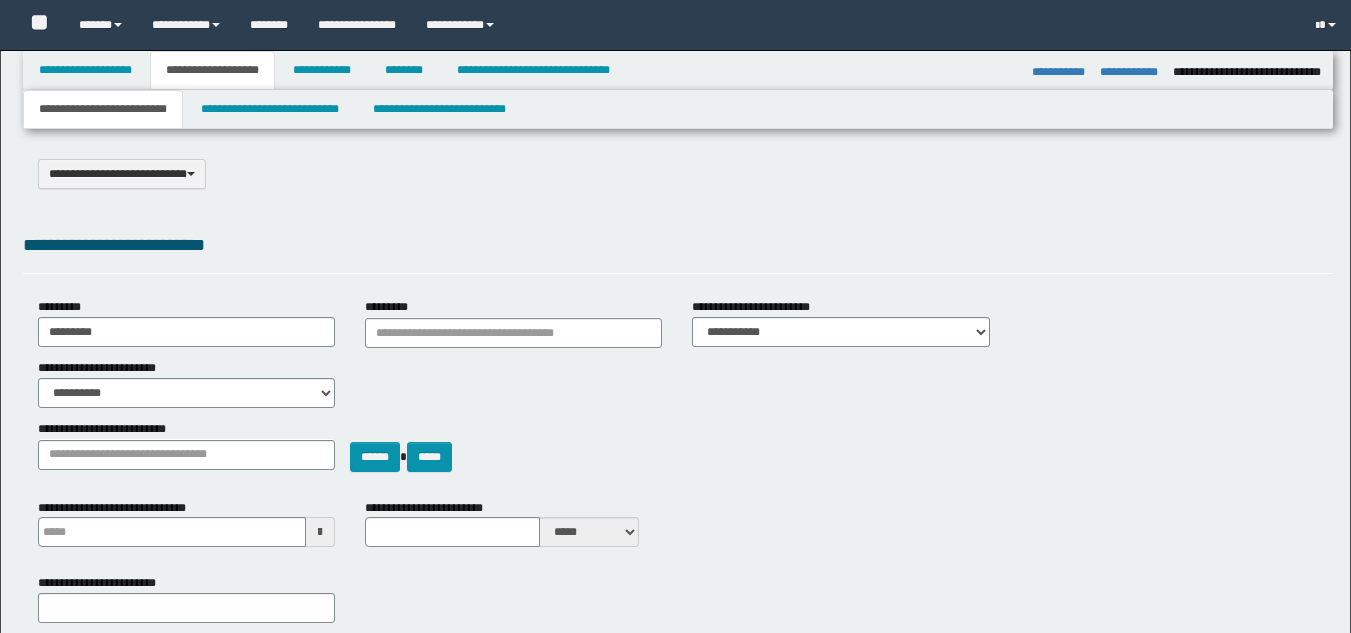 select on "*" 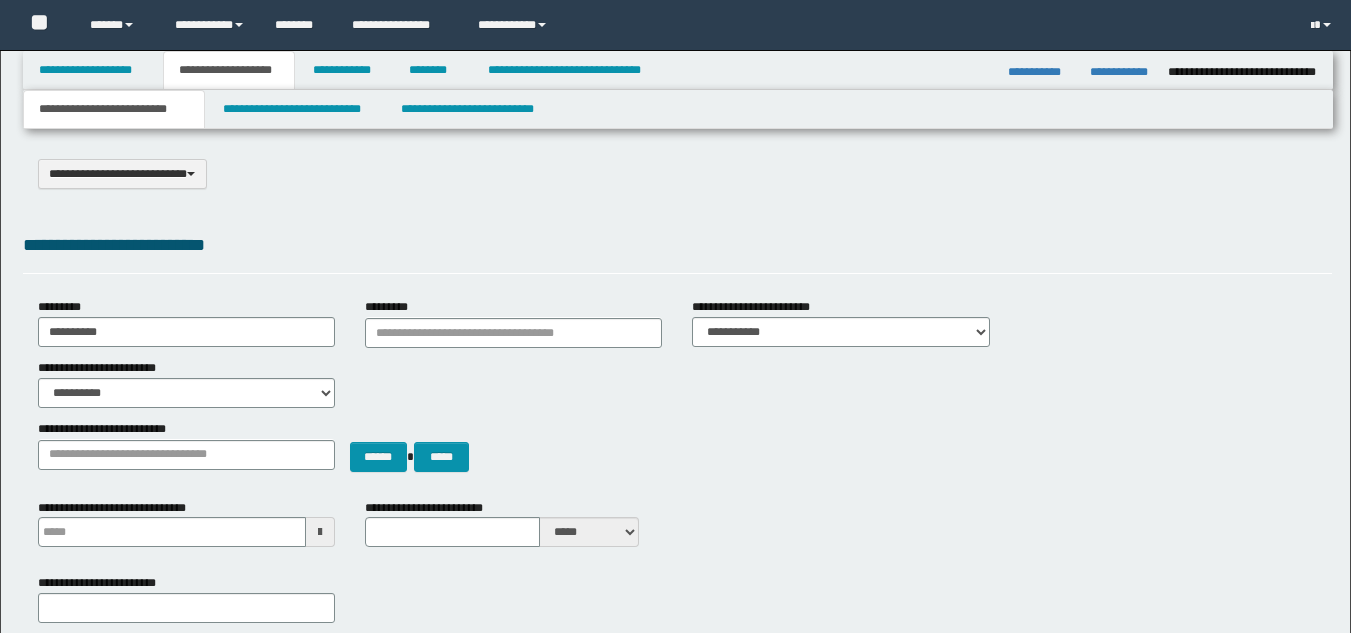 scroll, scrollTop: 100, scrollLeft: 0, axis: vertical 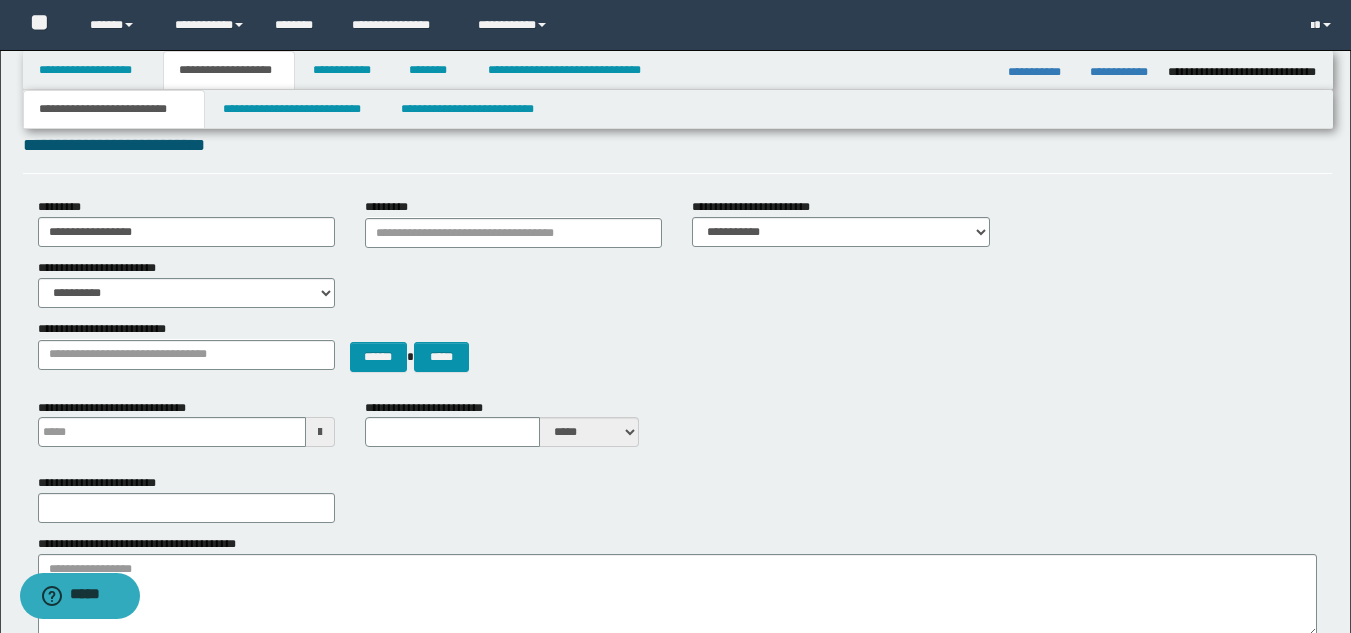 type on "**********" 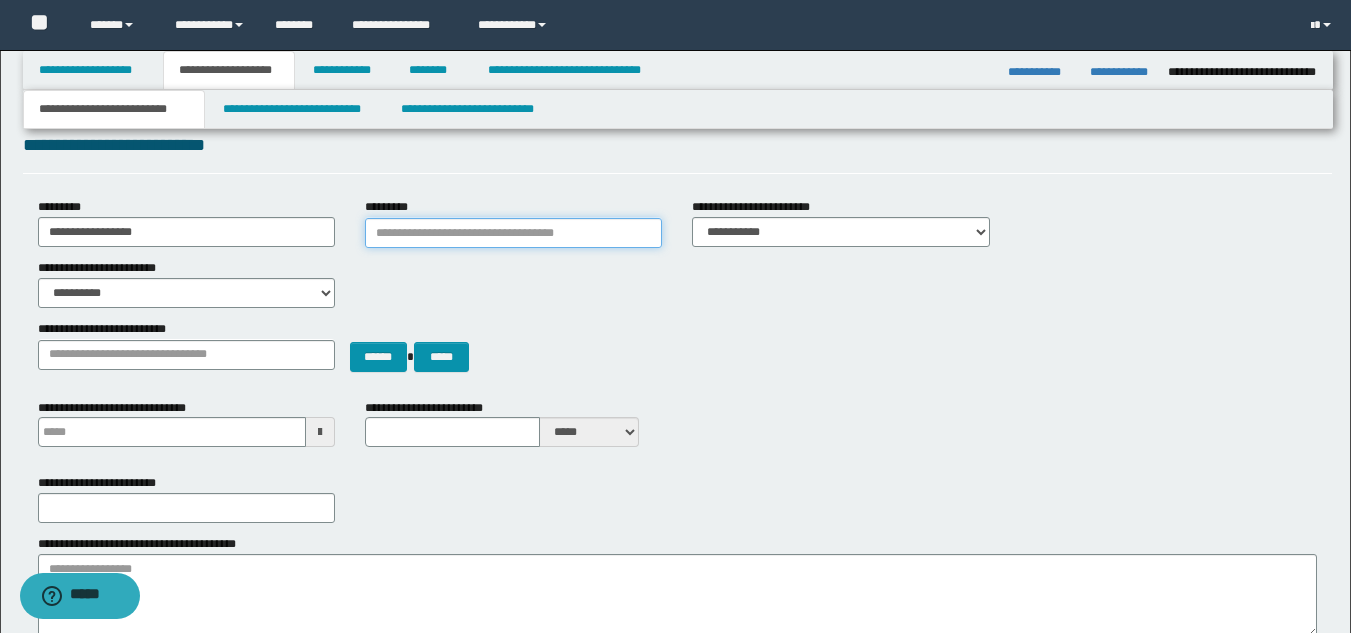 click on "*********" at bounding box center [513, 233] 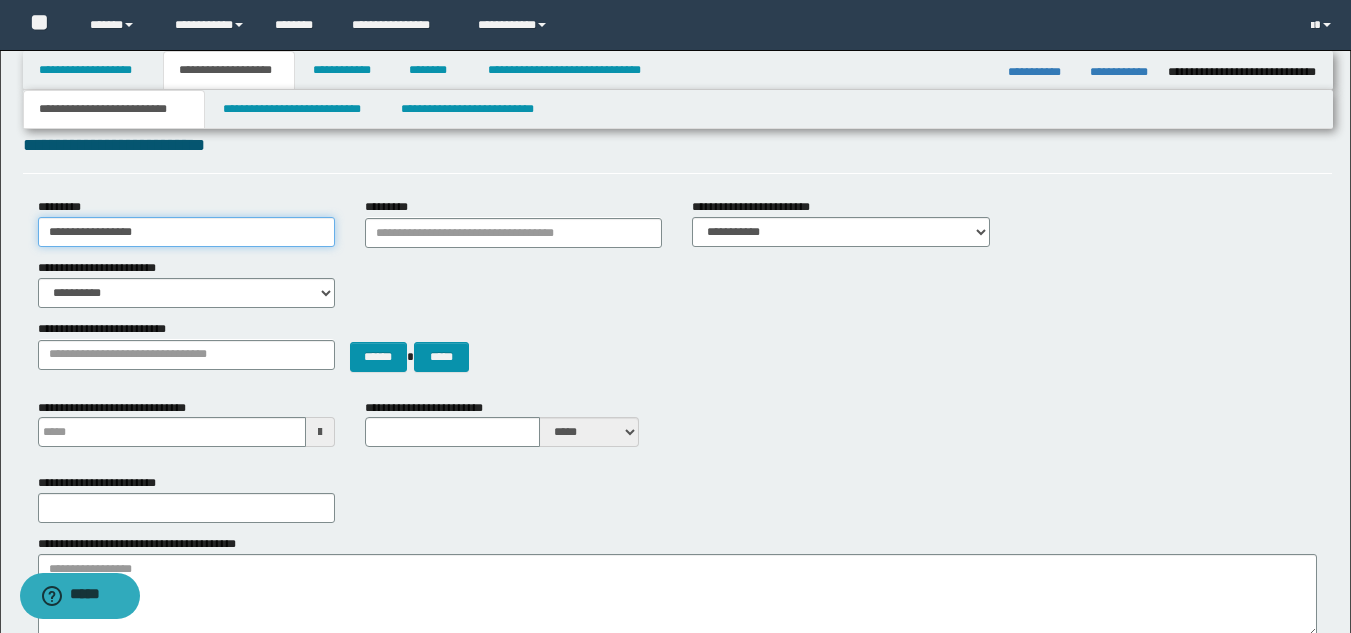 click on "**********" at bounding box center [186, 232] 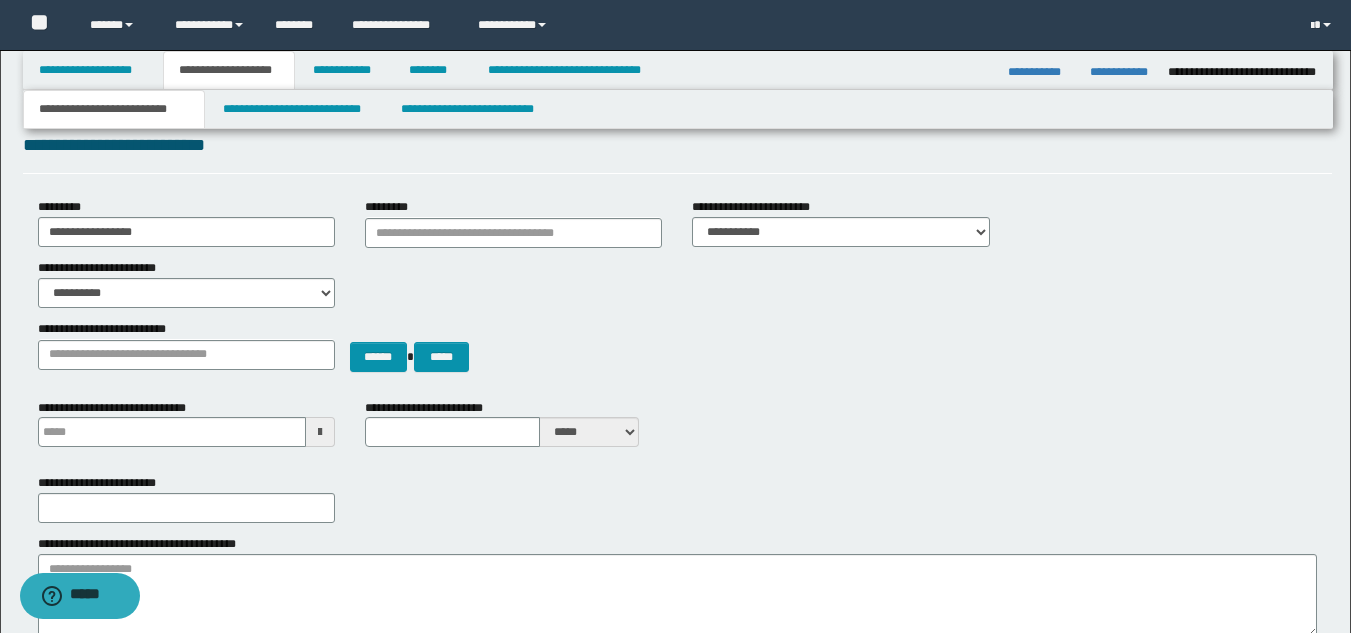 click on "*********" at bounding box center [513, 222] 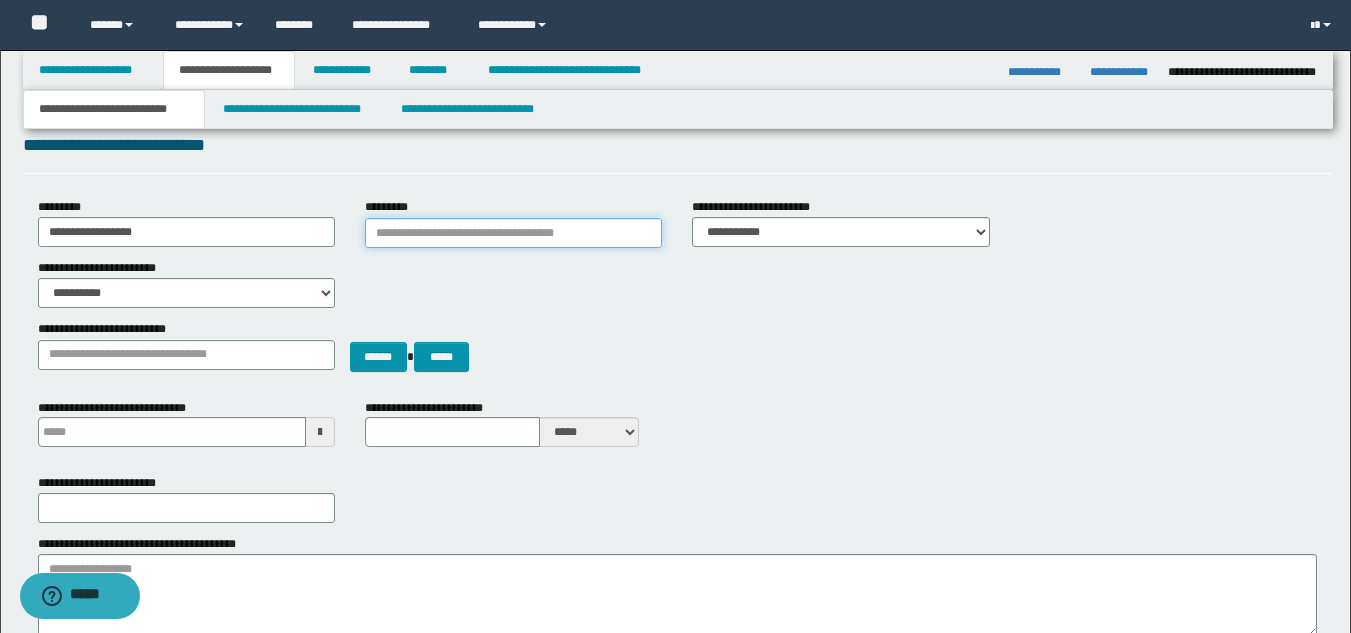 click on "*********" at bounding box center (513, 233) 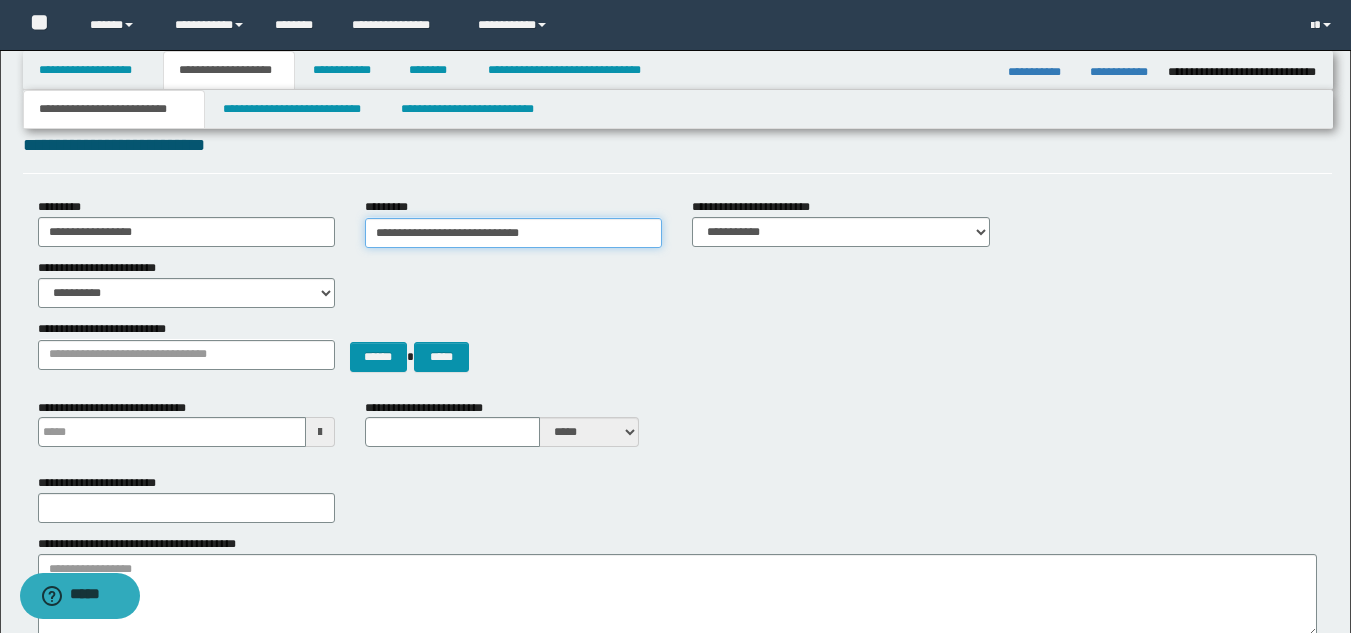 type on "**********" 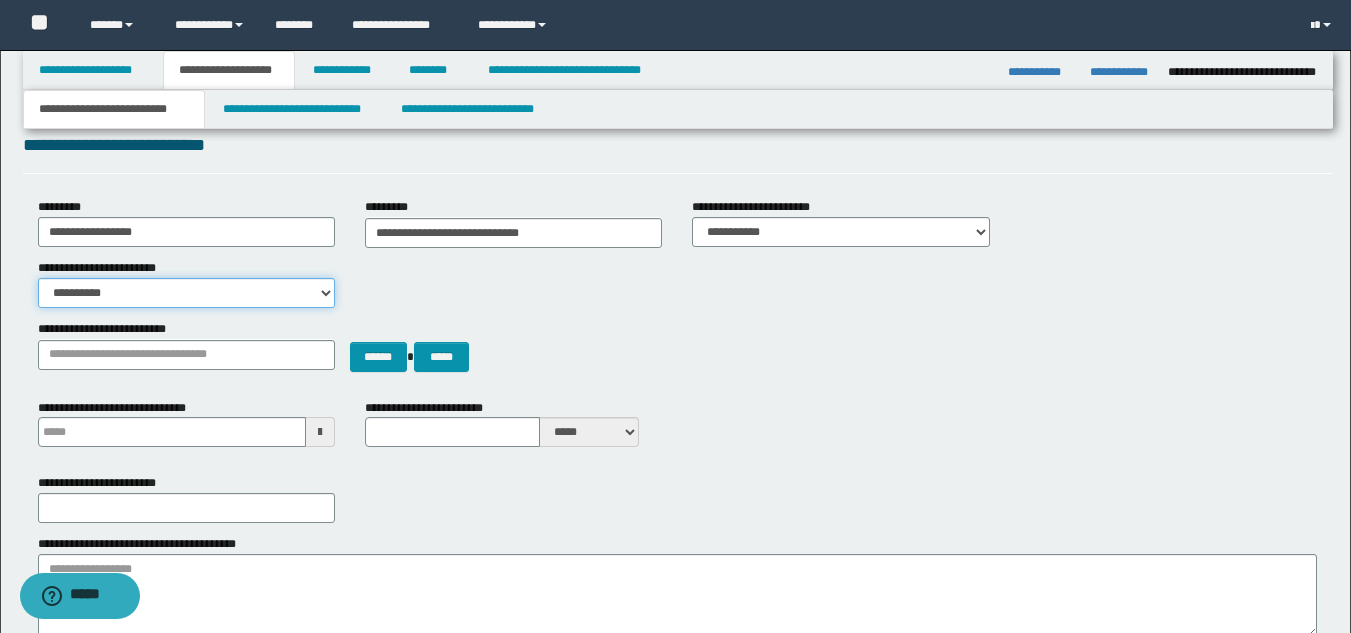 click on "**********" at bounding box center [186, 293] 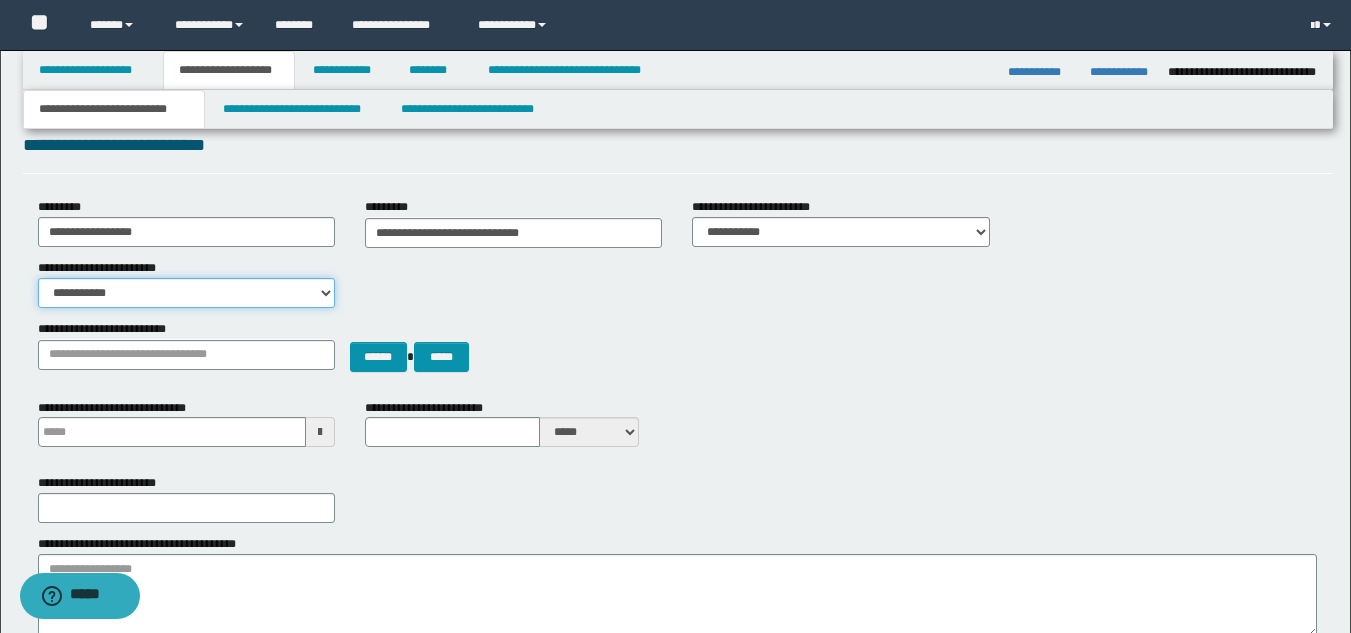 click on "**********" at bounding box center (186, 293) 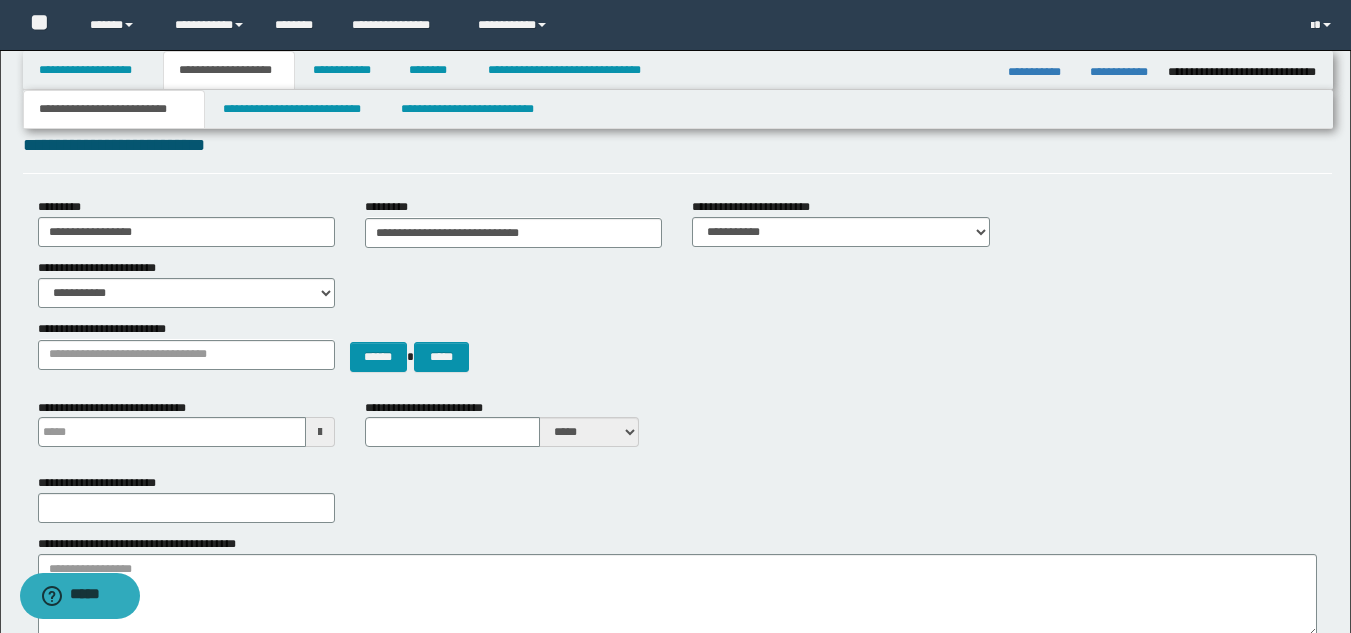 click on "**********" at bounding box center [677, 283] 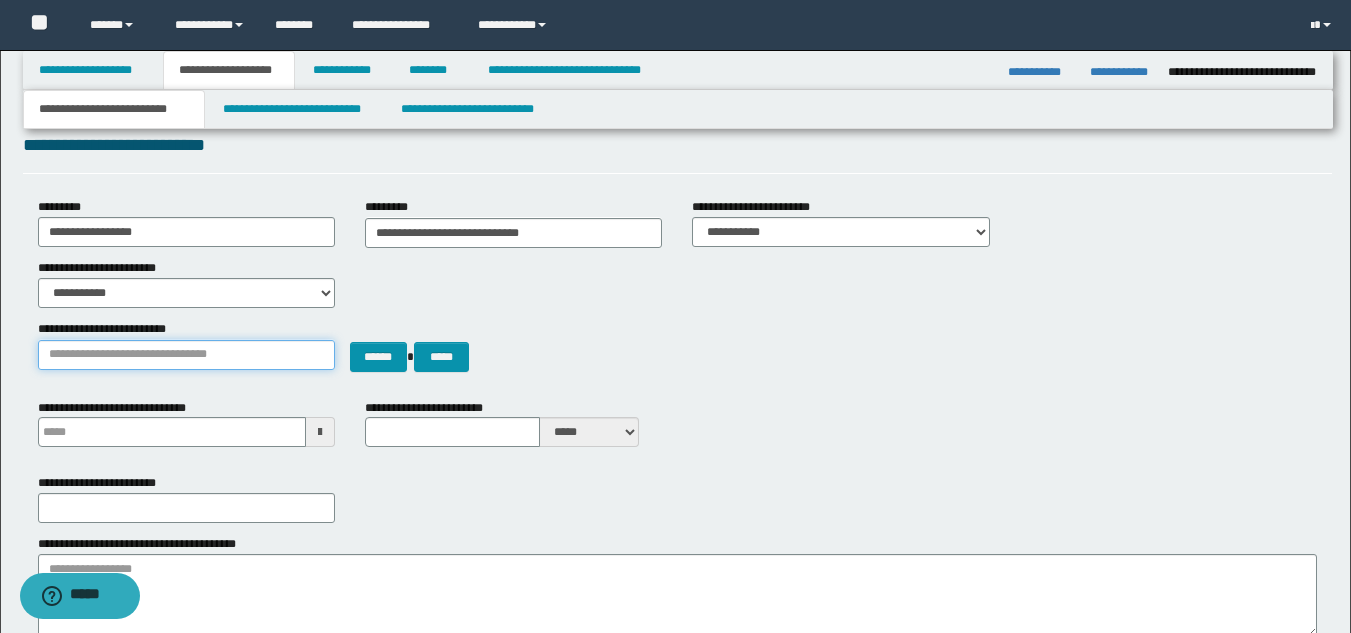 click on "**********" at bounding box center (186, 355) 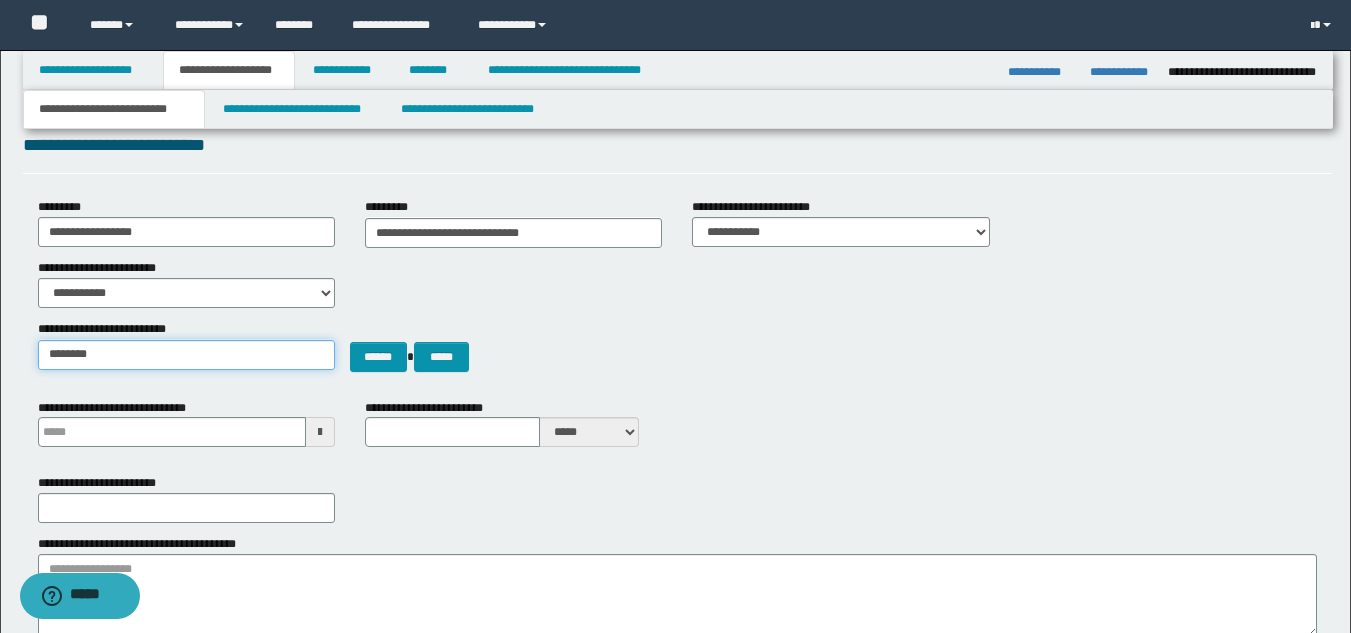 type on "********" 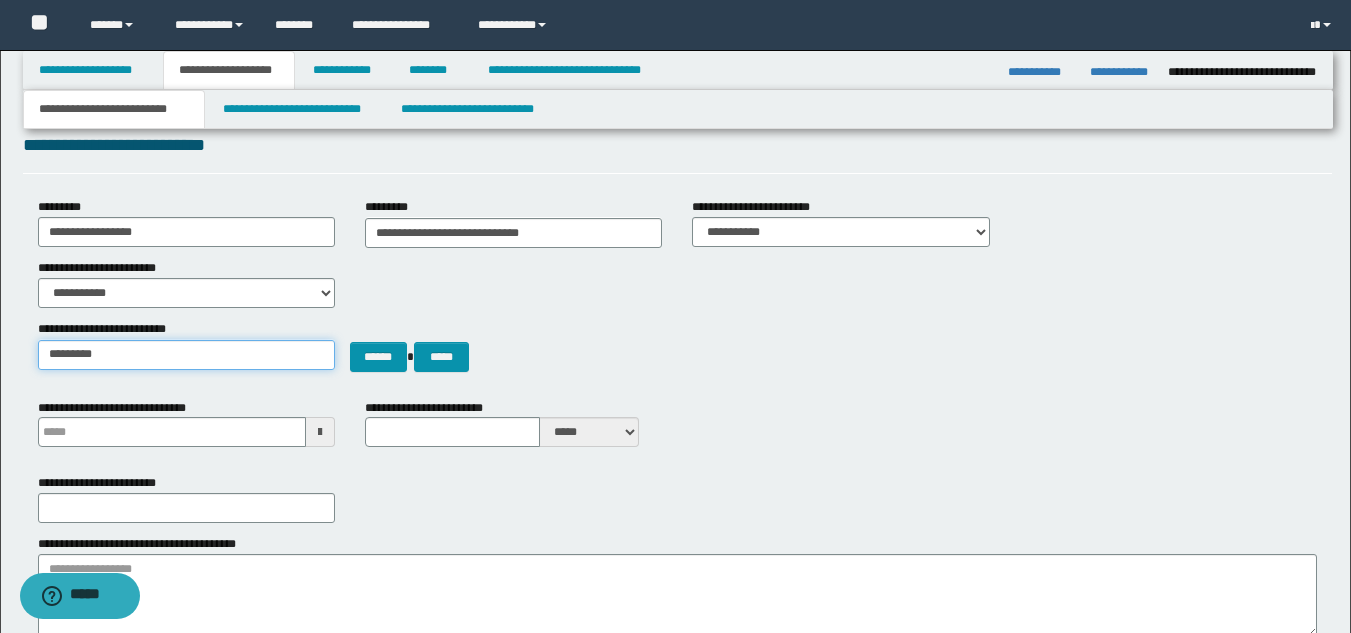 type on "**********" 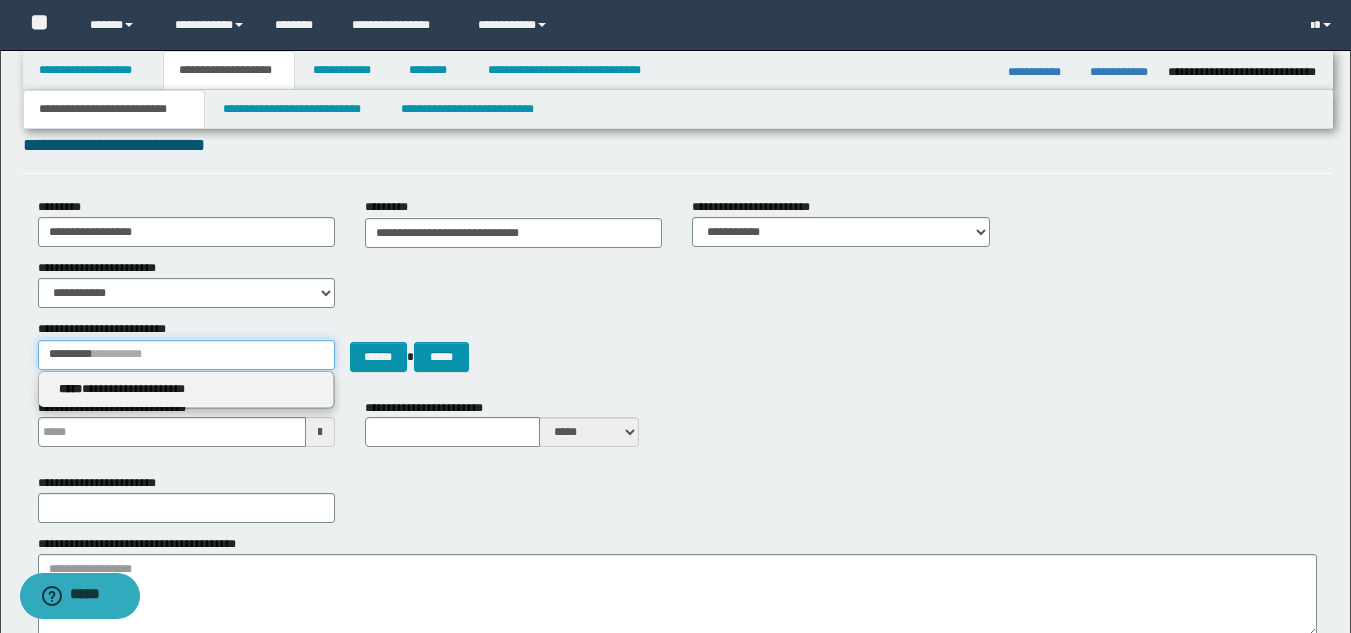 type 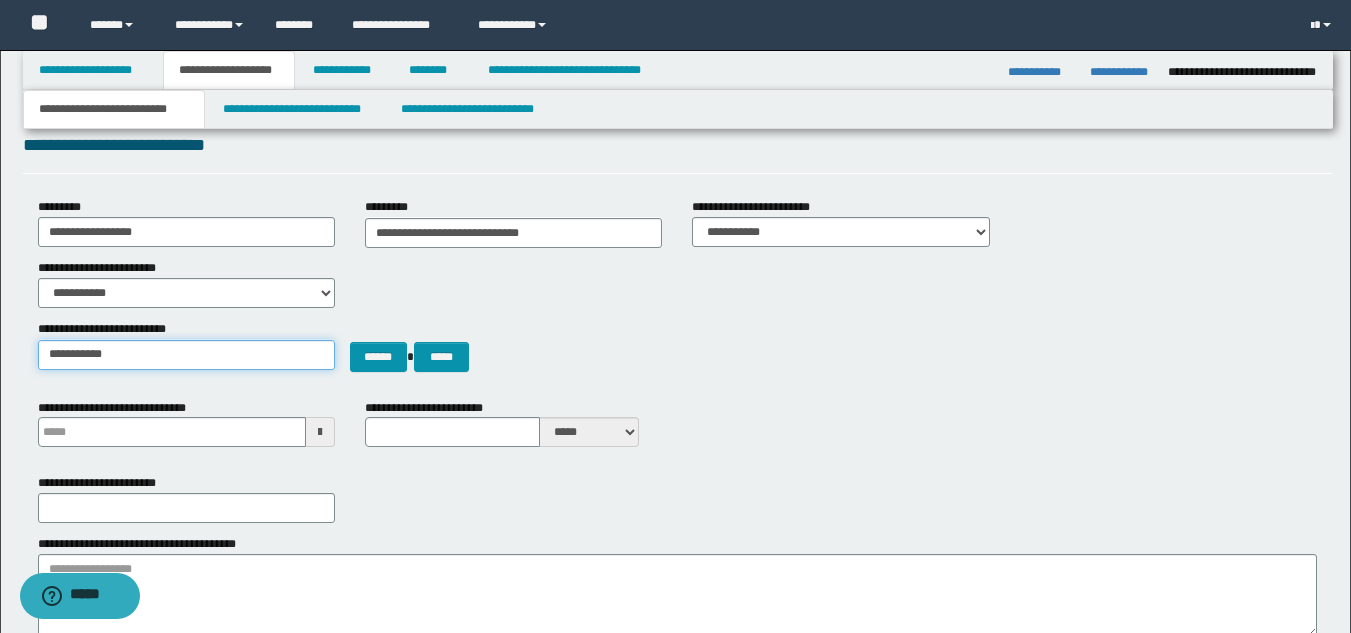 type on "**********" 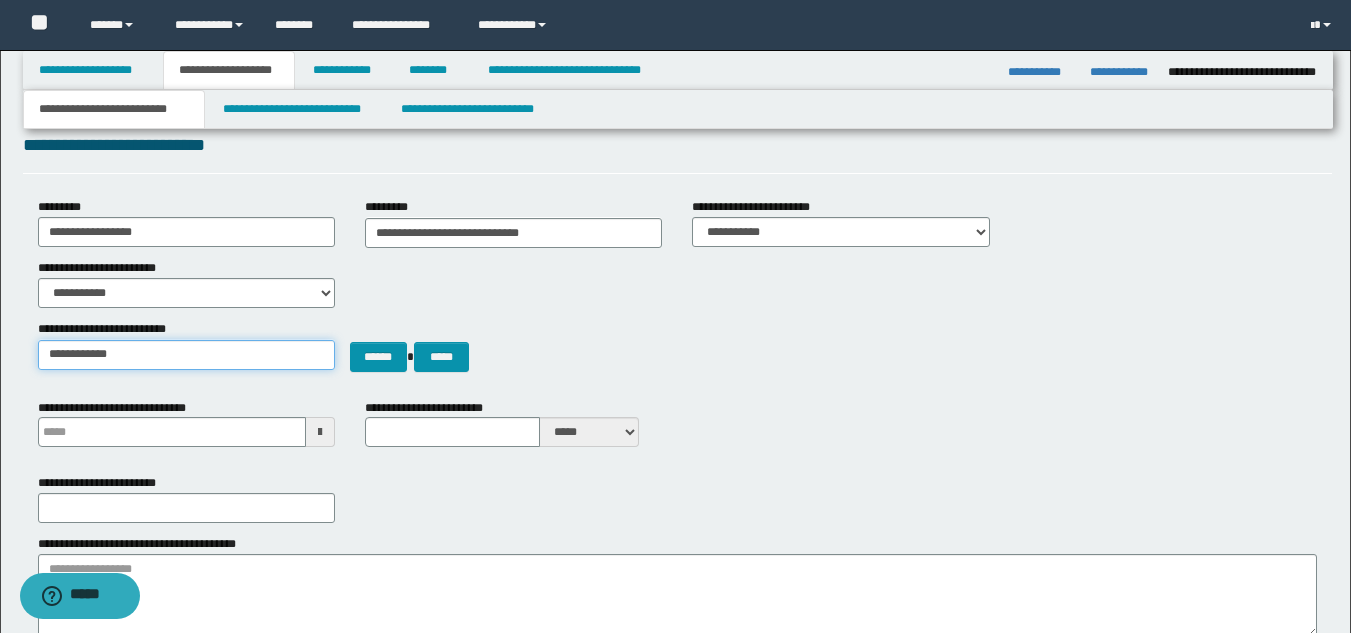 type on "**********" 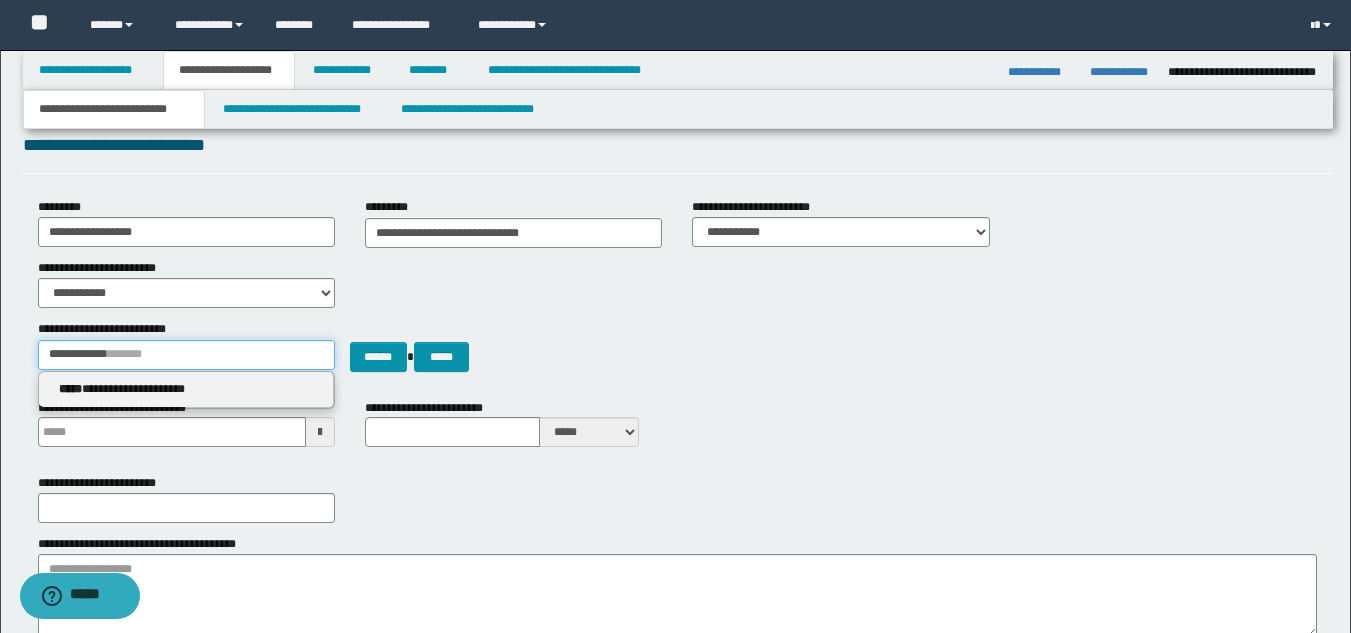 type 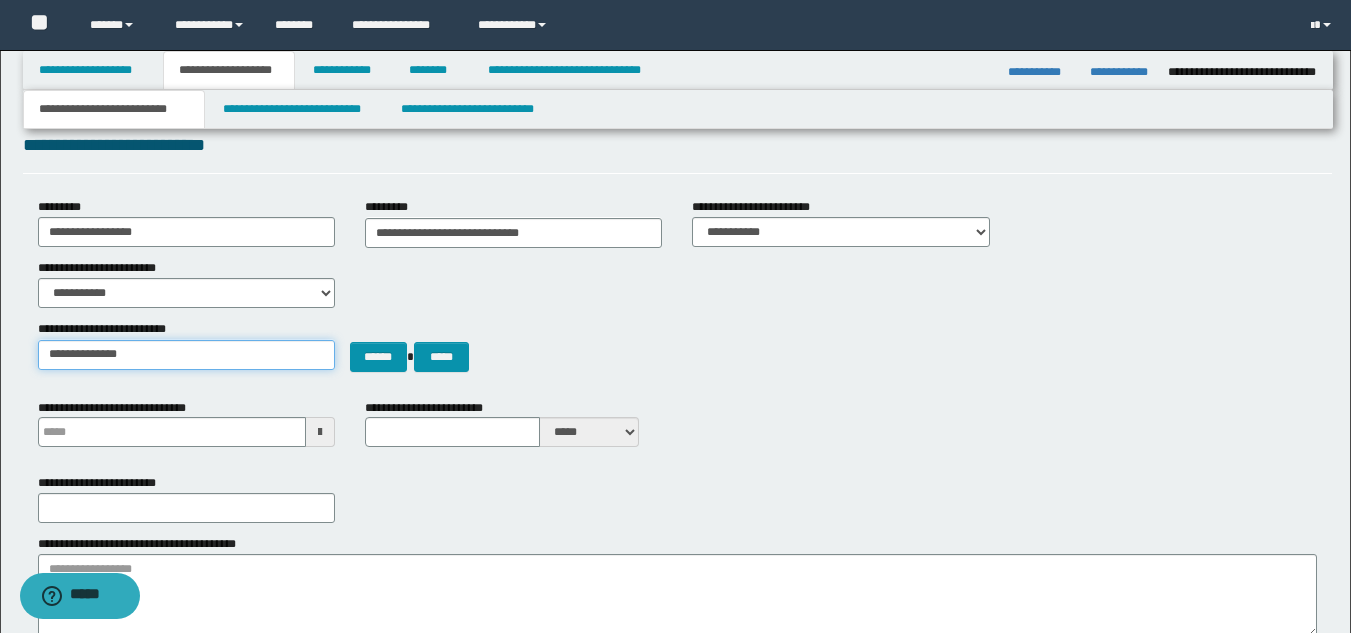 type on "**********" 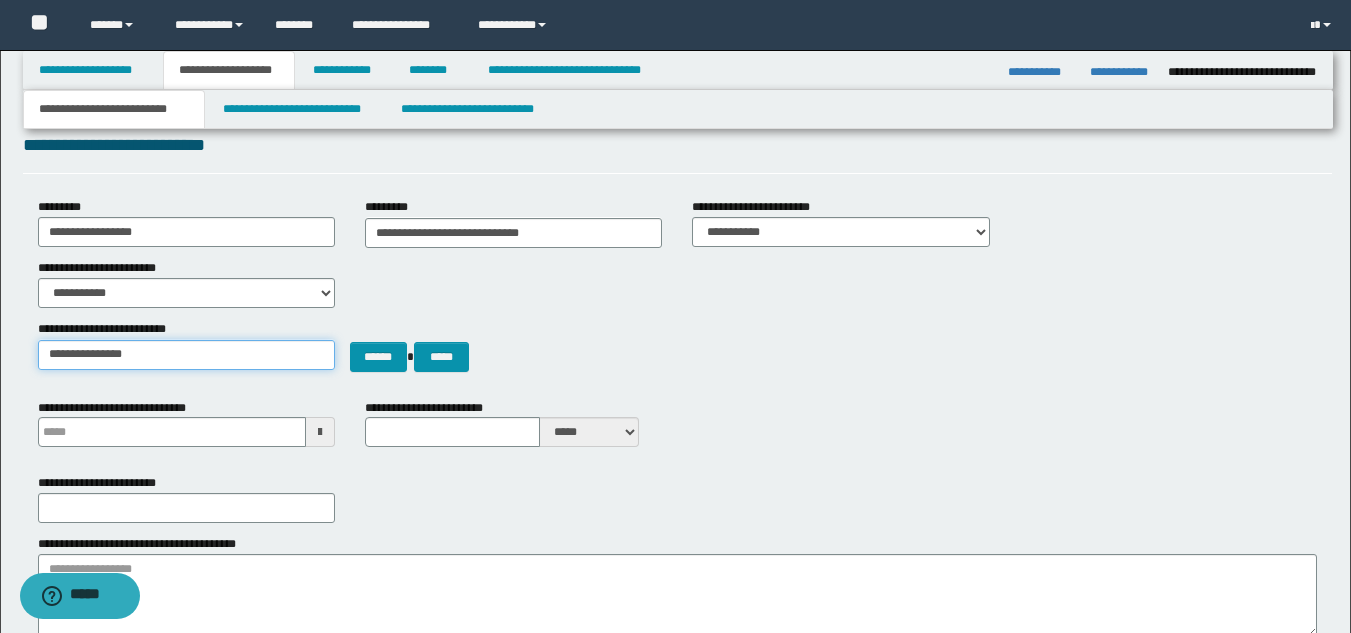 type on "**********" 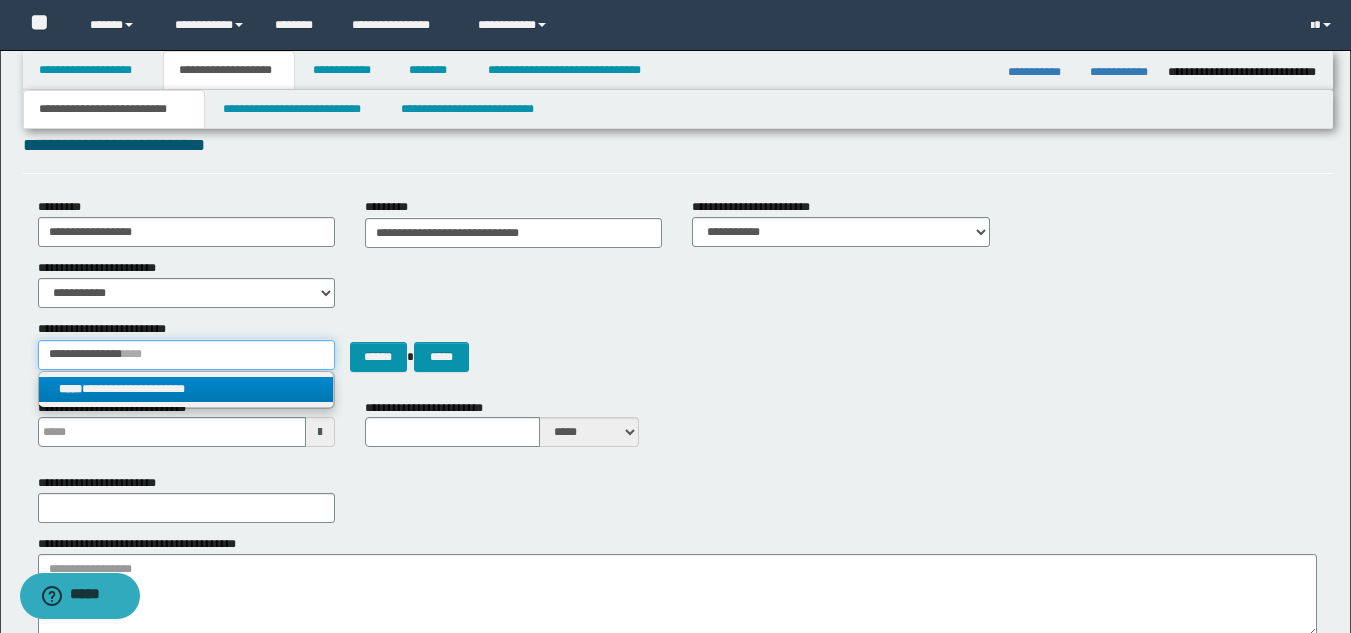 type on "**********" 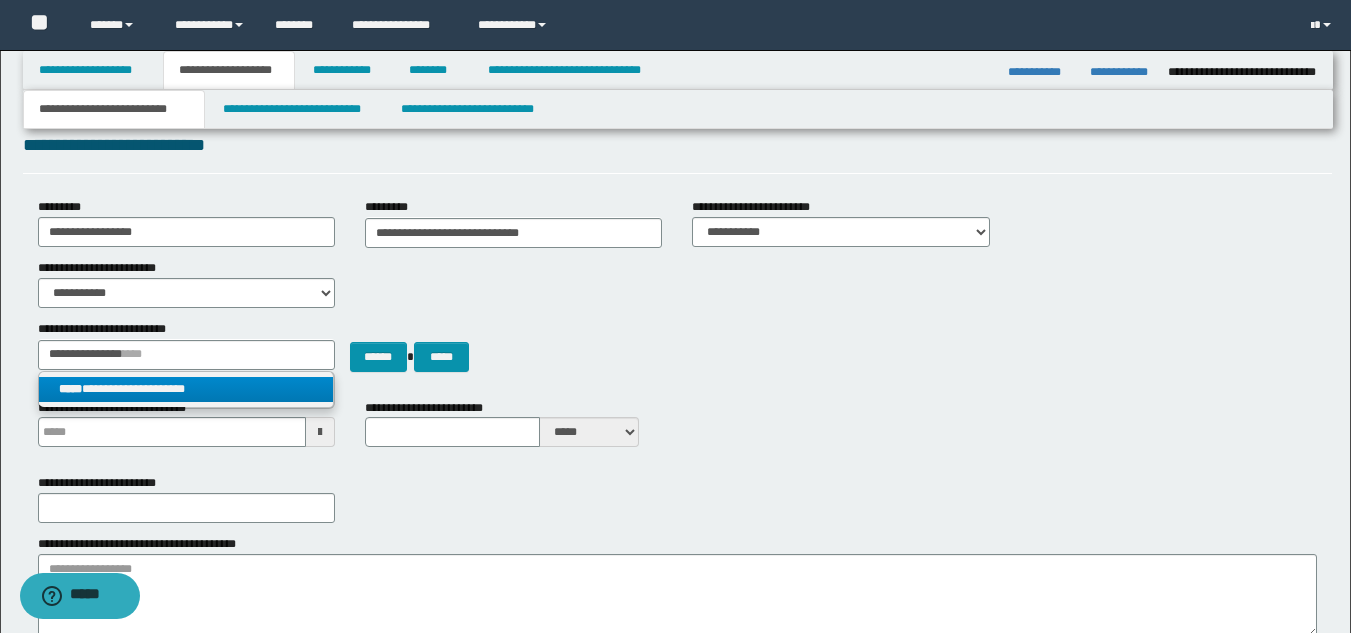 click on "**********" at bounding box center (186, 389) 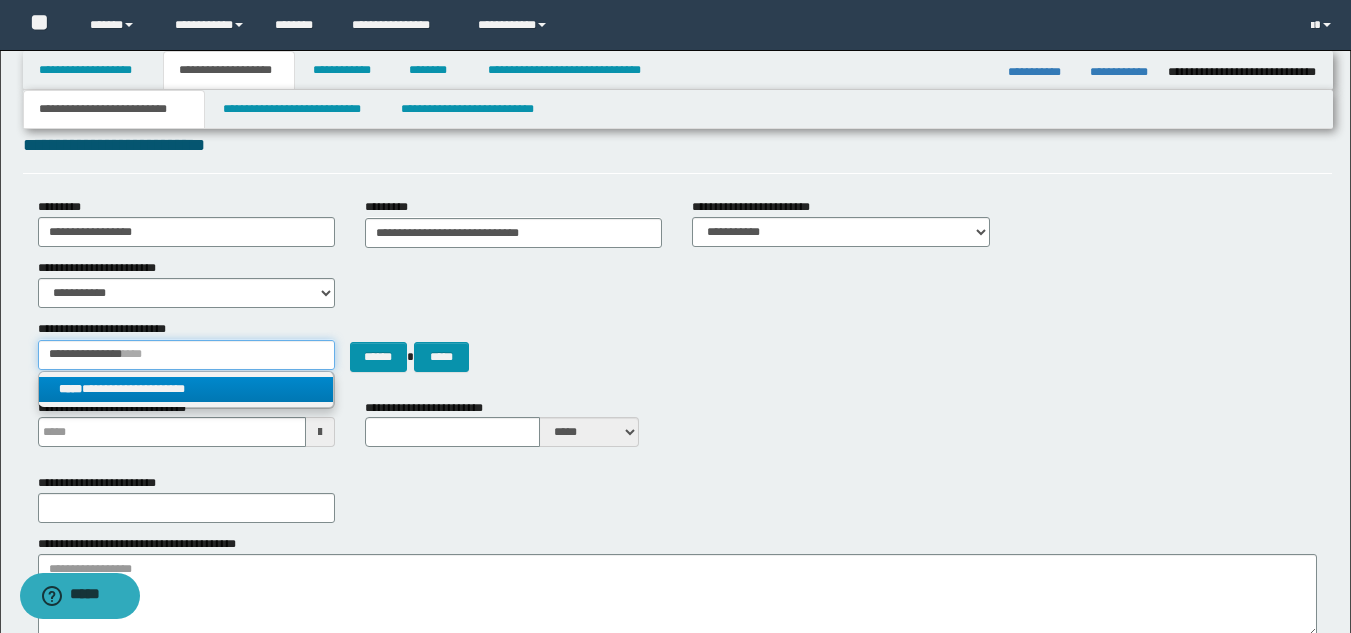 type 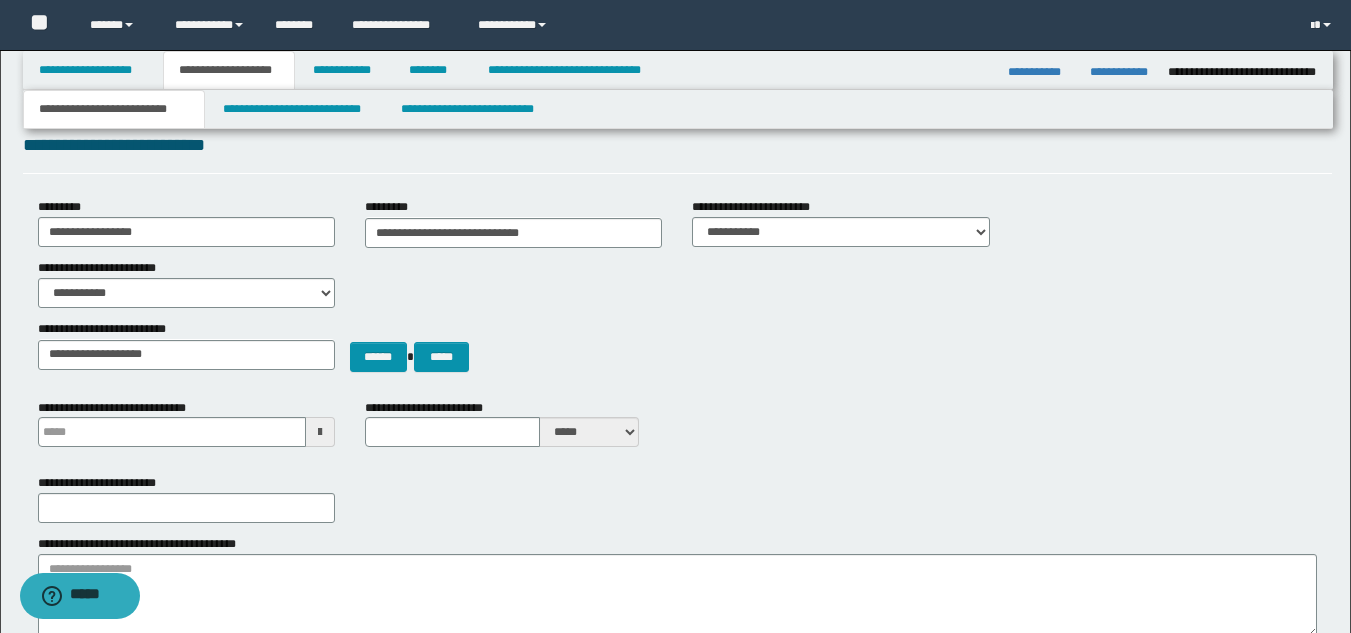 click on "**********" at bounding box center [513, 431] 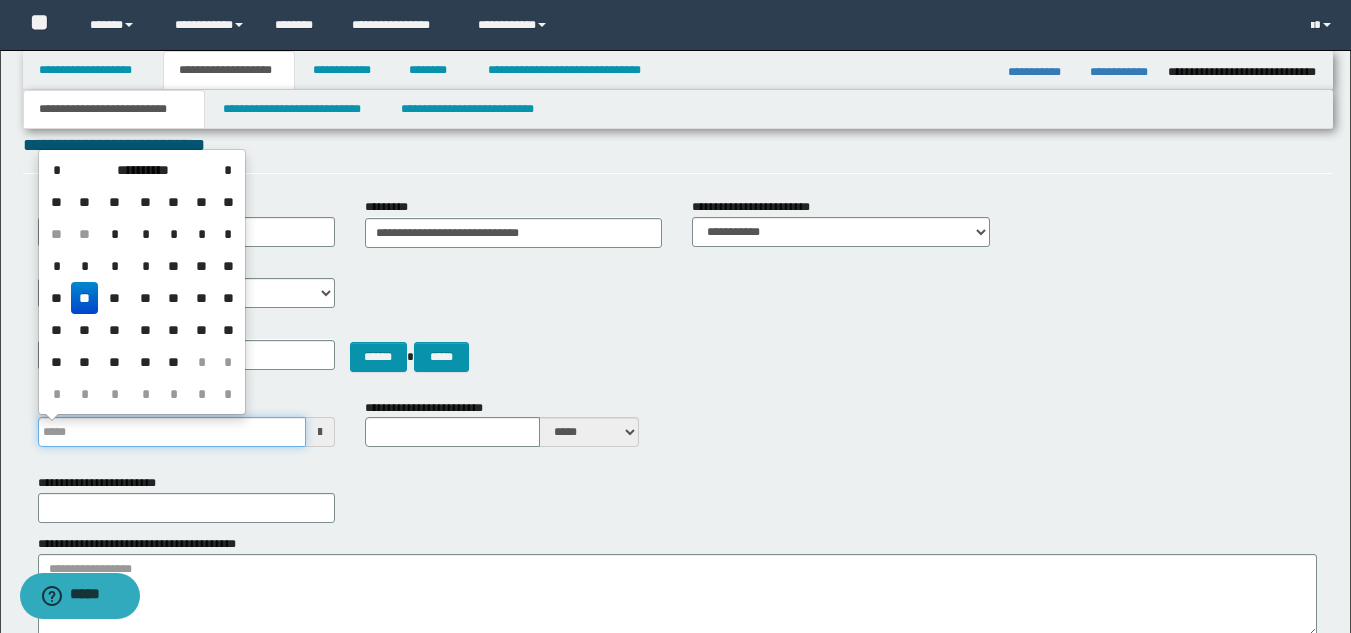 click on "**********" at bounding box center [172, 432] 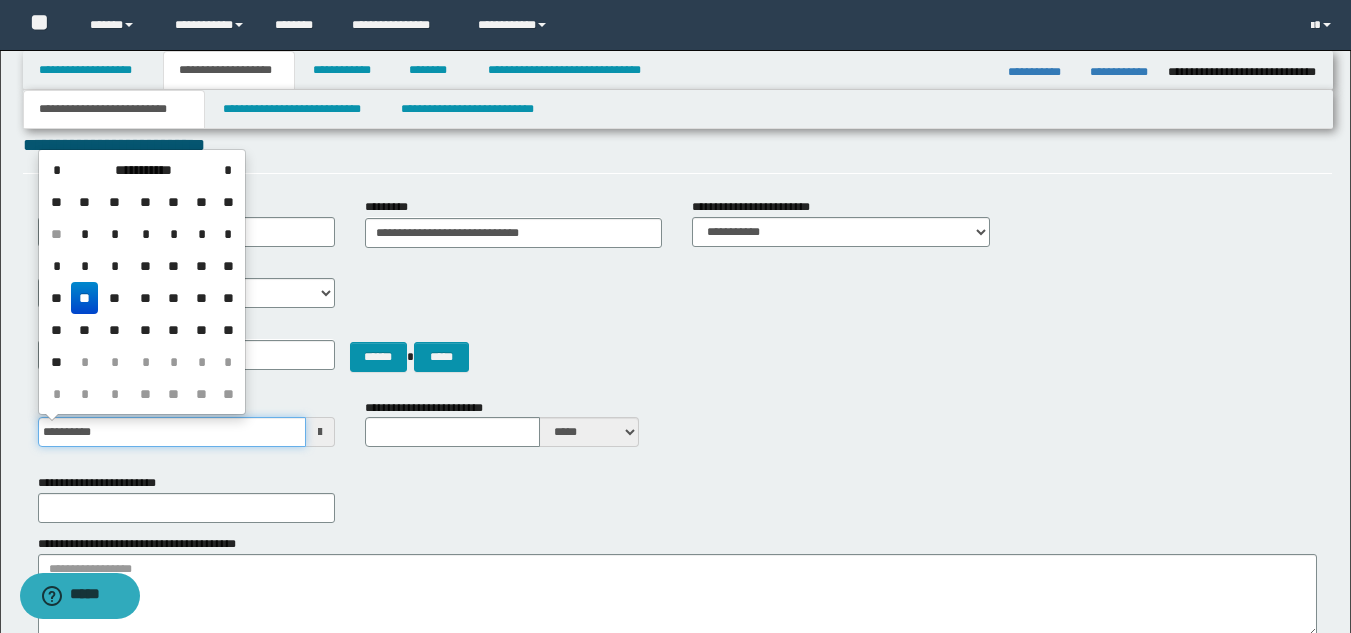 type on "**********" 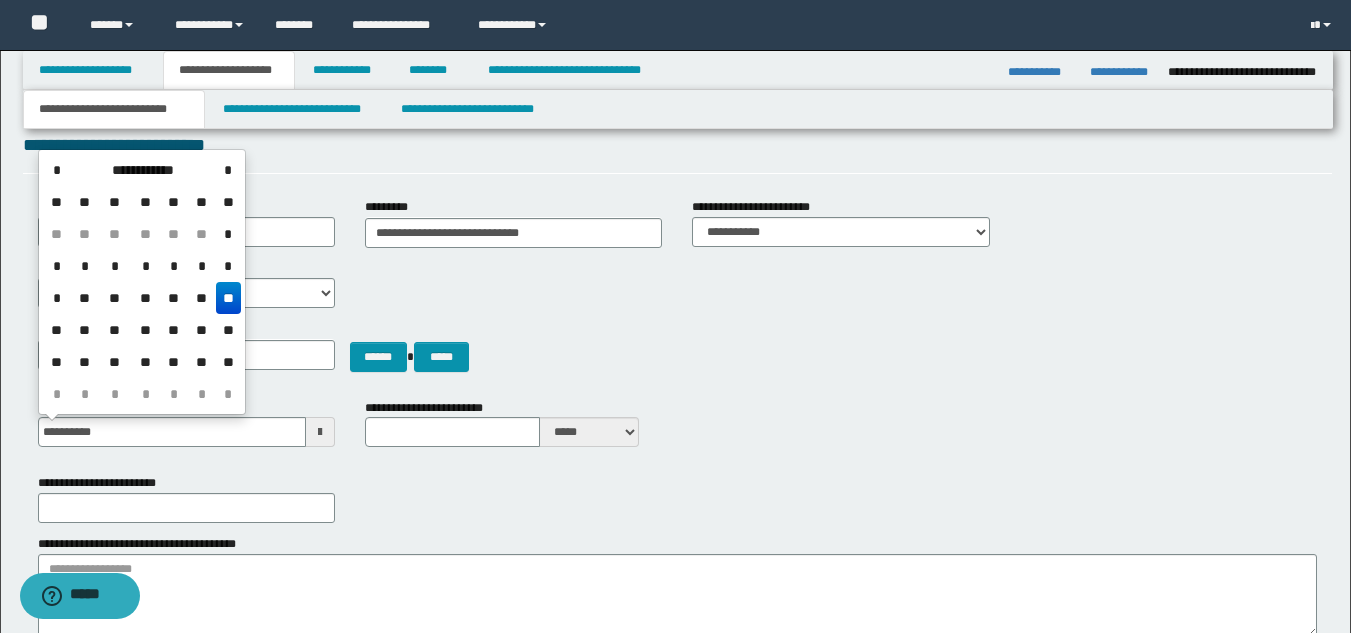 click on "**" at bounding box center (228, 298) 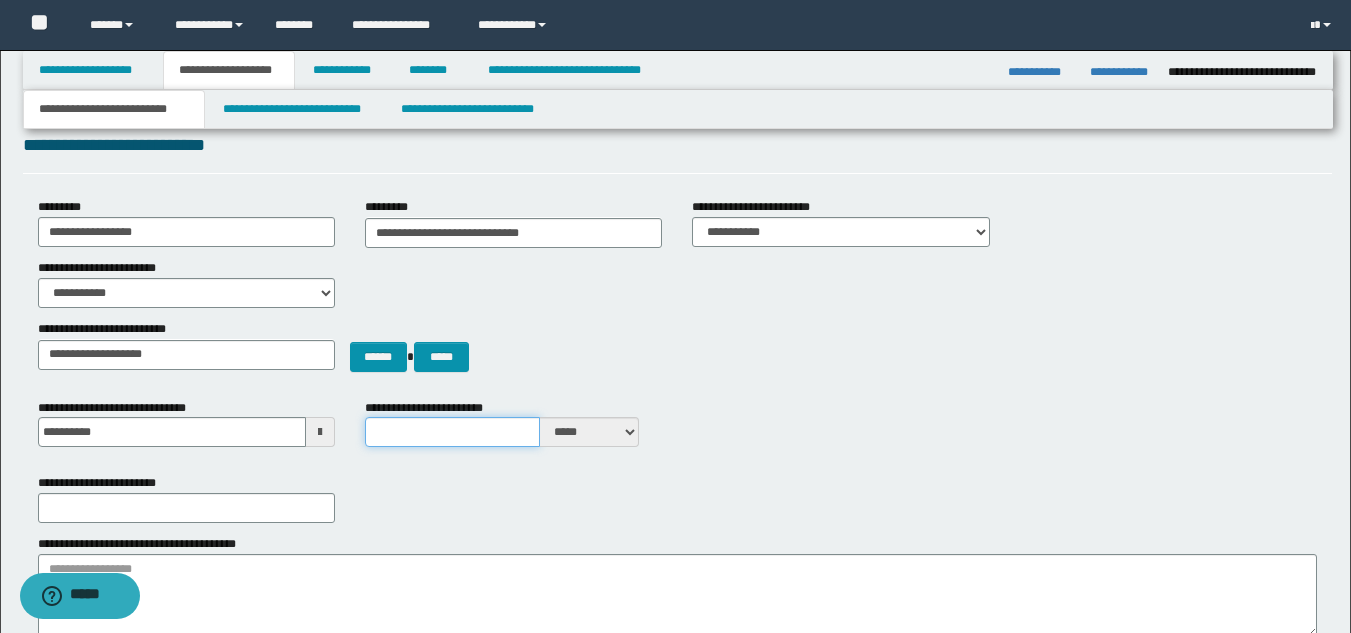 click on "**********" at bounding box center (452, 432) 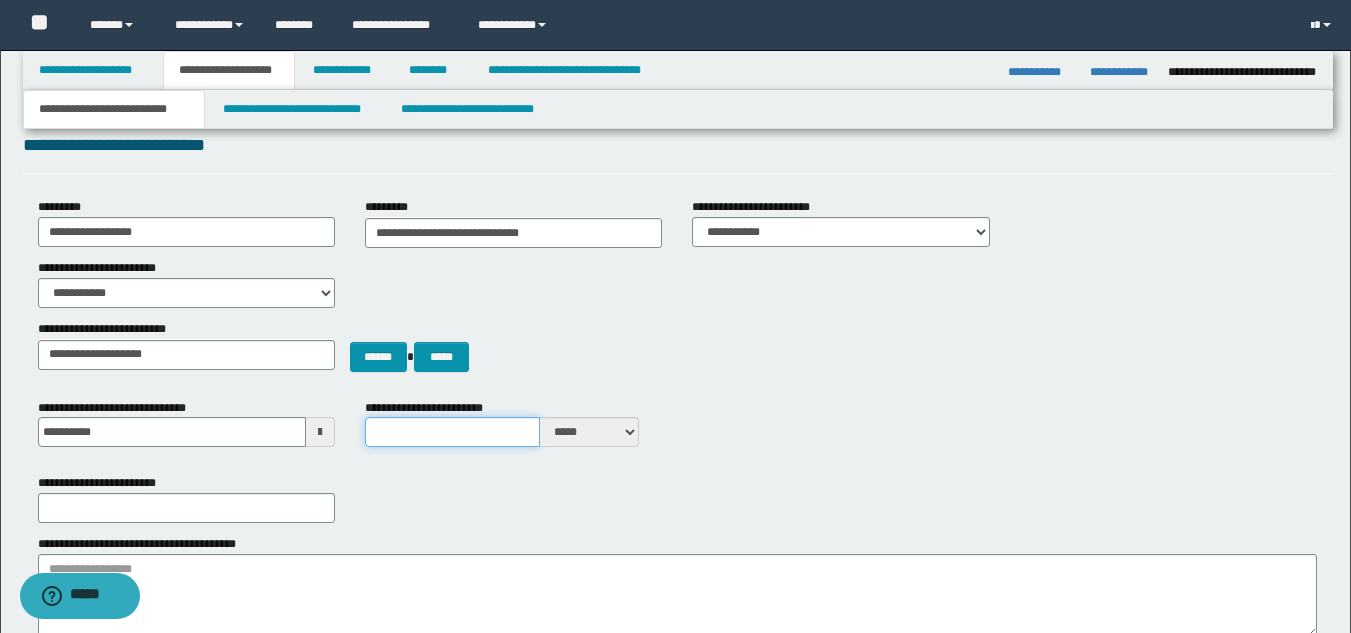 type on "*" 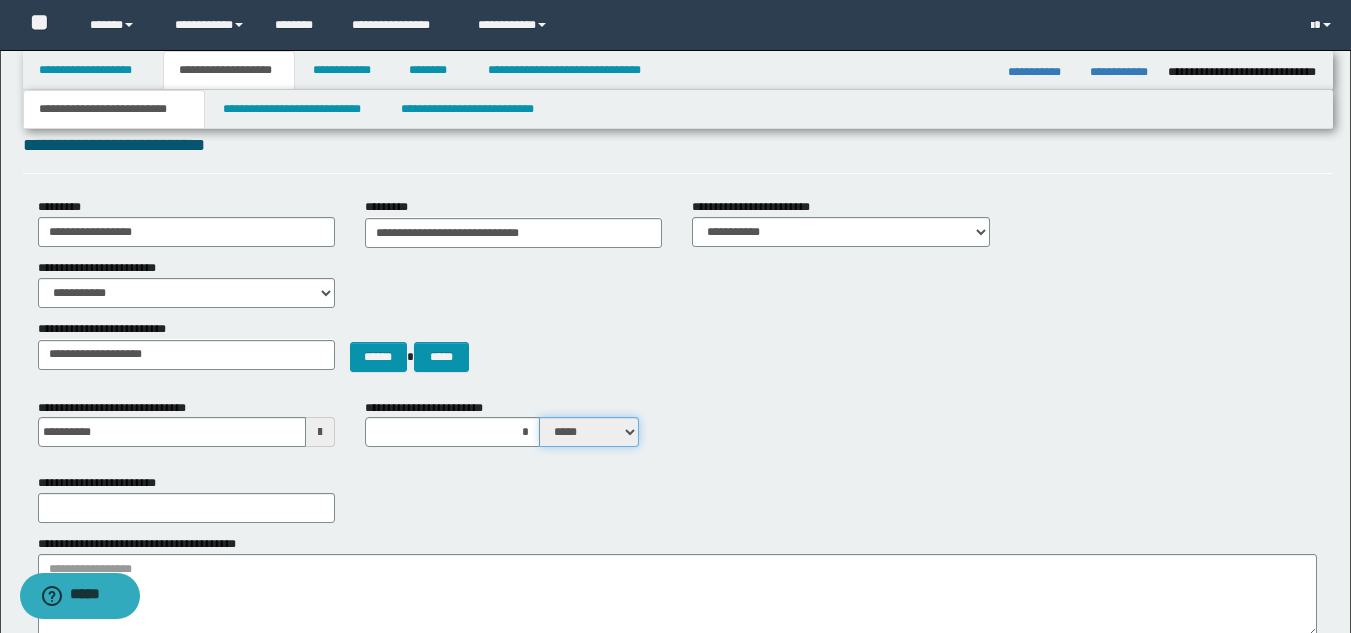 click on "*****
****" at bounding box center [589, 432] 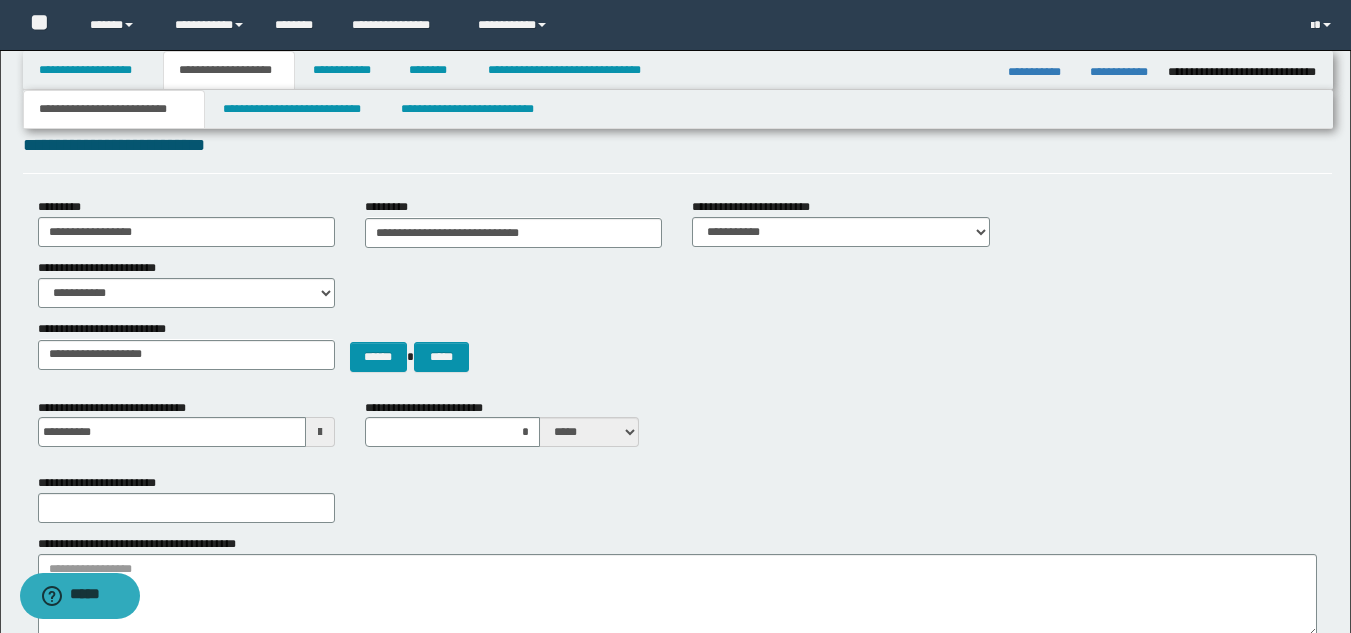 click on "**********" at bounding box center (677, 498) 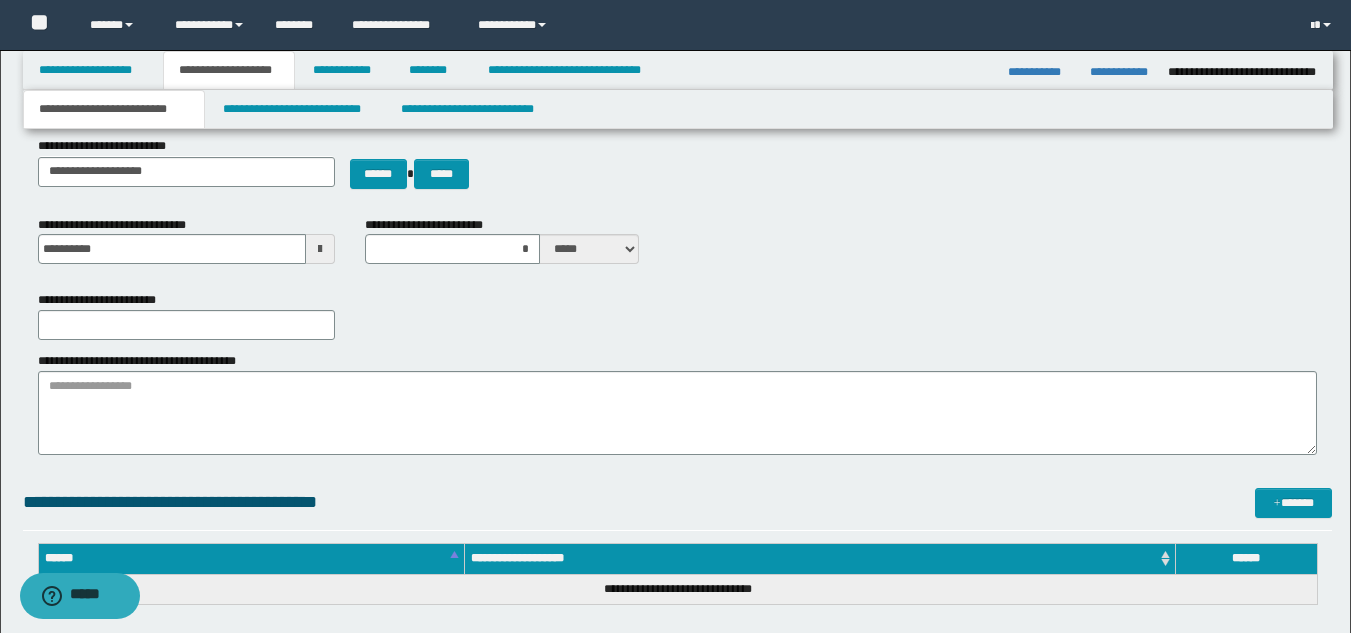 scroll, scrollTop: 300, scrollLeft: 0, axis: vertical 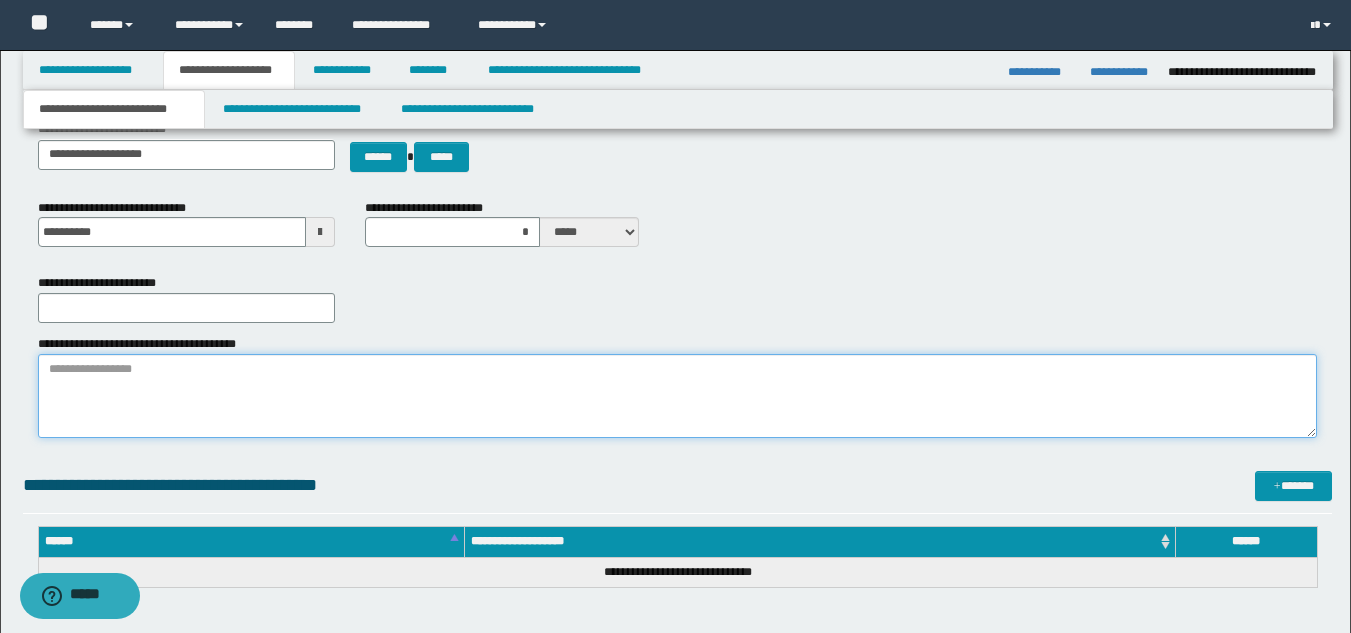 click on "**********" at bounding box center [677, 396] 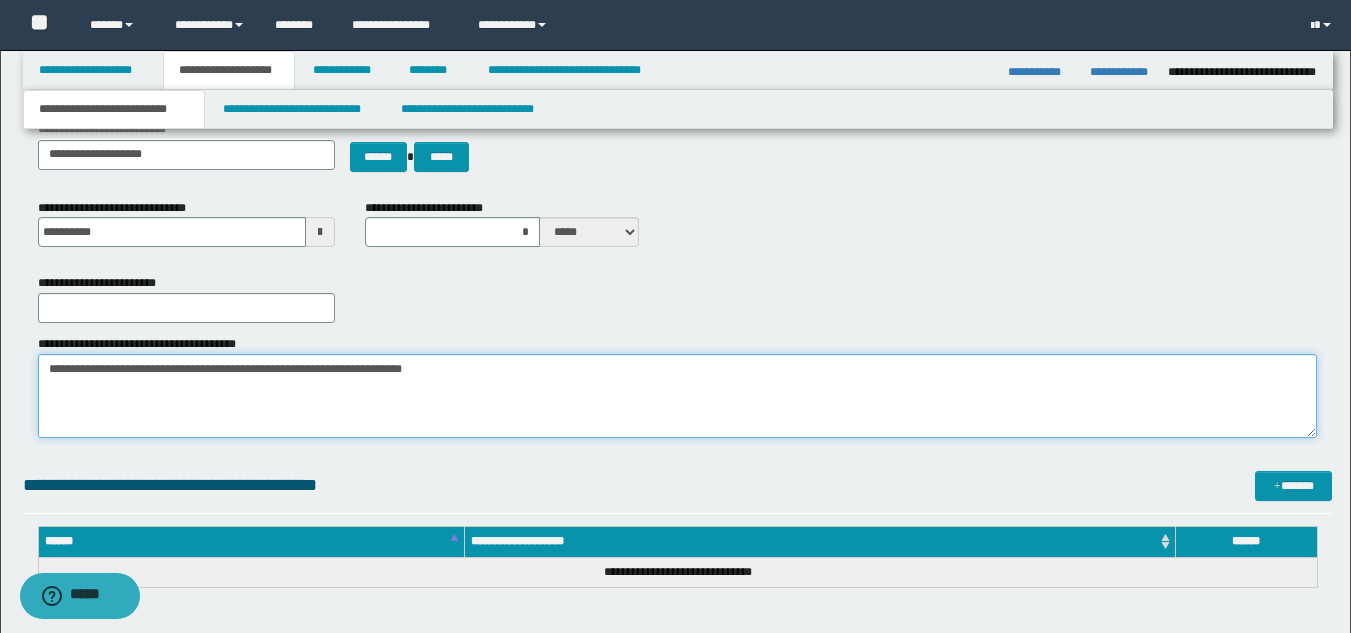 type on "**********" 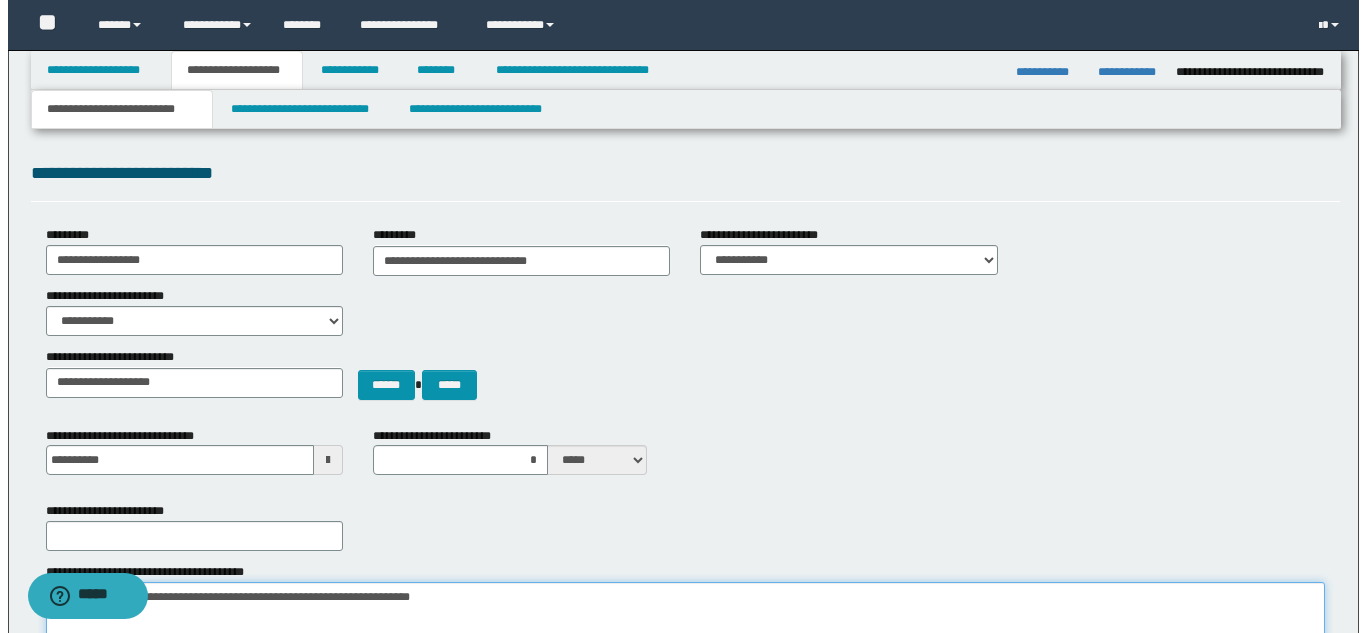 scroll, scrollTop: 0, scrollLeft: 0, axis: both 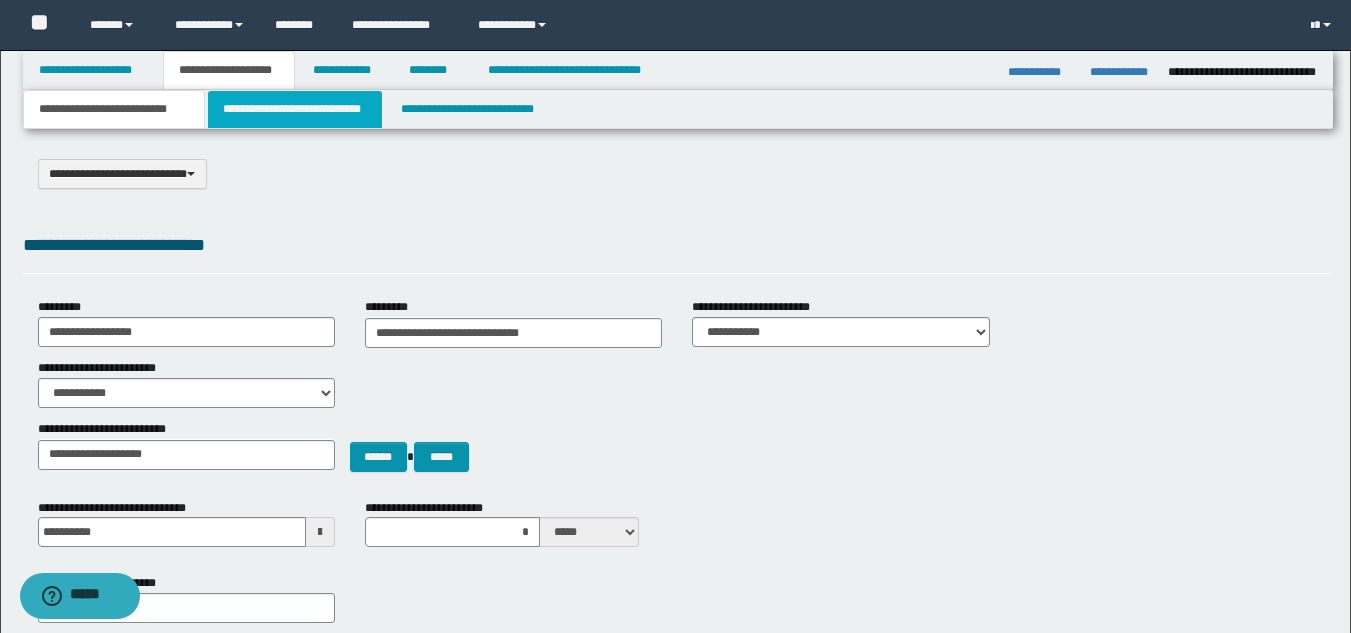 click on "**********" at bounding box center (295, 109) 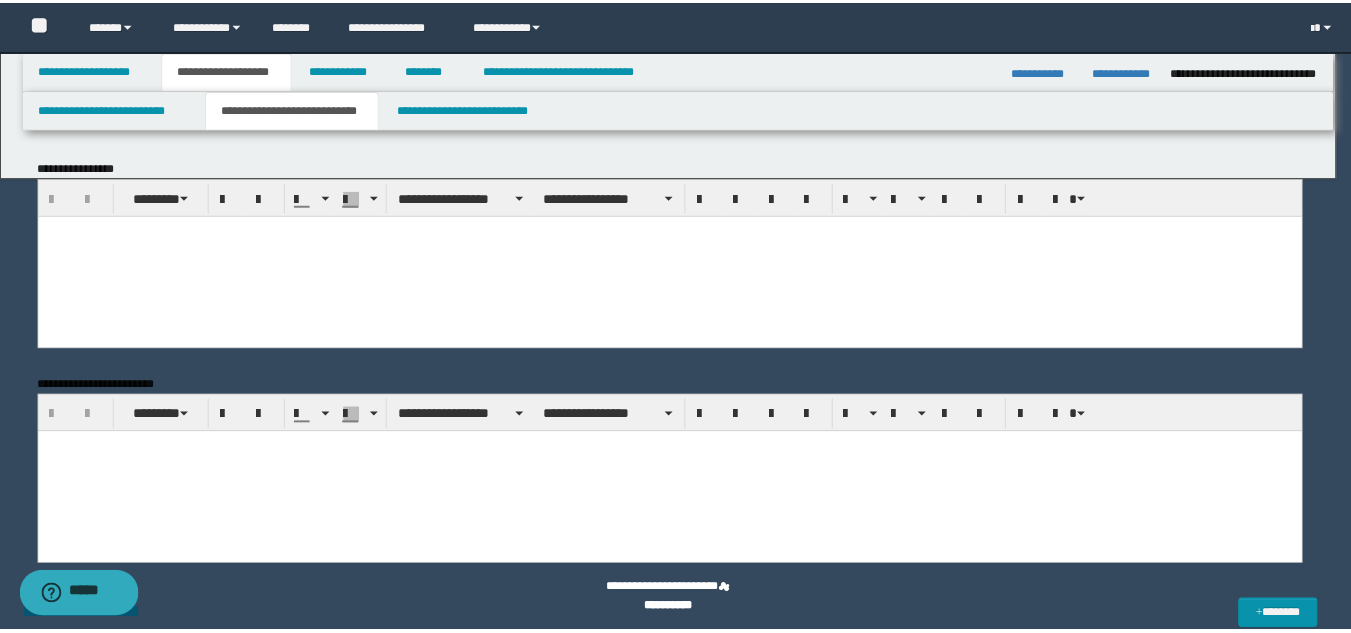 scroll, scrollTop: 0, scrollLeft: 0, axis: both 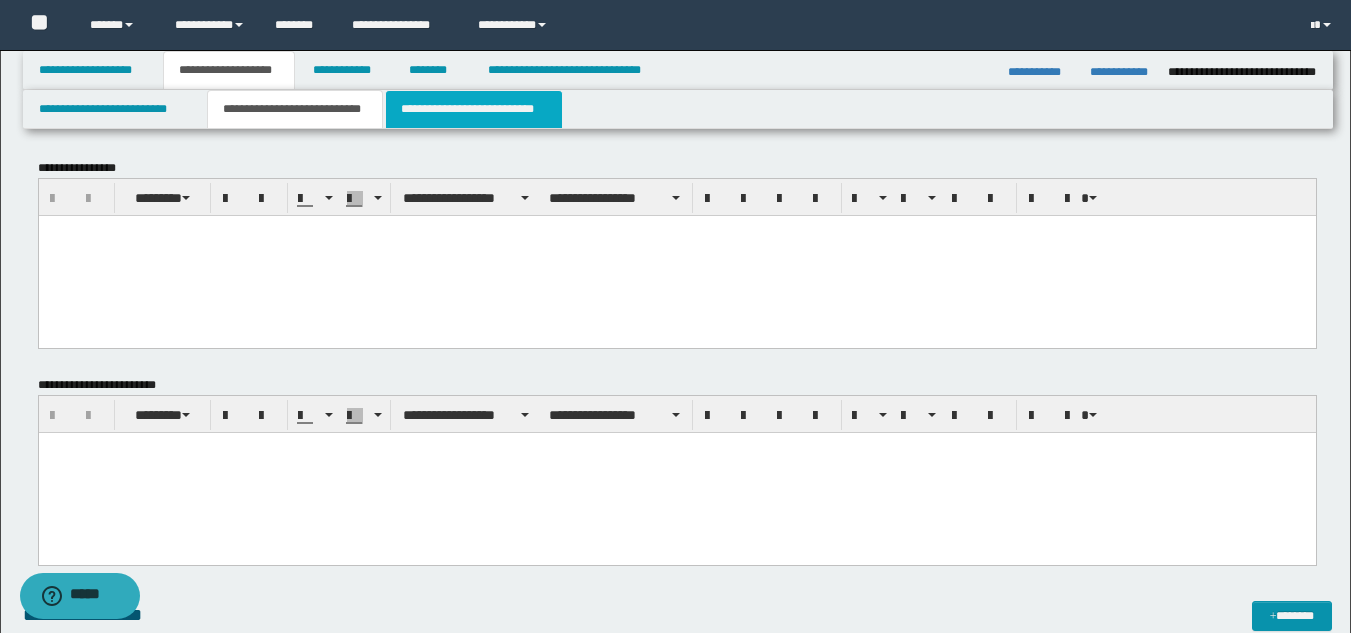 click on "**********" at bounding box center (474, 109) 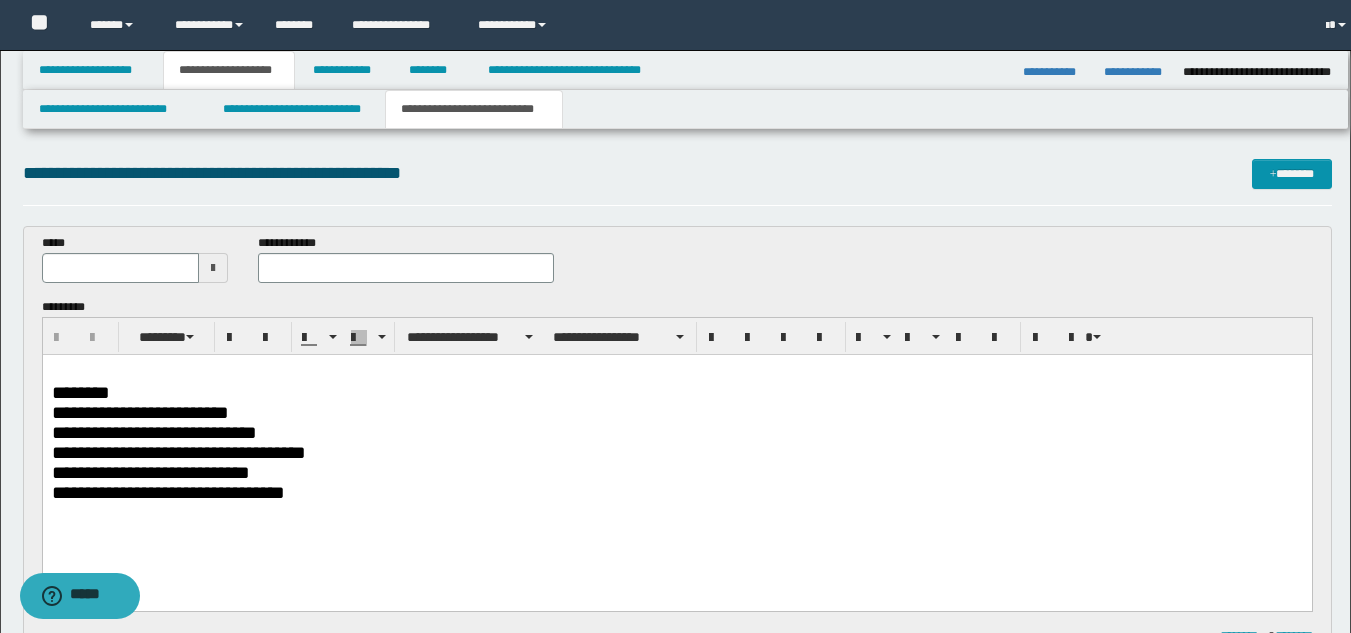 scroll, scrollTop: 0, scrollLeft: 0, axis: both 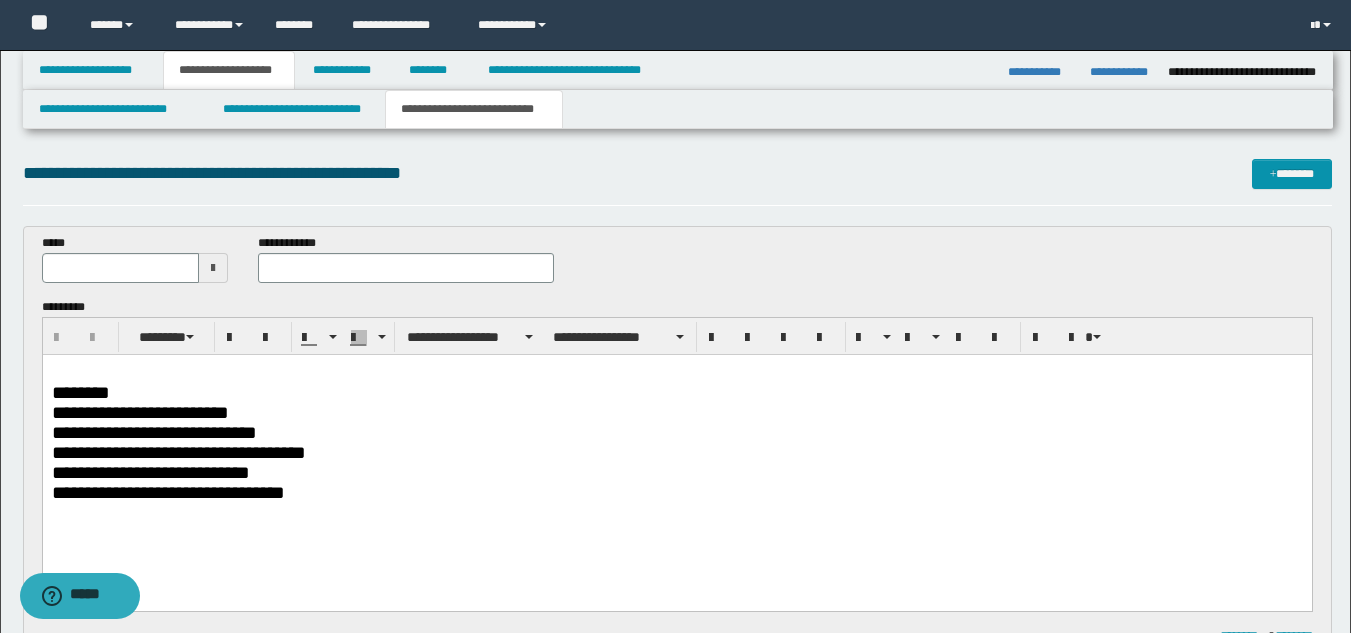 click at bounding box center [213, 268] 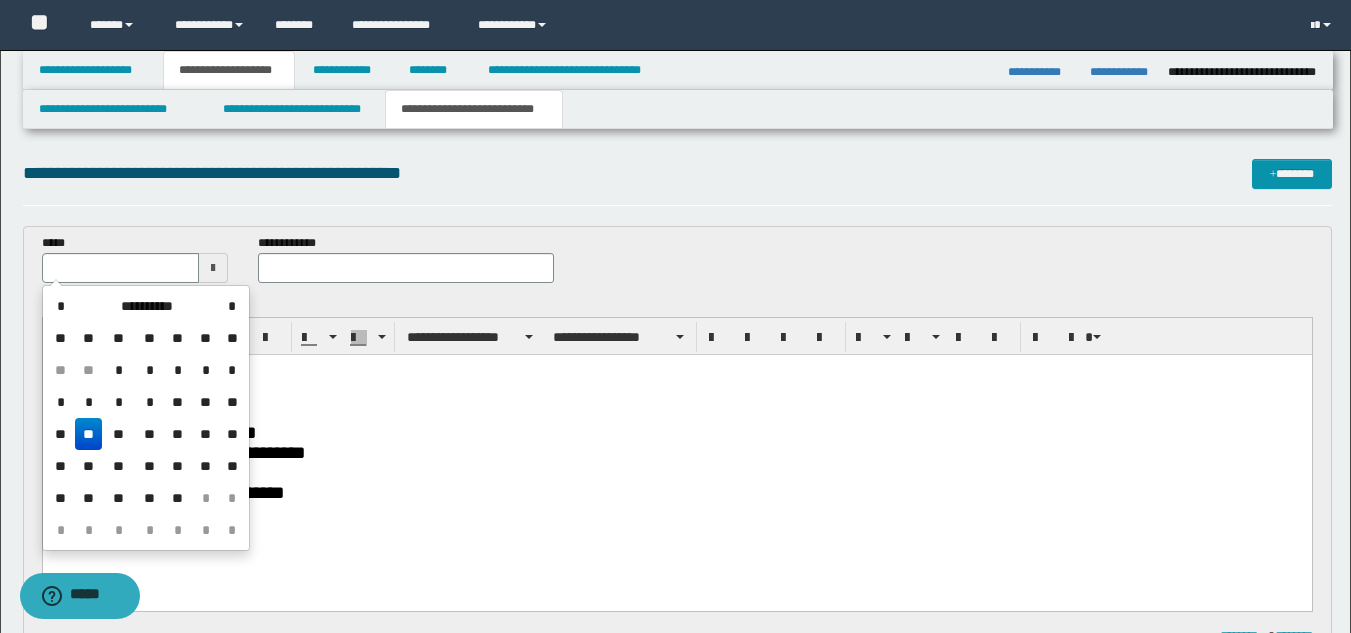 click on "**" at bounding box center [89, 434] 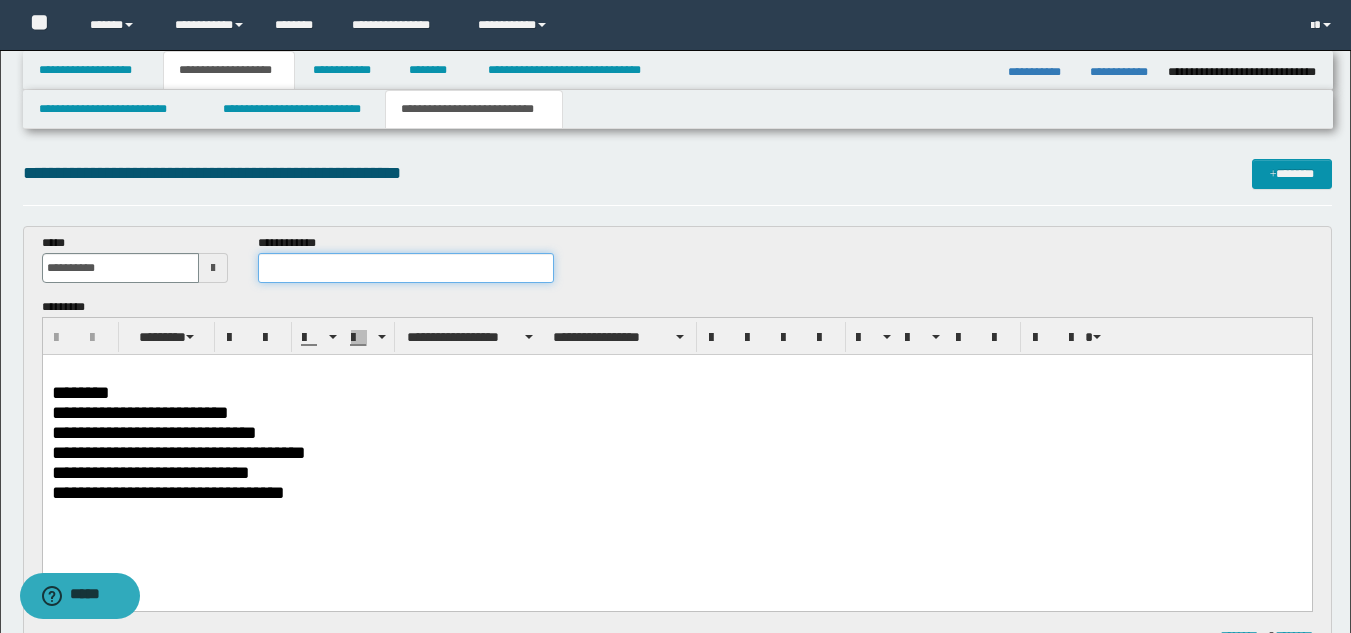 click at bounding box center [405, 268] 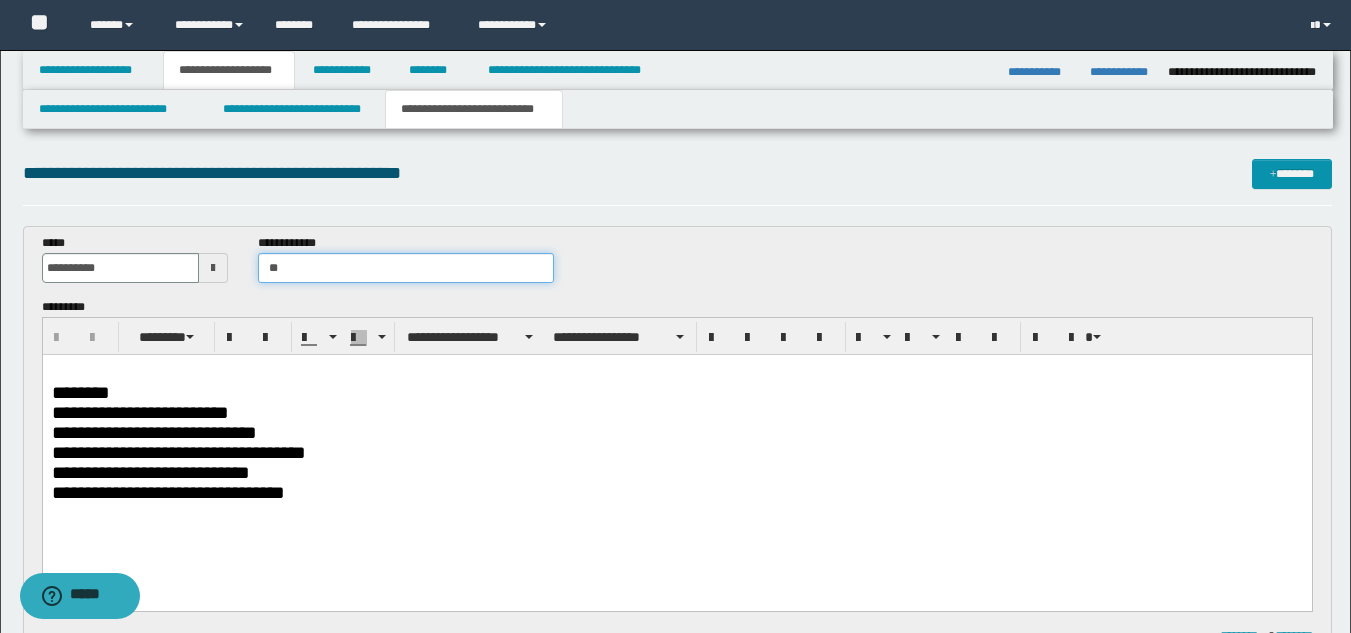 type on "*" 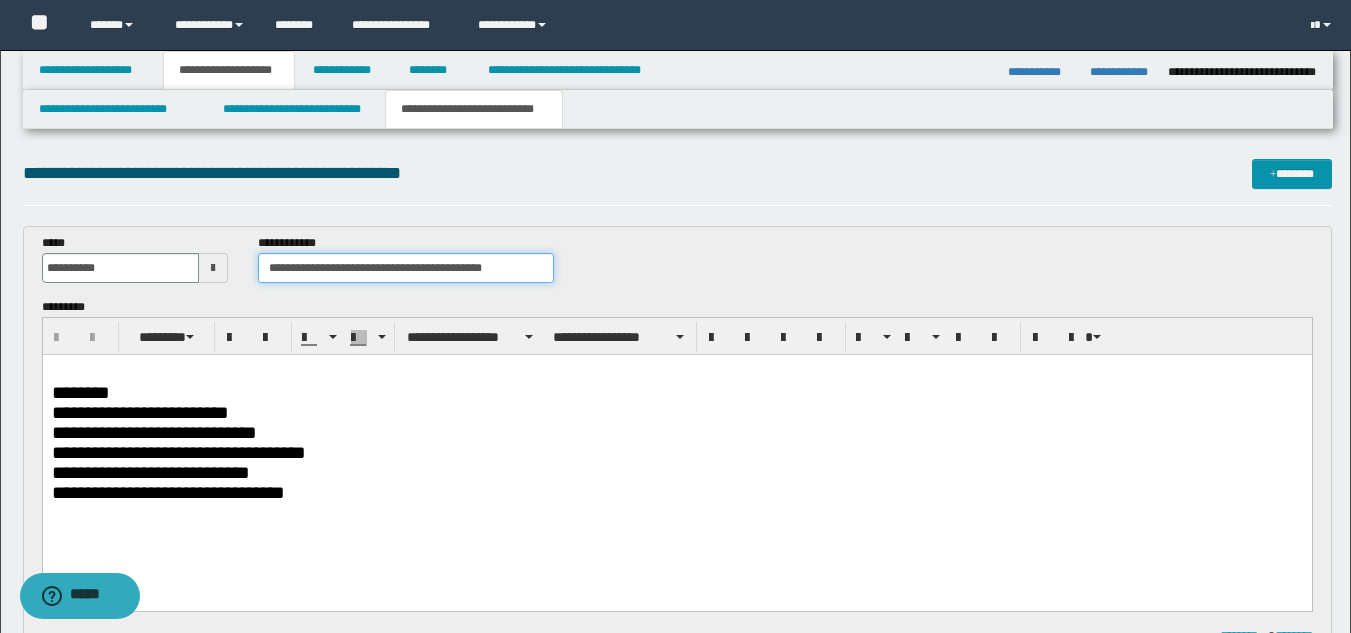 type on "**********" 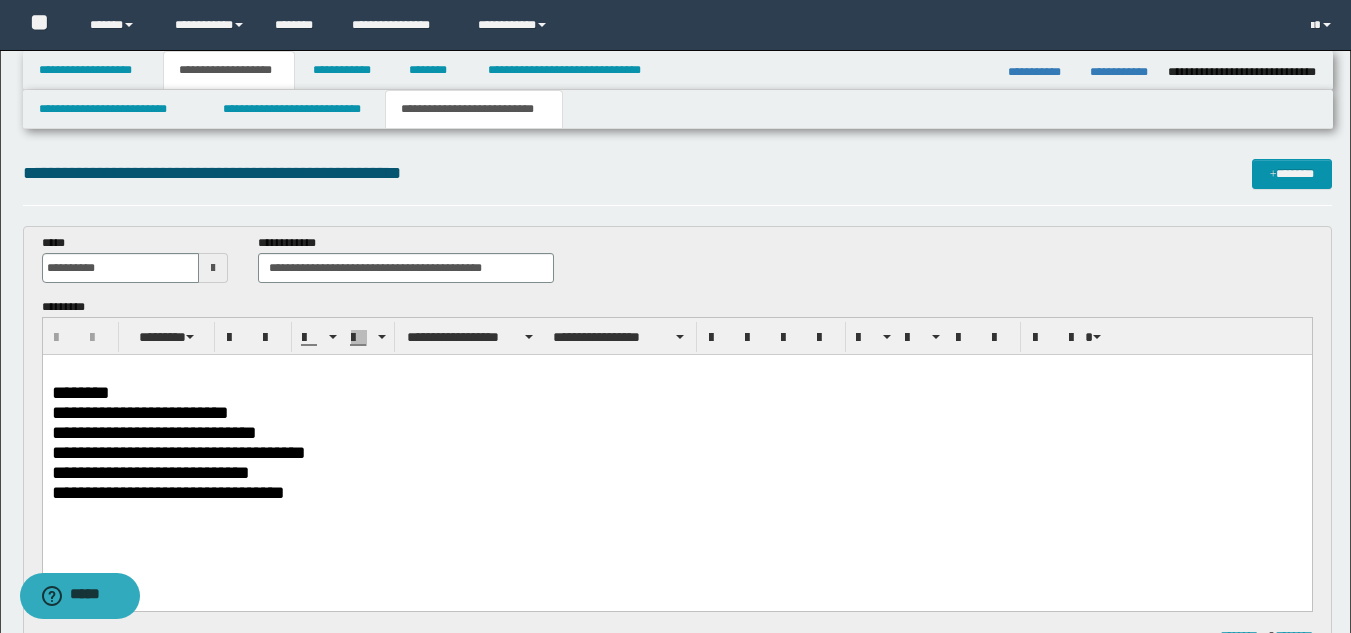 click on "********" at bounding box center (676, 393) 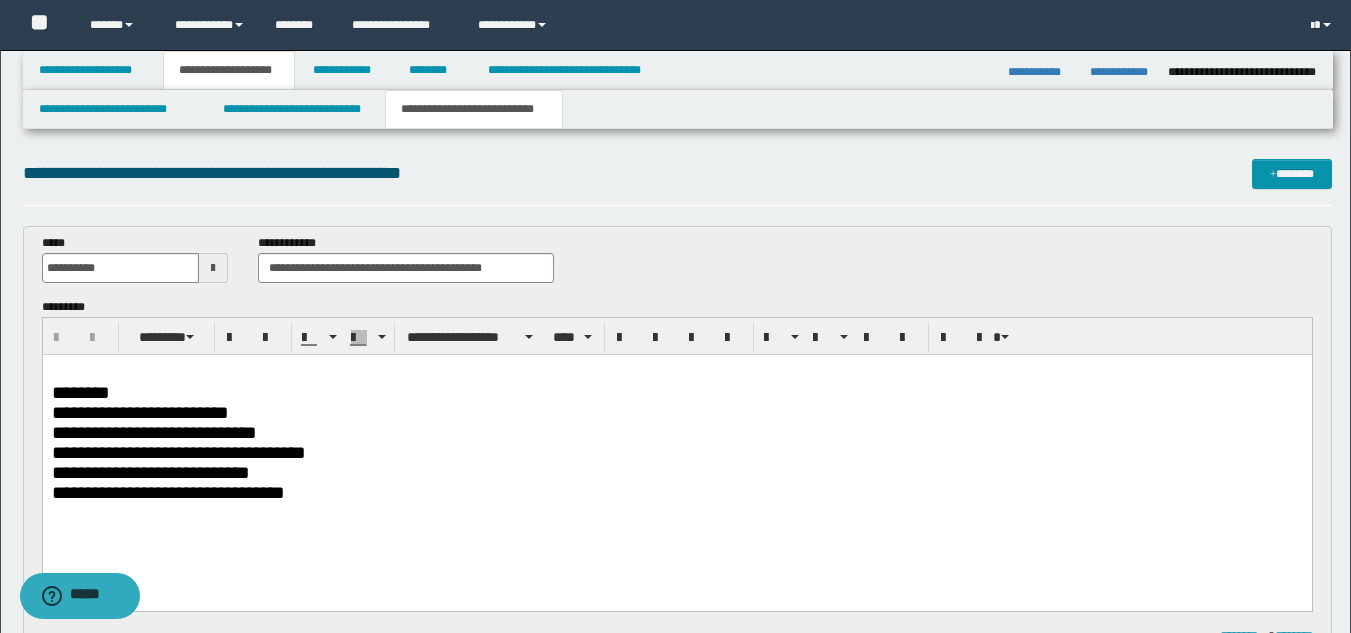 click on "**********" at bounding box center [676, 493] 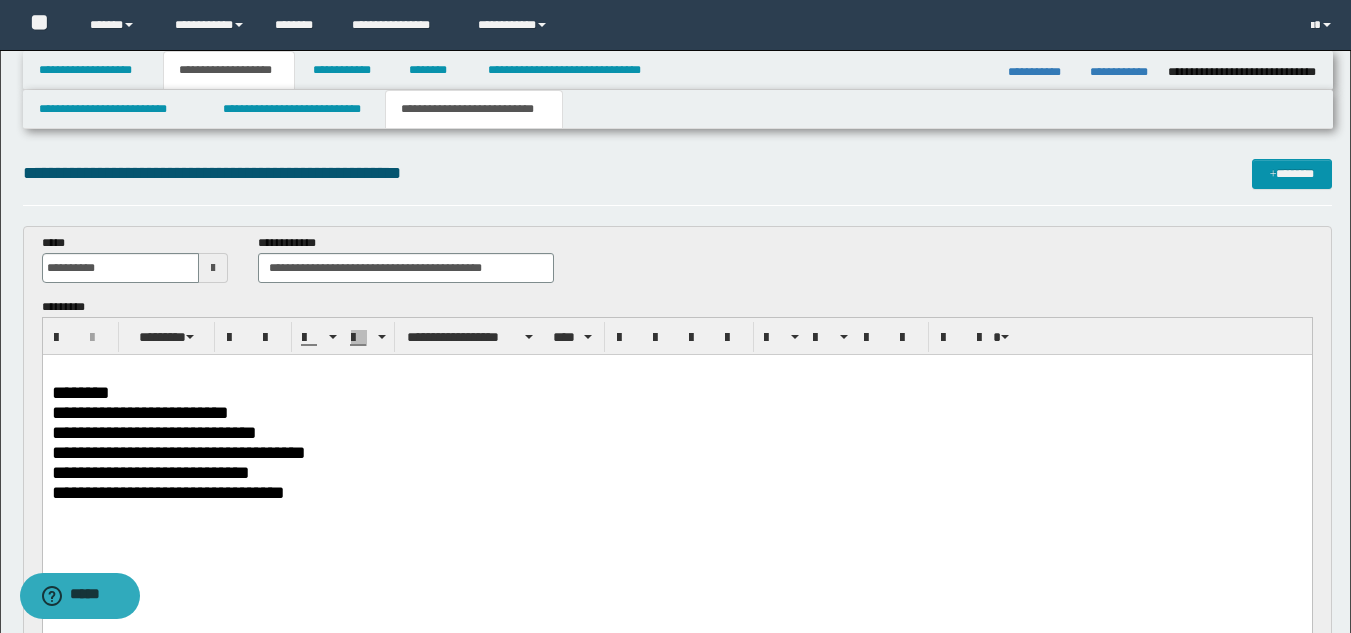 type 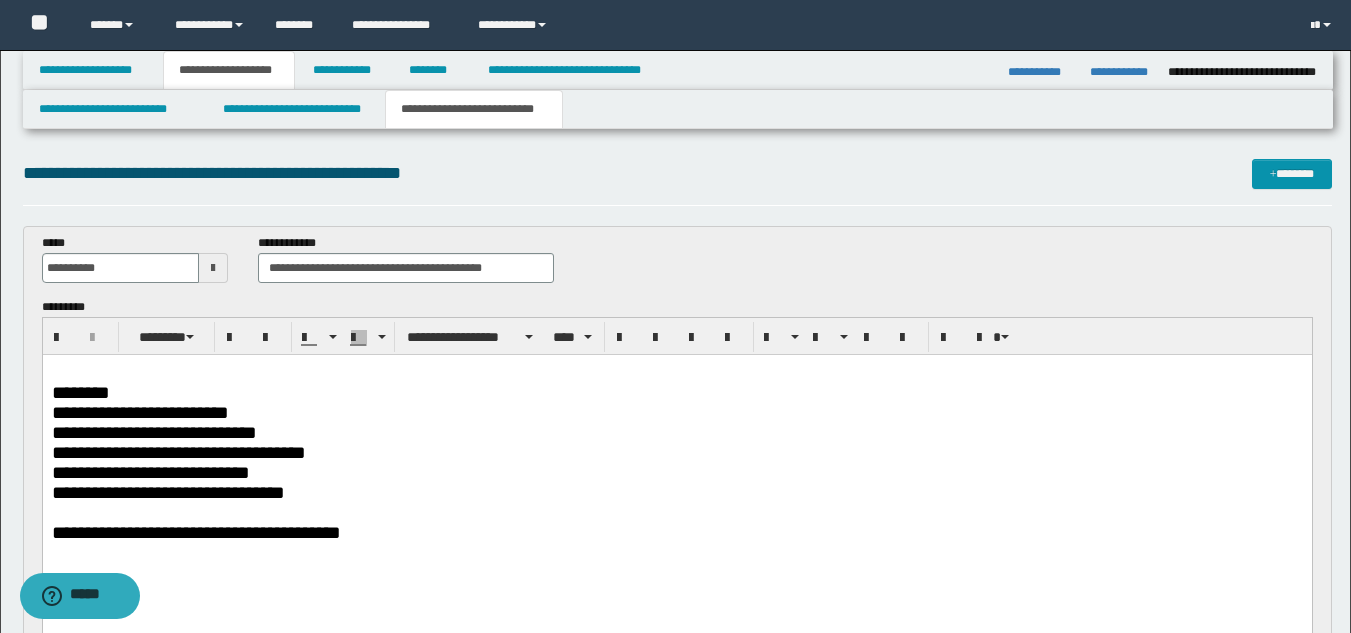 click on "**********" at bounding box center [195, 532] 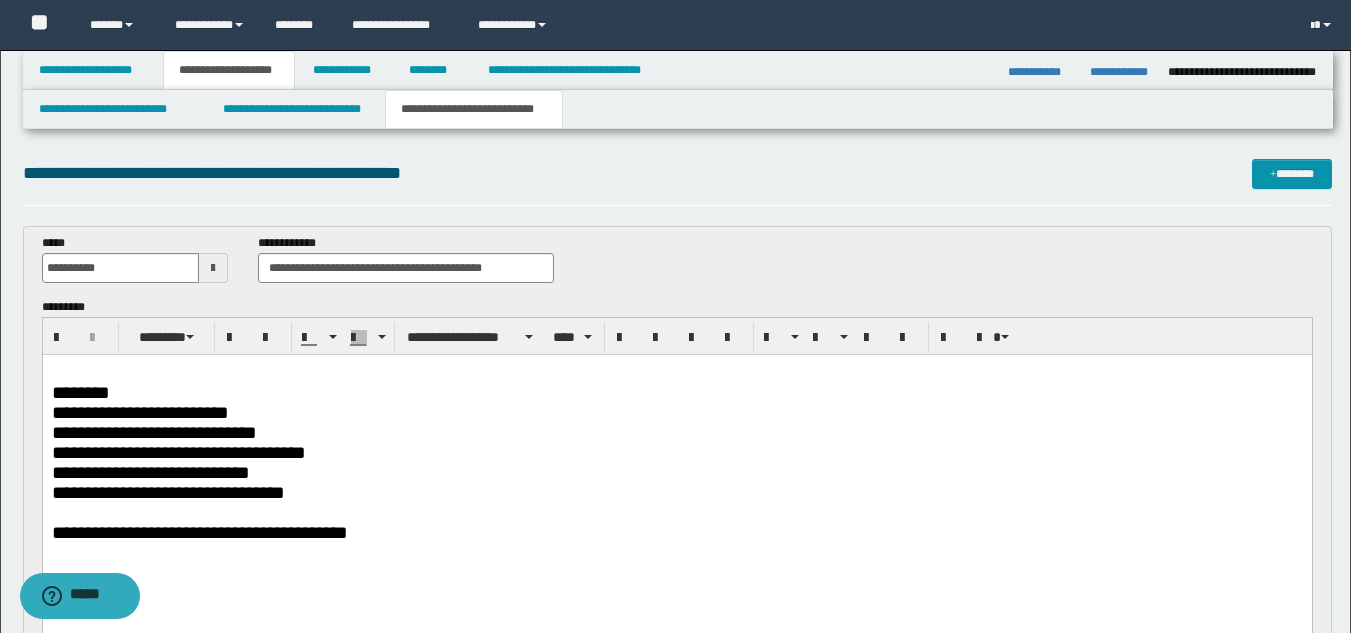 click on "**********" at bounding box center [199, 532] 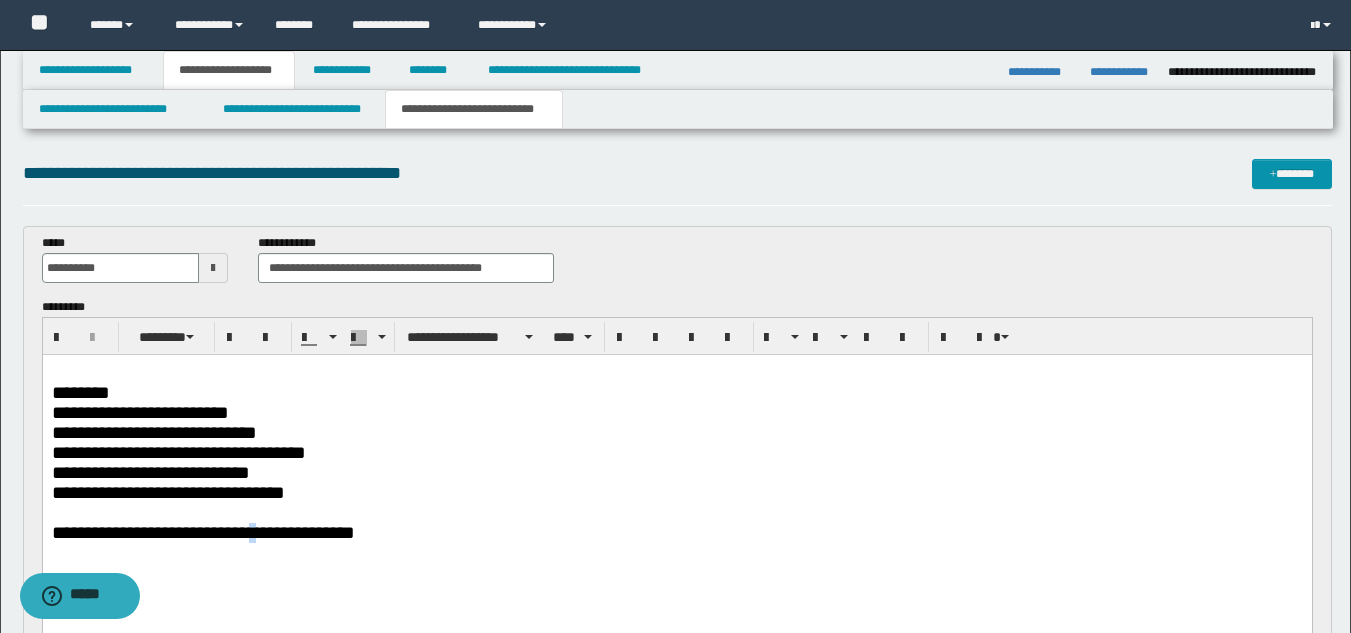 drag, startPoint x: 299, startPoint y: 559, endPoint x: 369, endPoint y: 542, distance: 72.03471 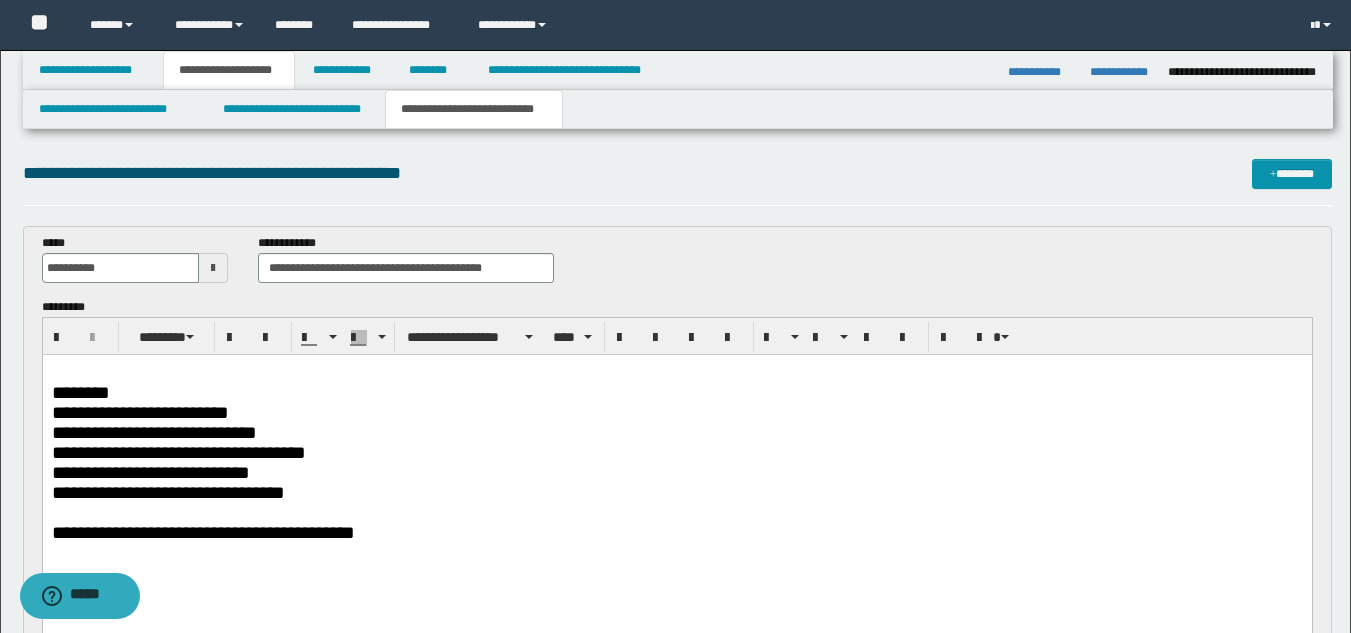 drag, startPoint x: 424, startPoint y: 538, endPoint x: 440, endPoint y: 545, distance: 17.464249 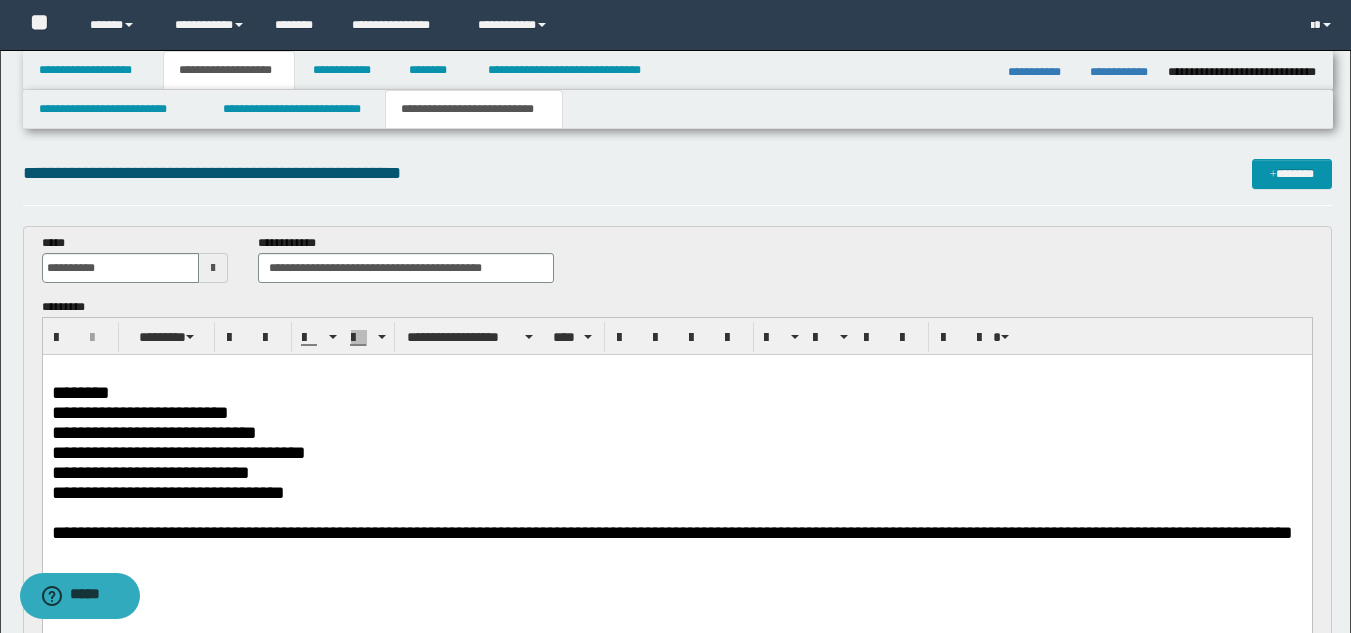 click on "**********" at bounding box center (676, 478) 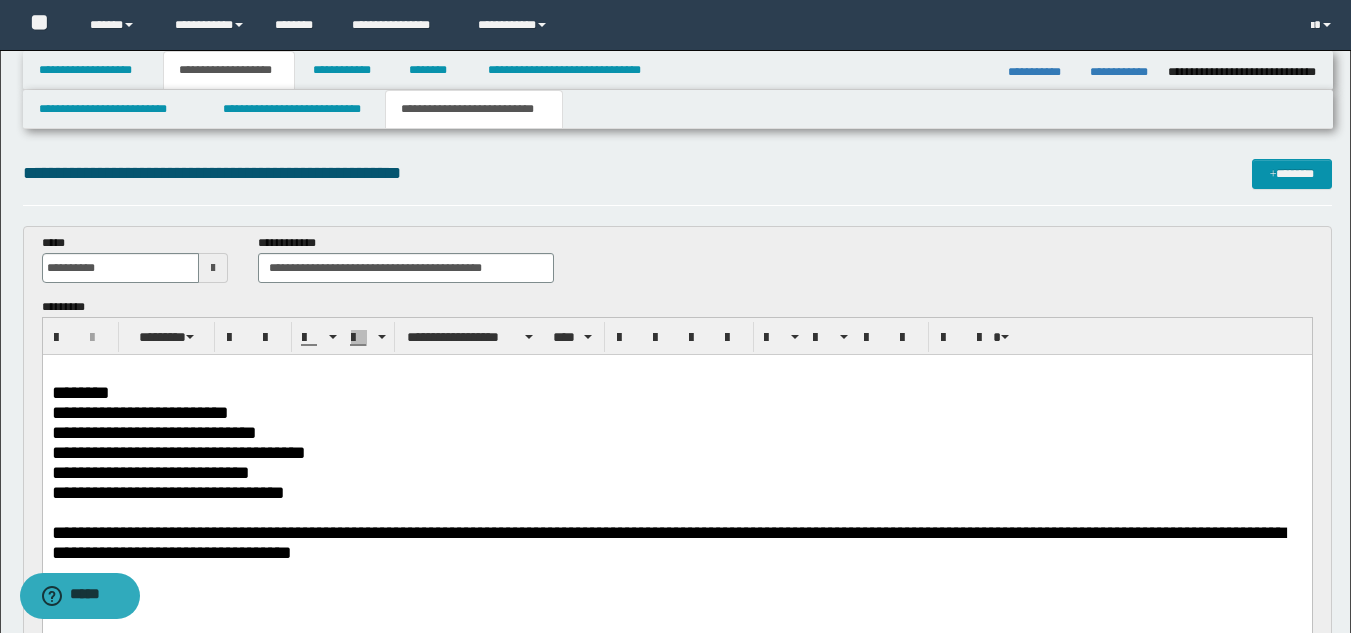 click on "**********" at bounding box center [676, 543] 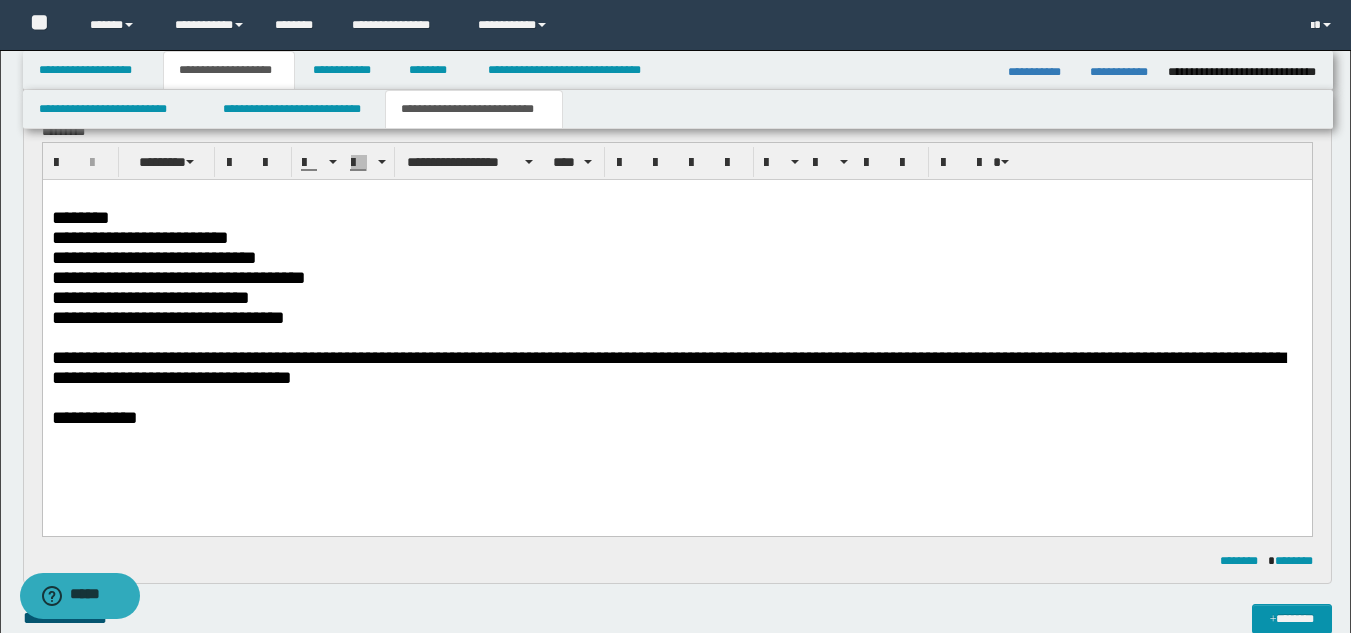 scroll, scrollTop: 200, scrollLeft: 0, axis: vertical 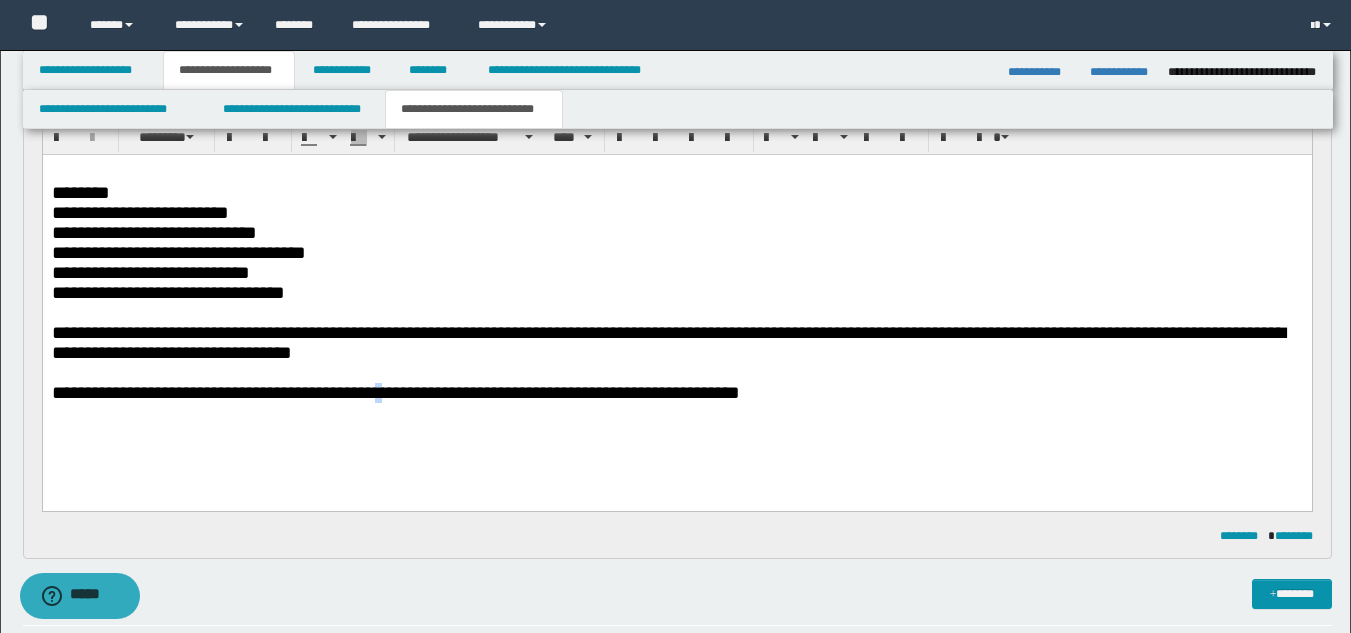 click on "**********" at bounding box center [395, 392] 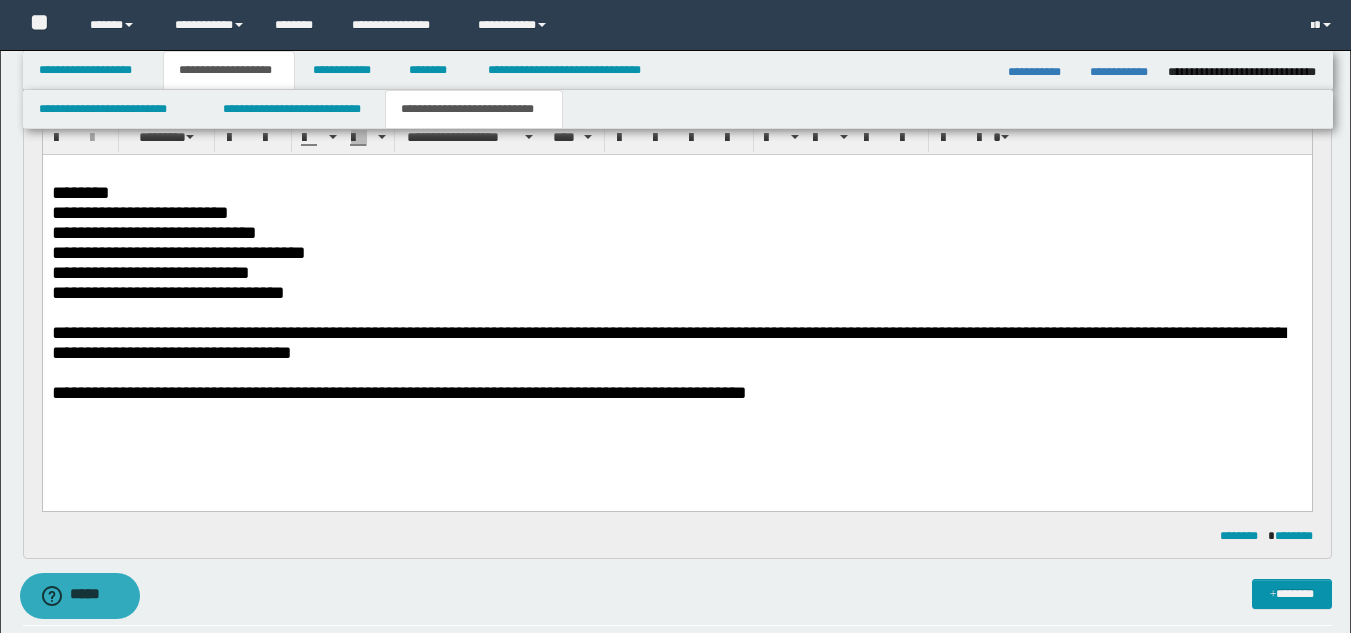 click on "**********" at bounding box center [676, 393] 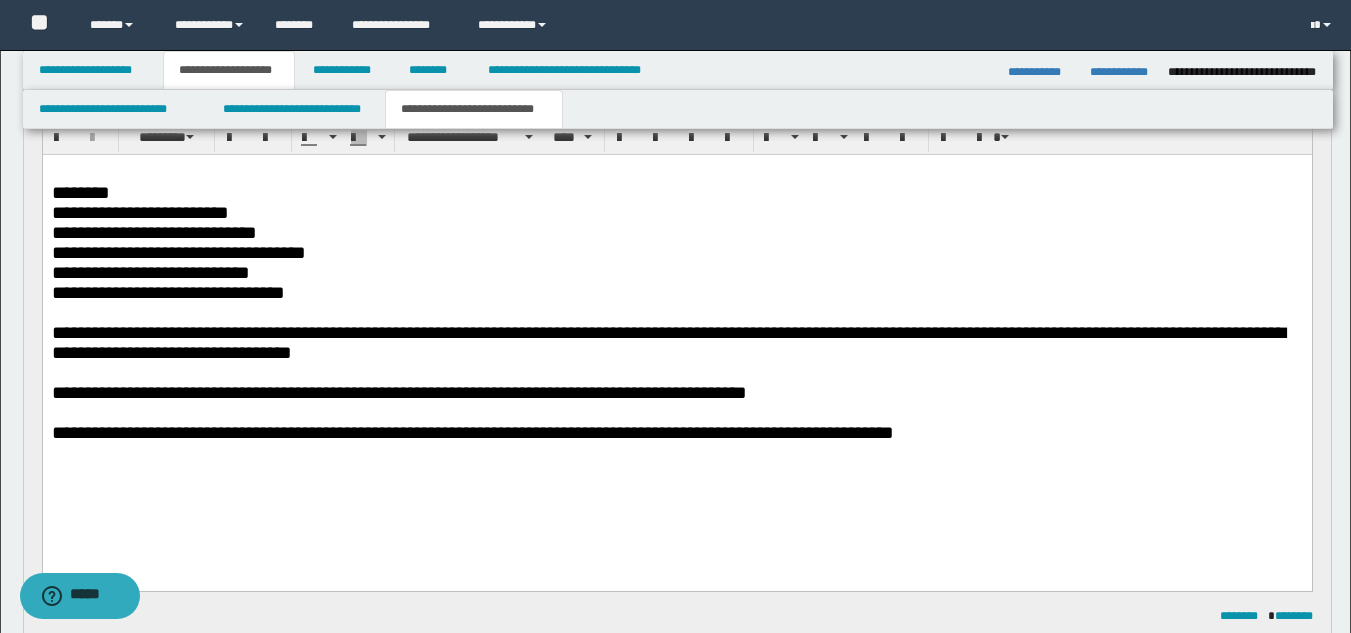 click at bounding box center [676, 413] 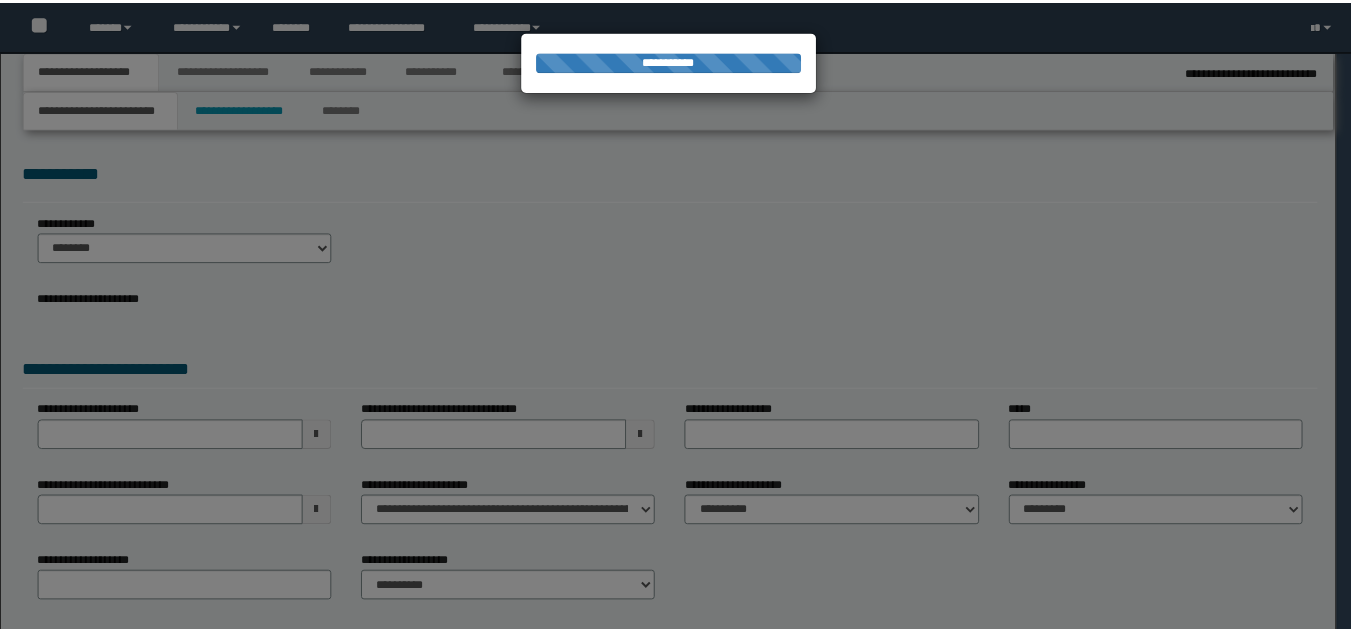 scroll, scrollTop: 0, scrollLeft: 0, axis: both 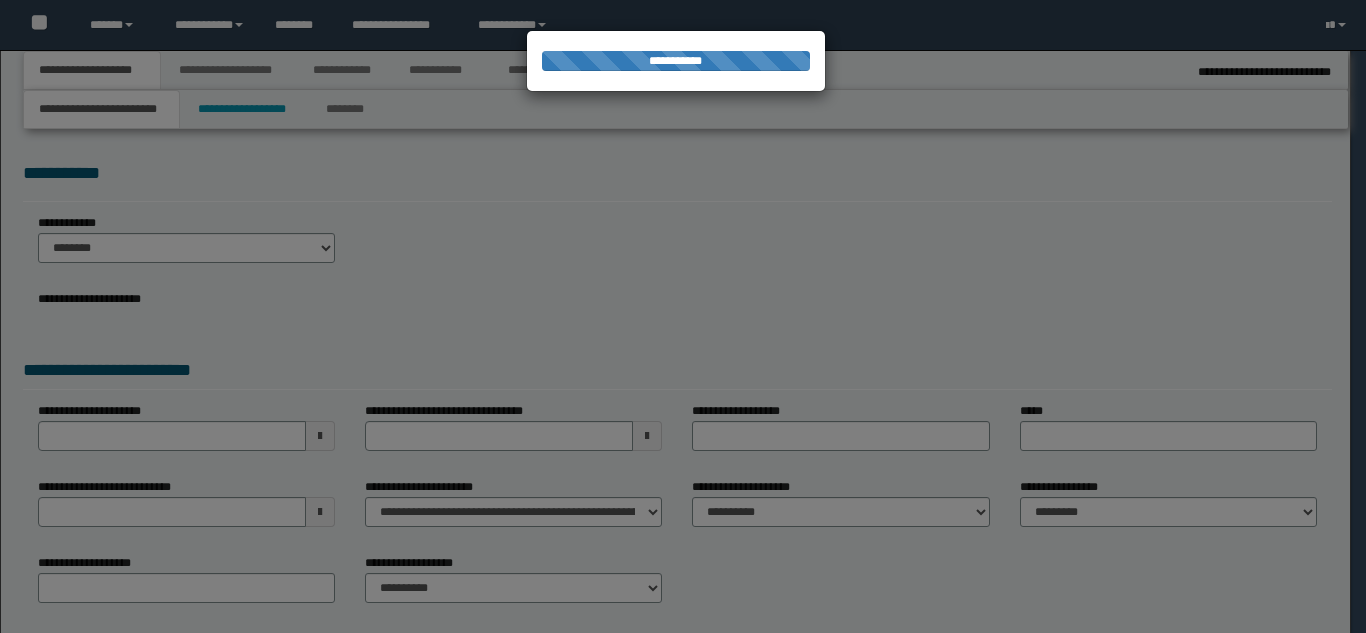 select on "*" 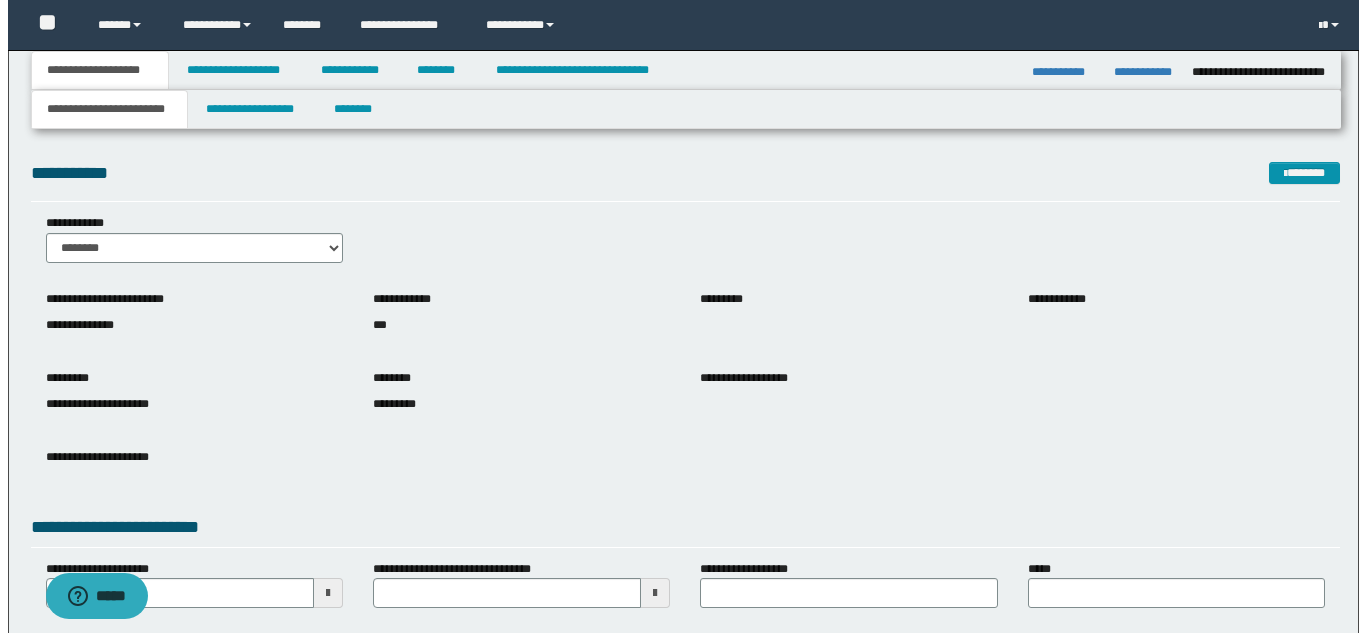 scroll, scrollTop: 0, scrollLeft: 0, axis: both 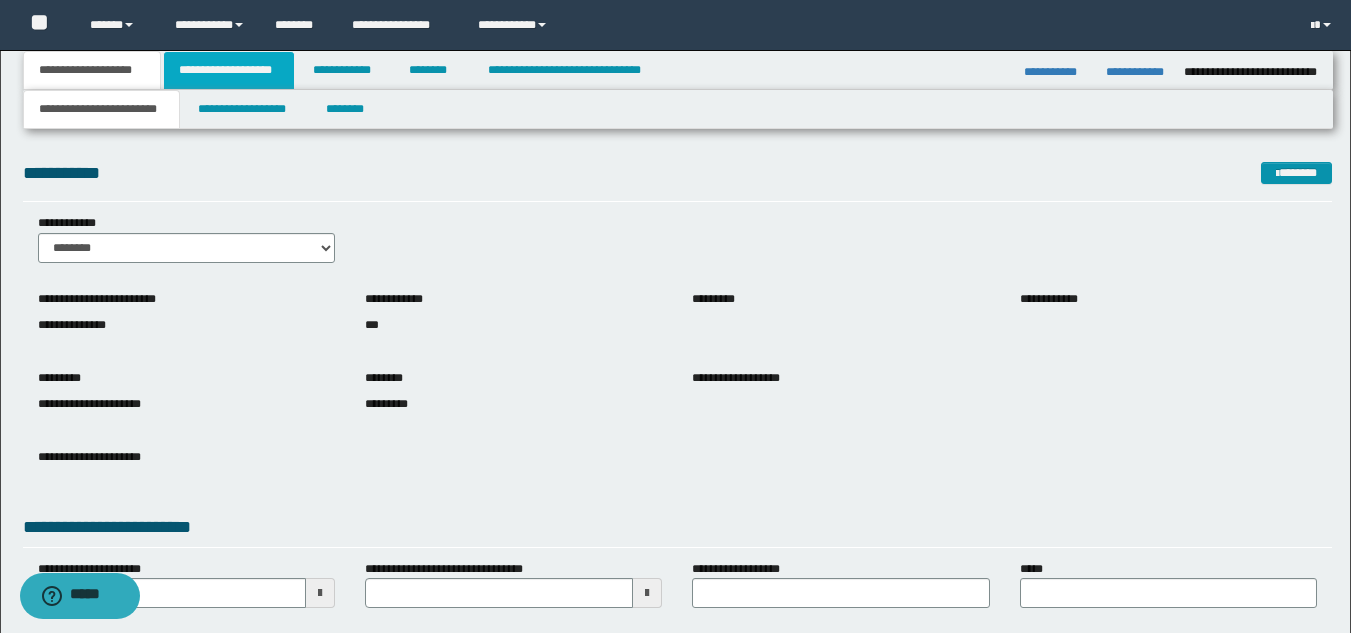 click on "**********" at bounding box center [229, 70] 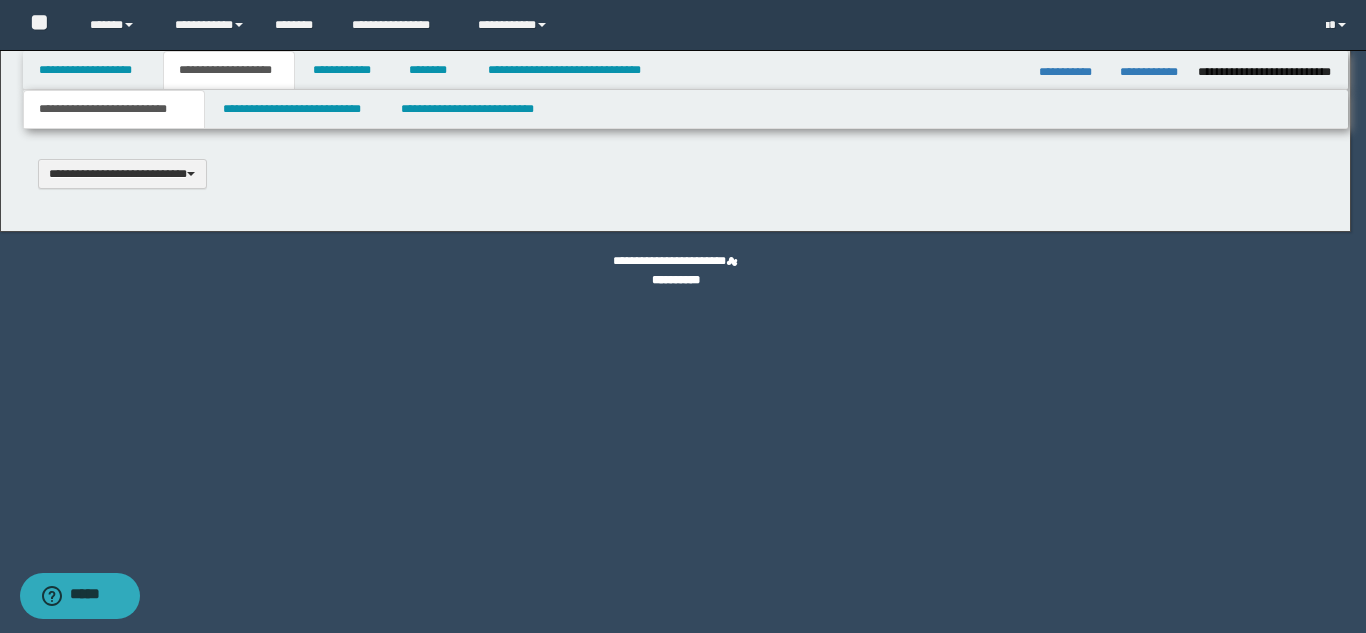 scroll, scrollTop: 0, scrollLeft: 0, axis: both 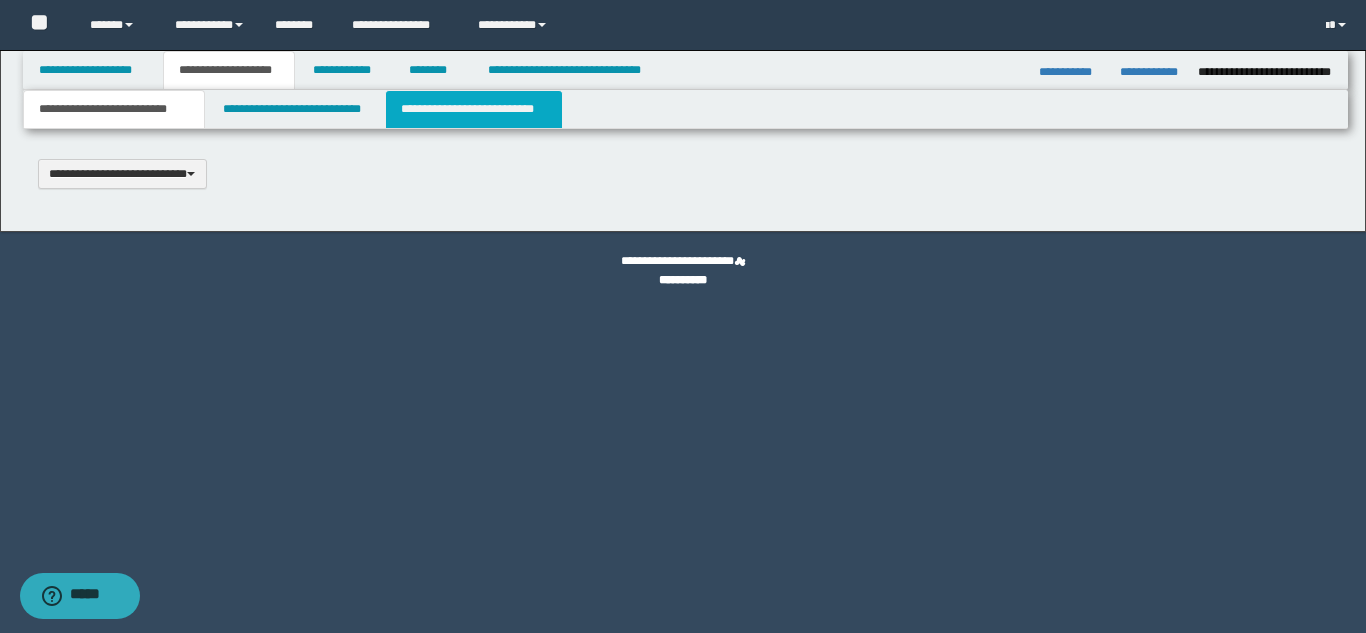 type 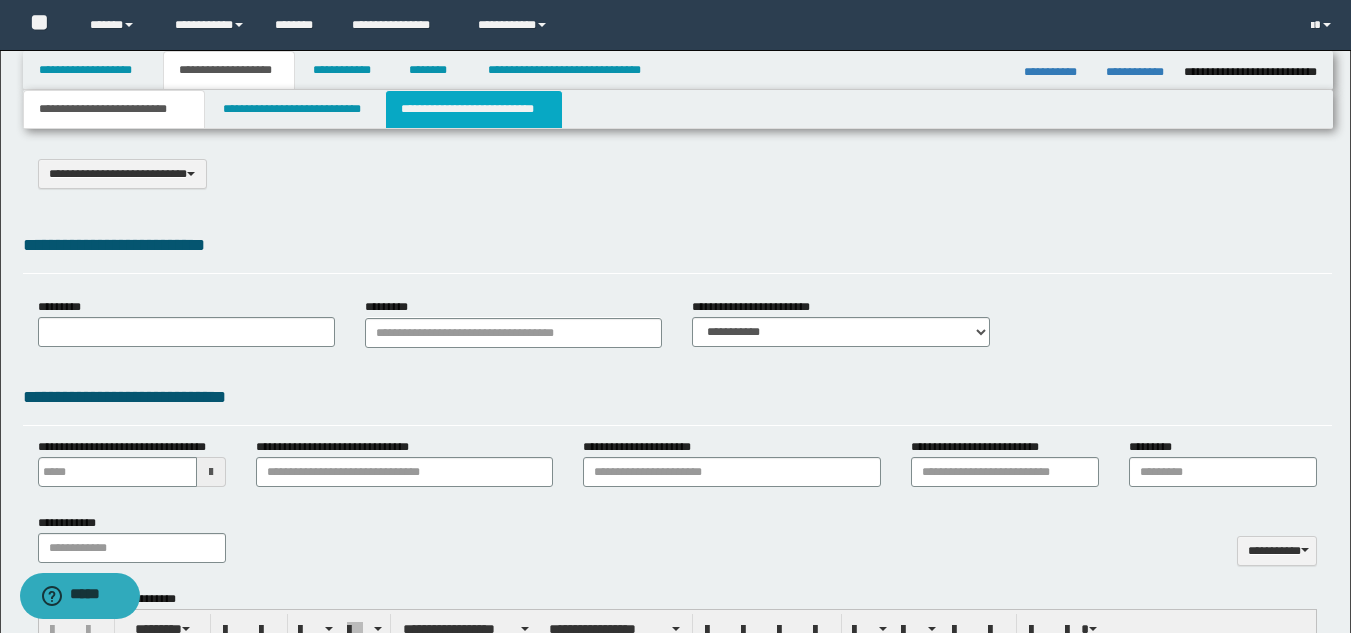 select on "*" 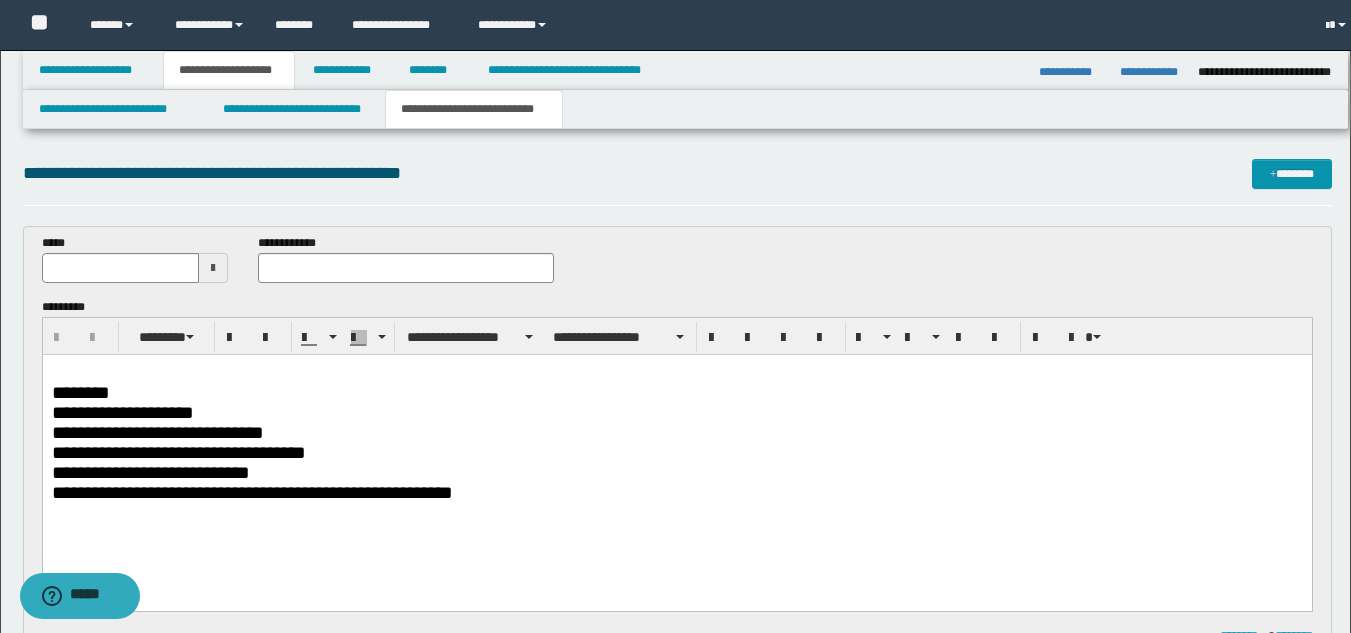 scroll, scrollTop: 0, scrollLeft: 0, axis: both 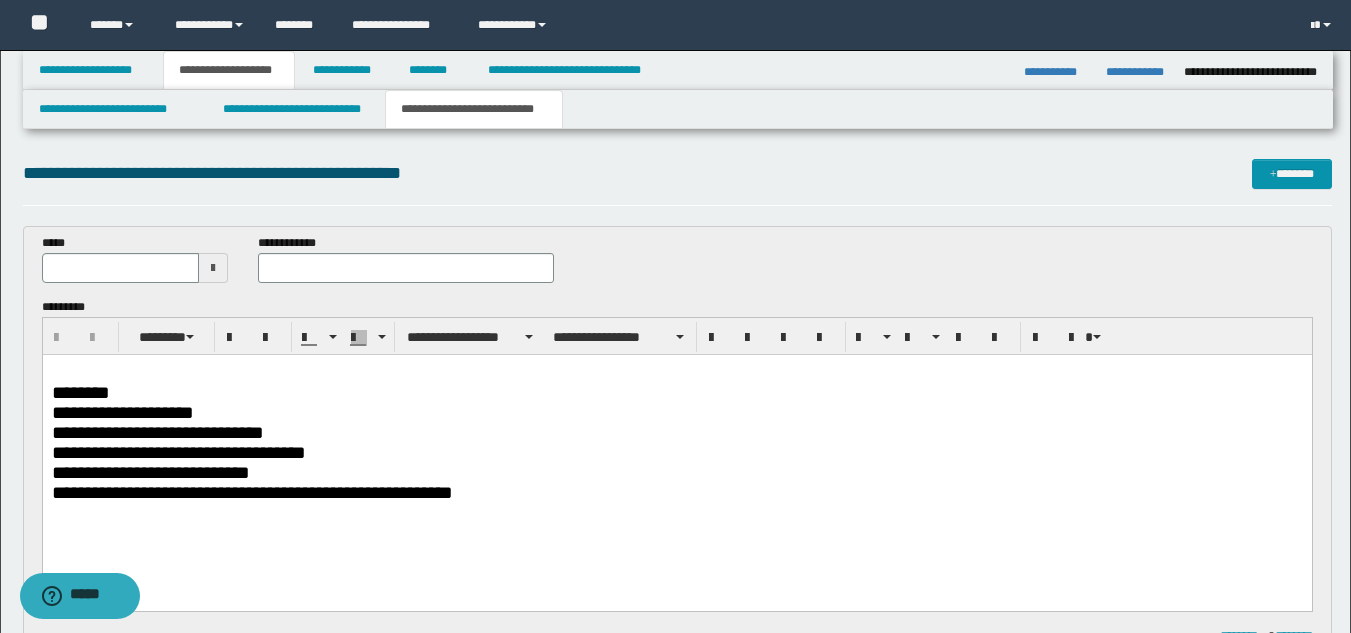 click at bounding box center [213, 268] 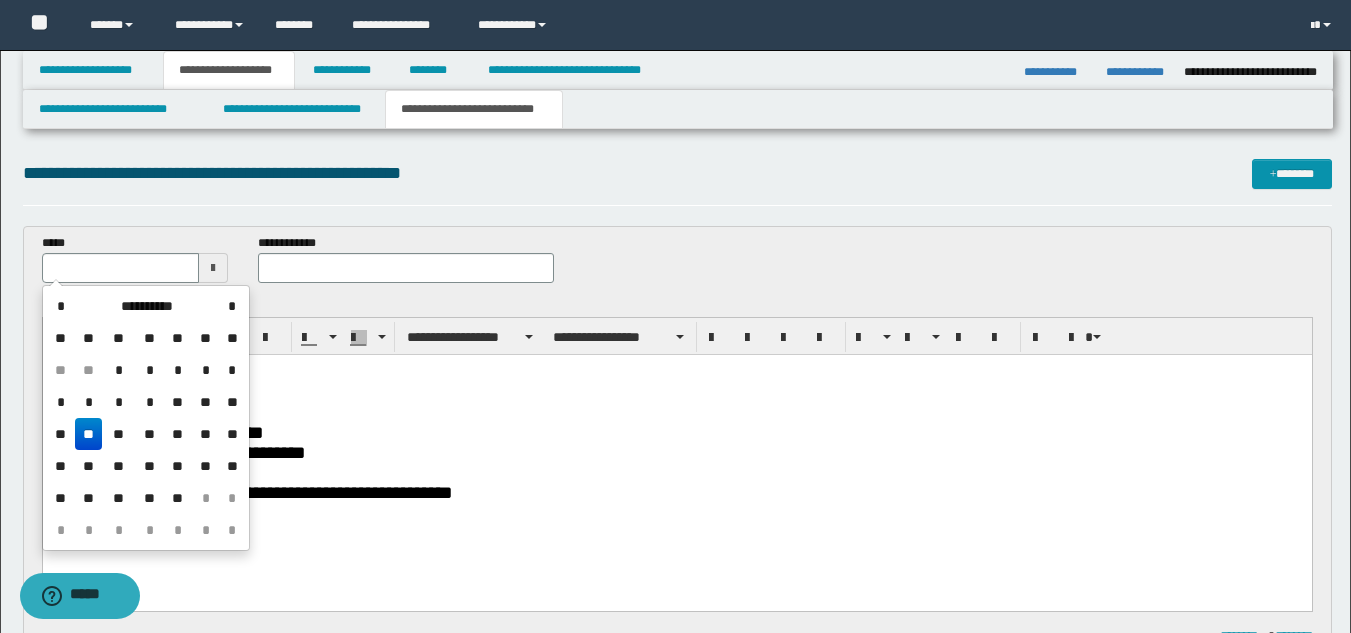 click on "**" at bounding box center (89, 434) 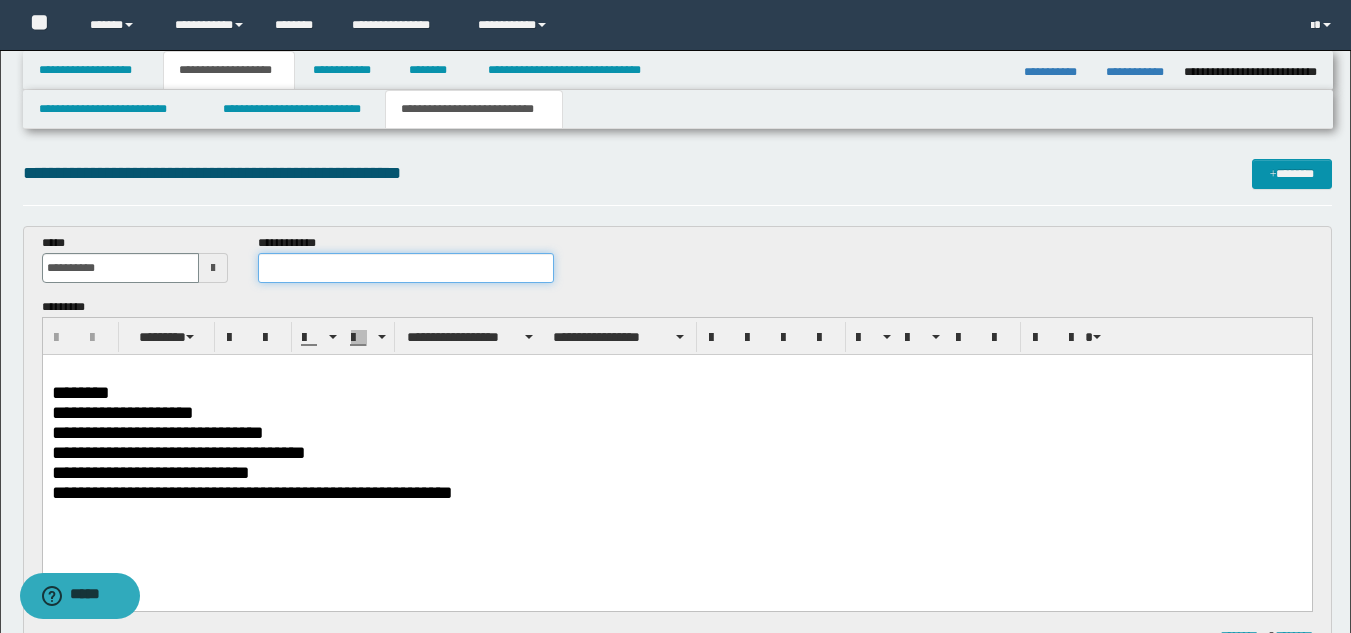 click at bounding box center (405, 268) 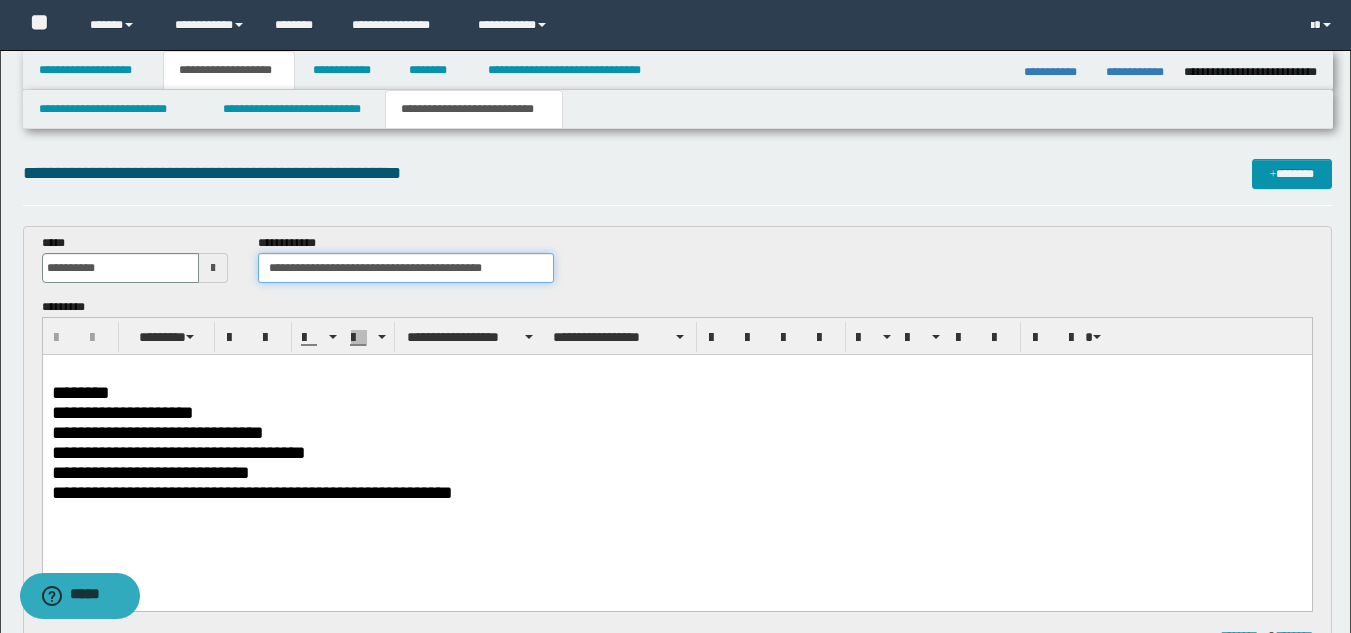 type on "**********" 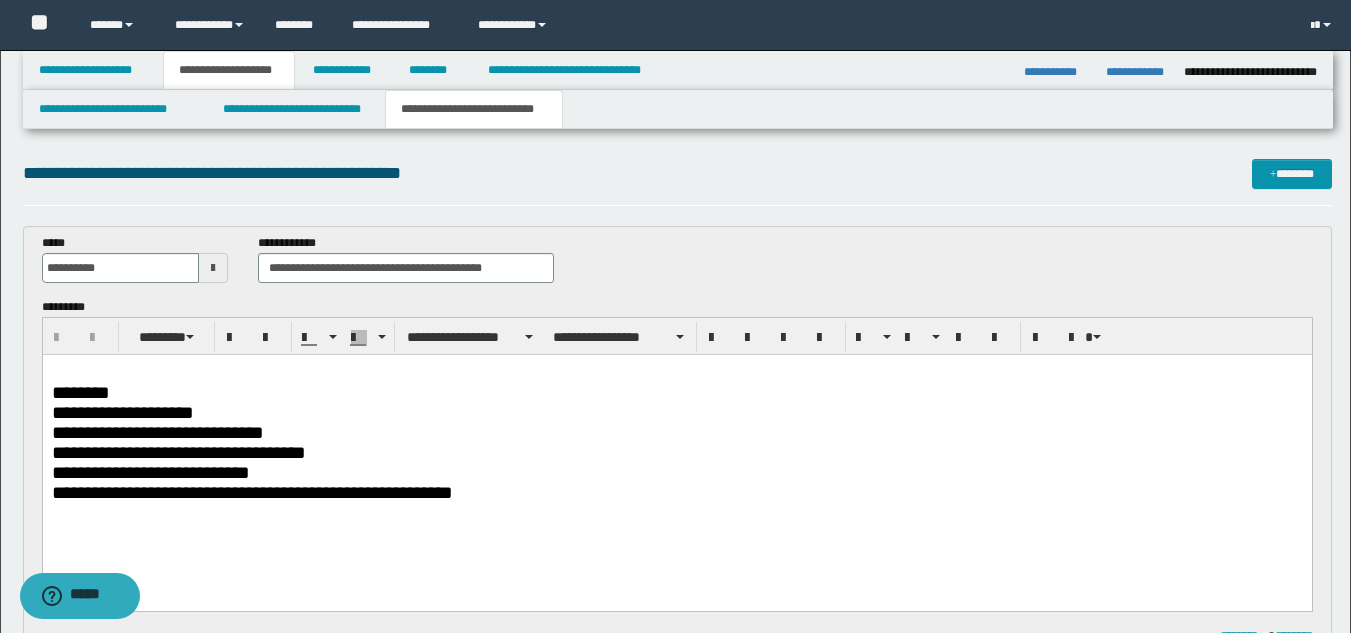 click on "**********" at bounding box center [676, 493] 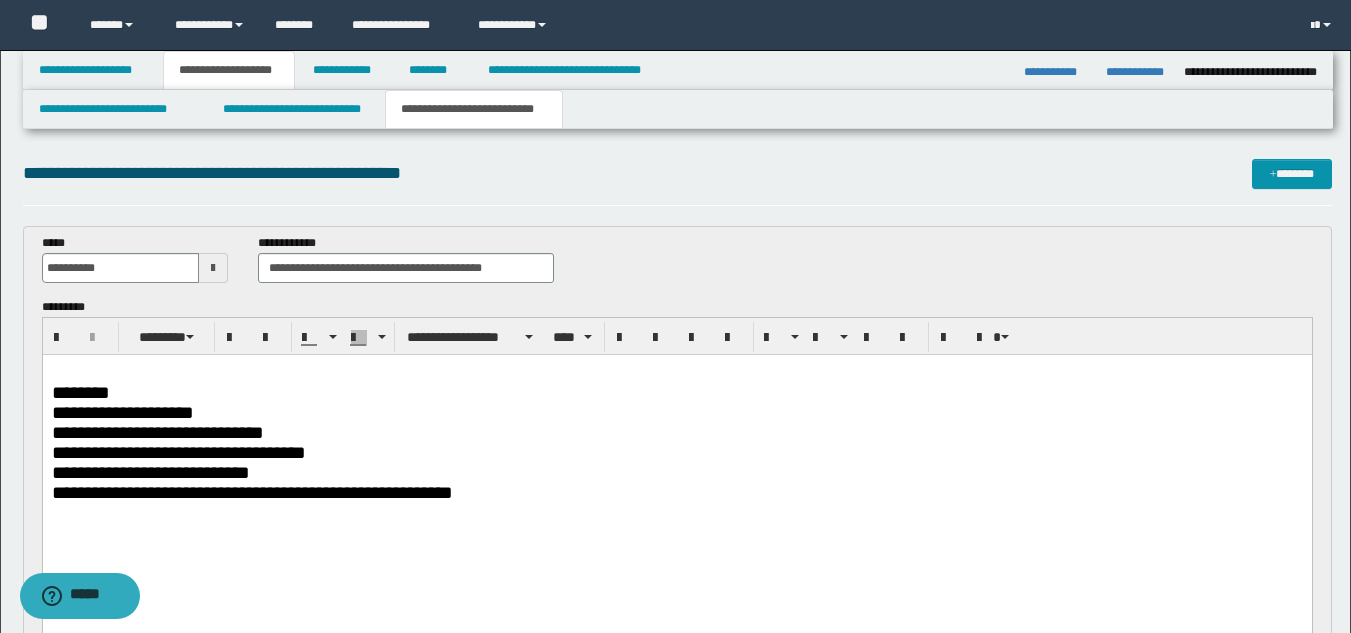 type 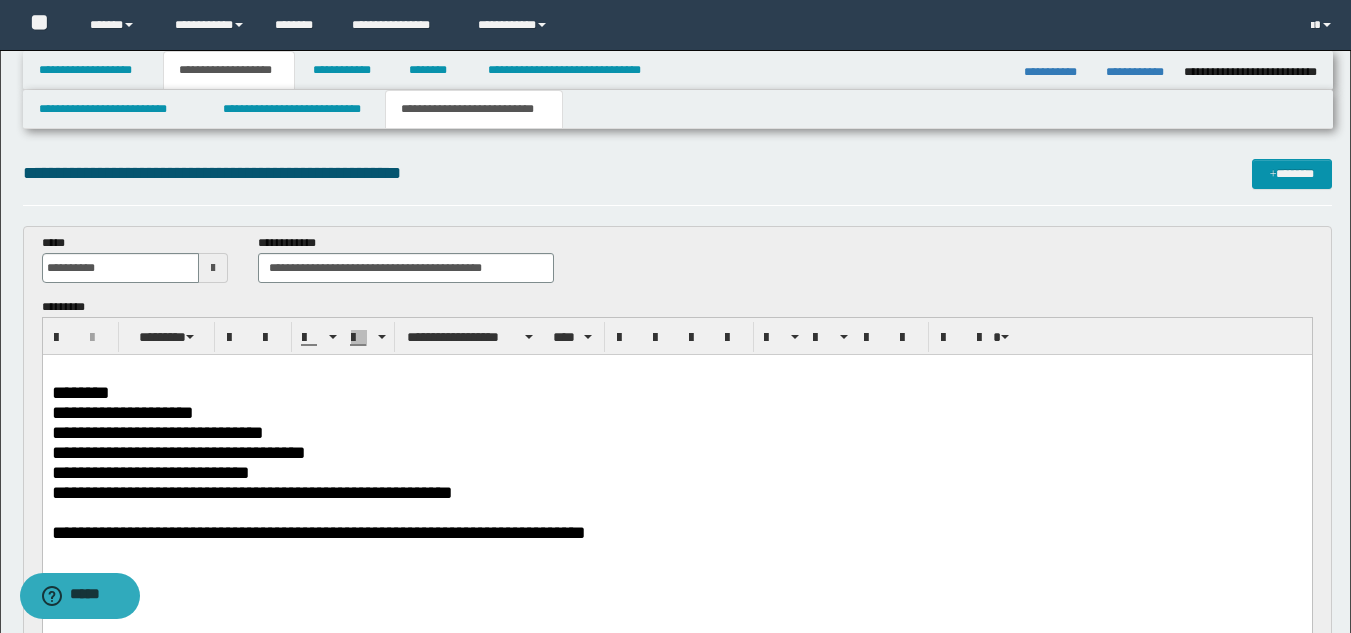 click on "**********" at bounding box center (676, 533) 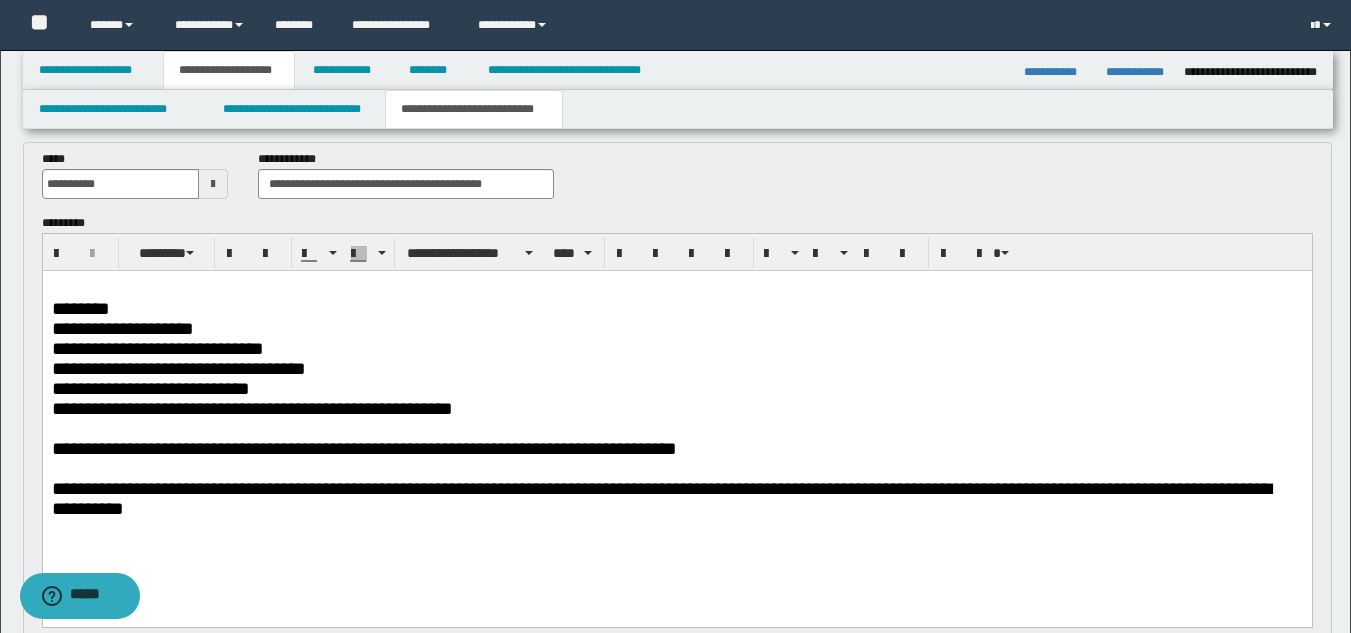 scroll, scrollTop: 200, scrollLeft: 0, axis: vertical 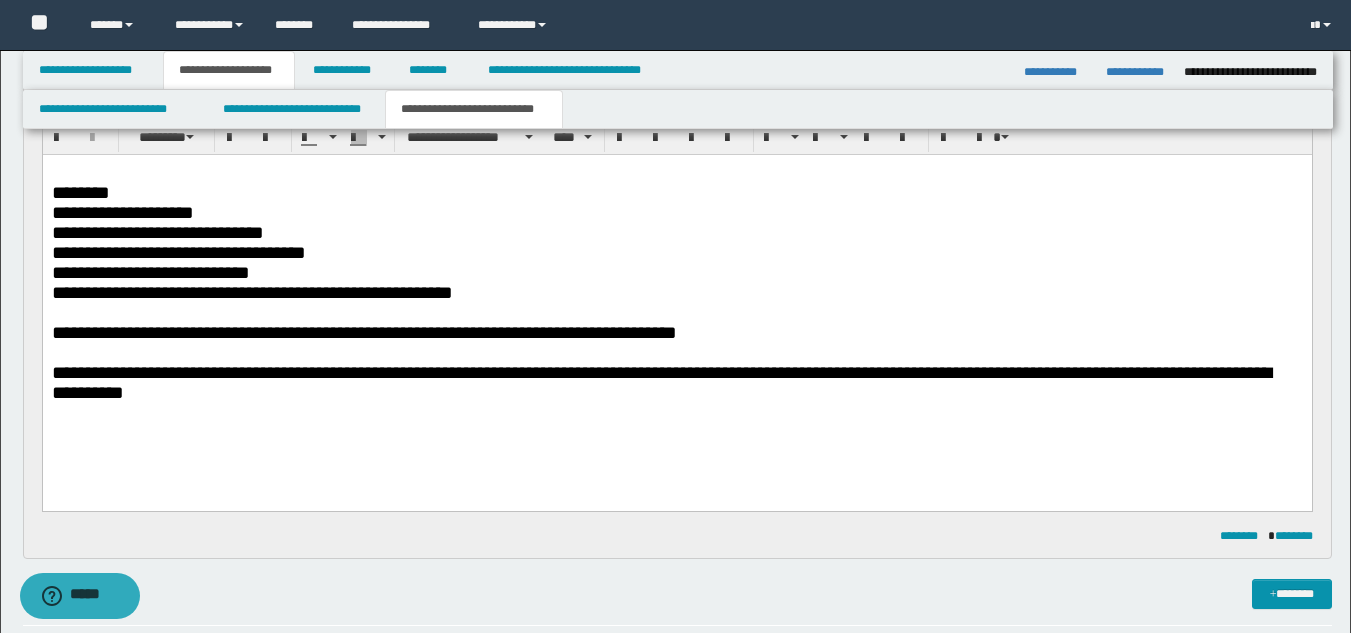 drag, startPoint x: 149, startPoint y: 395, endPoint x: 102, endPoint y: 405, distance: 48.052055 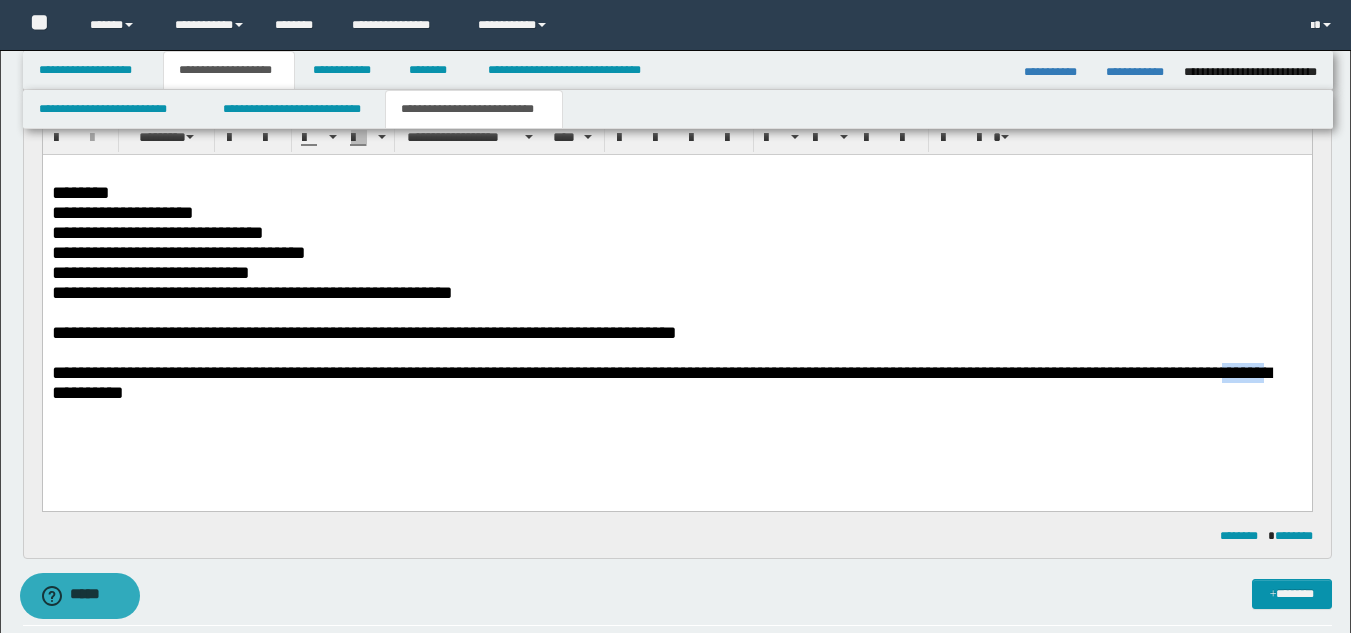 drag, startPoint x: 135, startPoint y: 393, endPoint x: 177, endPoint y: 389, distance: 42.190044 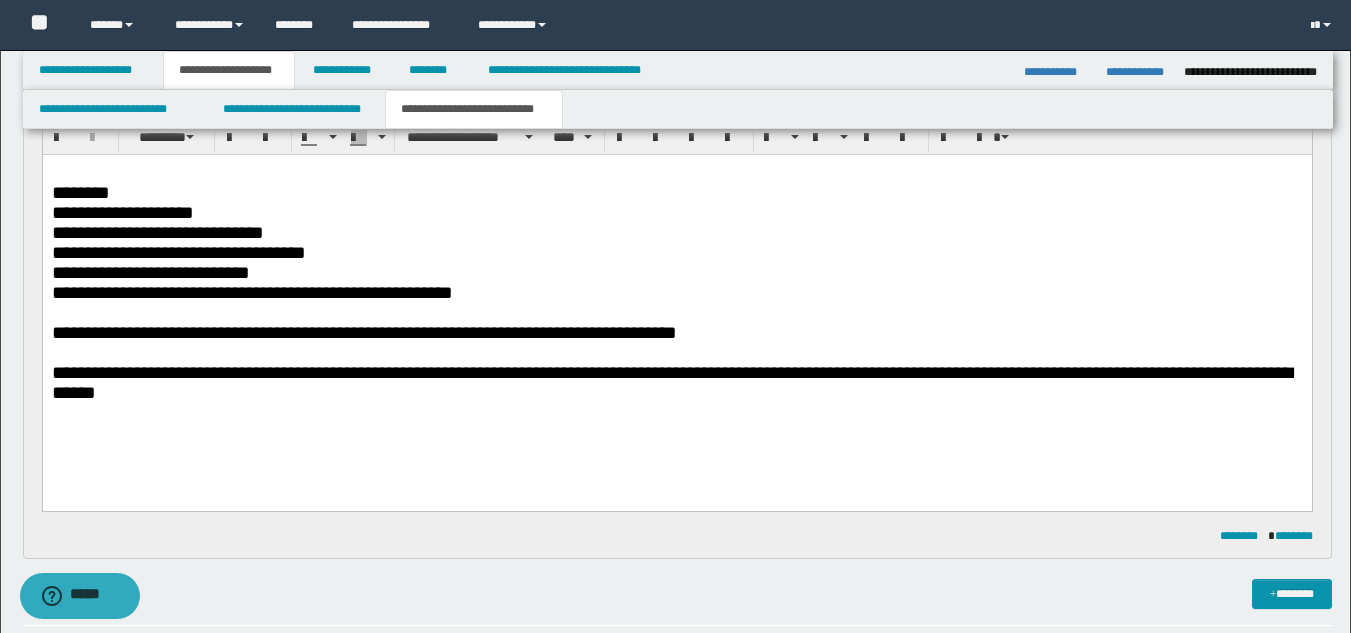 click on "**********" at bounding box center [676, 383] 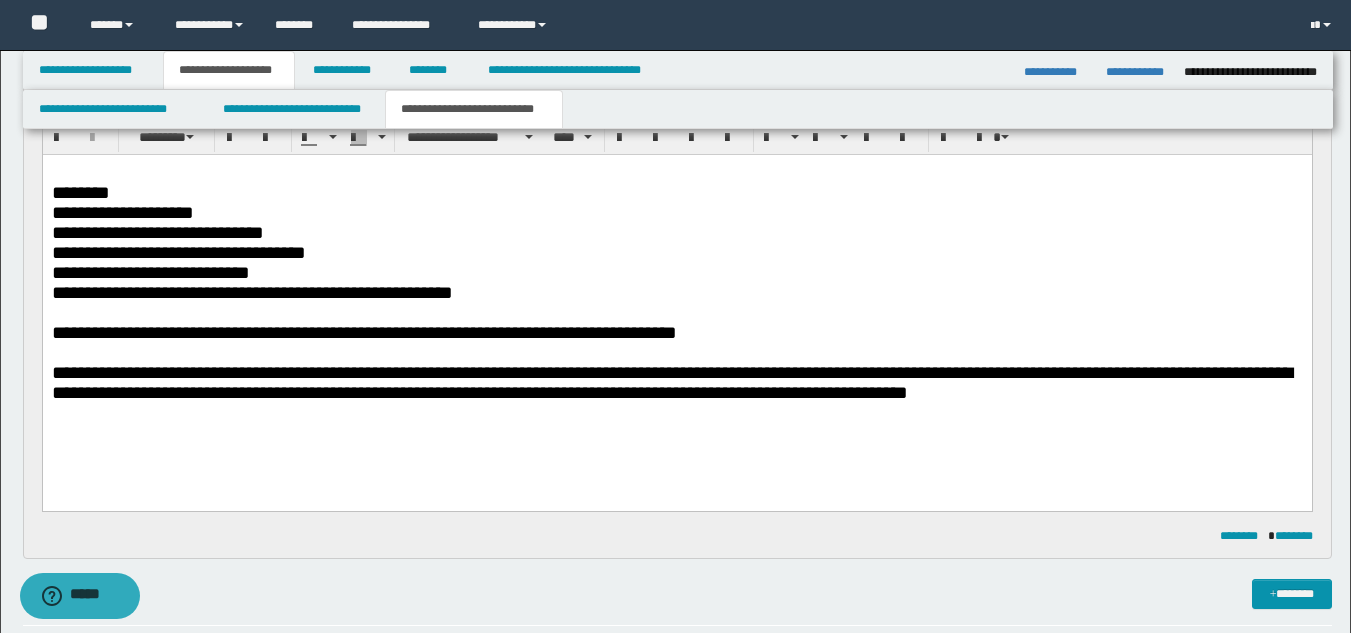 click on "**********" at bounding box center [676, 293] 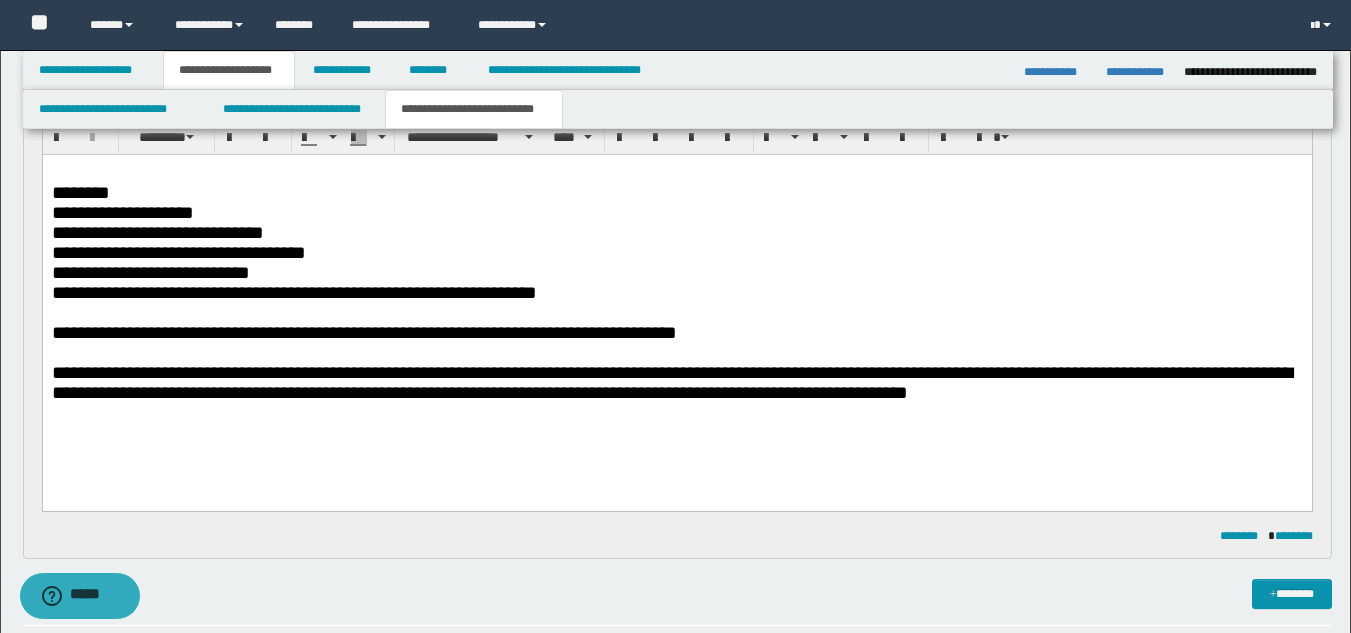 drag, startPoint x: 655, startPoint y: 297, endPoint x: 678, endPoint y: 314, distance: 28.600698 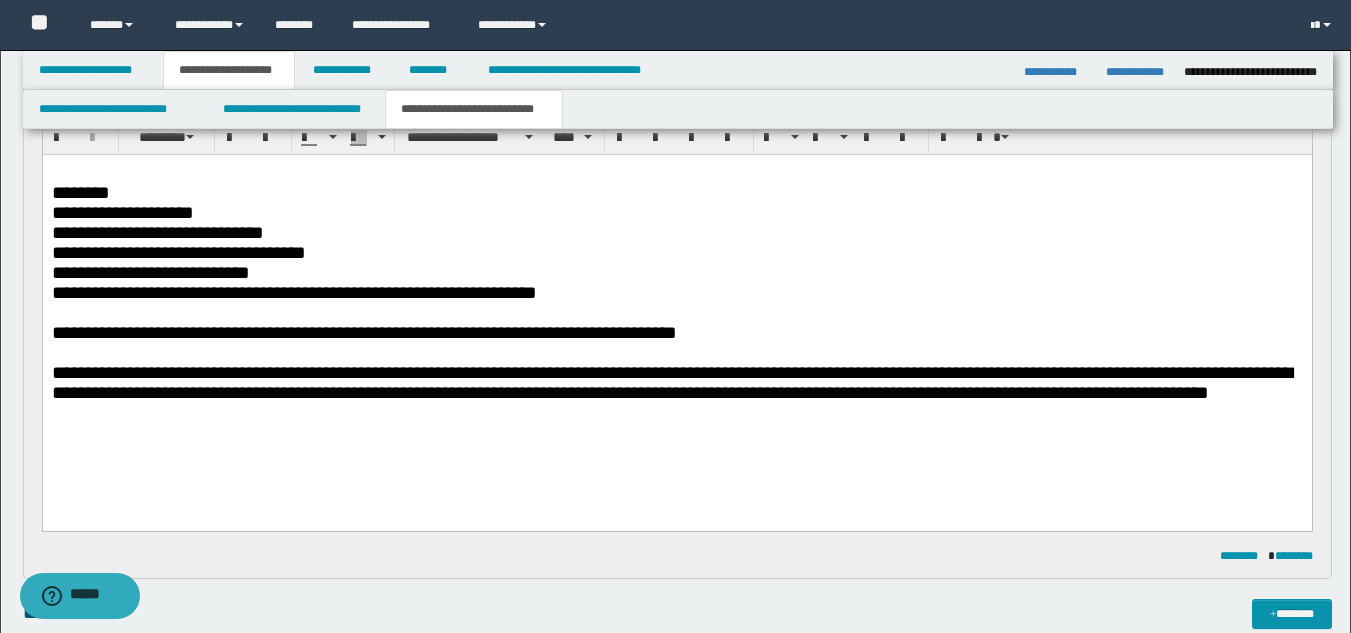 drag, startPoint x: 64, startPoint y: 398, endPoint x: 90, endPoint y: 425, distance: 37.48333 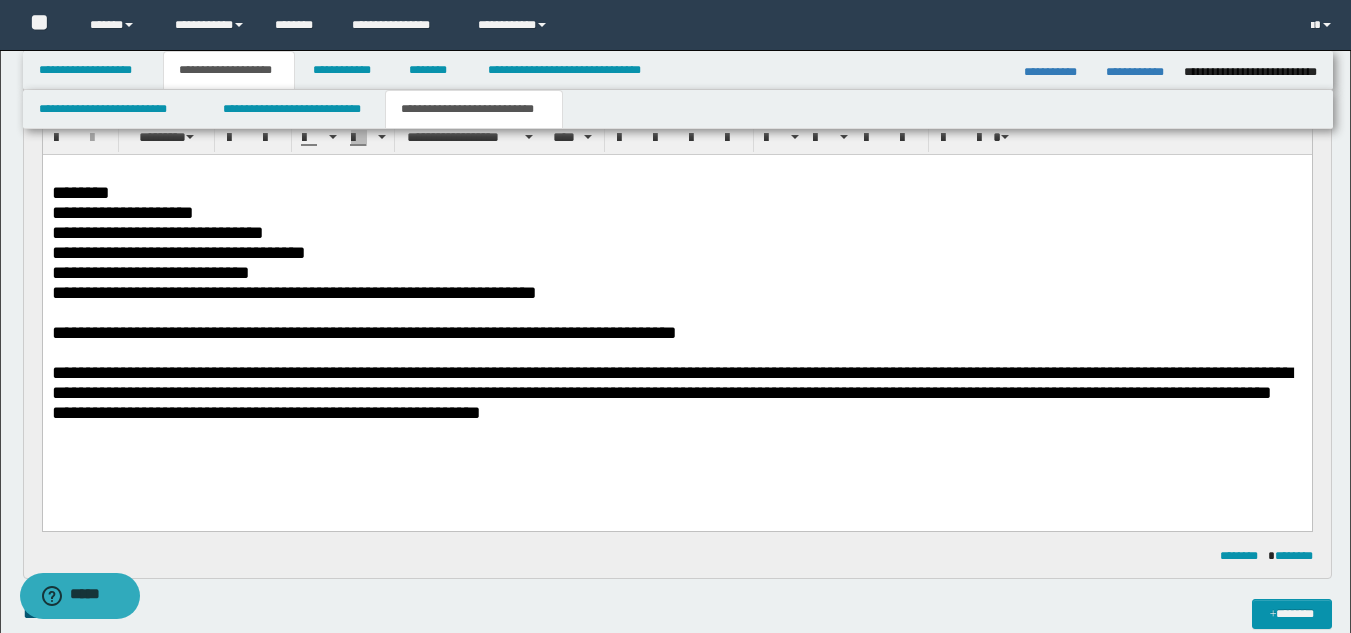 click on "**********" at bounding box center [676, 393] 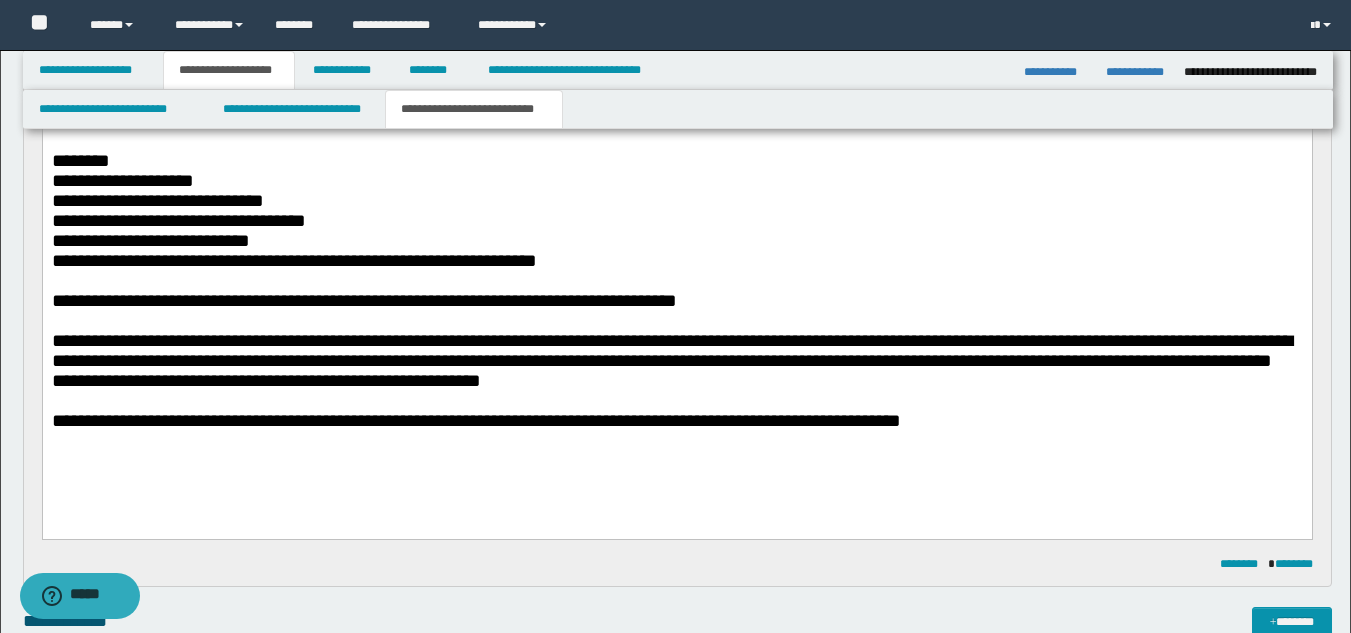 scroll, scrollTop: 0, scrollLeft: 0, axis: both 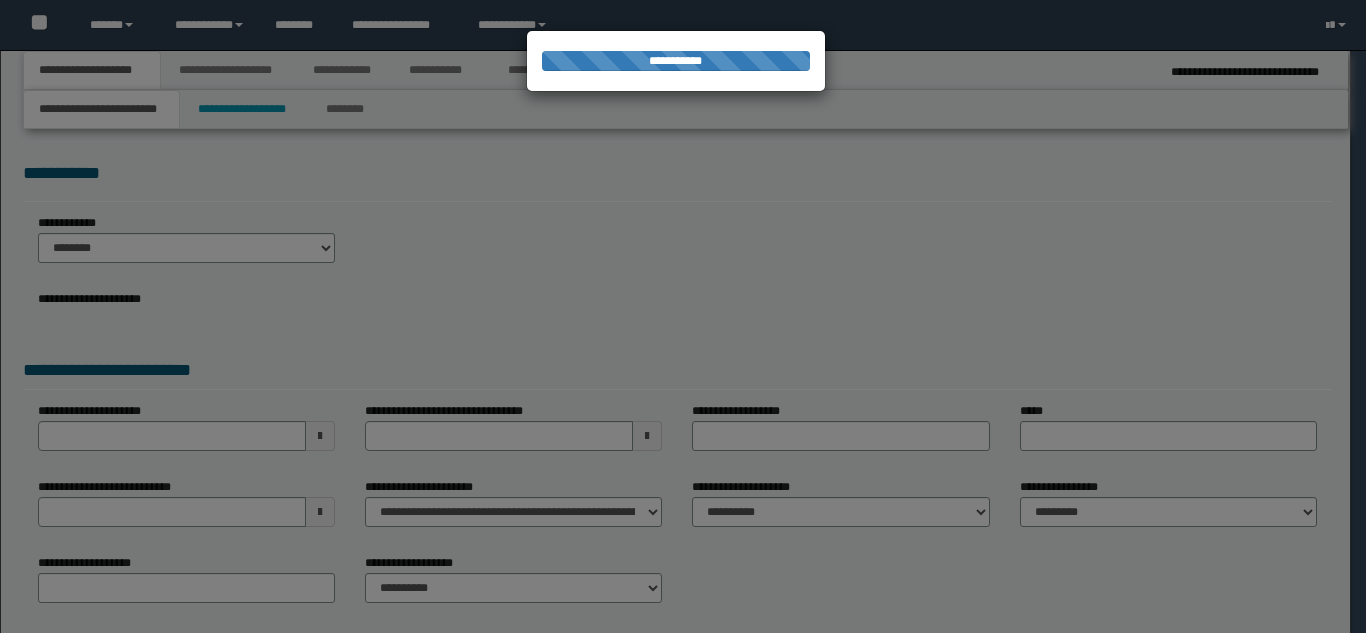 select on "**" 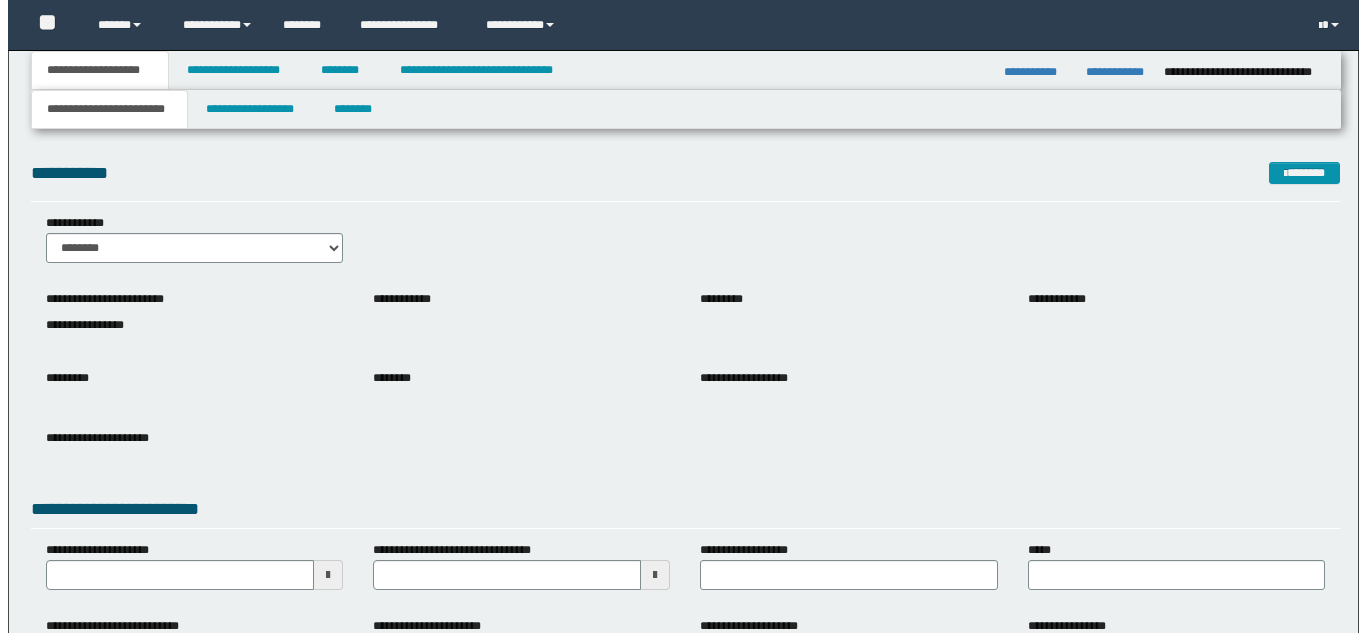 scroll, scrollTop: 0, scrollLeft: 0, axis: both 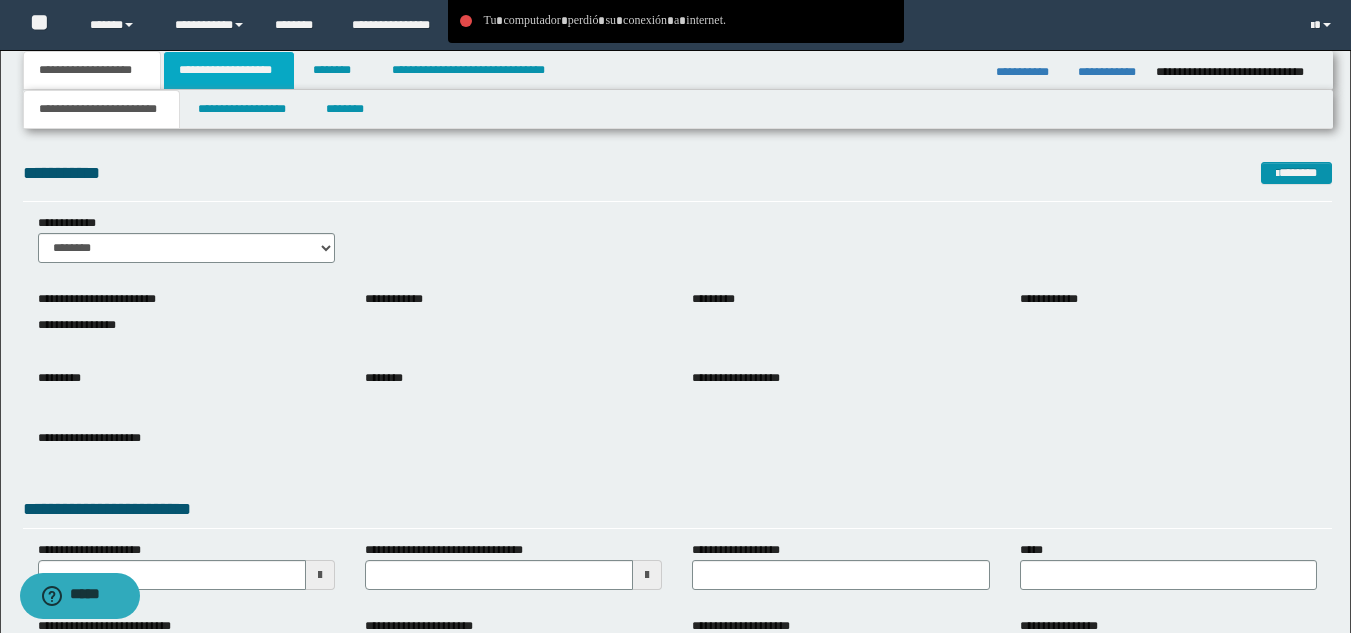 click on "**********" at bounding box center (229, 70) 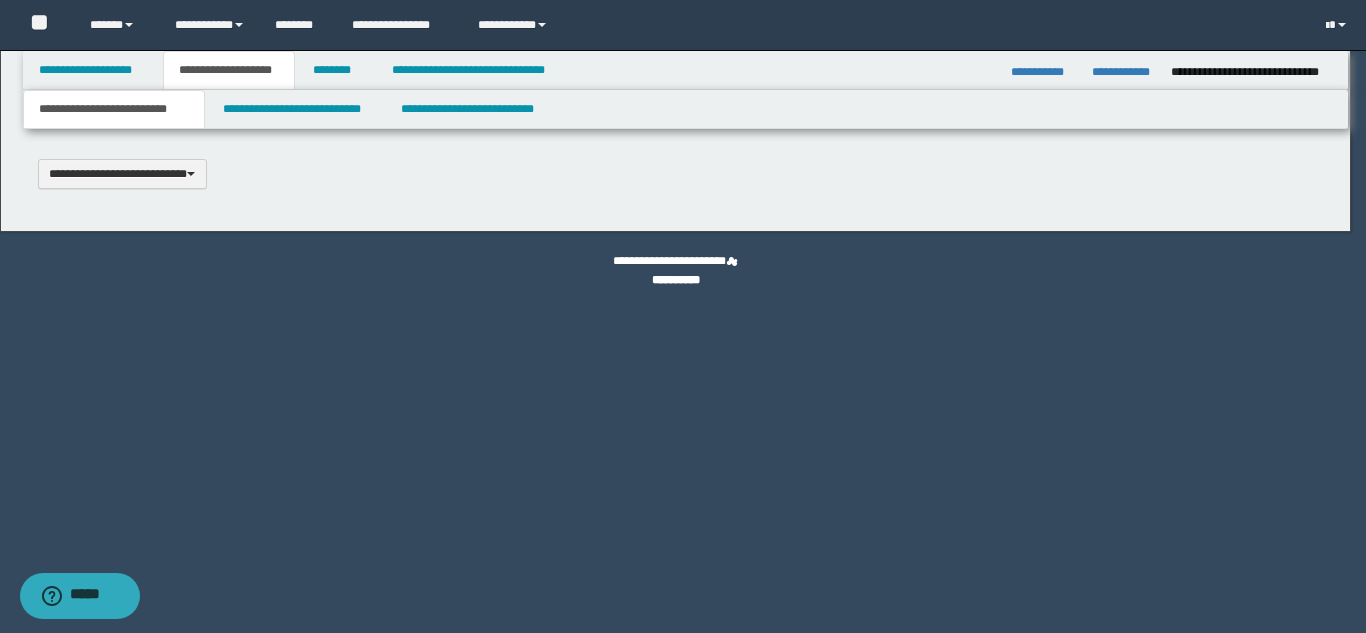 scroll, scrollTop: 0, scrollLeft: 0, axis: both 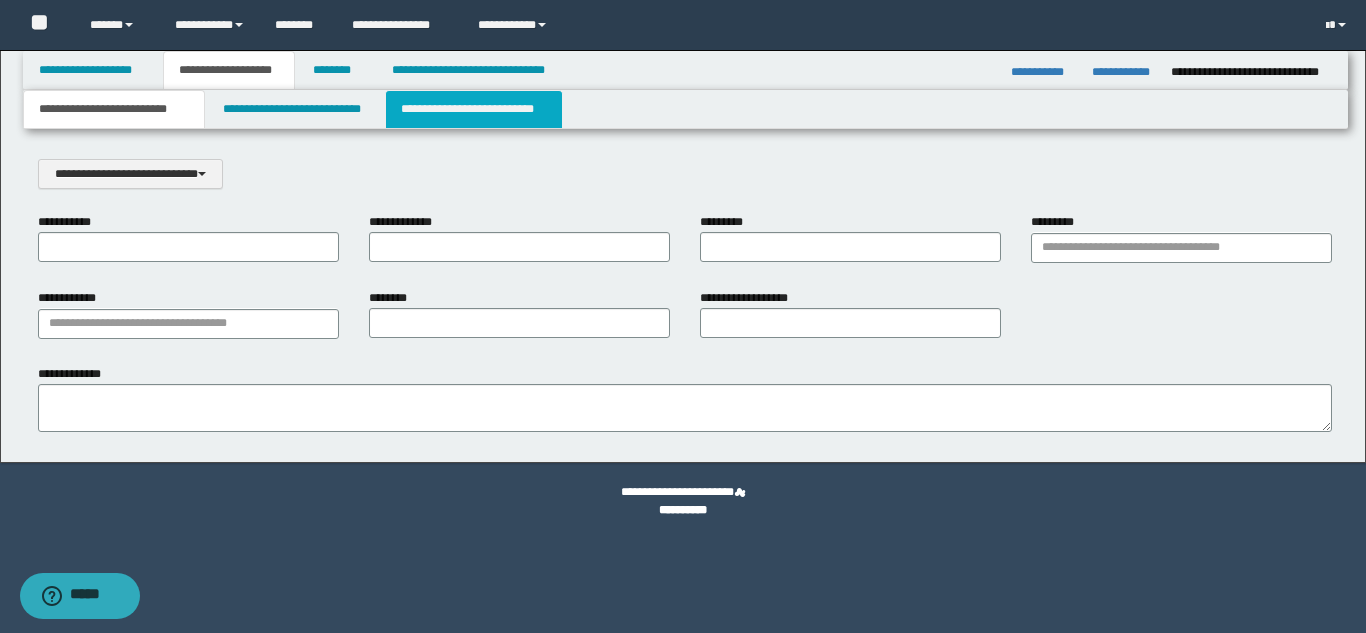 click on "**********" at bounding box center [474, 109] 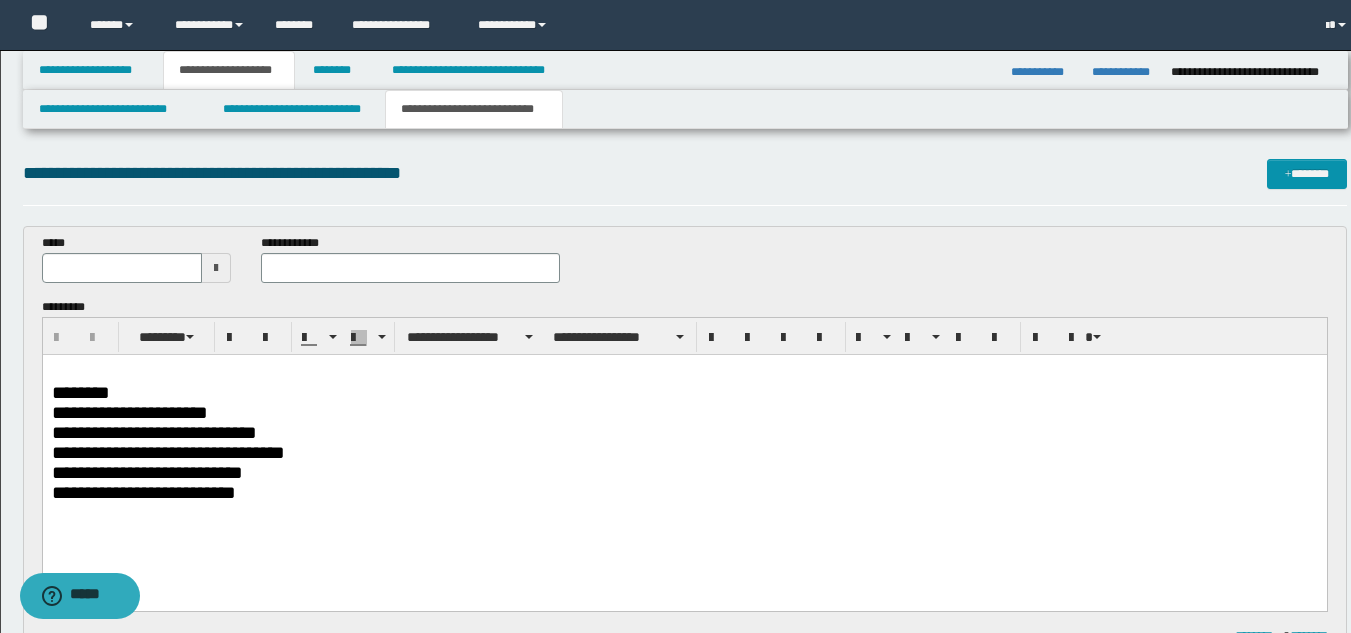scroll, scrollTop: 0, scrollLeft: 0, axis: both 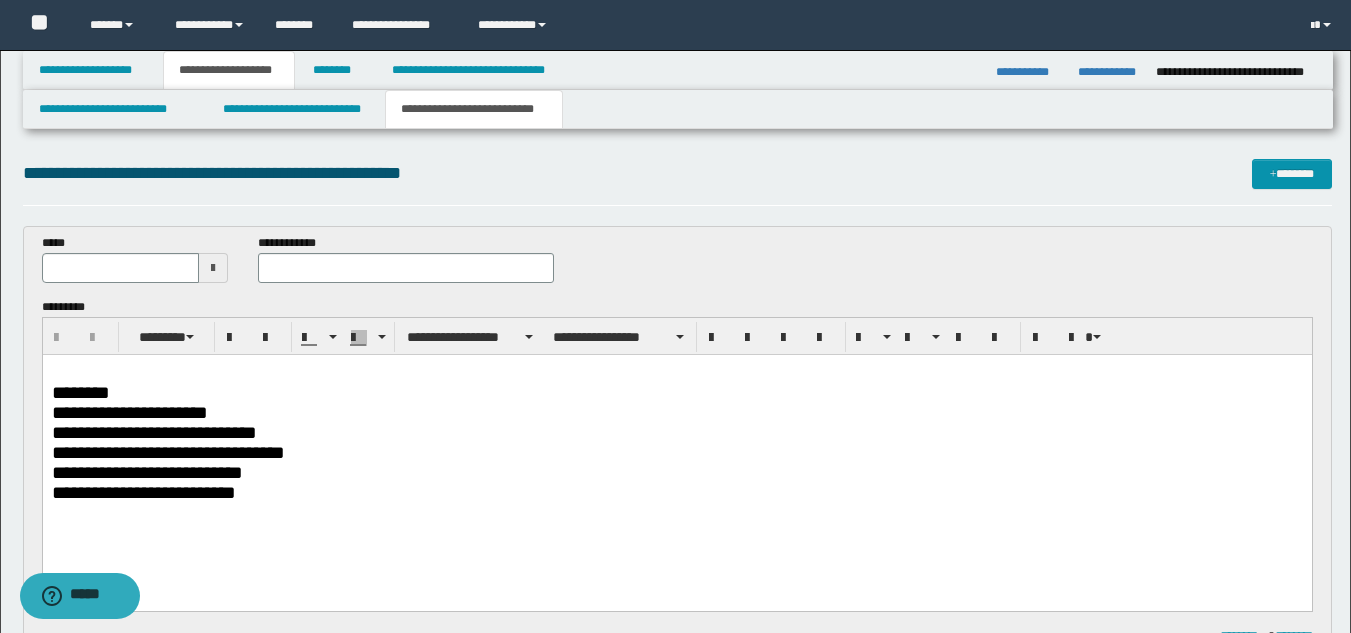 click at bounding box center [213, 268] 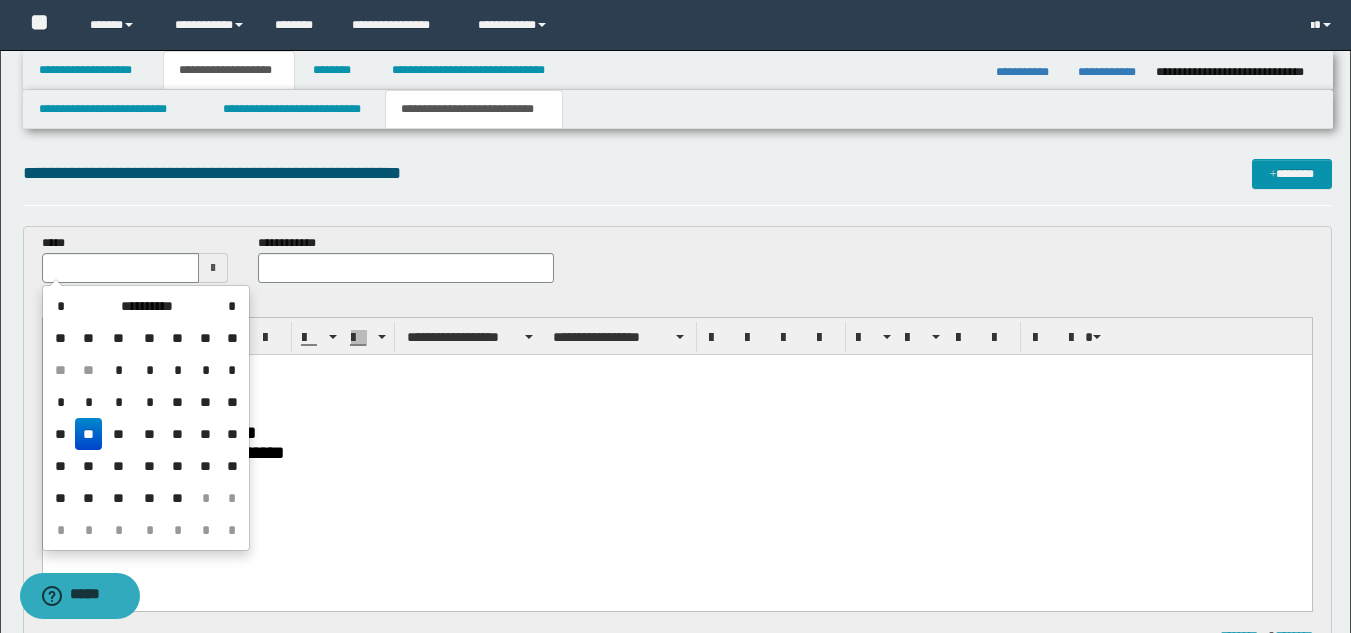 drag, startPoint x: 88, startPoint y: 428, endPoint x: 120, endPoint y: 10, distance: 419.22308 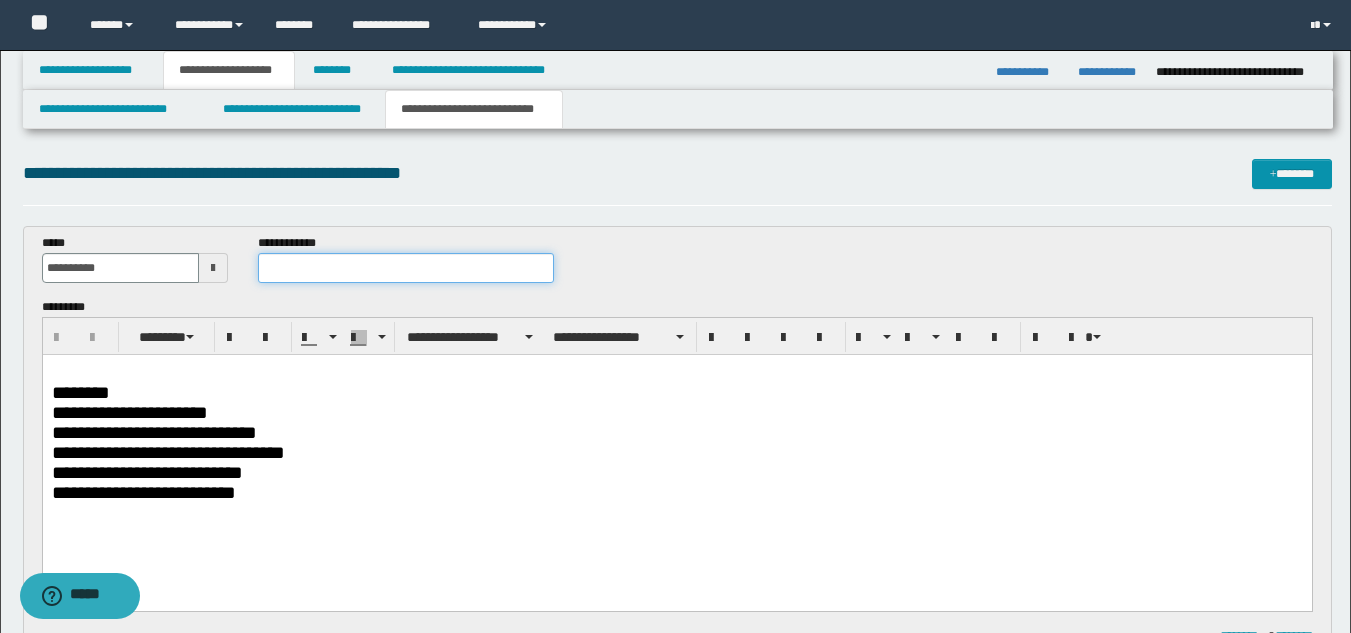 click at bounding box center [405, 268] 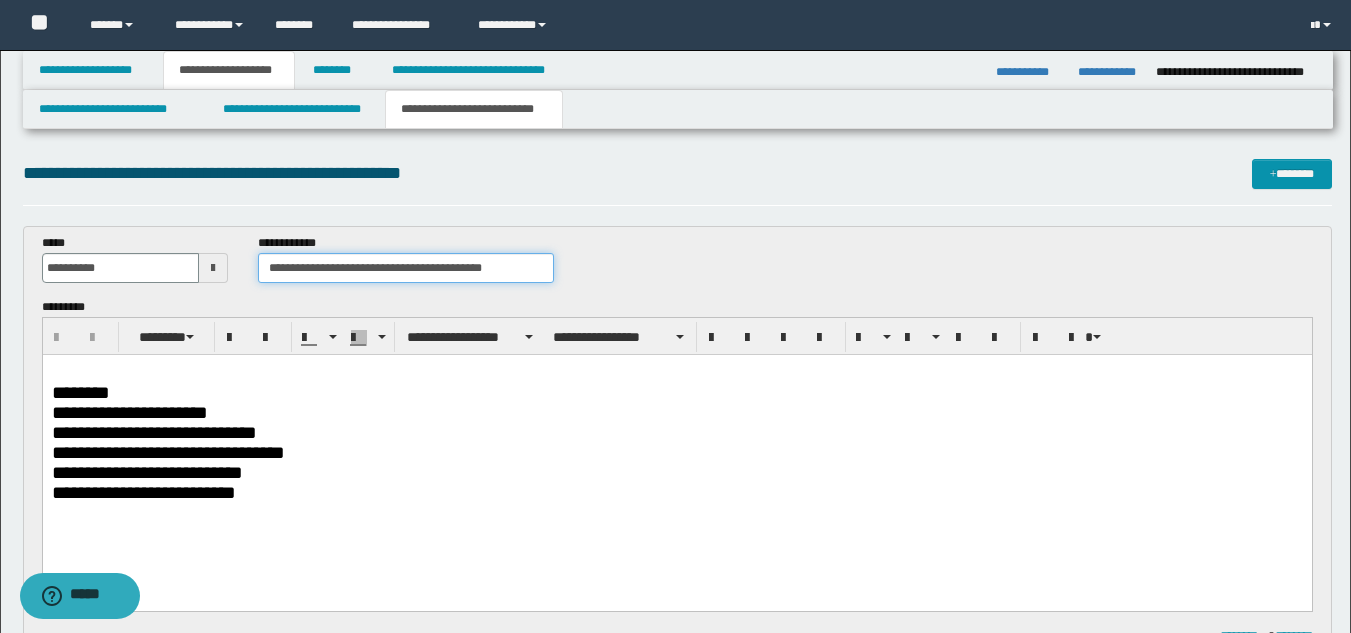 type on "**********" 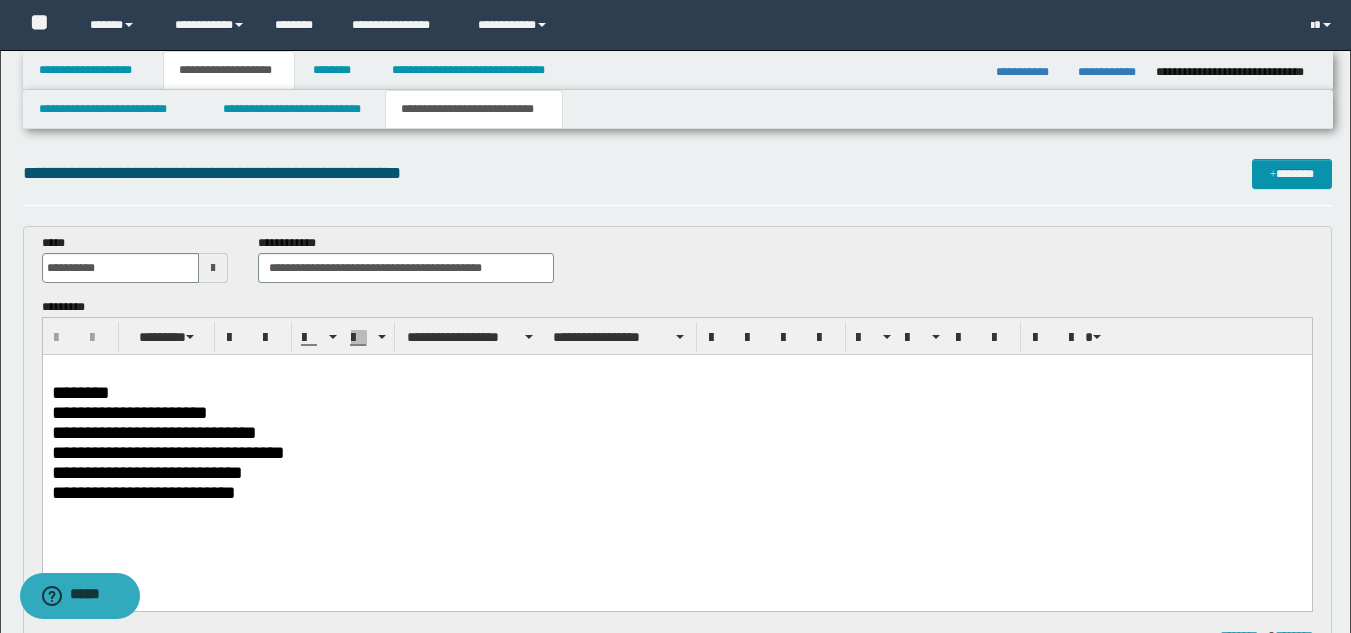 click on "[FIRST] [LAST] [EMAIL]" at bounding box center (676, 458) 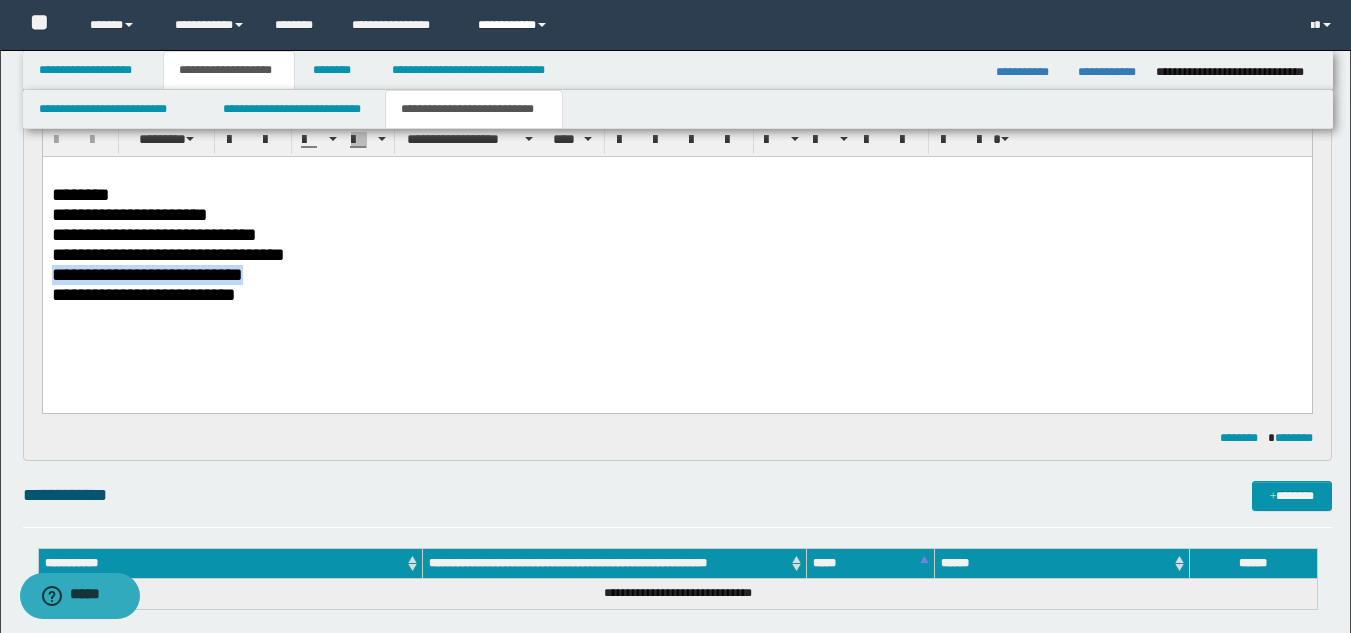 scroll, scrollTop: 200, scrollLeft: 0, axis: vertical 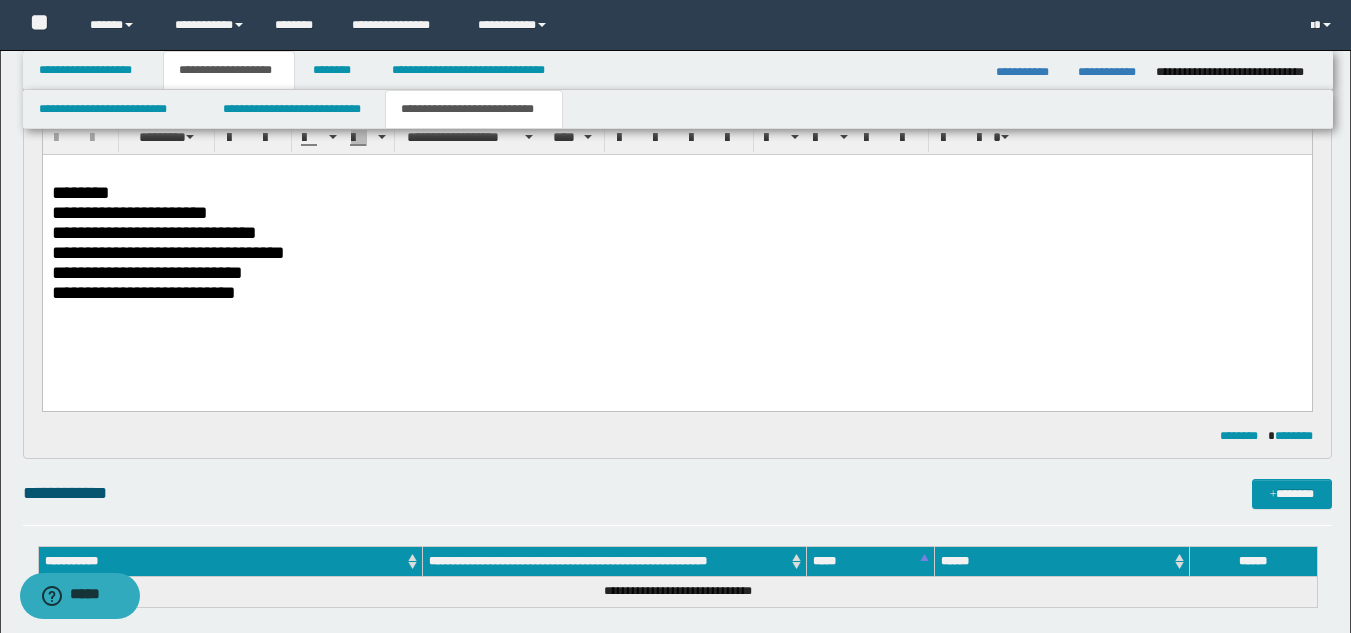 click on "[FIRST] [LAST] [EMAIL]" at bounding box center [676, 258] 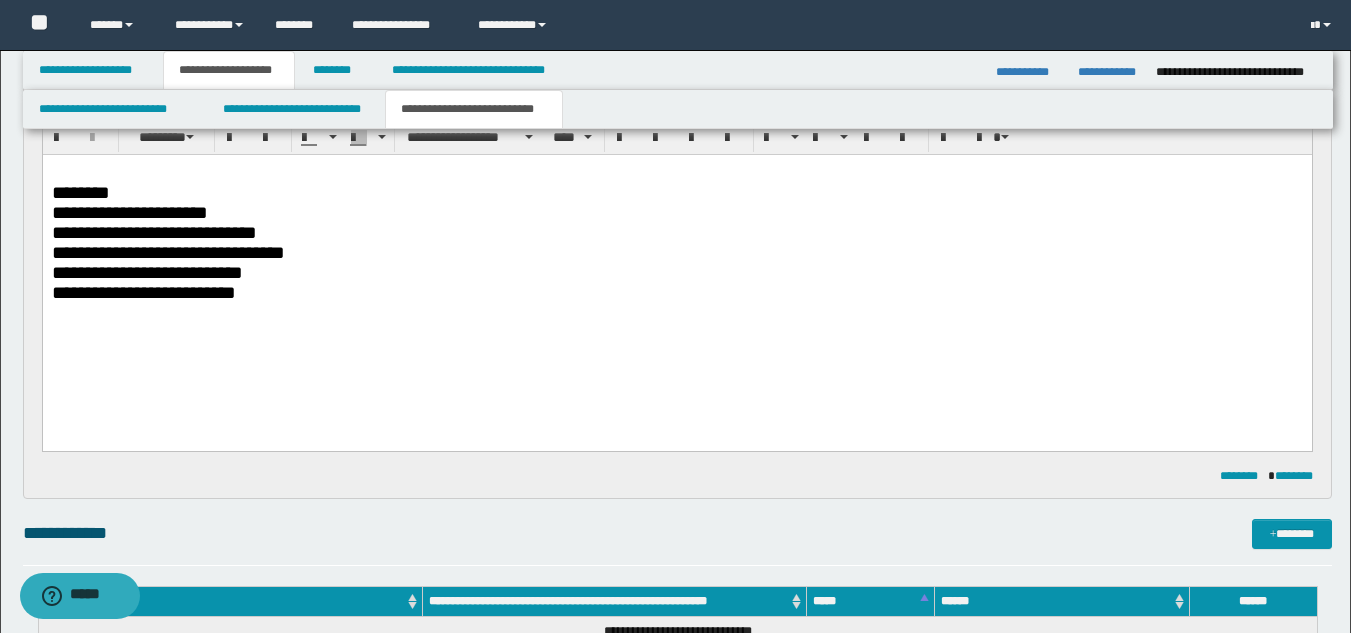 type 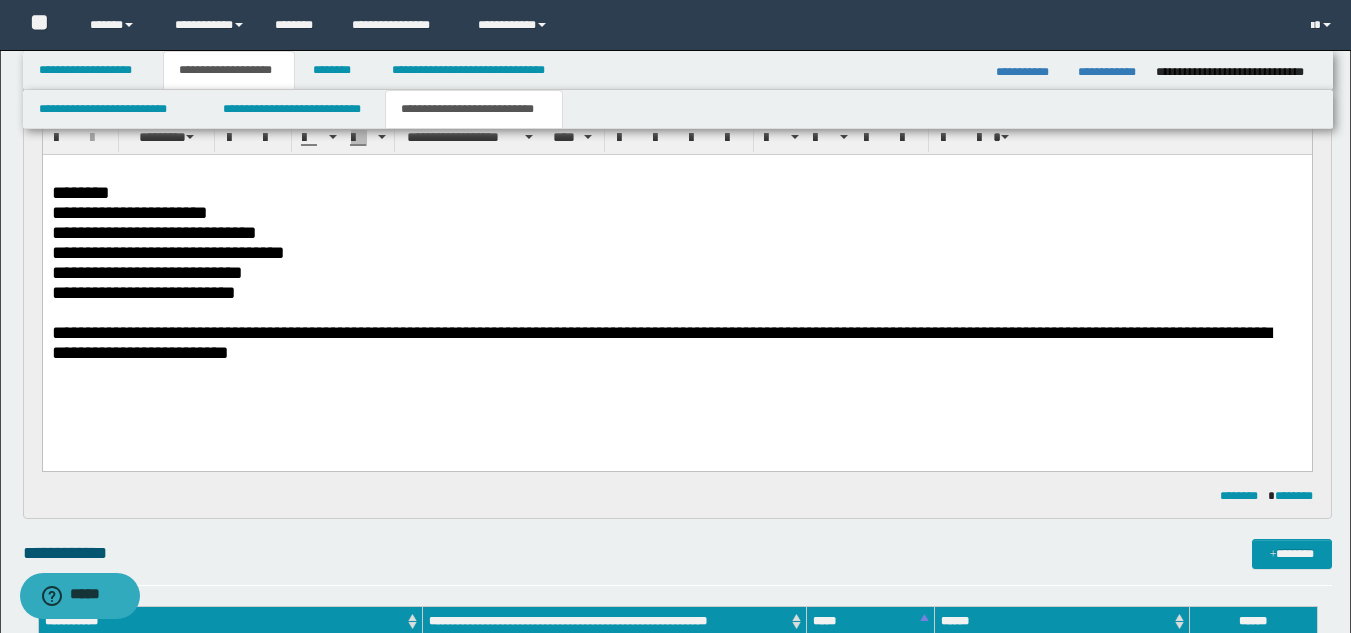 click on "**********" at bounding box center (676, 343) 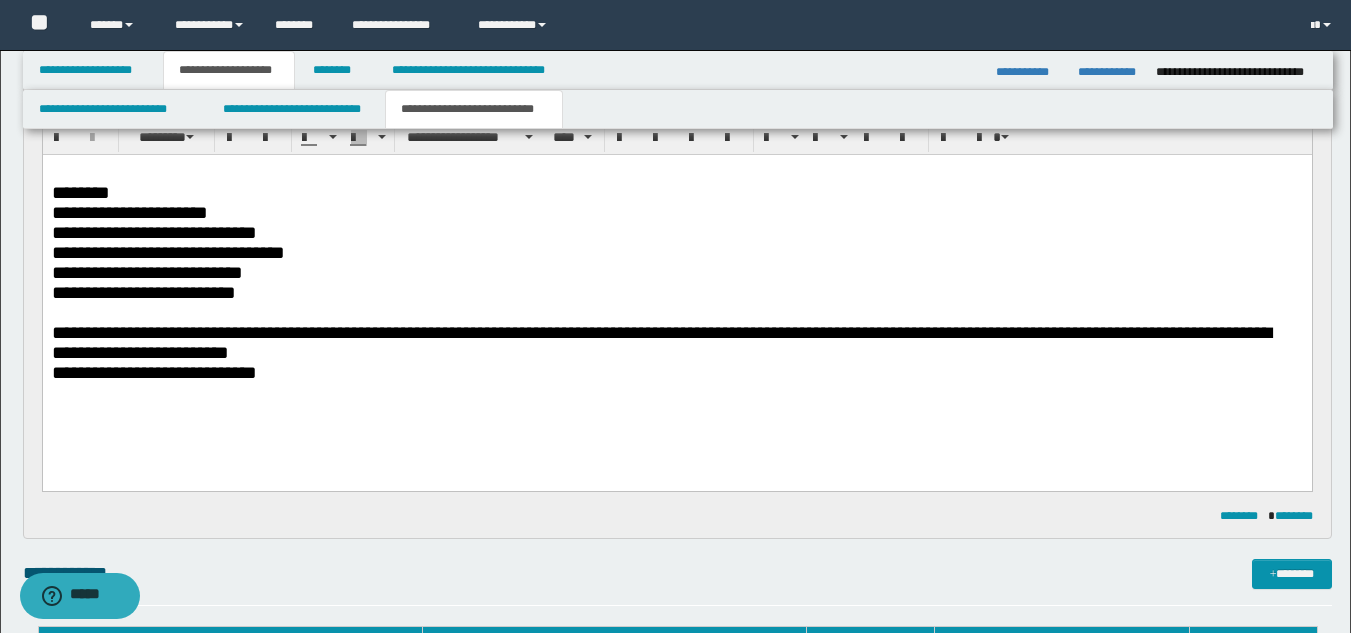 click on "**********" at bounding box center [676, 343] 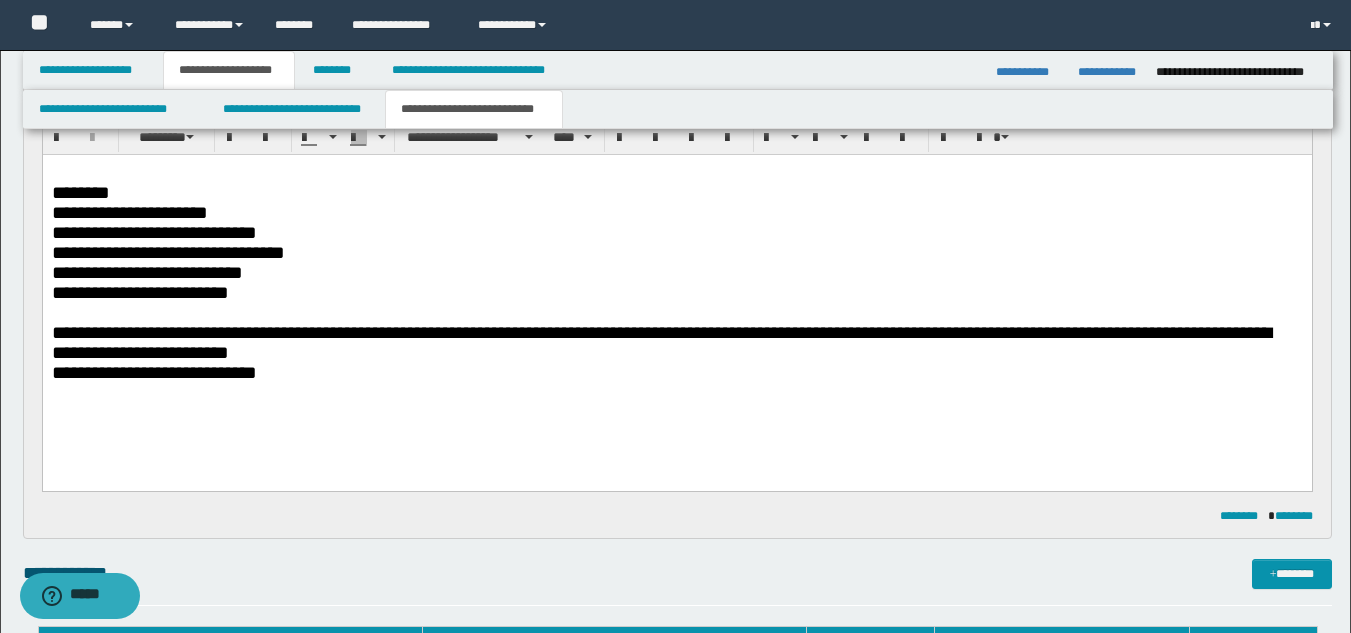 click on "**********" at bounding box center (676, 373) 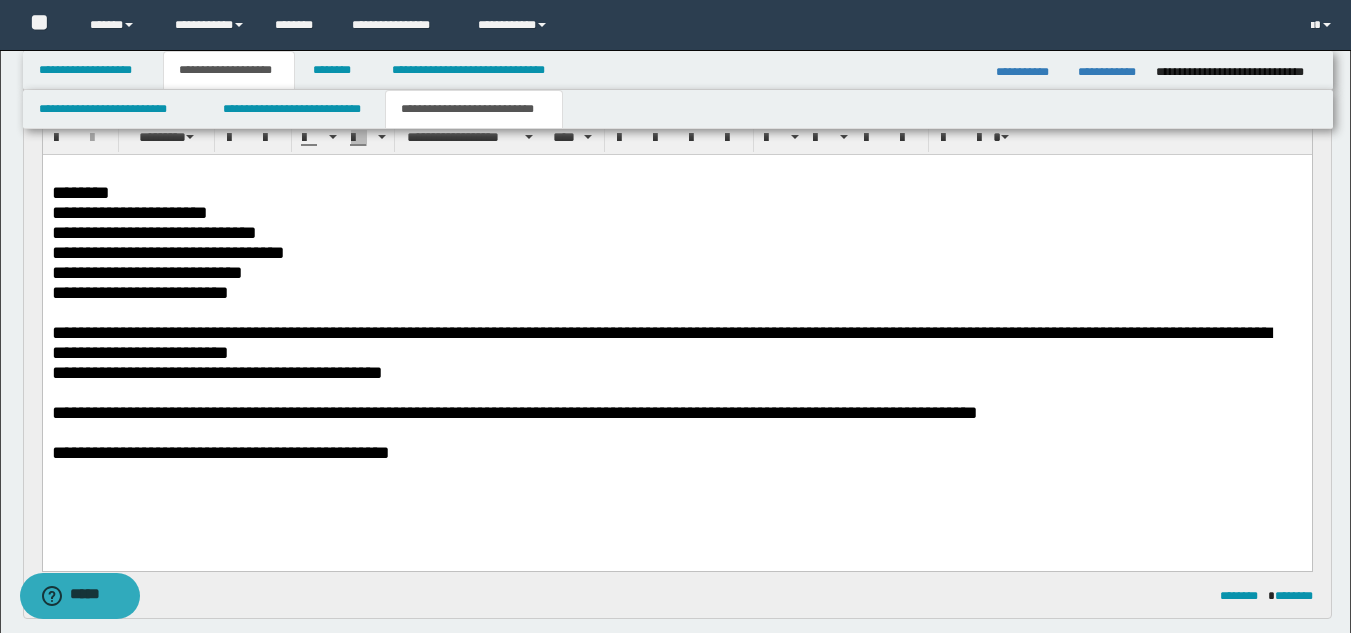click at bounding box center (676, 393) 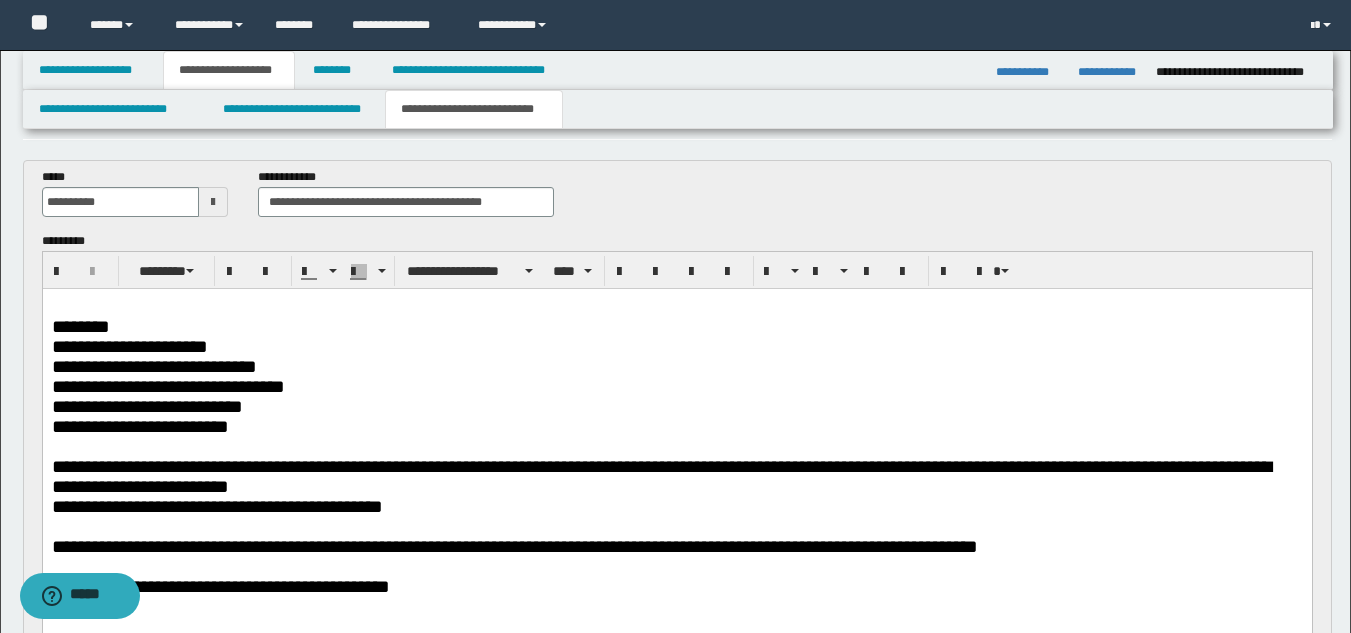 scroll, scrollTop: 0, scrollLeft: 0, axis: both 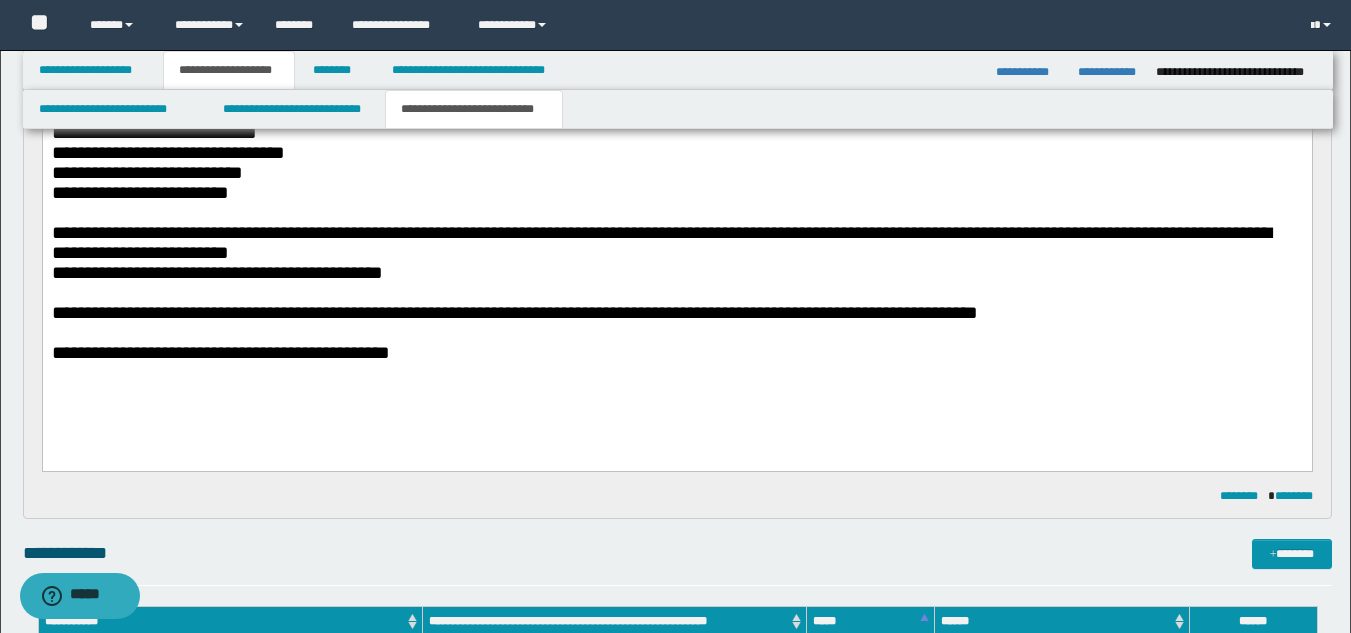 click at bounding box center (676, 333) 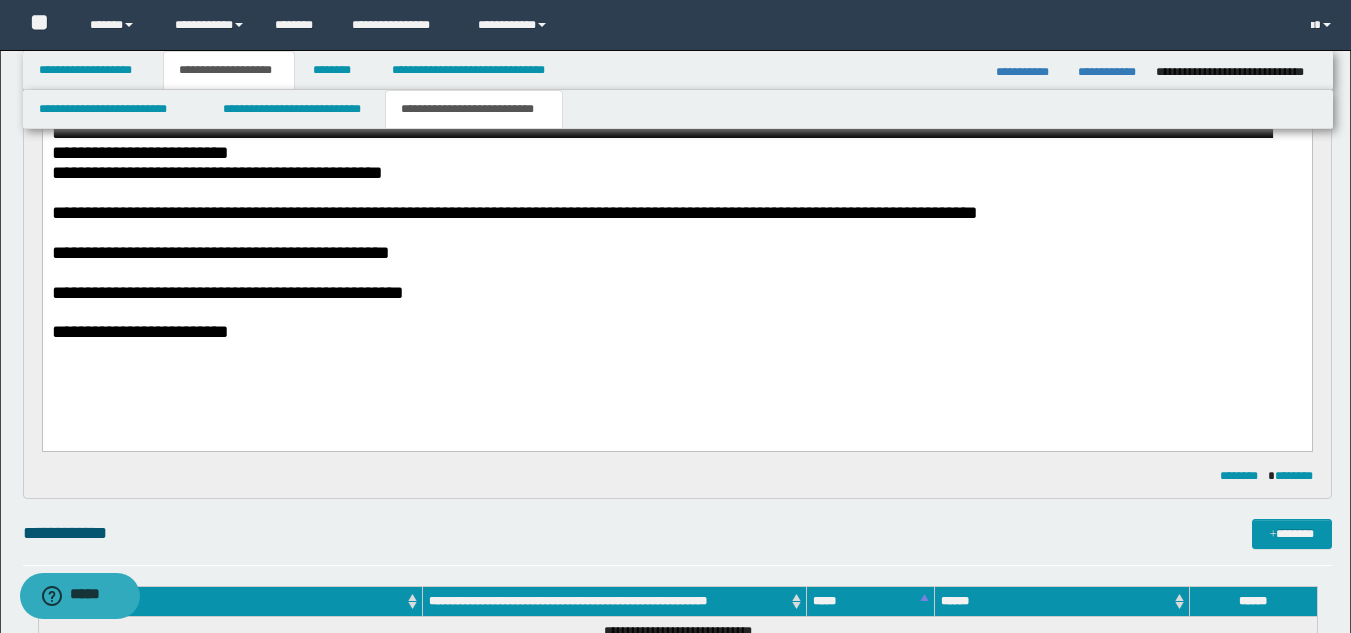 scroll, scrollTop: 700, scrollLeft: 0, axis: vertical 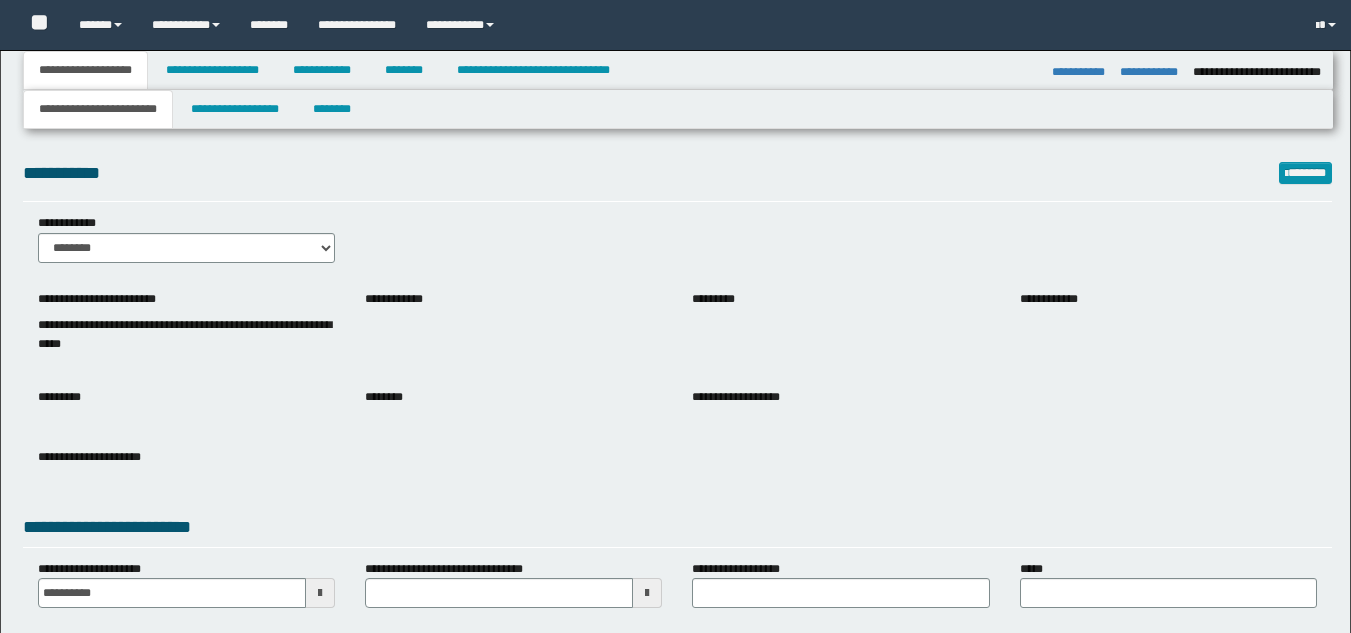 select on "**" 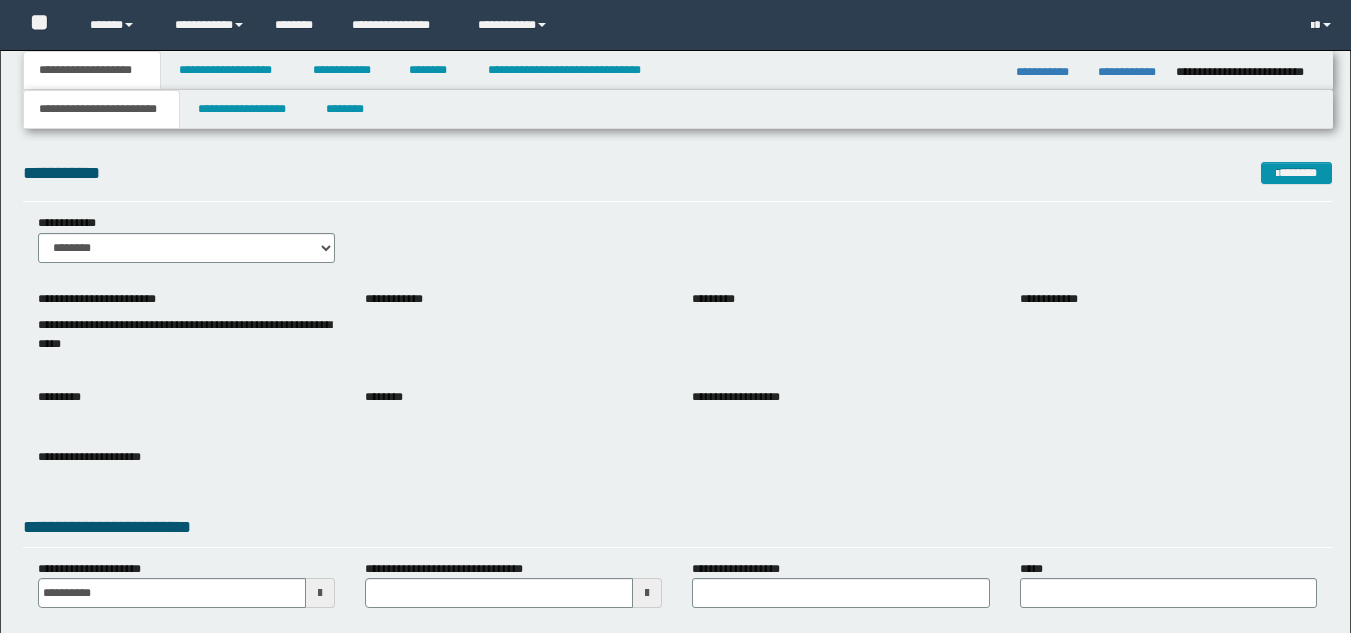 scroll, scrollTop: 0, scrollLeft: 0, axis: both 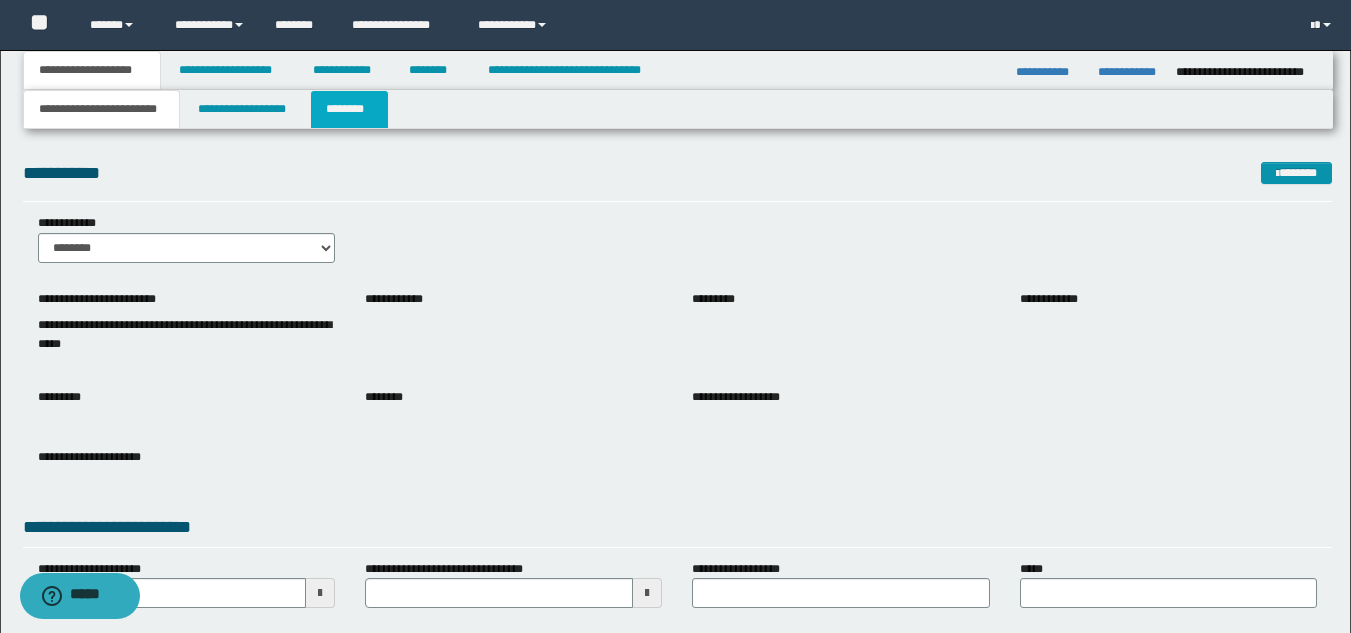 click on "********" at bounding box center [349, 109] 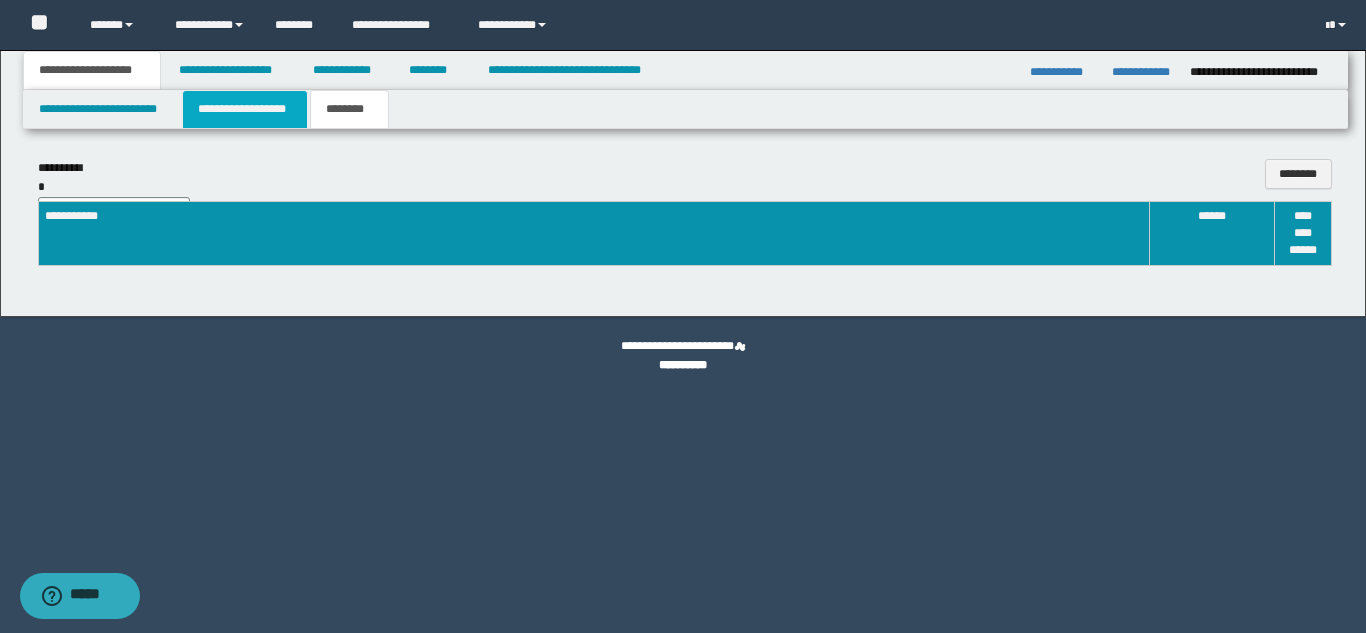click on "**********" at bounding box center [245, 109] 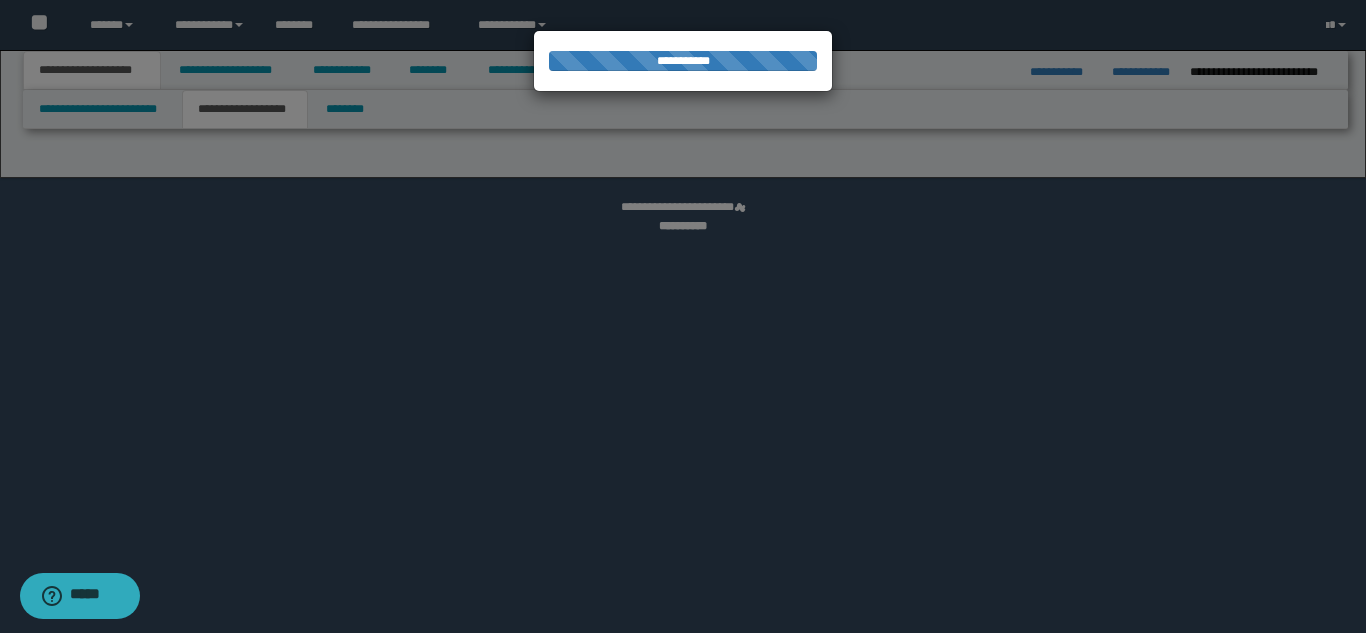 select on "*" 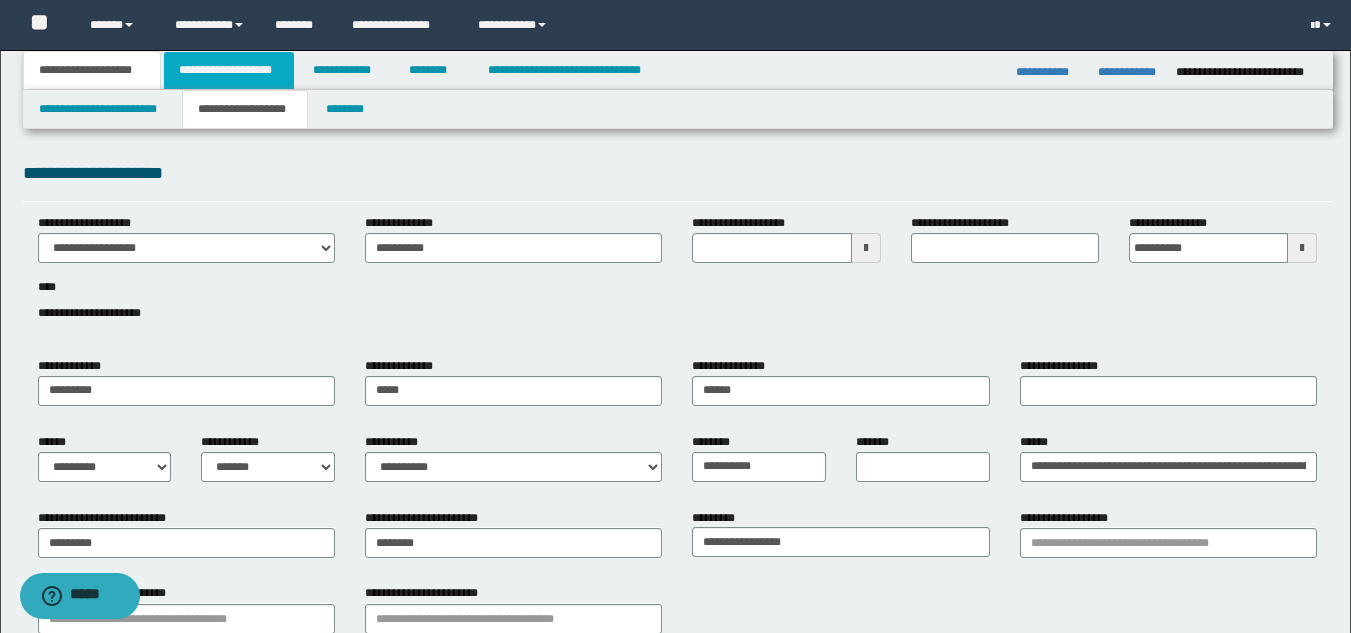 click on "**********" at bounding box center [229, 70] 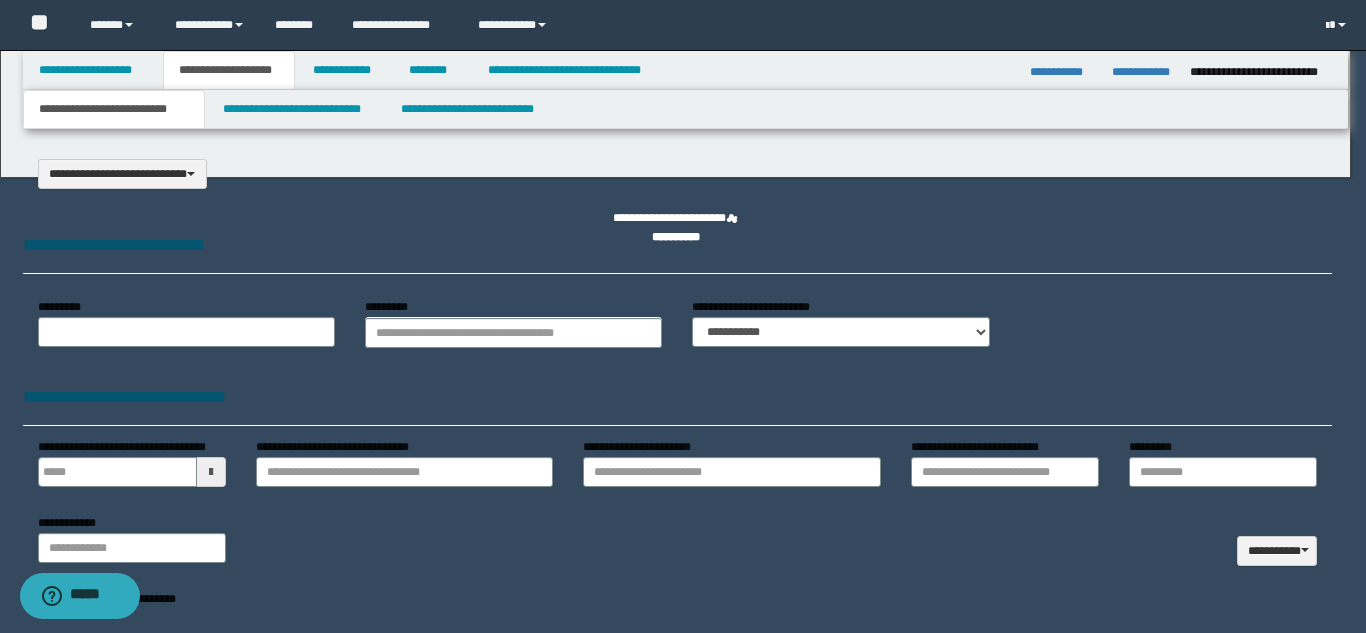 select on "*" 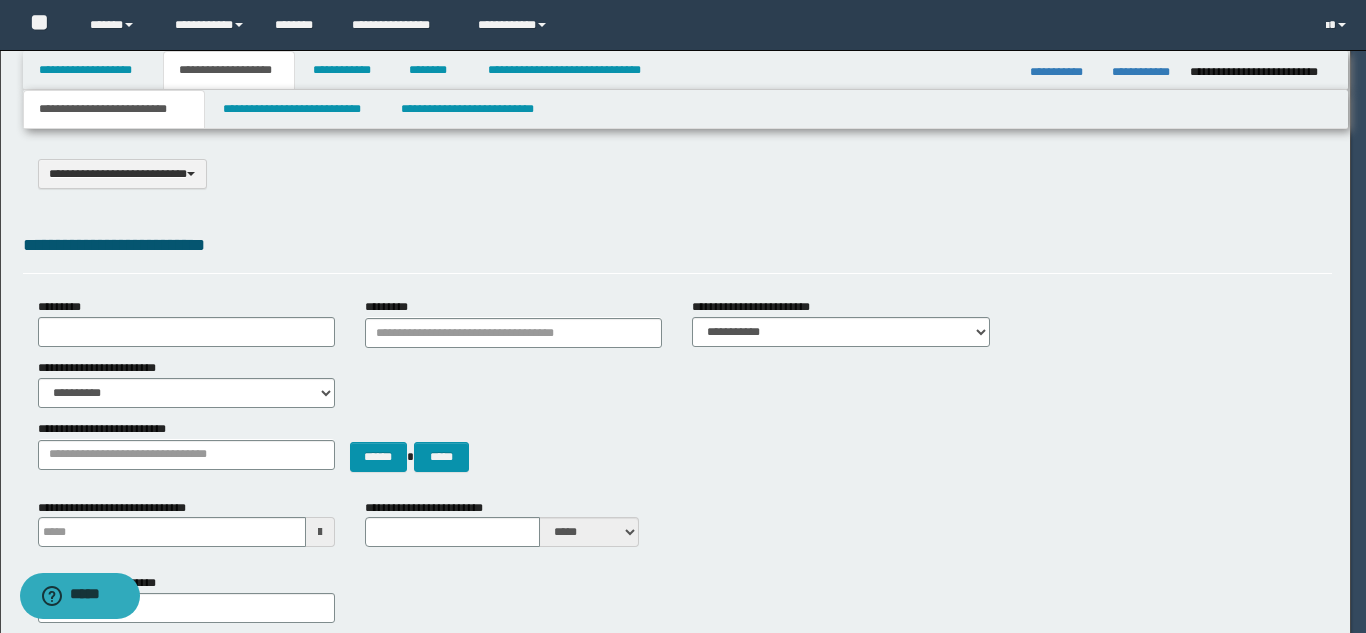 scroll, scrollTop: 0, scrollLeft: 0, axis: both 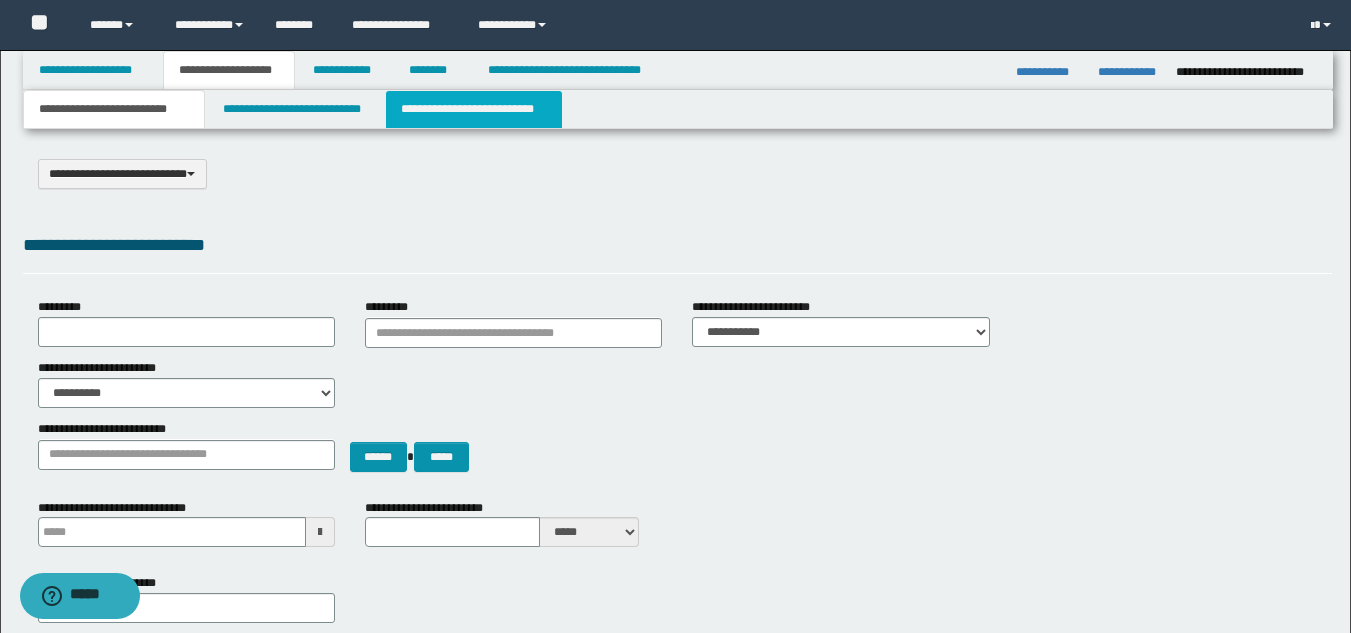 click on "**********" at bounding box center [474, 109] 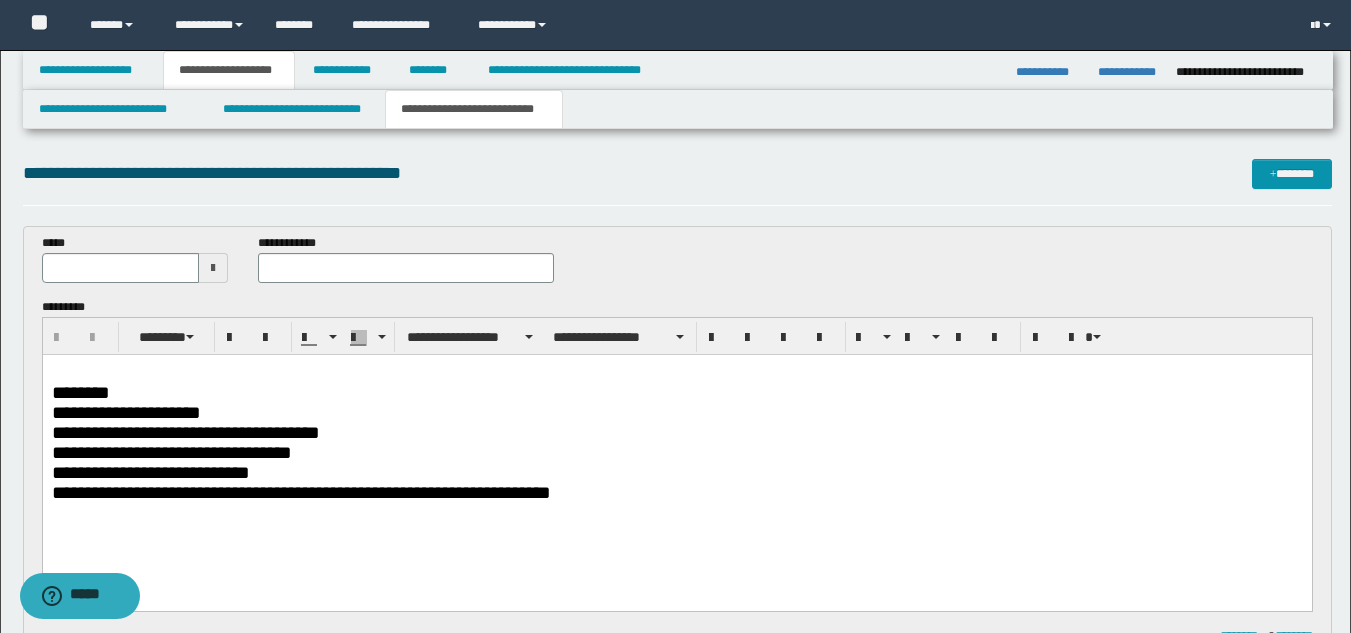 scroll, scrollTop: 0, scrollLeft: 0, axis: both 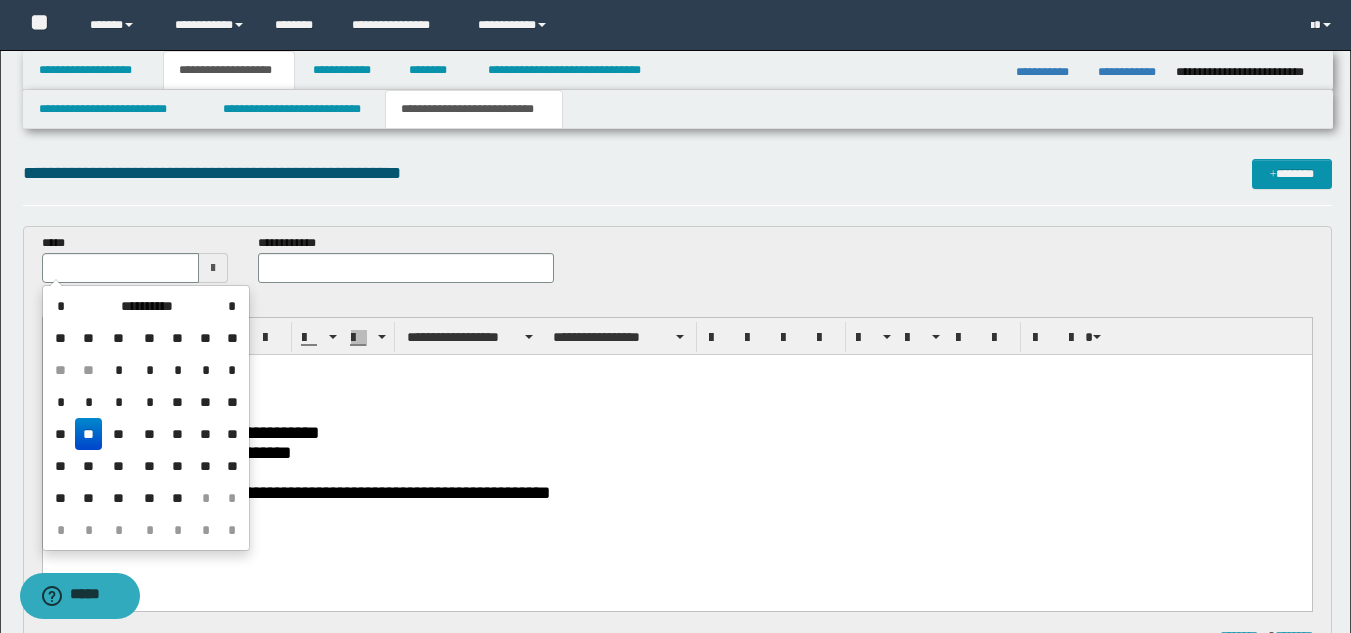 click on "**" at bounding box center [89, 434] 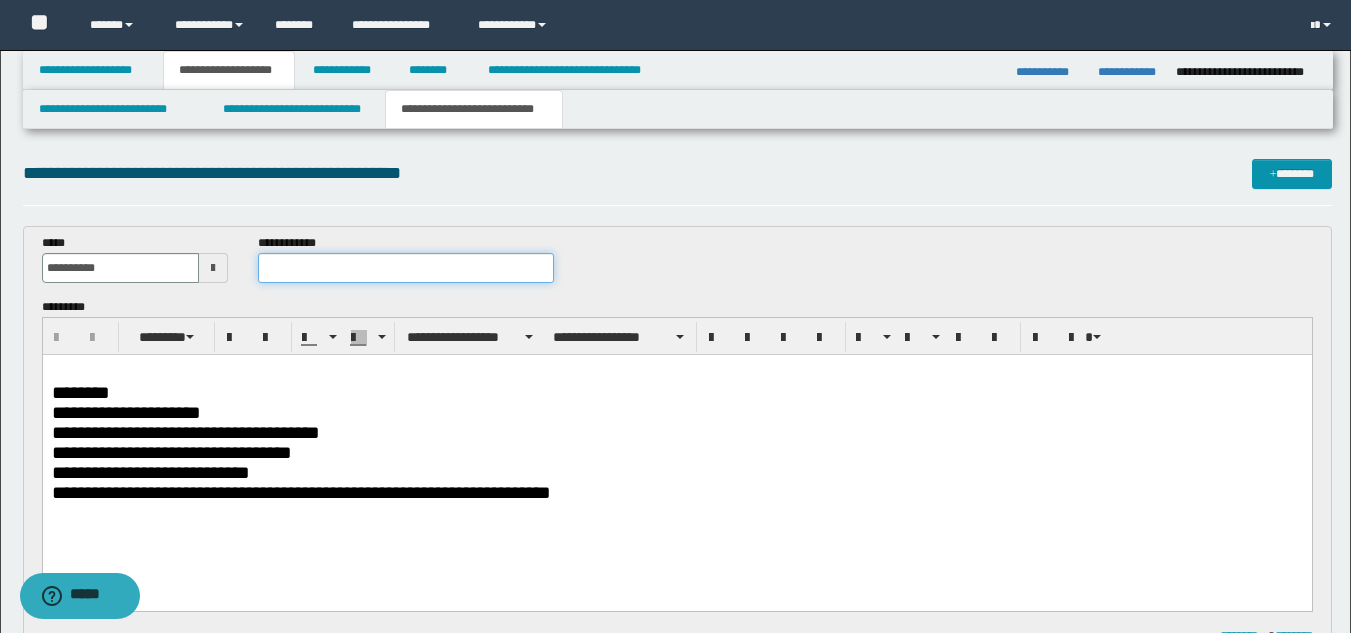 click at bounding box center [405, 268] 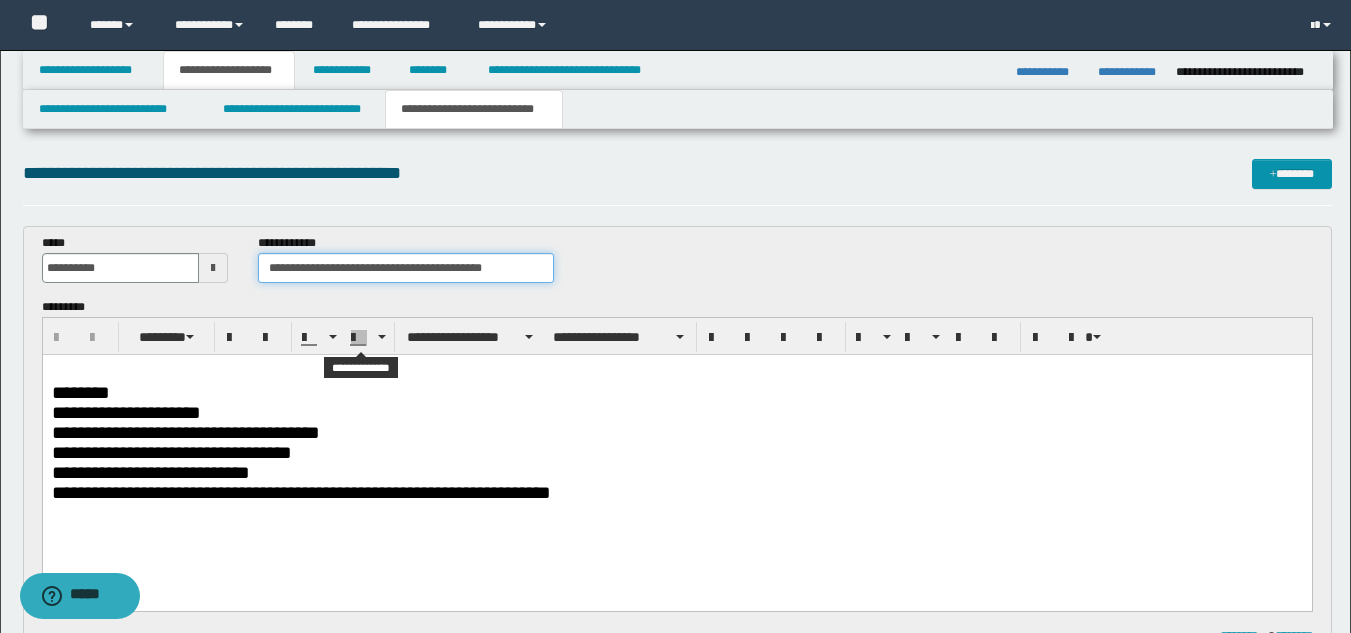 type on "**********" 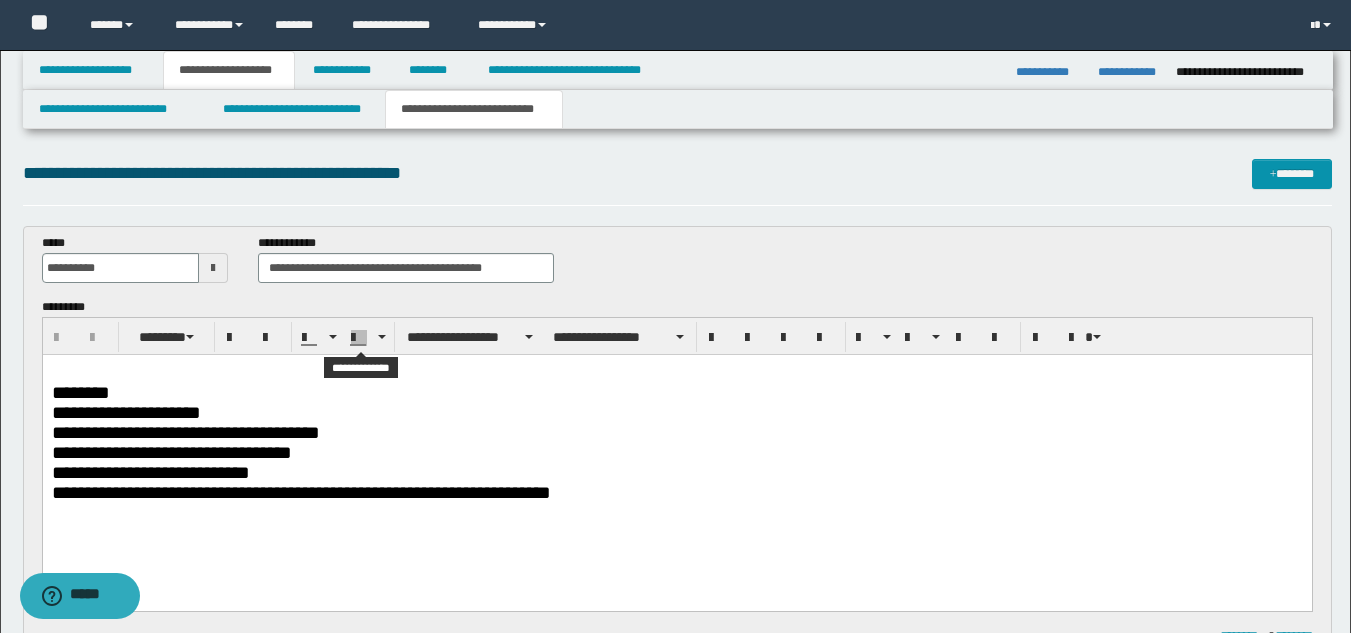 click on "********" at bounding box center [676, 393] 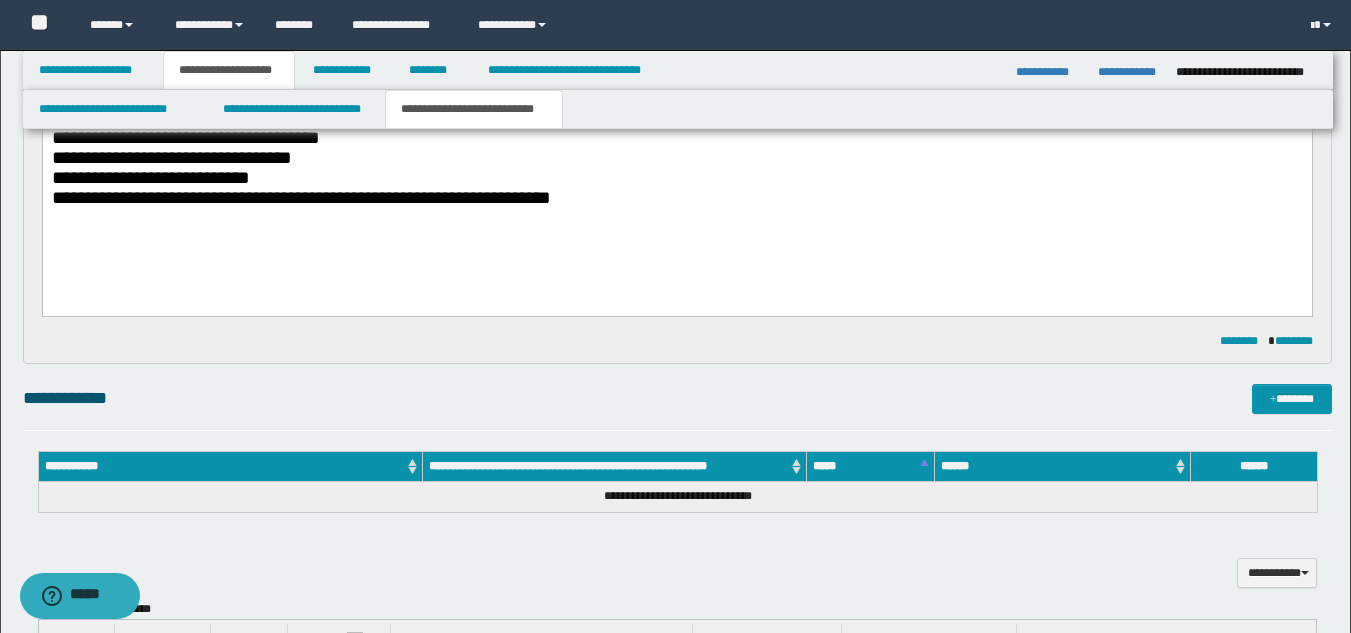 scroll, scrollTop: 300, scrollLeft: 0, axis: vertical 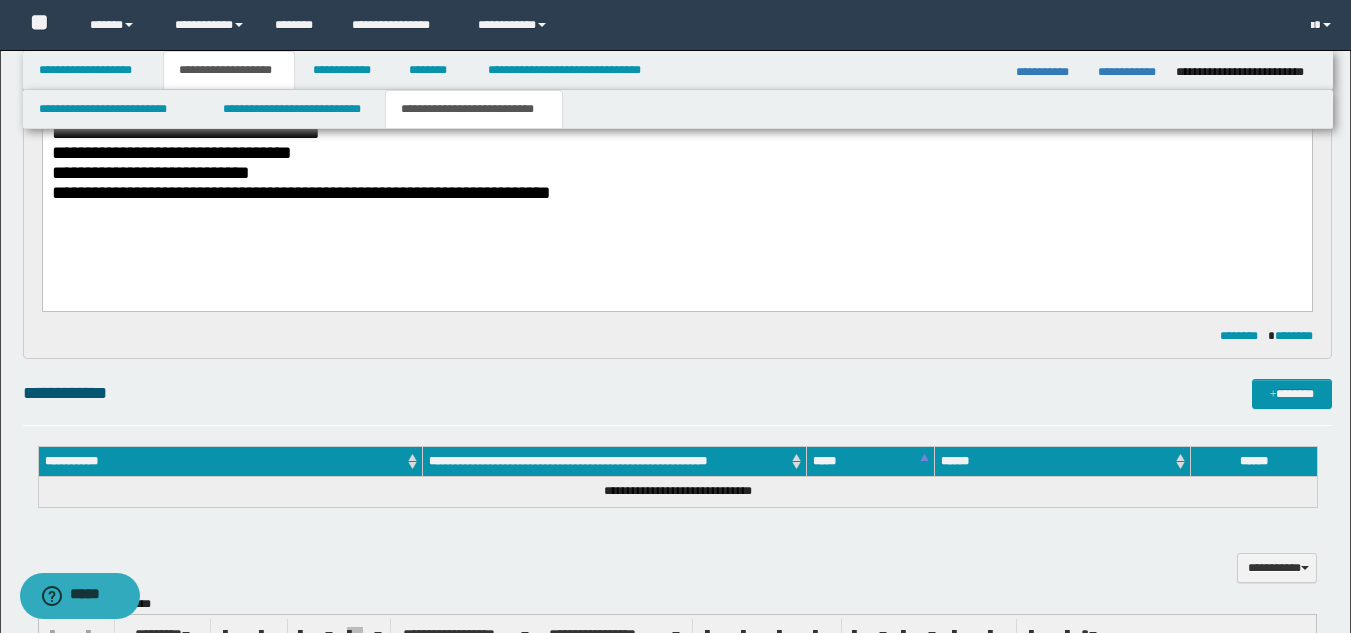 click on "**********" at bounding box center [676, 193] 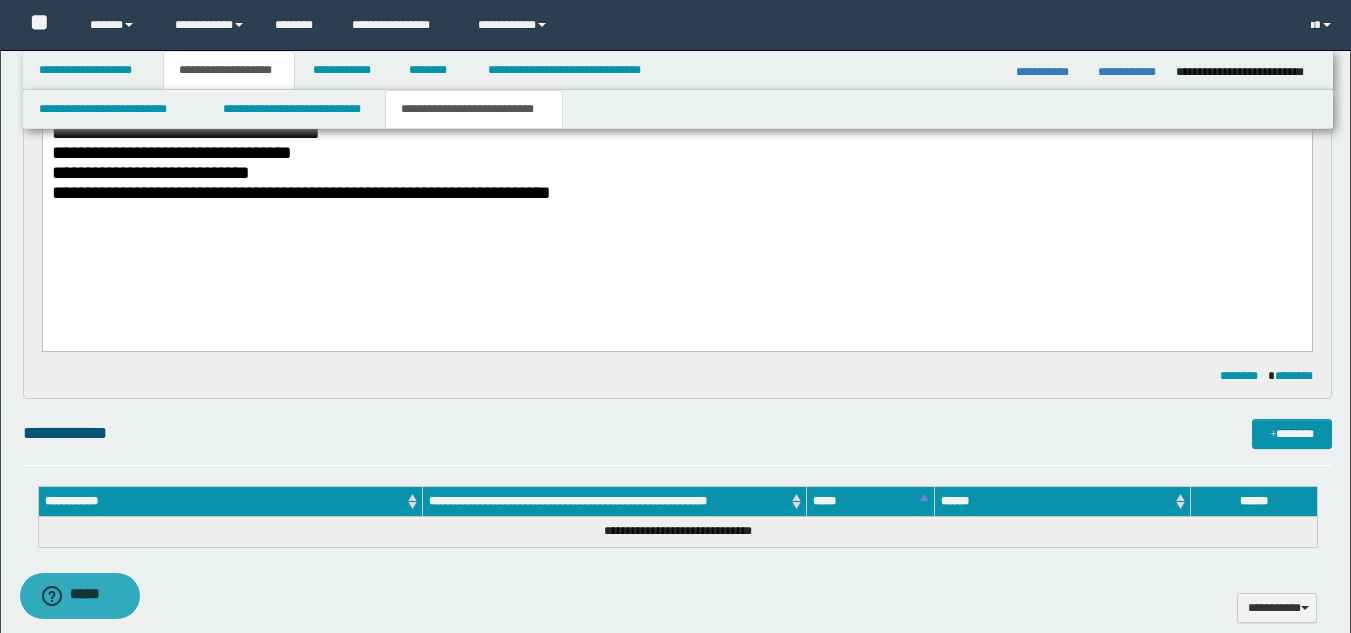 type 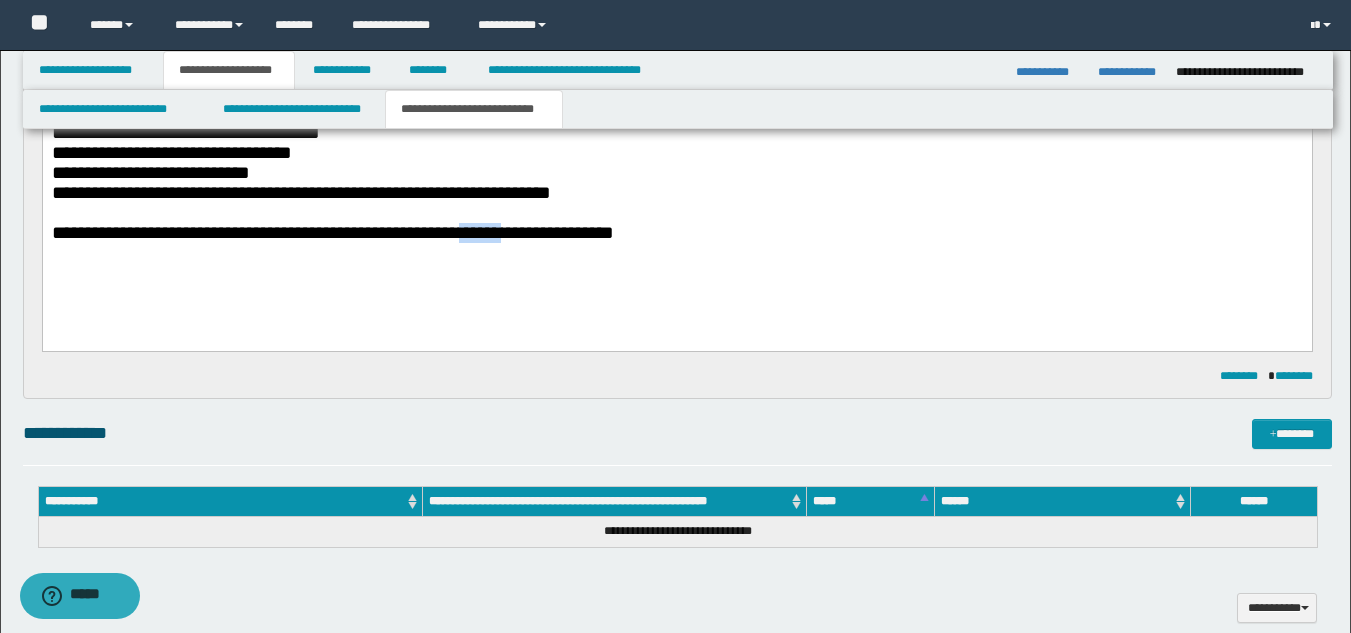 drag, startPoint x: 496, startPoint y: 233, endPoint x: 542, endPoint y: 231, distance: 46.043457 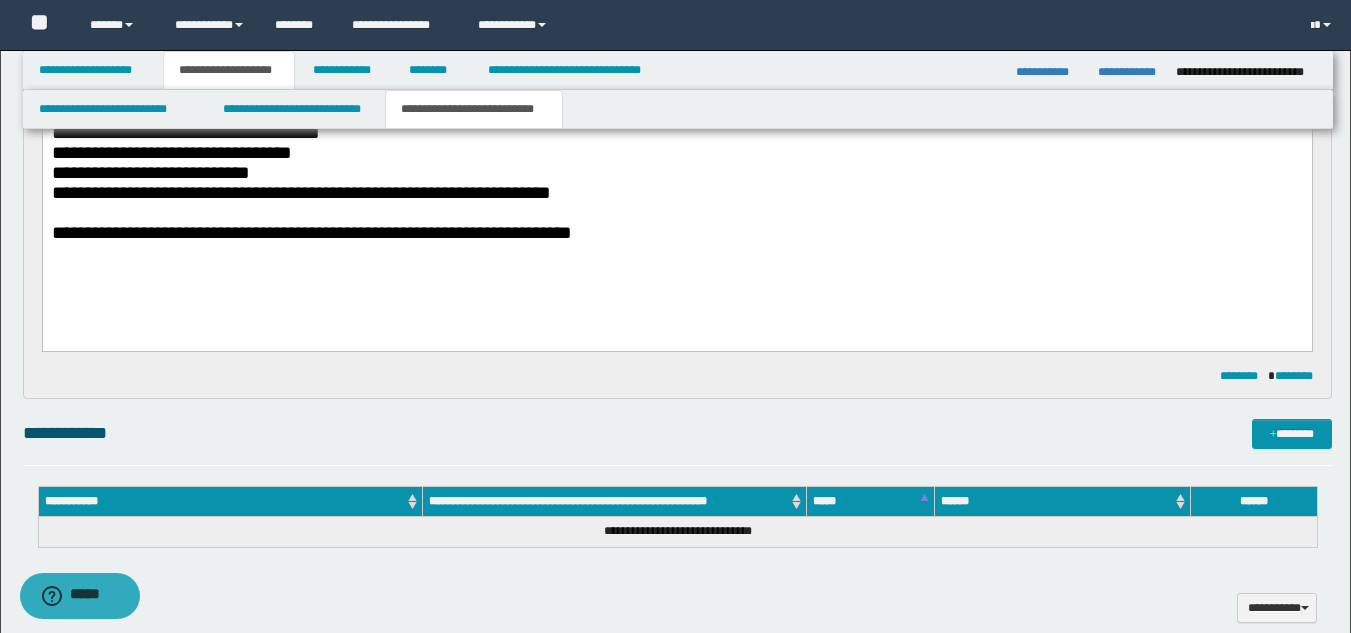 click at bounding box center [676, 213] 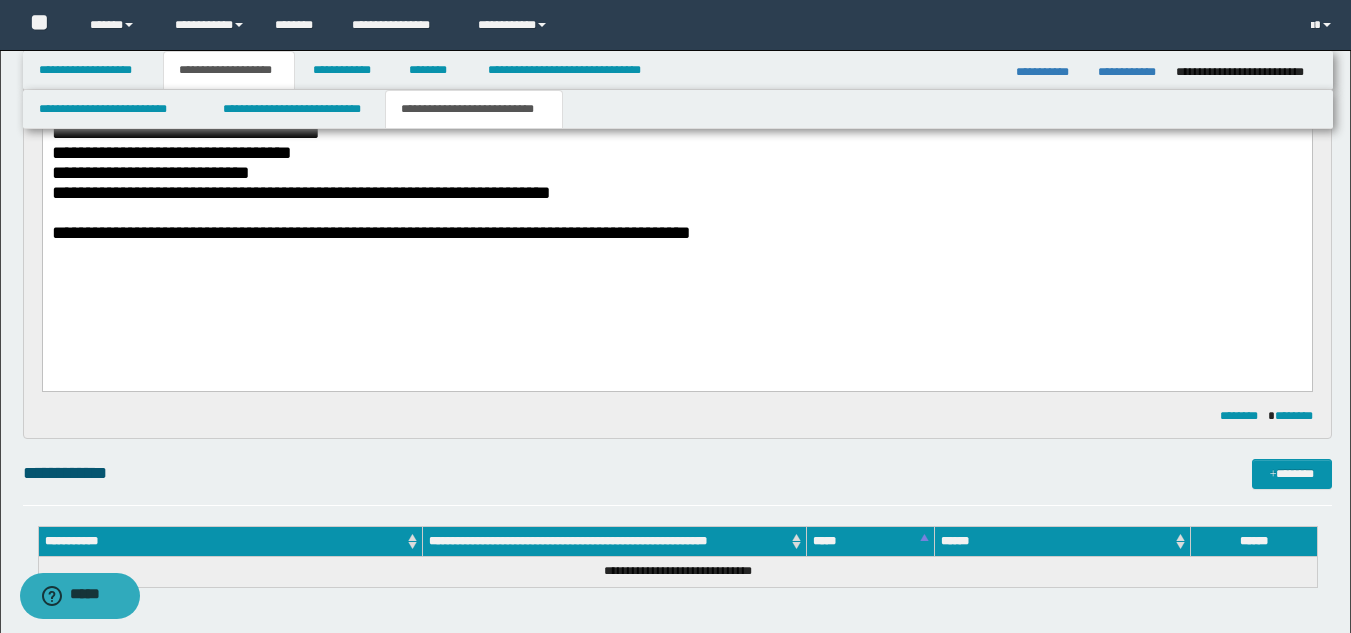 click on "**********" at bounding box center [676, 233] 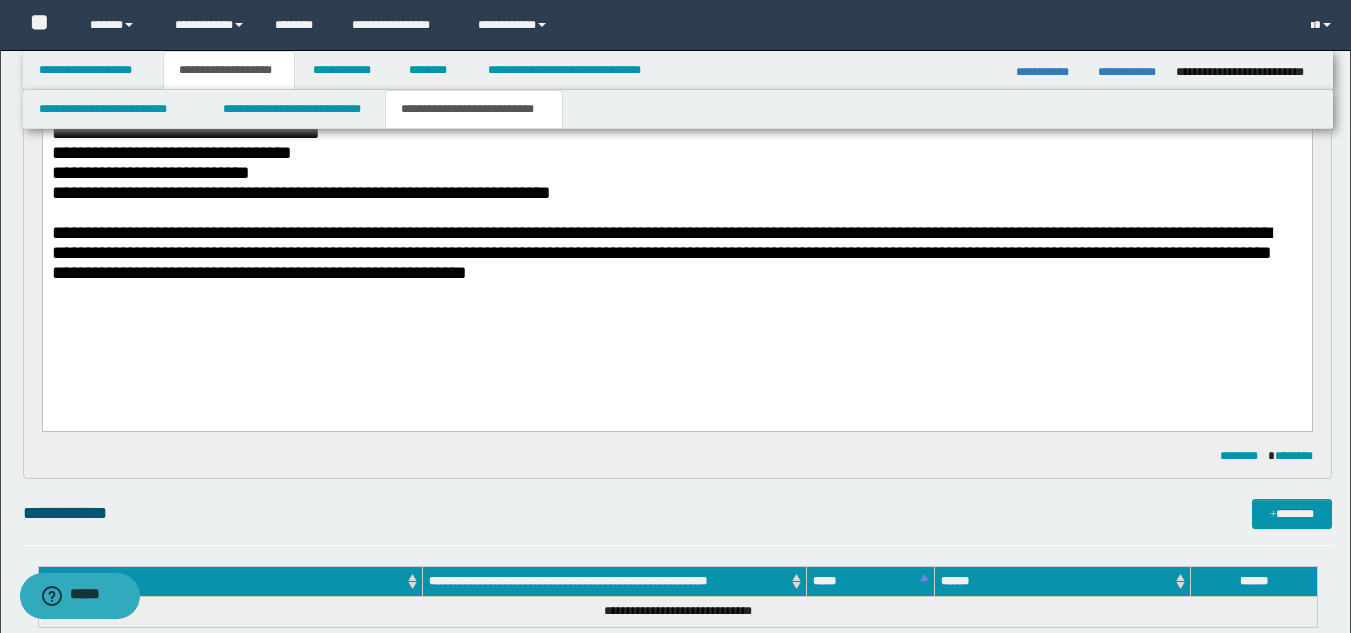 click on "**********" at bounding box center (676, 218) 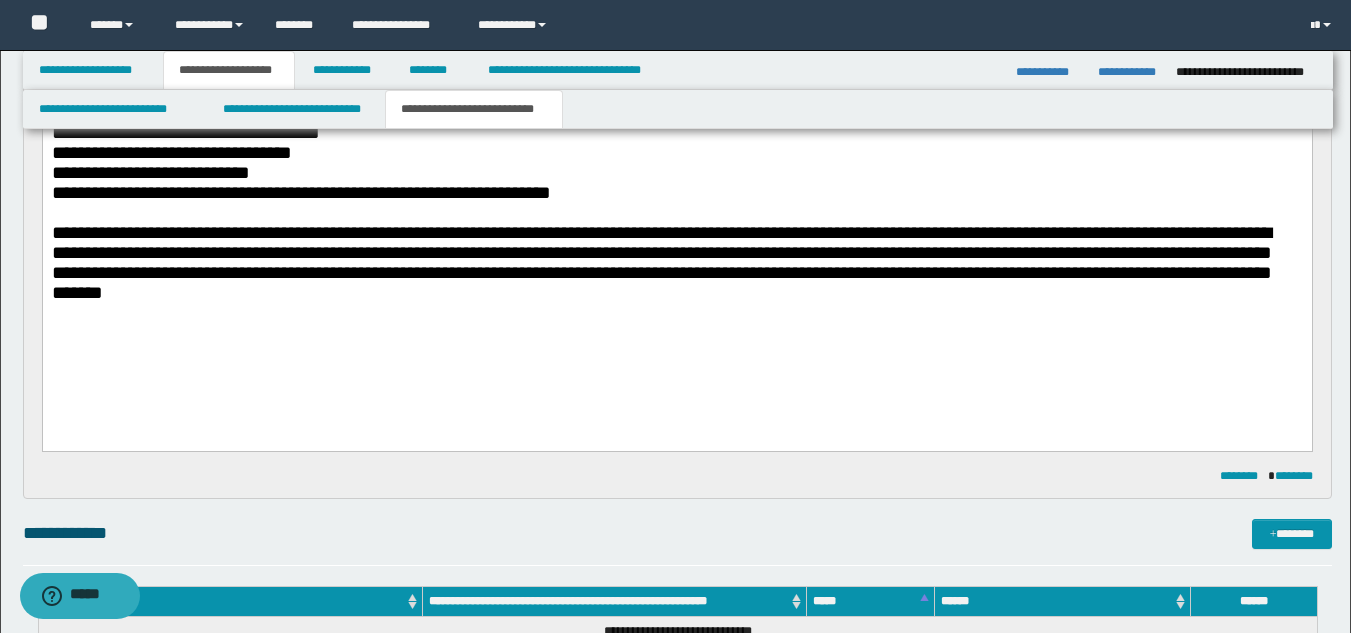 drag, startPoint x: 142, startPoint y: 303, endPoint x: 84, endPoint y: 266, distance: 68.7968 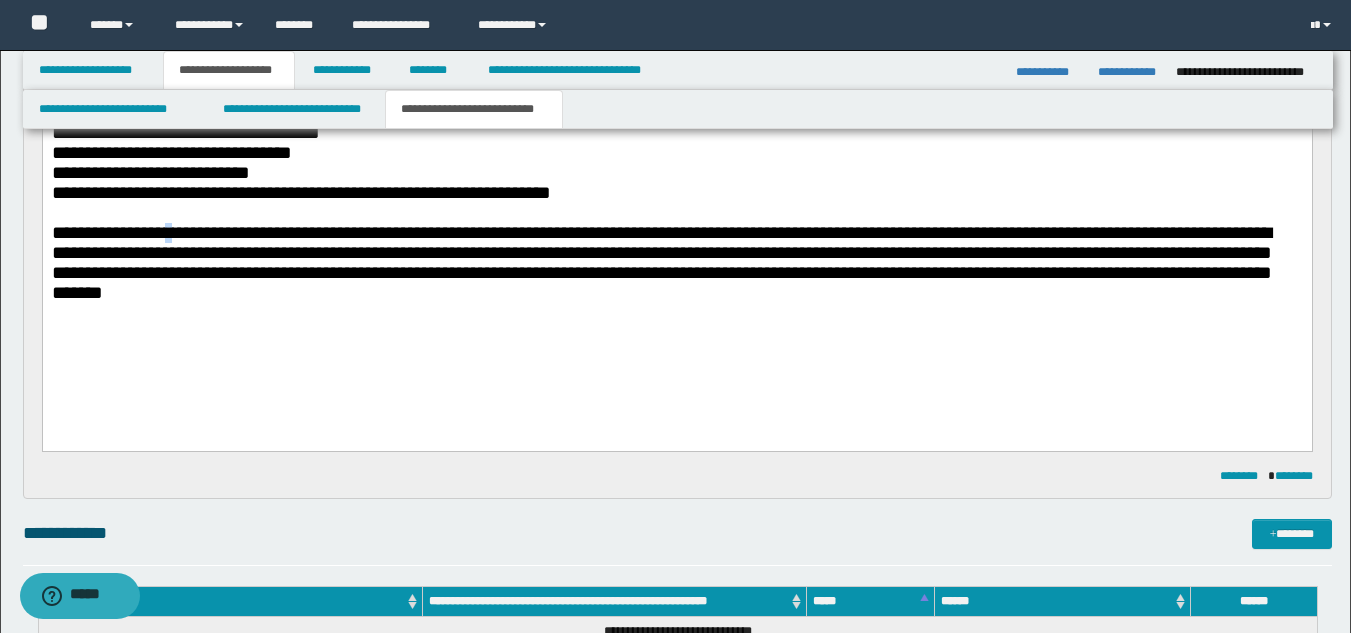 drag, startPoint x: 154, startPoint y: 287, endPoint x: 190, endPoint y: 244, distance: 56.0803 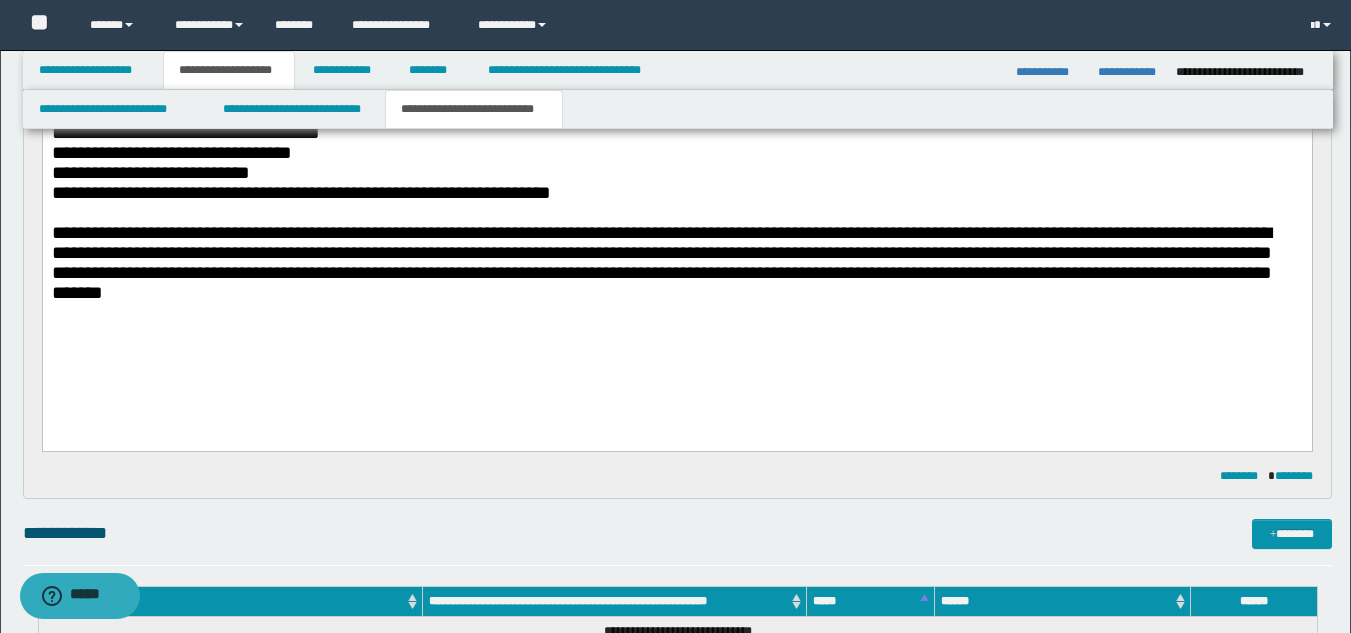 click on "**********" at bounding box center [676, 263] 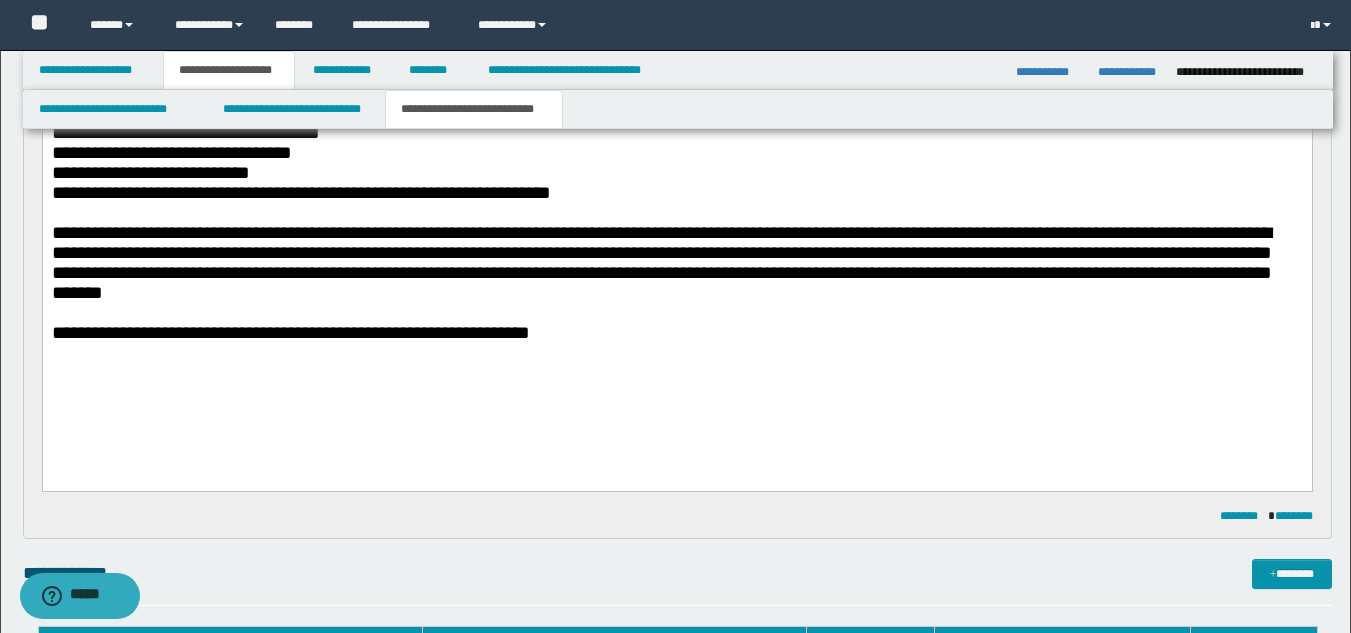 click on "**********" at bounding box center (676, 248) 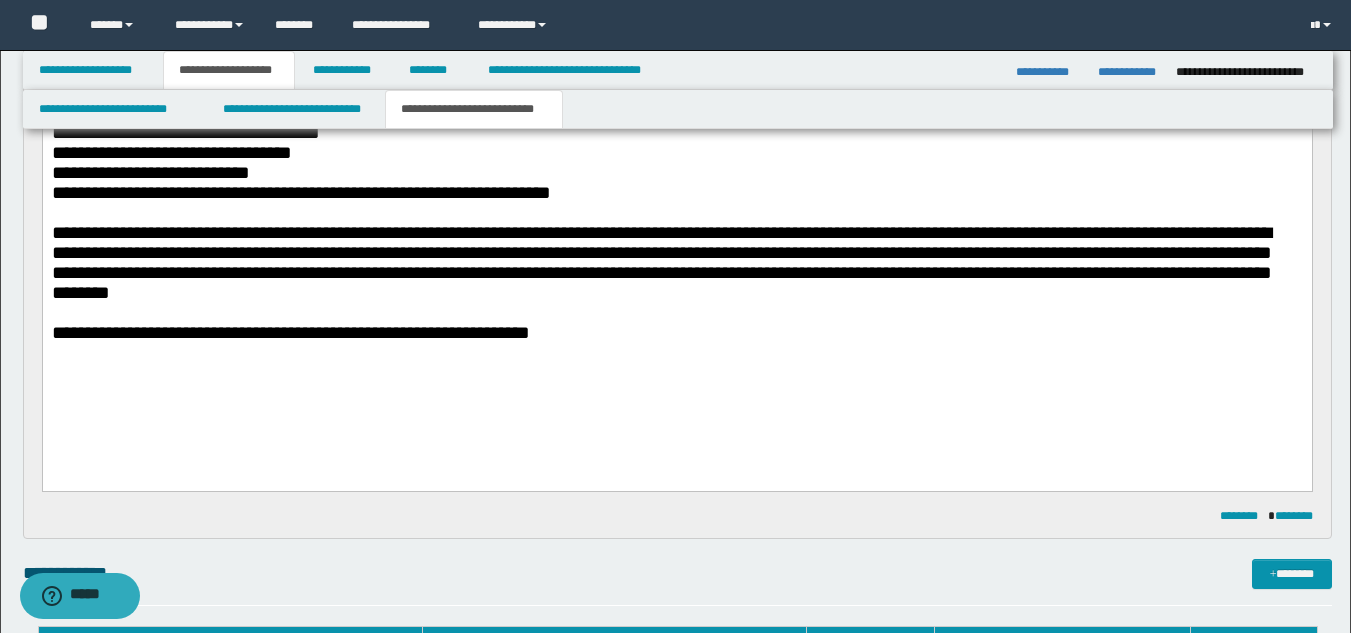click at bounding box center (676, 373) 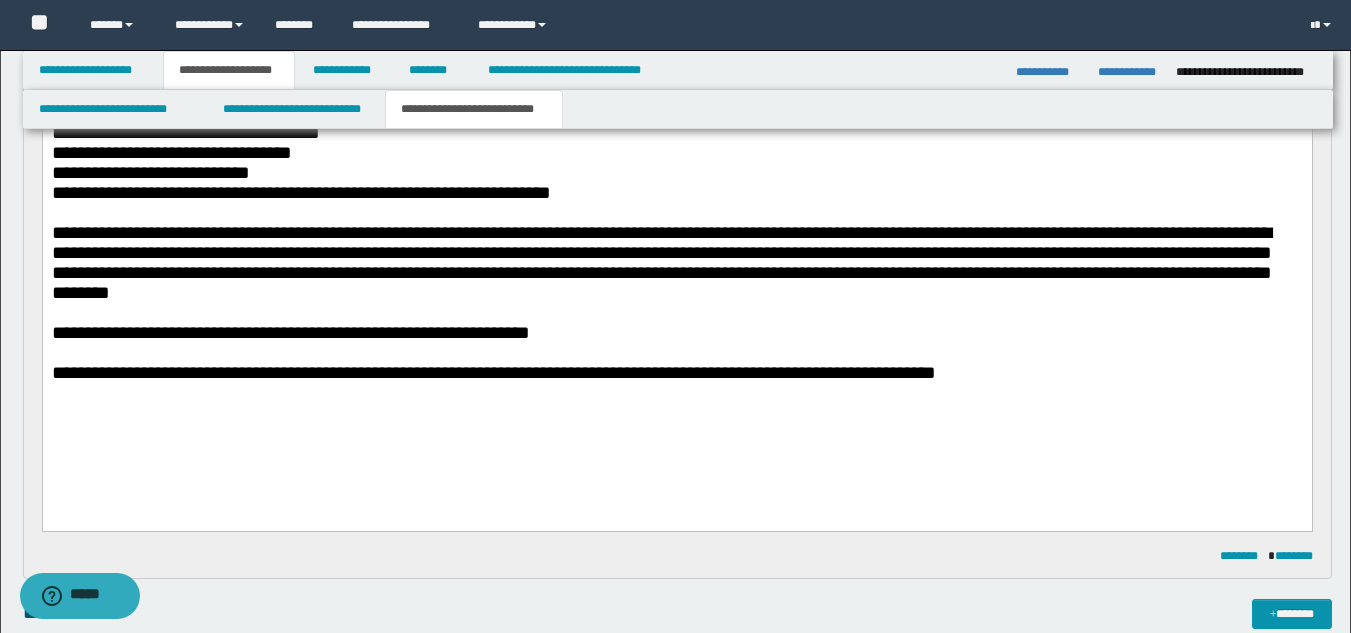 click at bounding box center (676, 393) 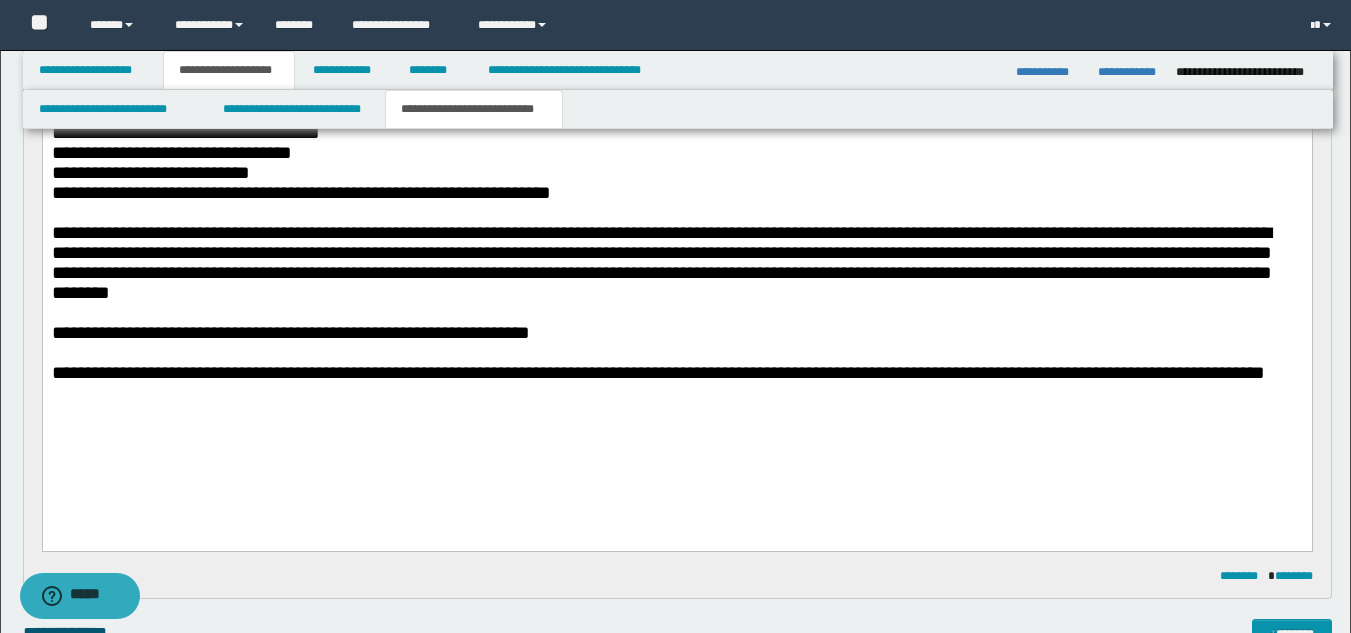 click at bounding box center [676, 393] 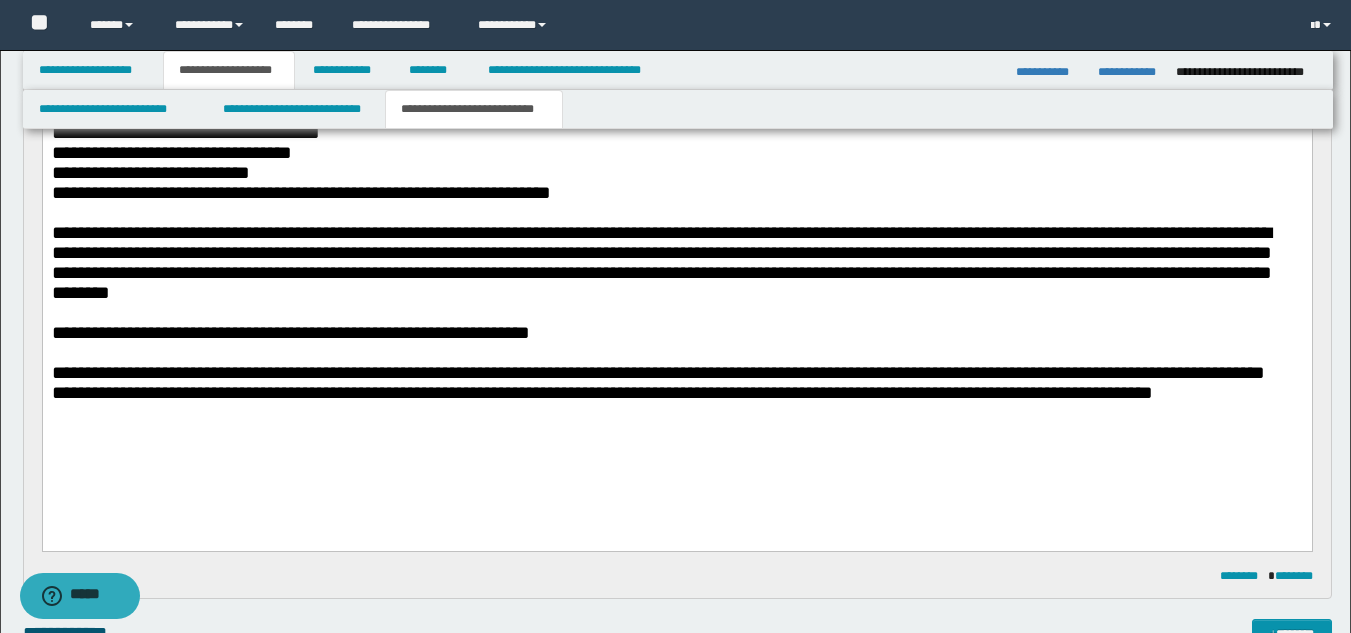 click on "**********" at bounding box center [601, 392] 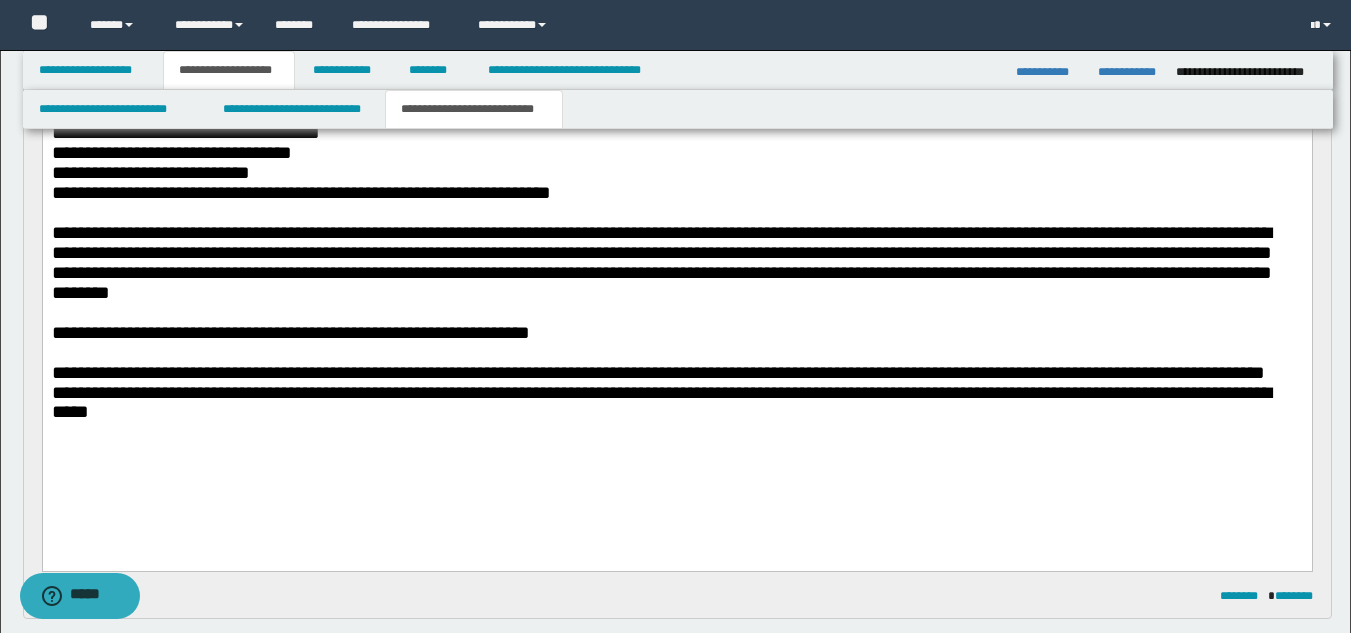 drag, startPoint x: 1213, startPoint y: 499, endPoint x: 1170, endPoint y: 496, distance: 43.104523 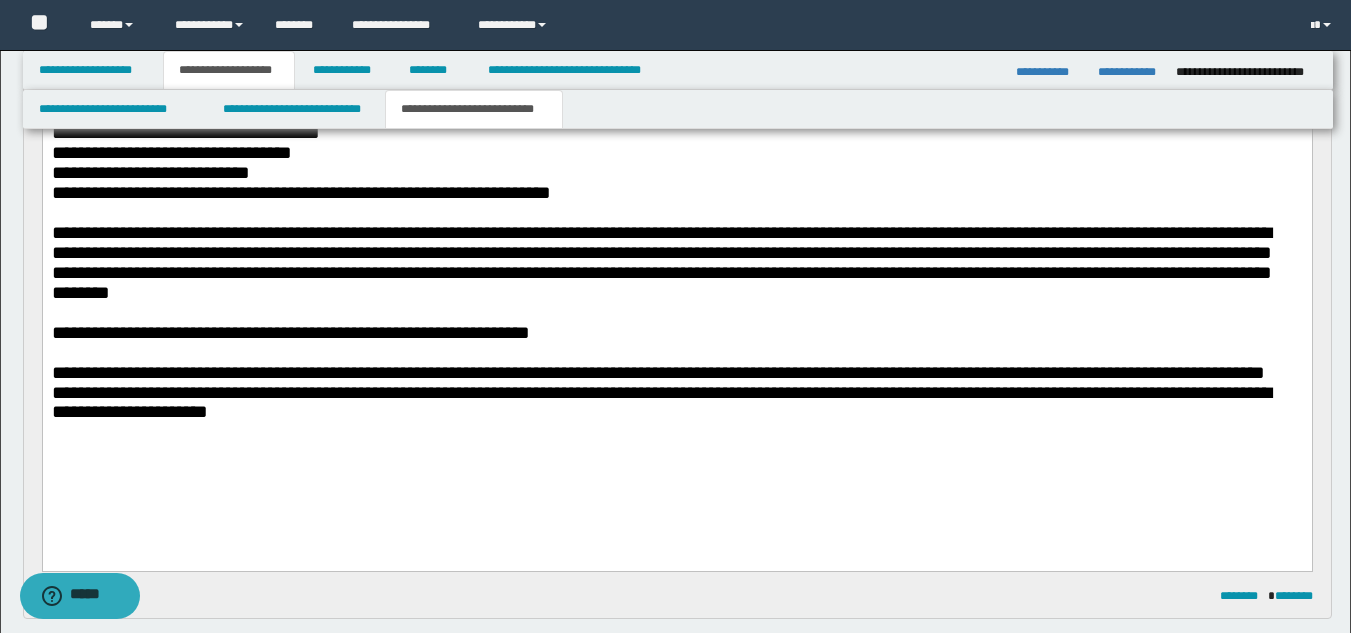 click on "**********" at bounding box center [660, 402] 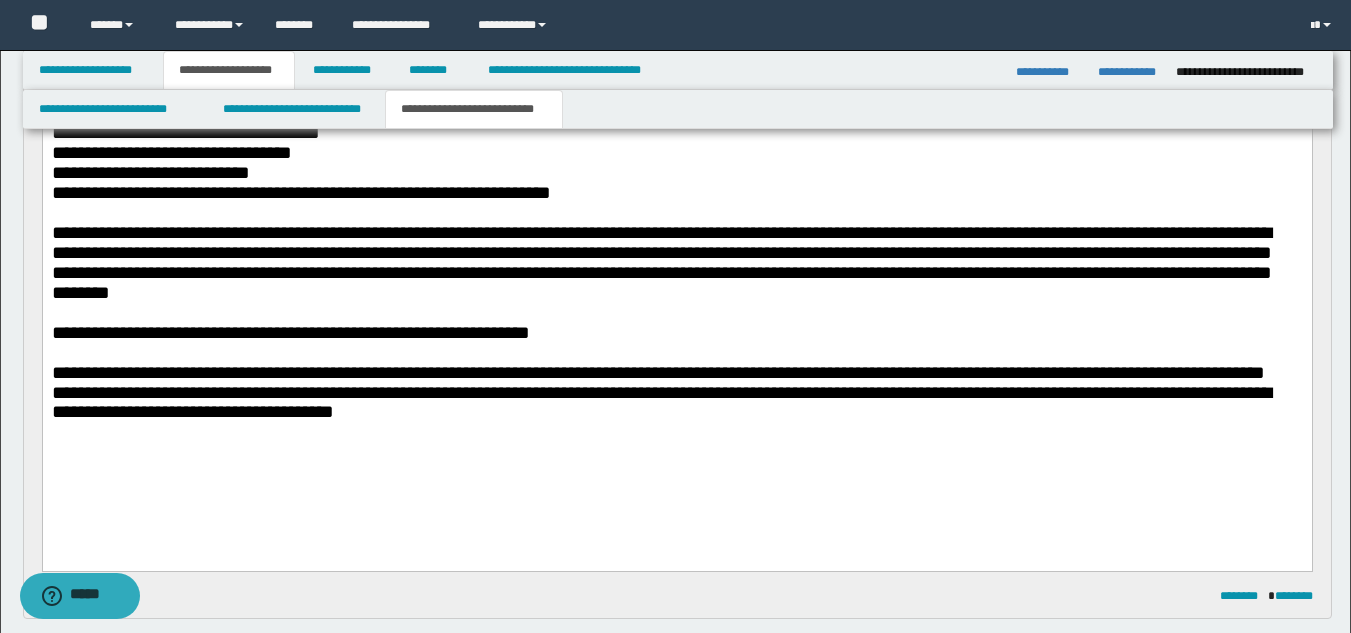 click on "**********" at bounding box center (676, 403) 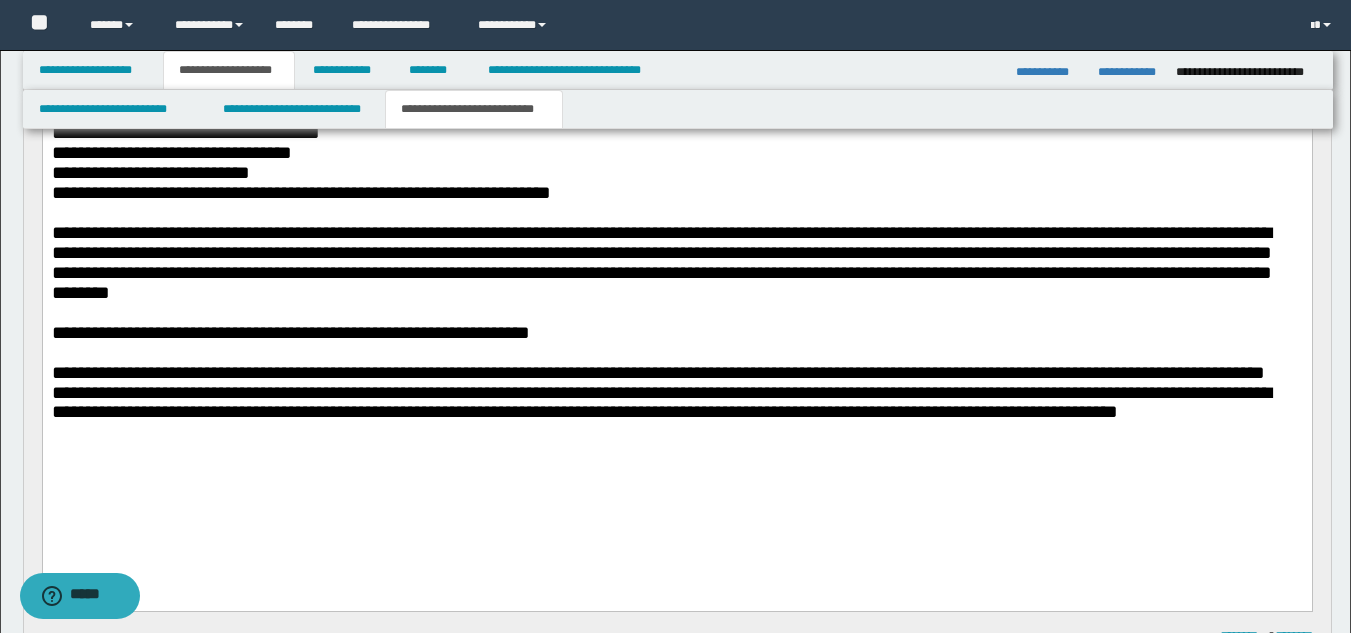 click on "**********" at bounding box center (661, 262) 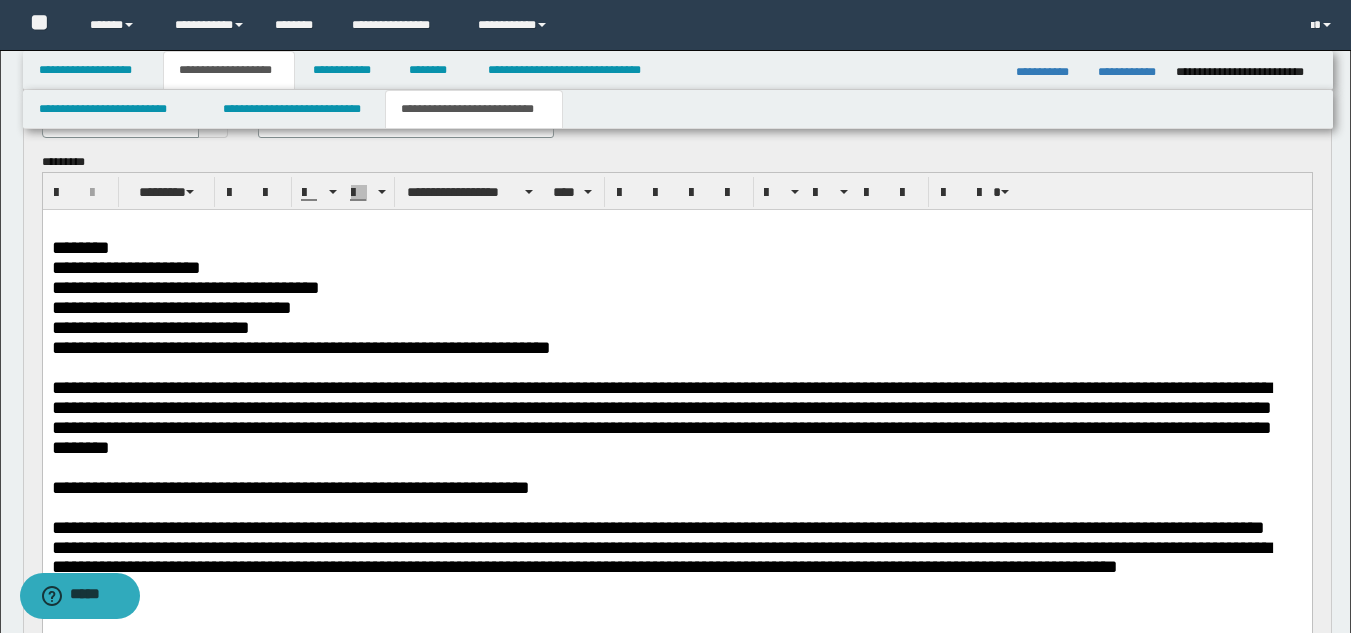 scroll, scrollTop: 100, scrollLeft: 0, axis: vertical 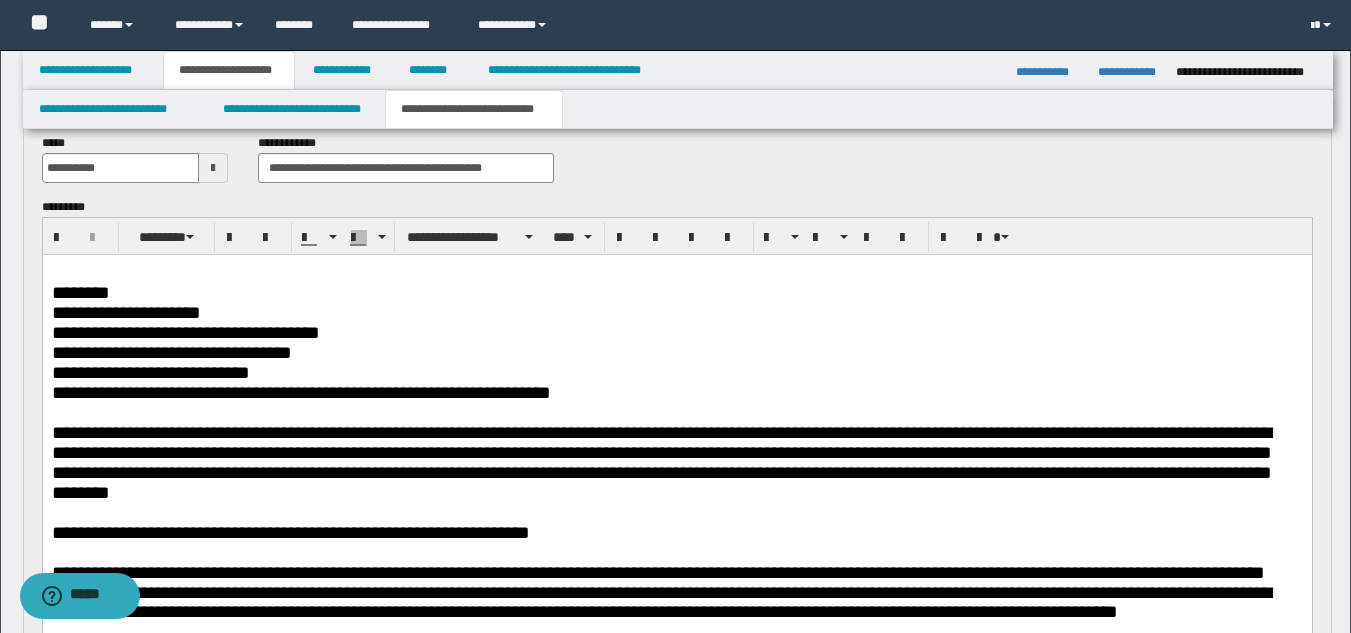 click on "**********" at bounding box center [300, 392] 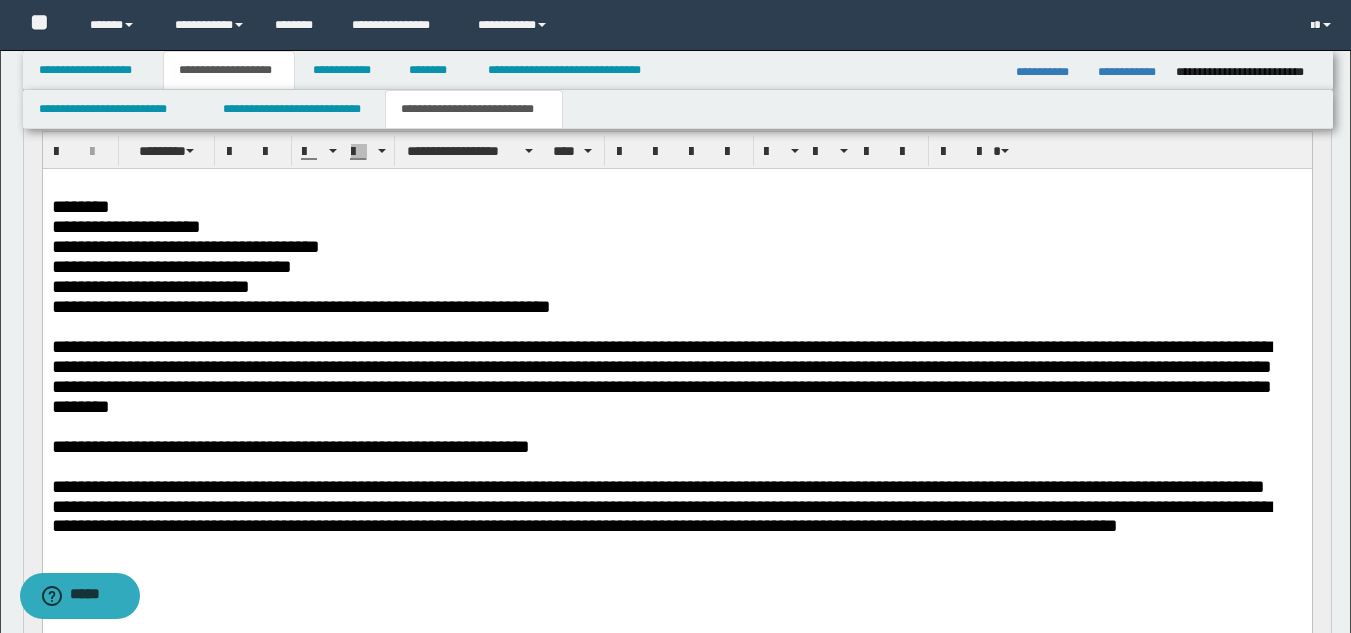 scroll, scrollTop: 300, scrollLeft: 0, axis: vertical 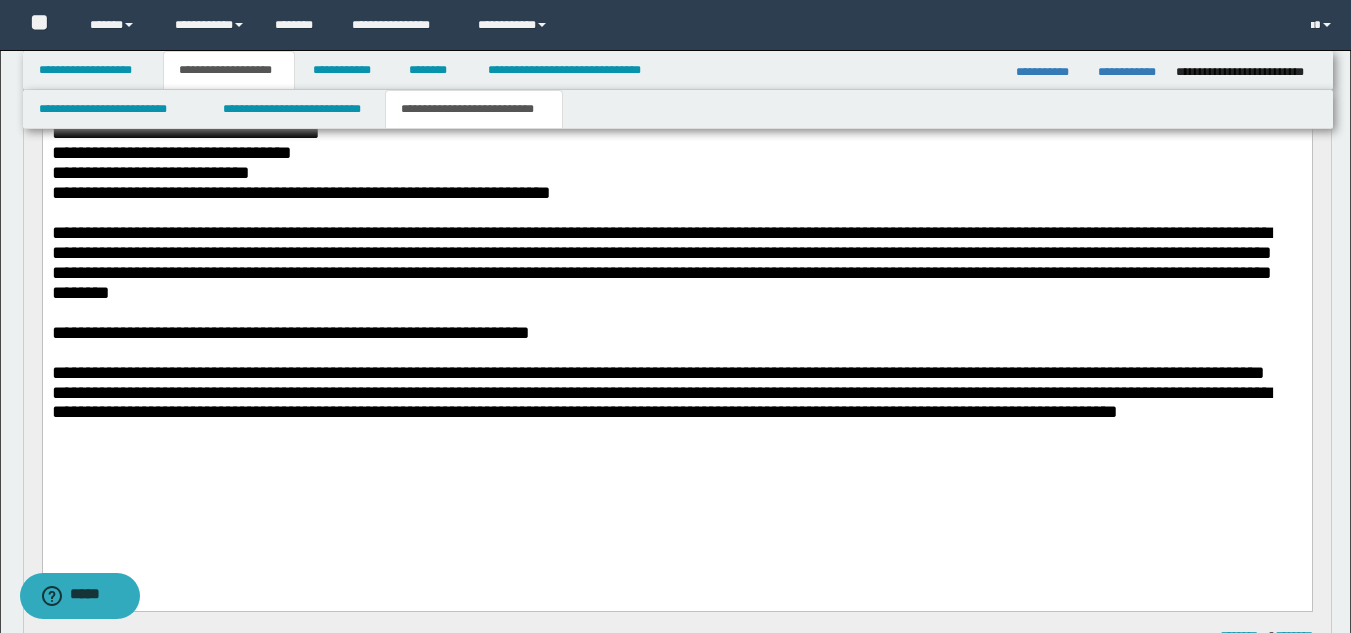 click on "**********" at bounding box center [676, 373] 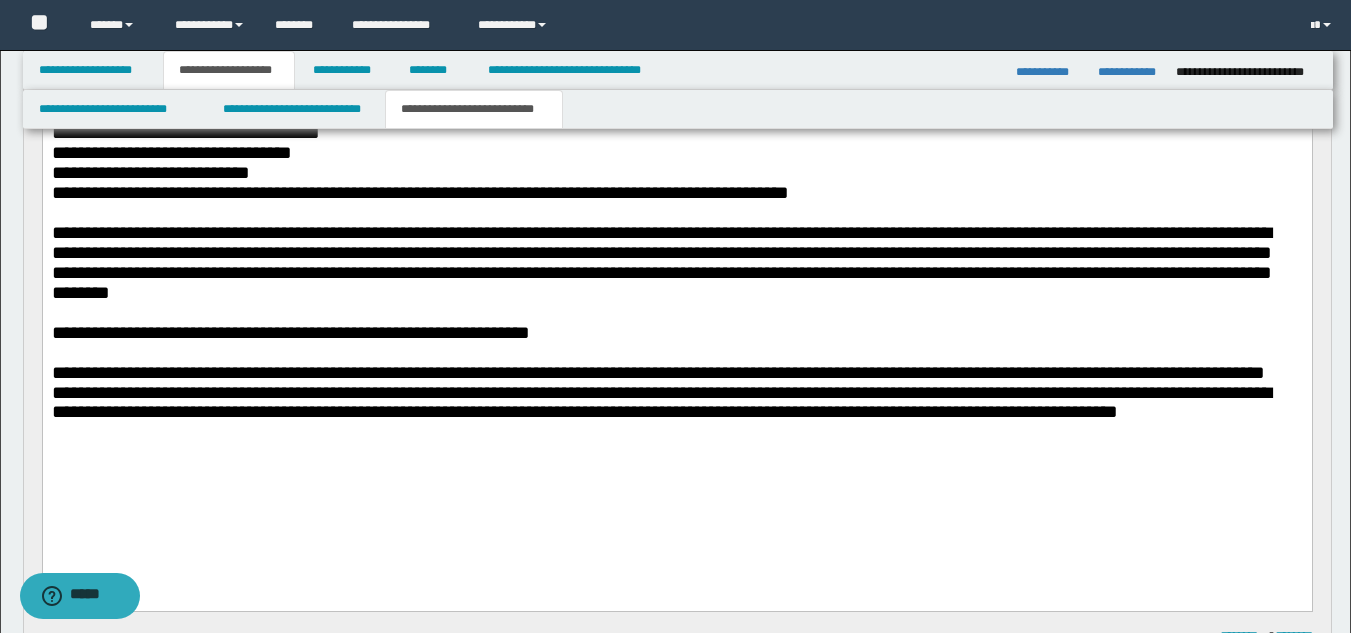 click on "**********" at bounding box center [661, 262] 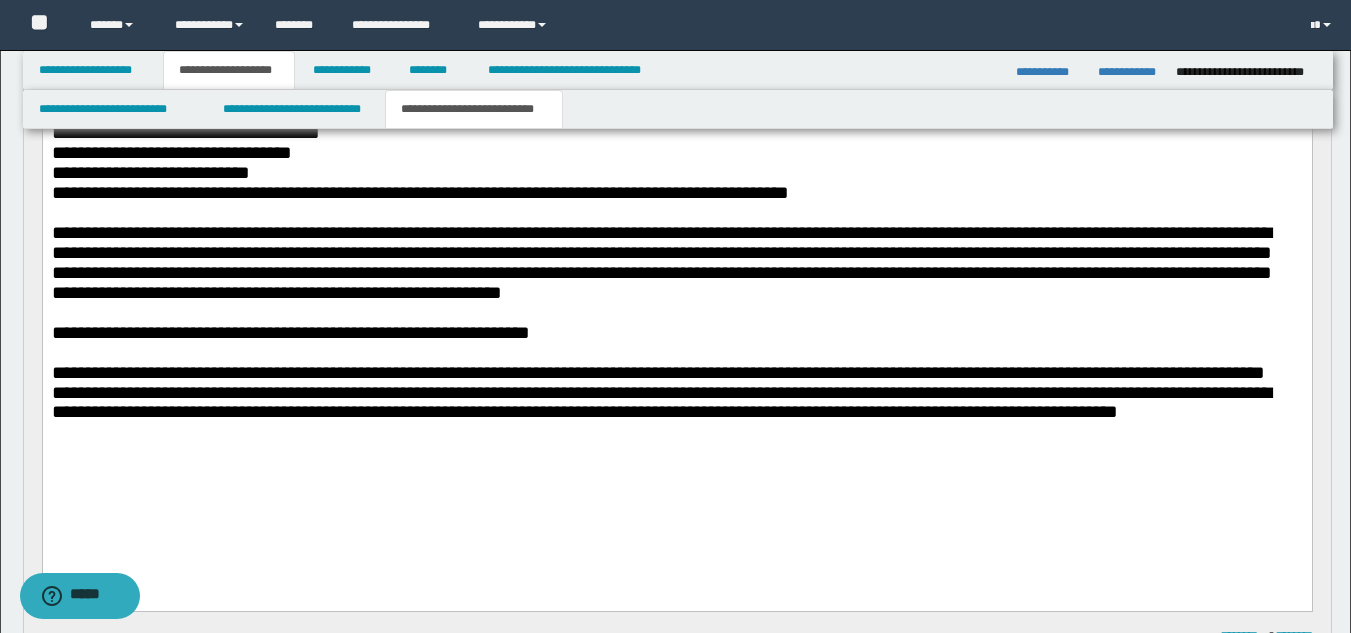 click on "**********" at bounding box center [676, 403] 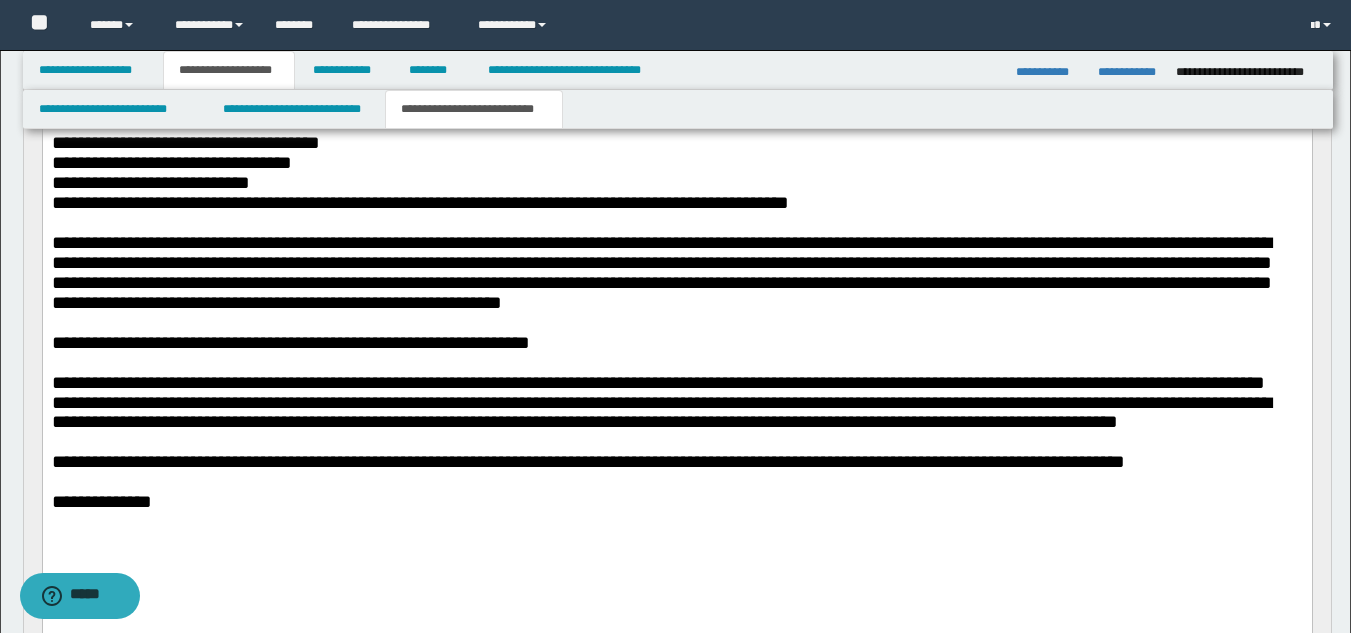 scroll, scrollTop: 0, scrollLeft: 0, axis: both 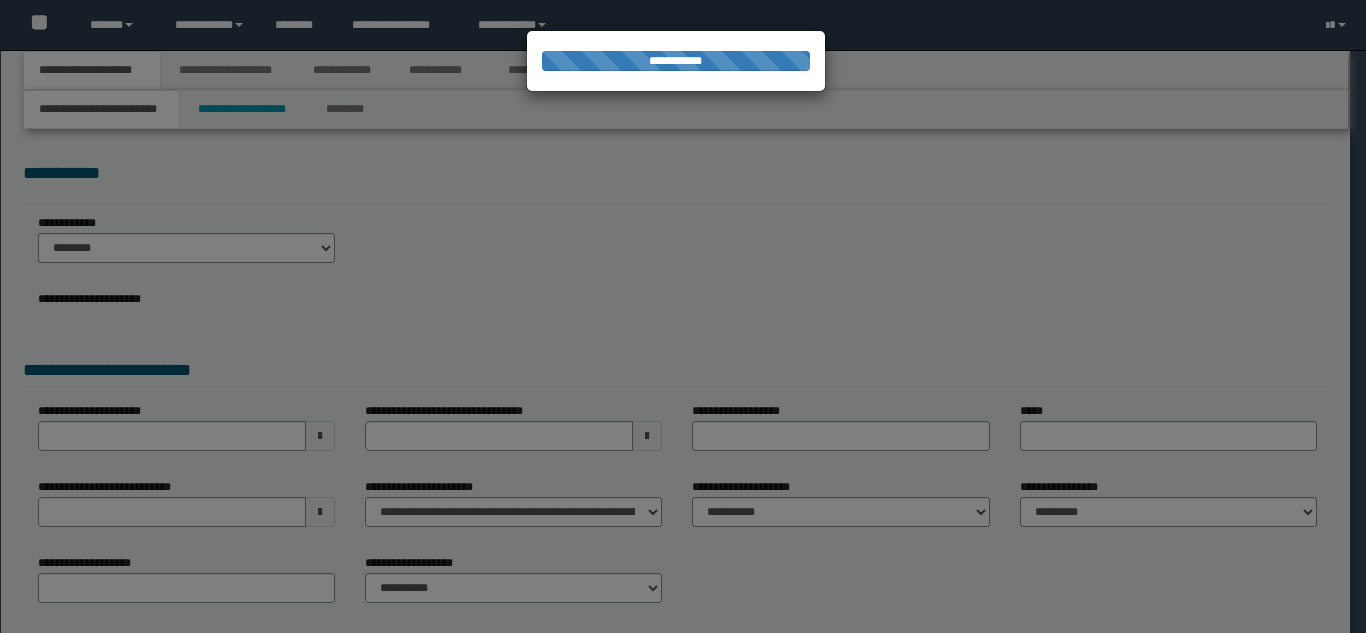 select on "*" 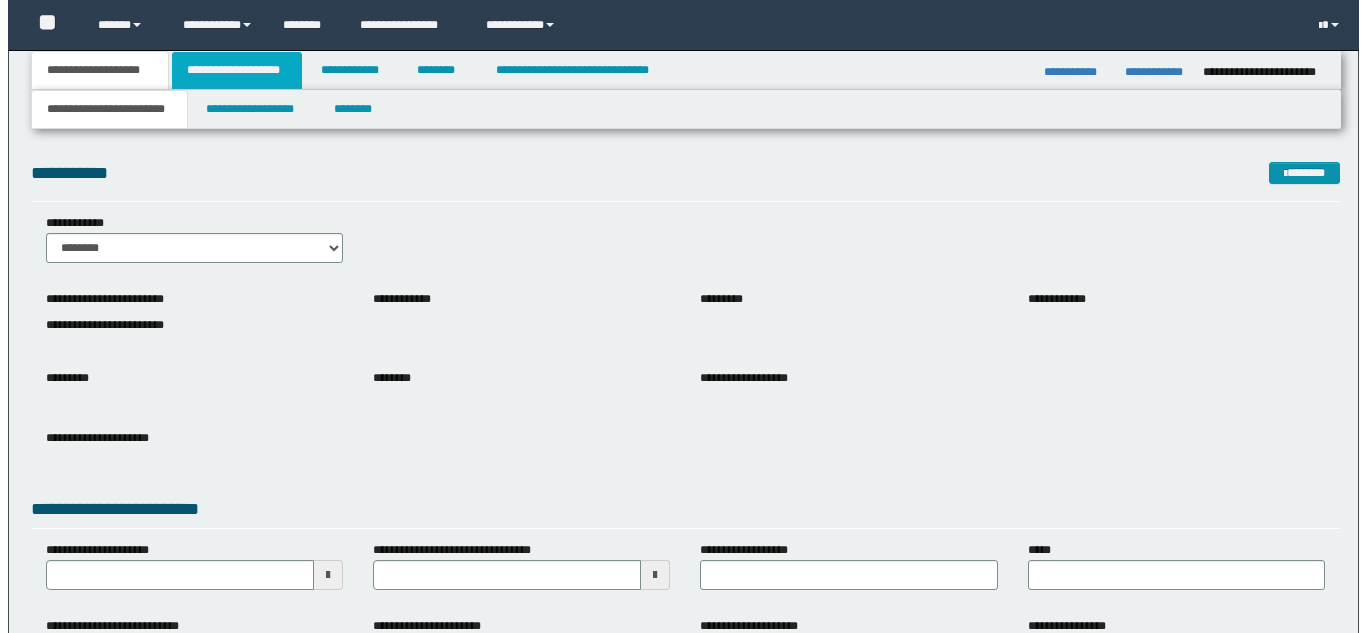scroll, scrollTop: 0, scrollLeft: 0, axis: both 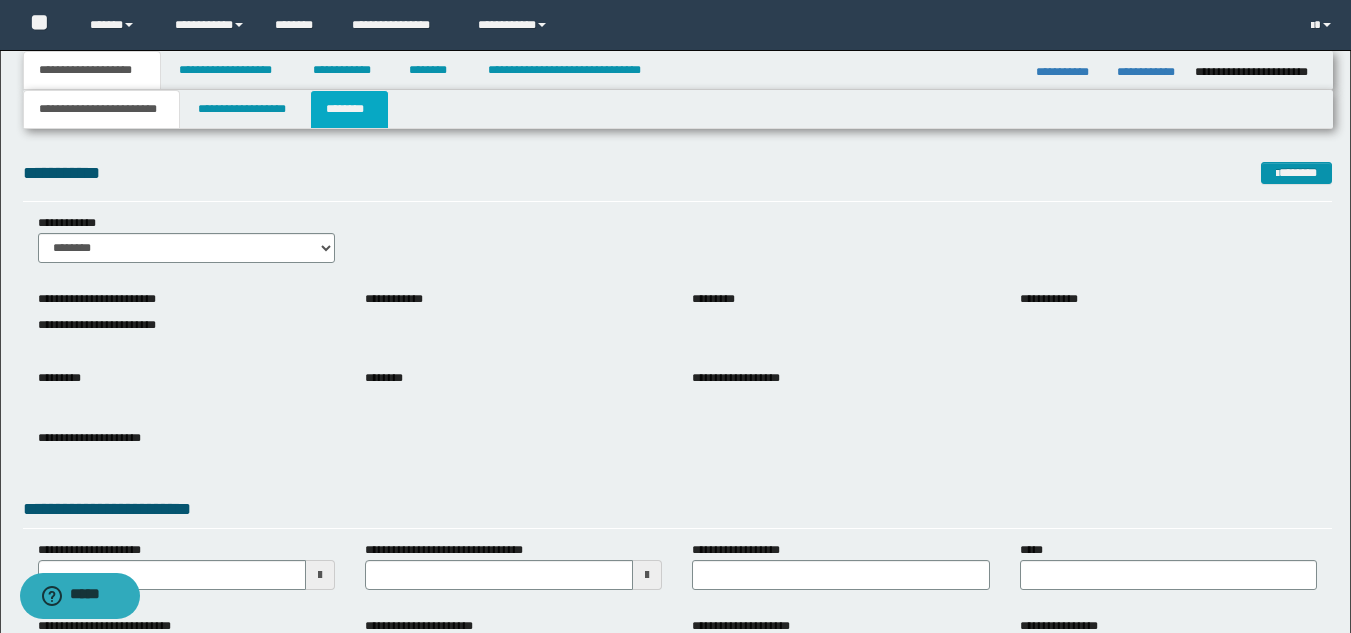 click on "********" at bounding box center [349, 109] 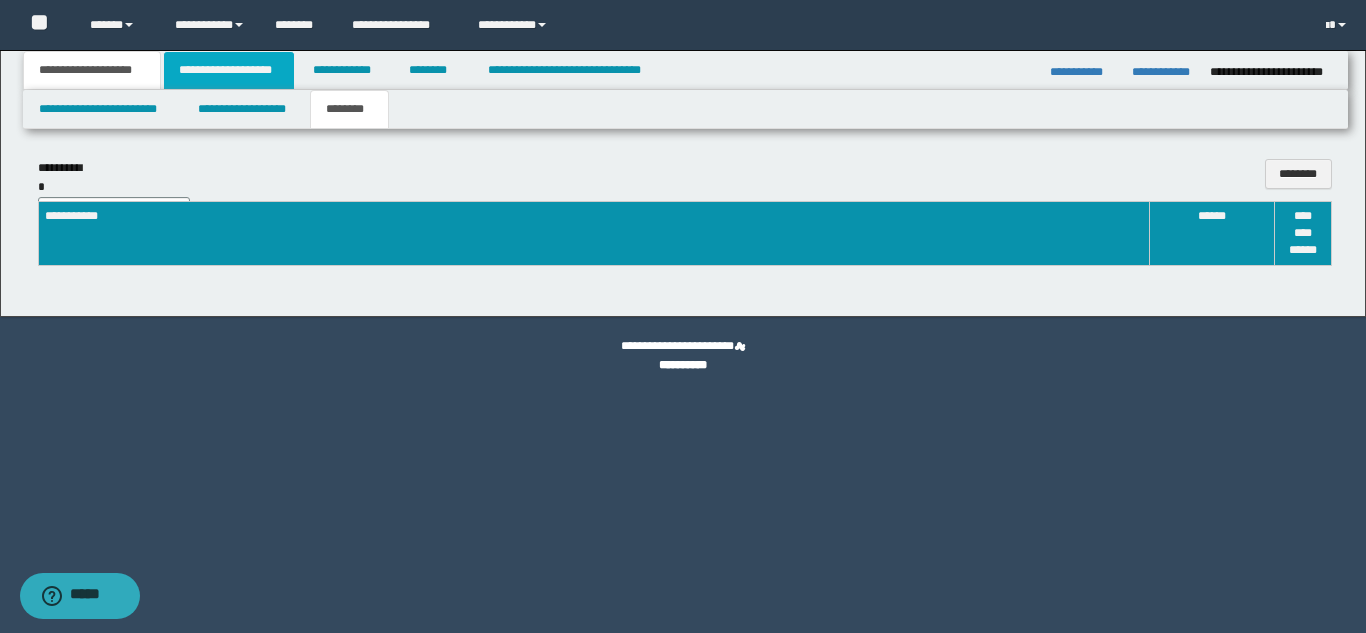 click on "**********" at bounding box center (229, 70) 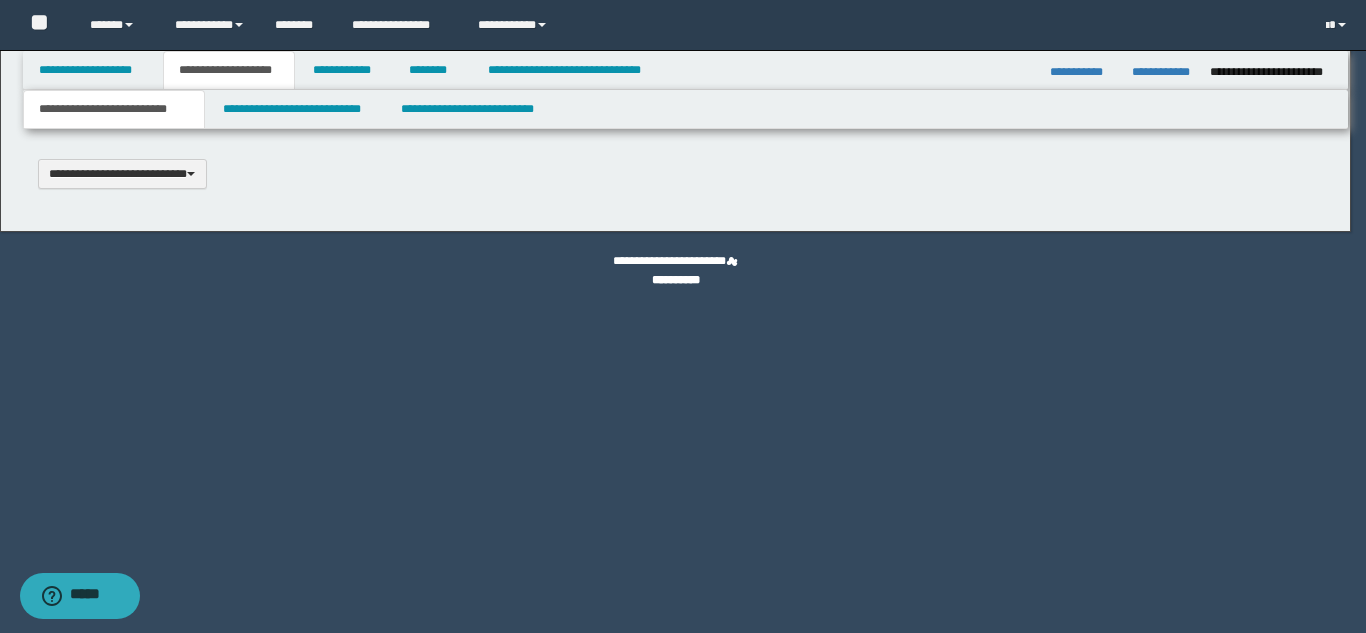 scroll, scrollTop: 0, scrollLeft: 0, axis: both 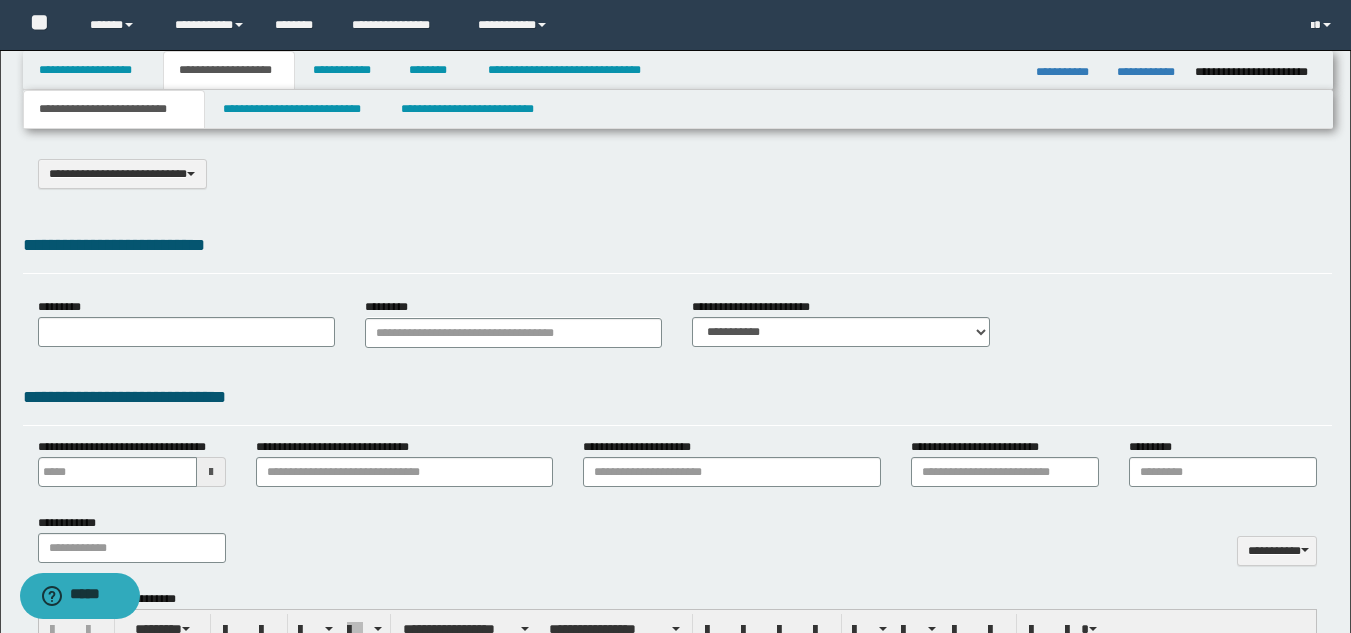 select on "*" 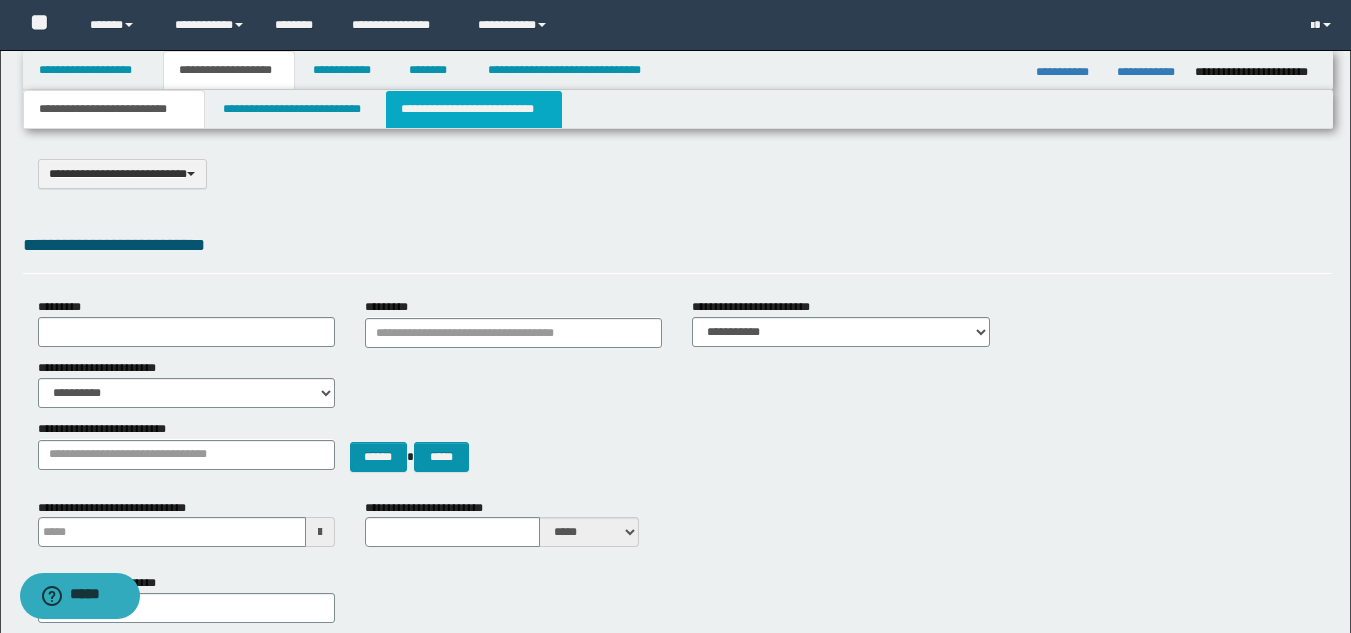 click on "**********" at bounding box center (474, 109) 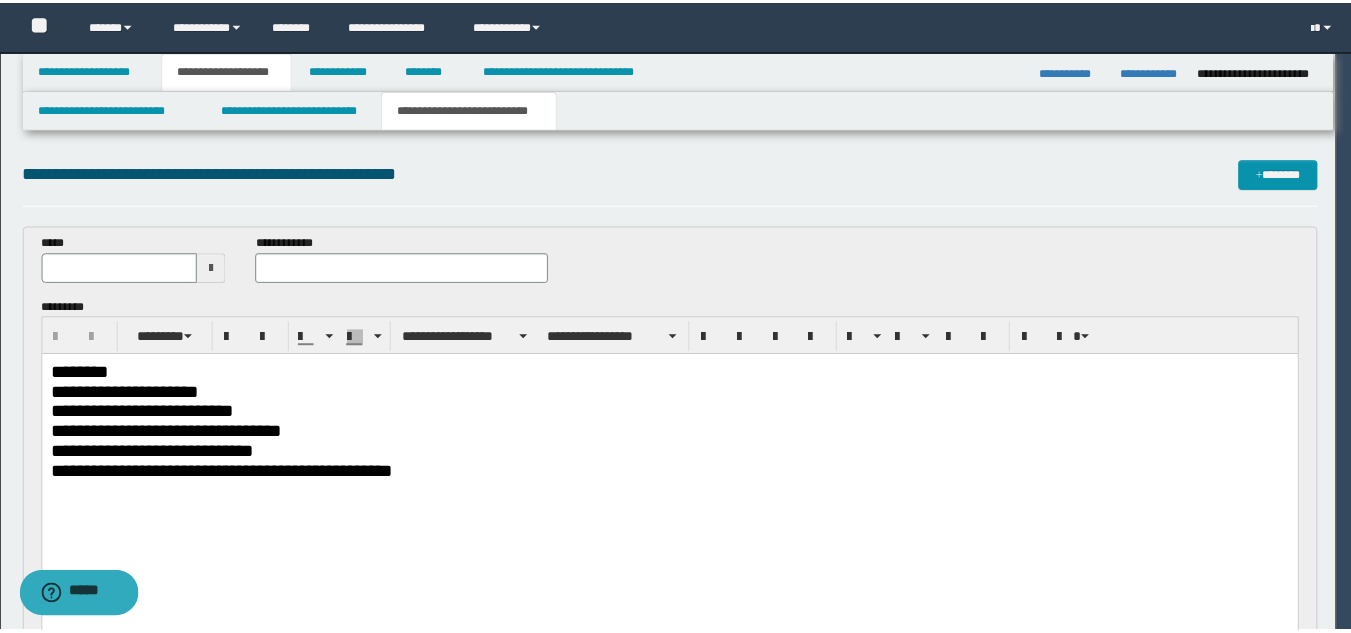 scroll, scrollTop: 0, scrollLeft: 0, axis: both 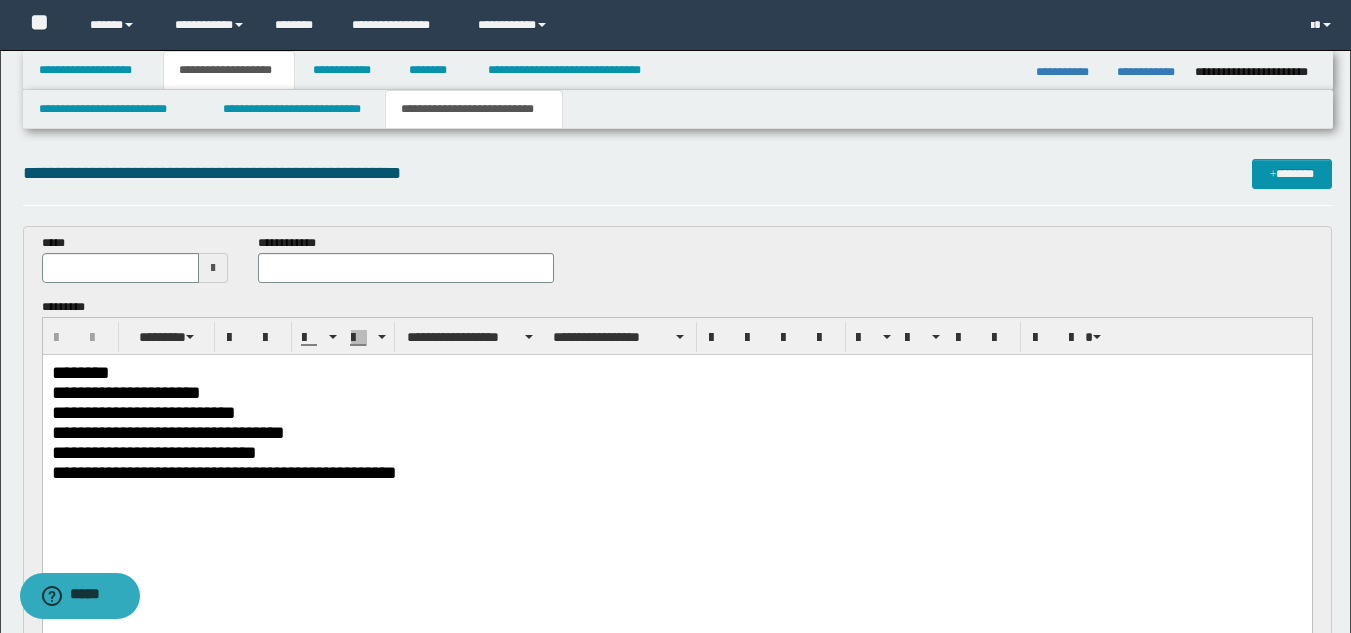 click at bounding box center (213, 268) 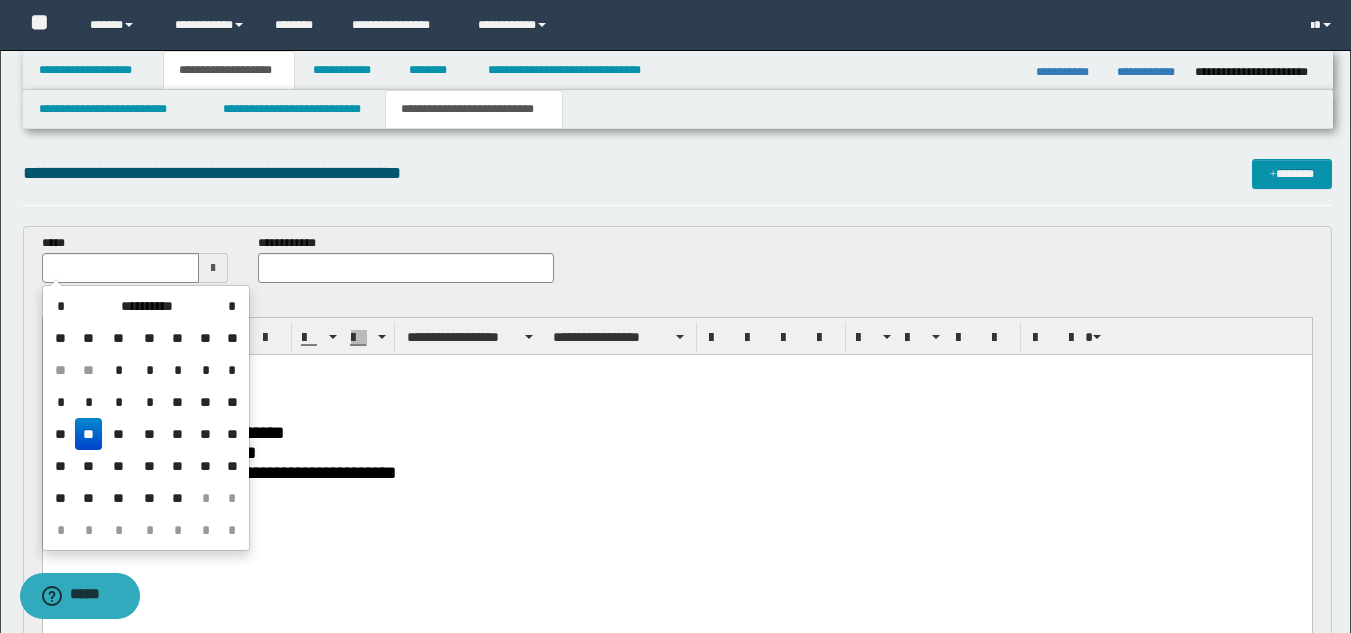 click on "**" at bounding box center [89, 434] 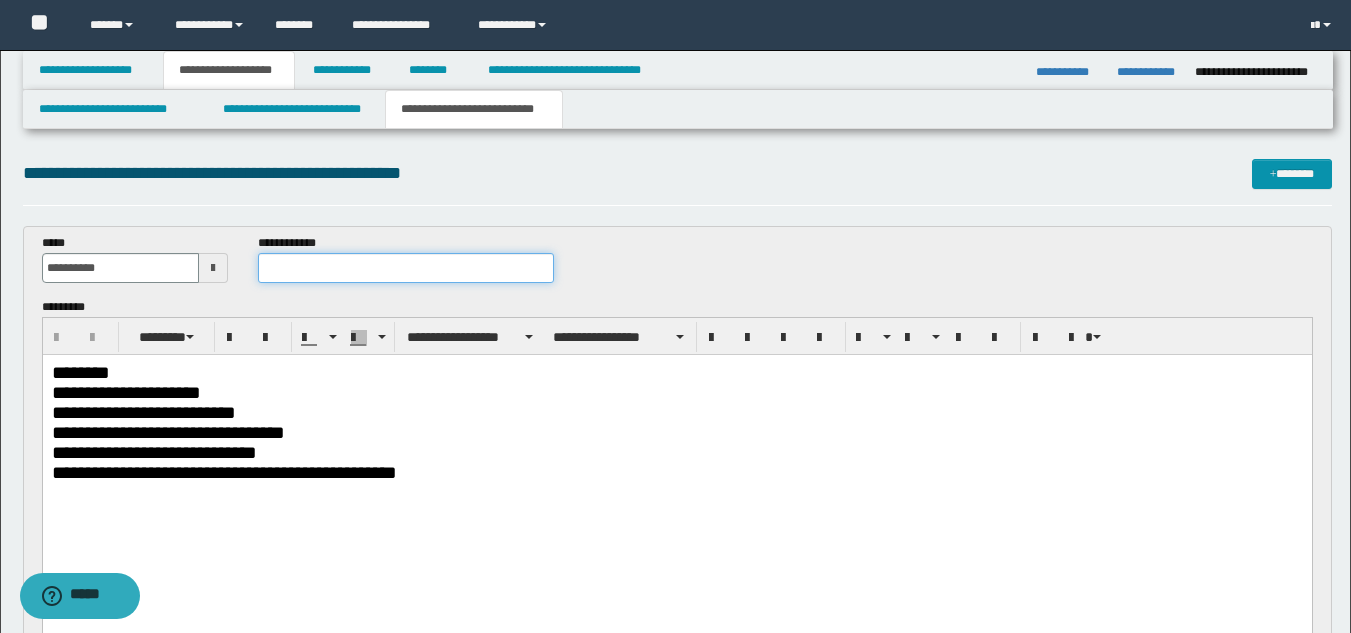 click at bounding box center (405, 268) 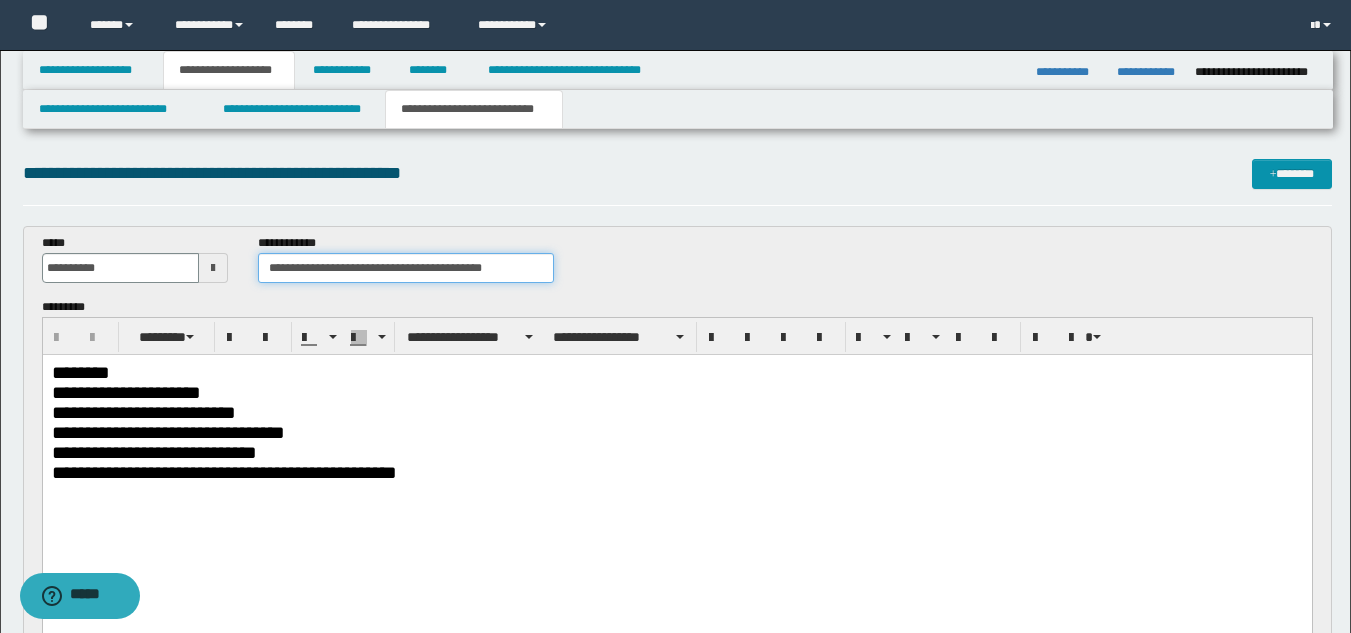 type on "**********" 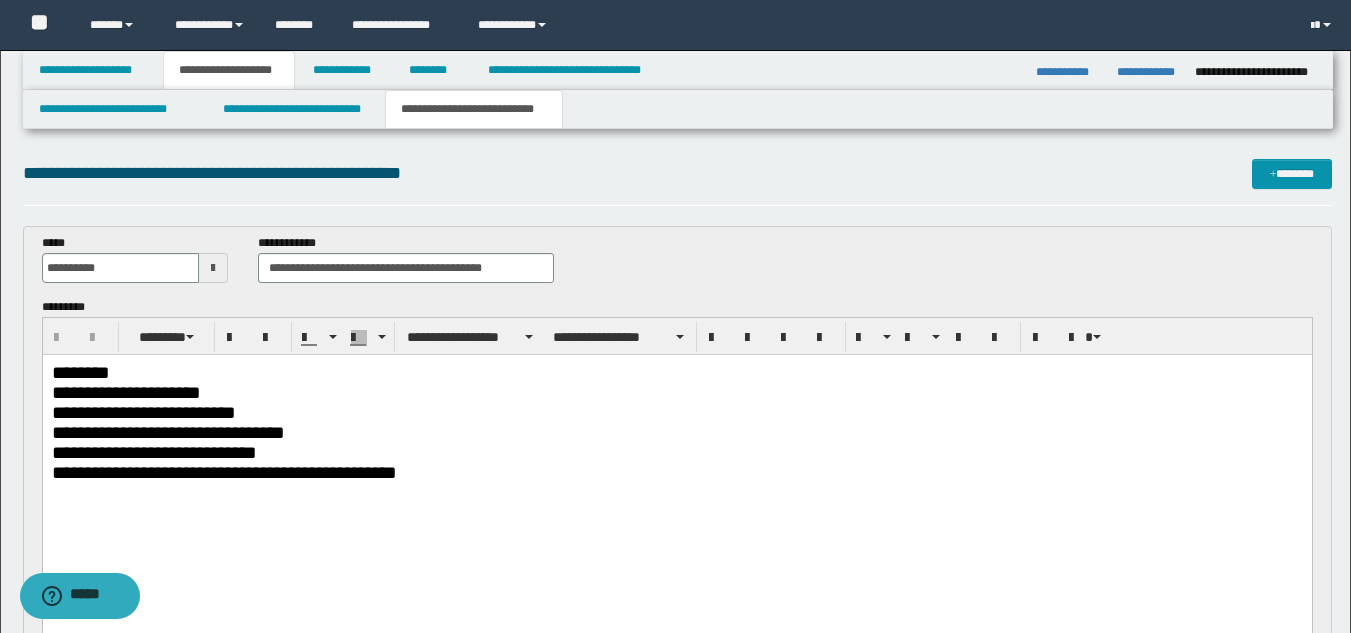 drag, startPoint x: 283, startPoint y: 262, endPoint x: 302, endPoint y: 197, distance: 67.72001 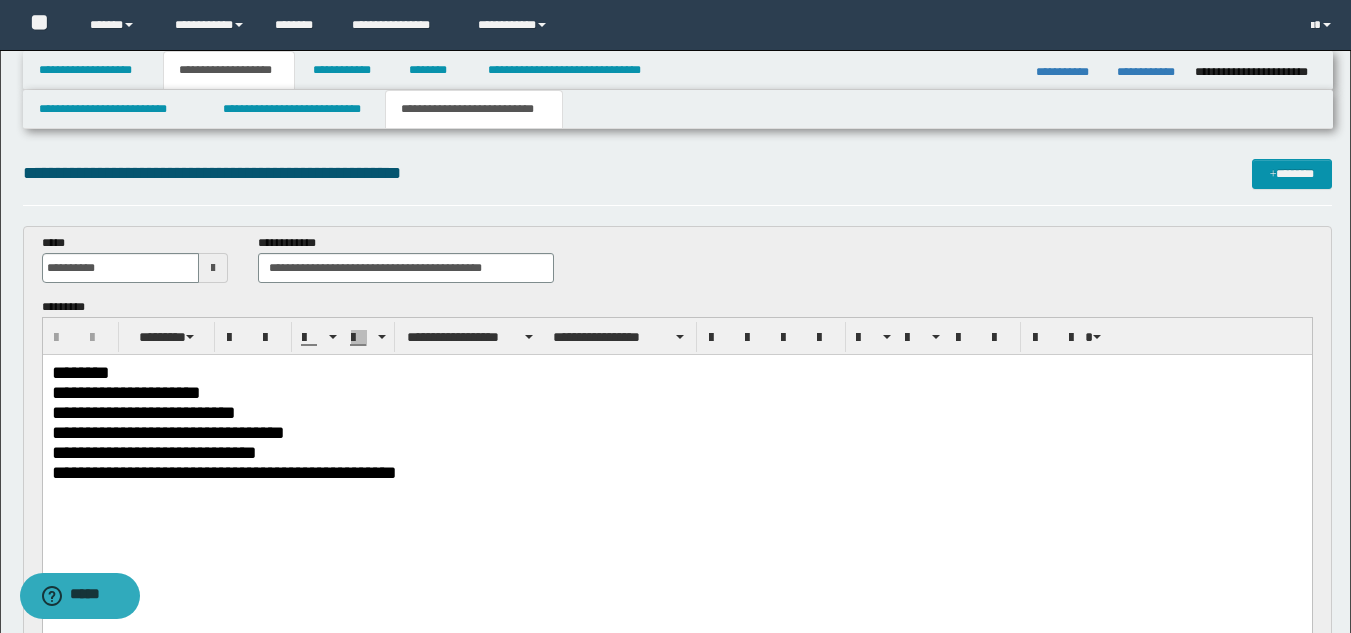 click on "**********" at bounding box center (676, 473) 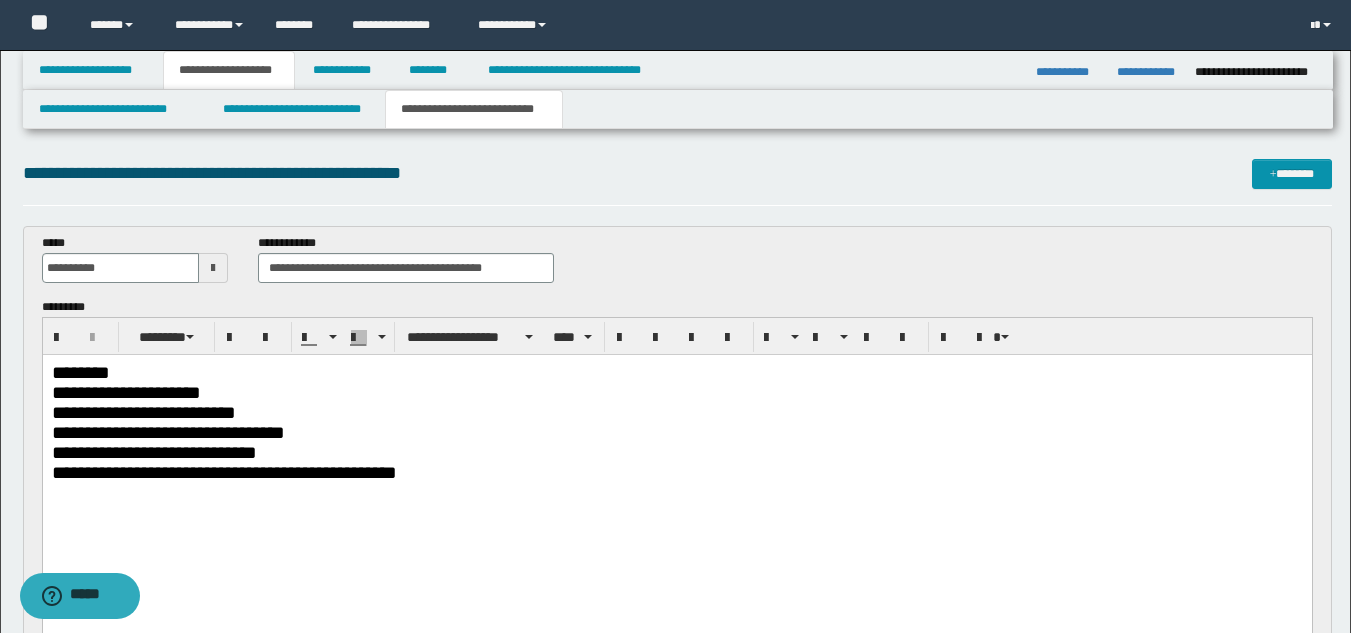 type 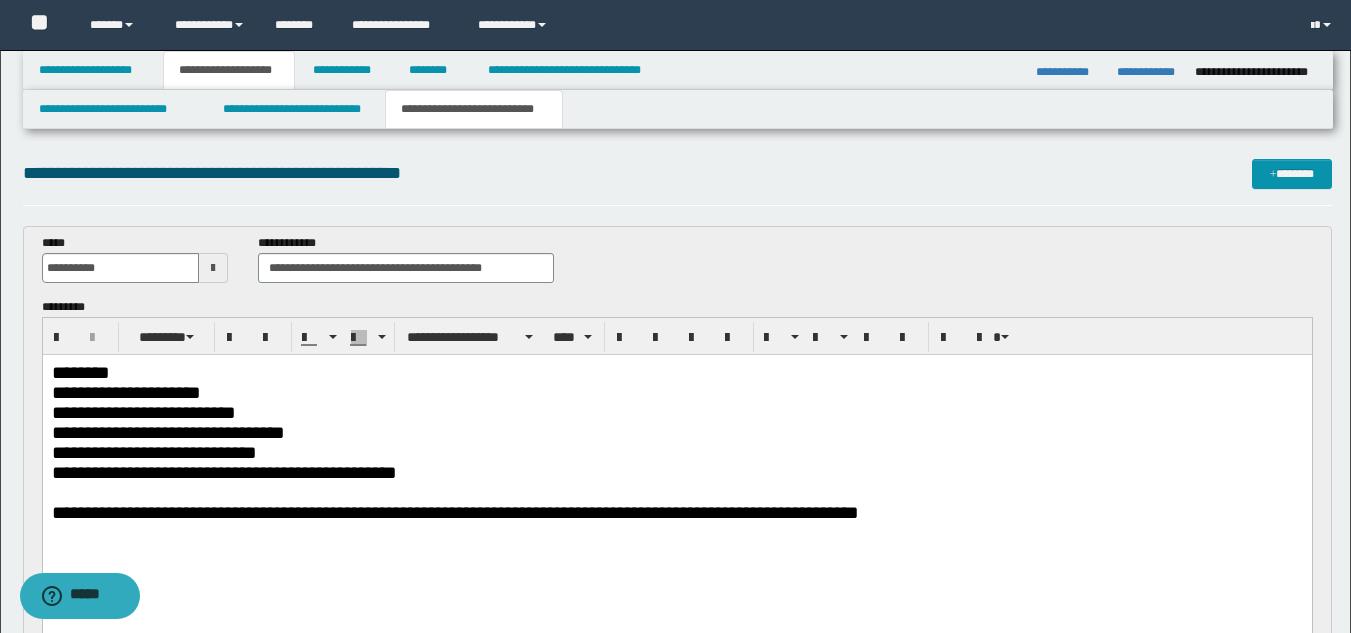 drag, startPoint x: 661, startPoint y: 496, endPoint x: 686, endPoint y: 501, distance: 25.495098 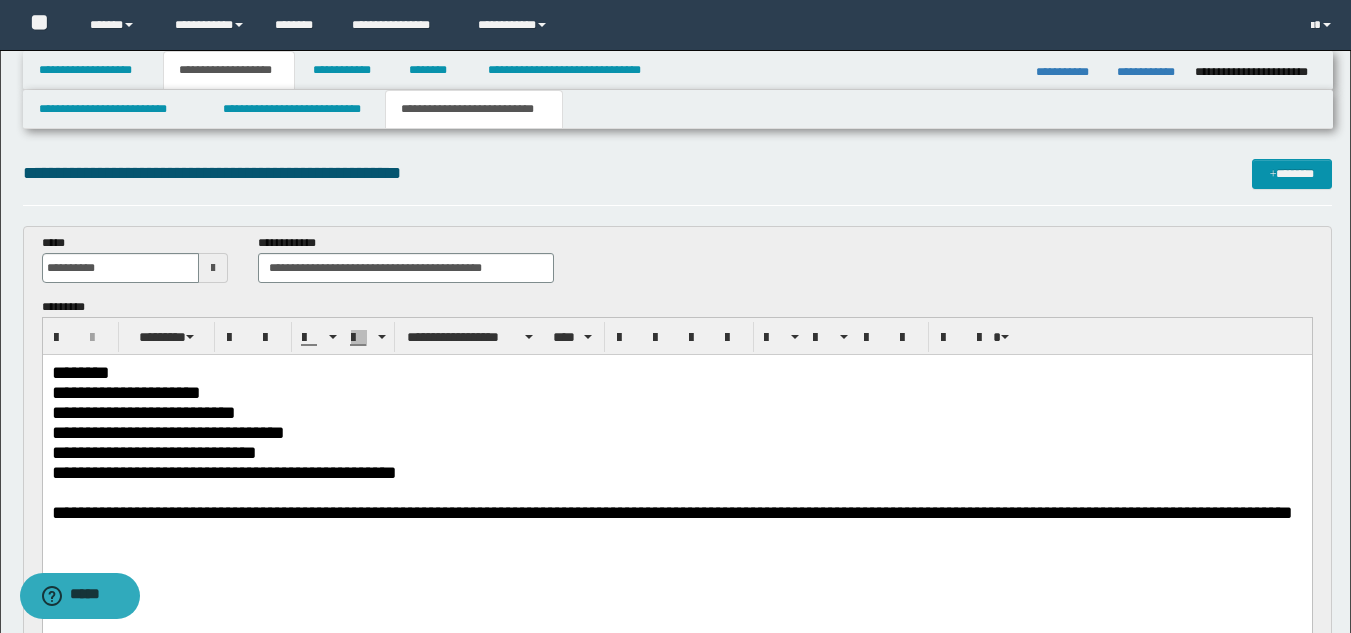click on "**********" at bounding box center [671, 512] 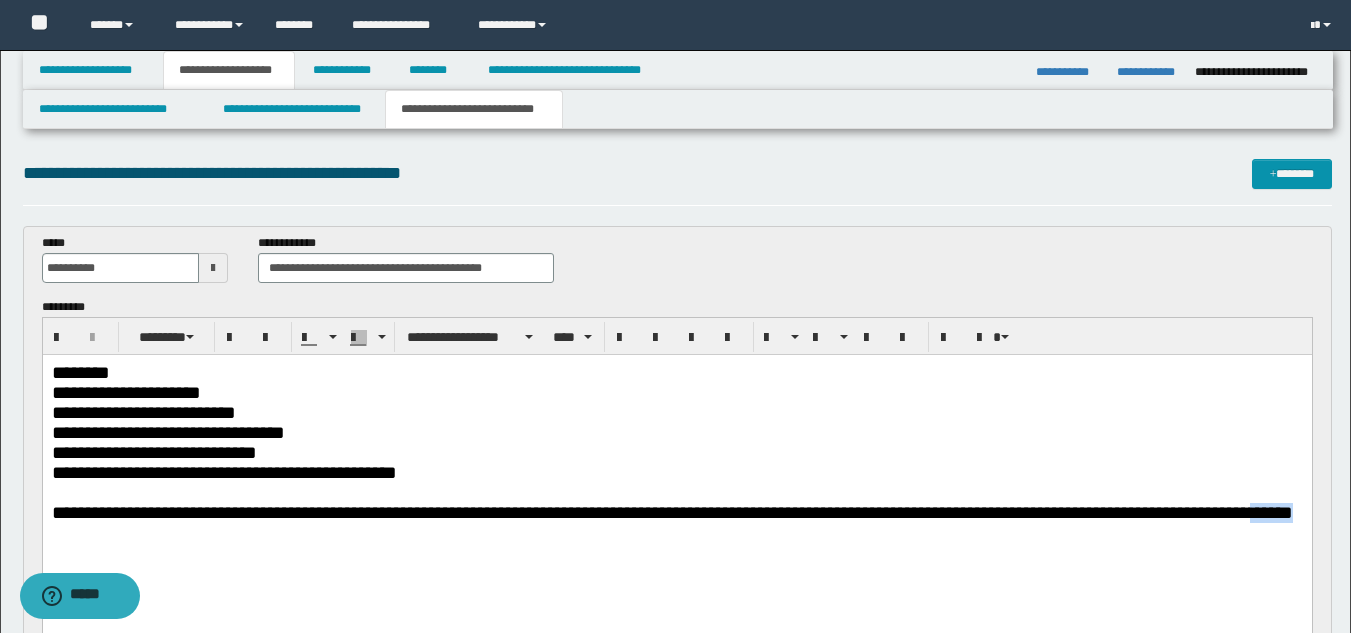 drag, startPoint x: 100, startPoint y: 533, endPoint x: 163, endPoint y: 533, distance: 63 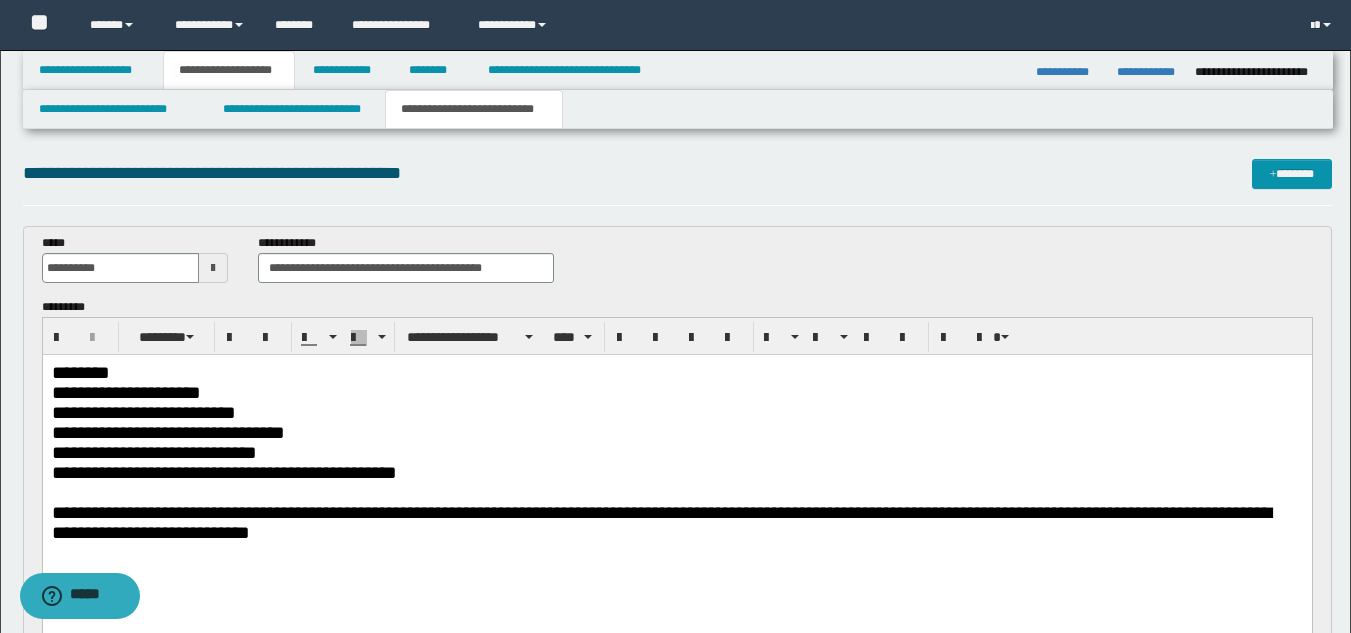 click on "**********" at bounding box center [660, 522] 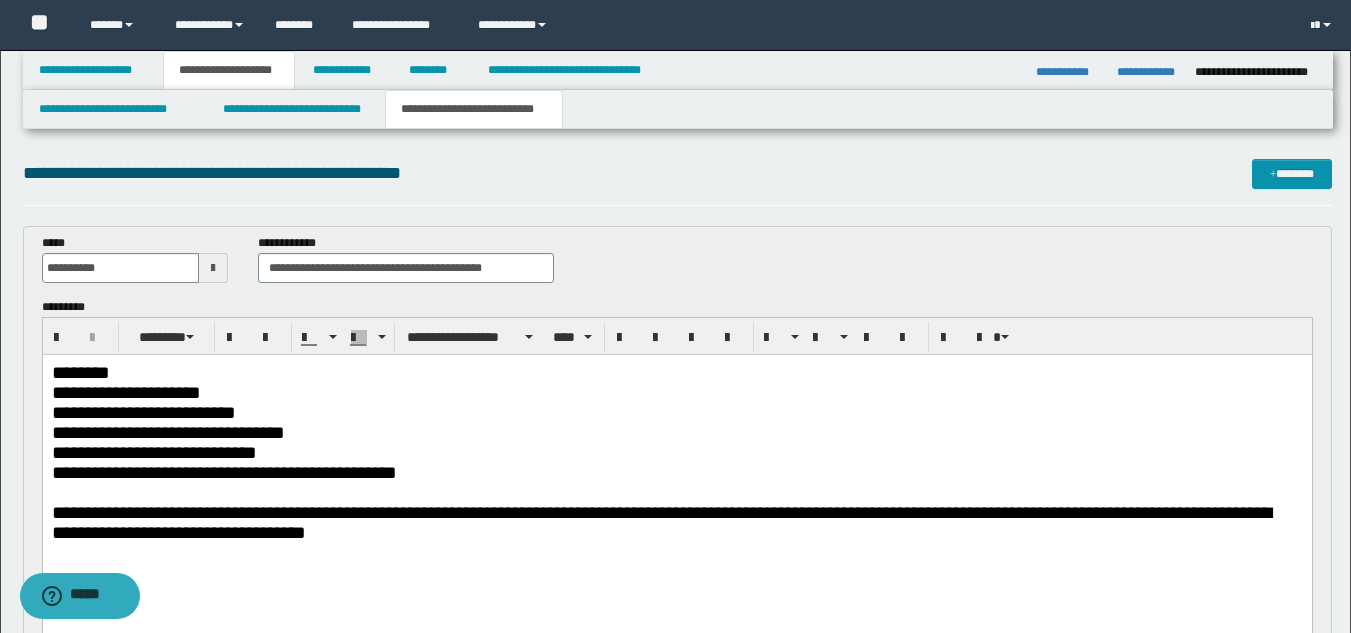 click on "**********" at bounding box center [676, 523] 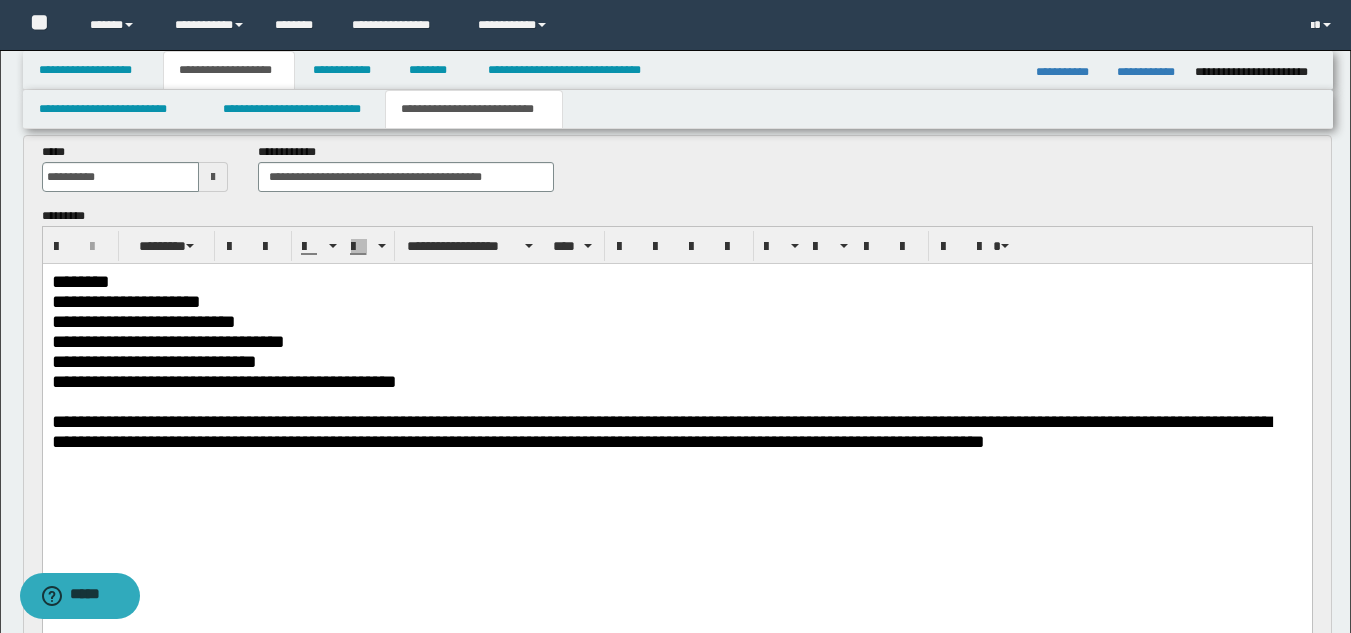 scroll, scrollTop: 300, scrollLeft: 0, axis: vertical 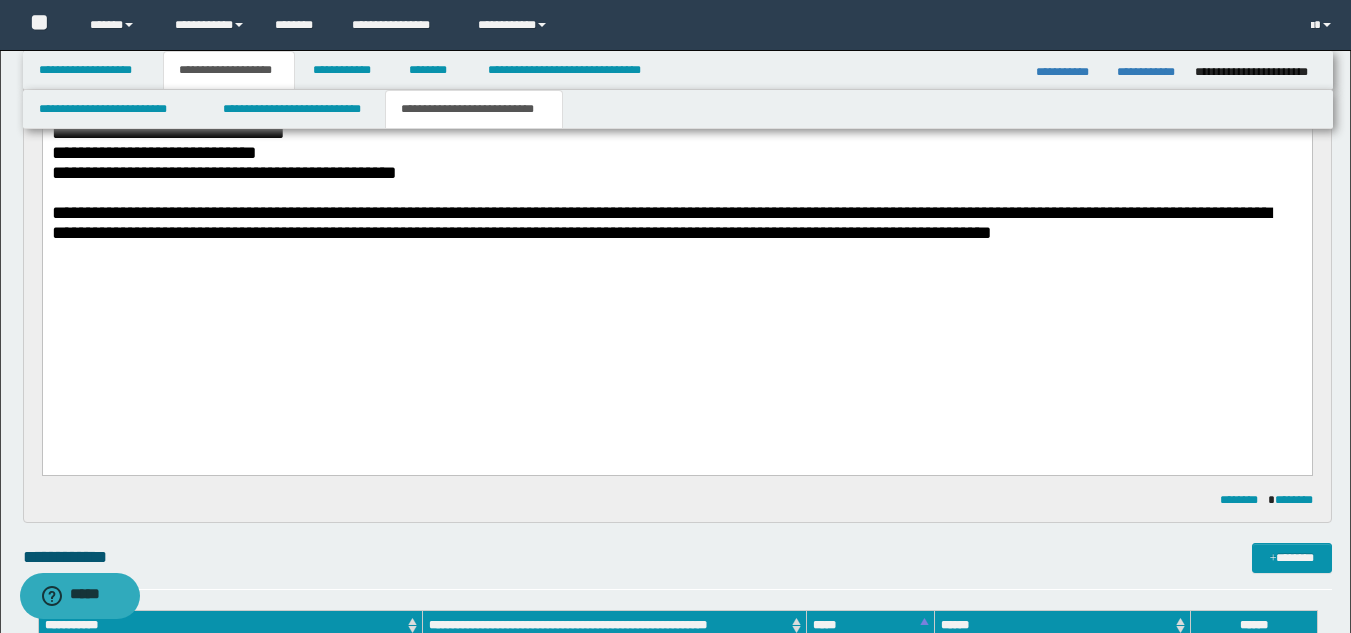 click on "**********" at bounding box center (660, 222) 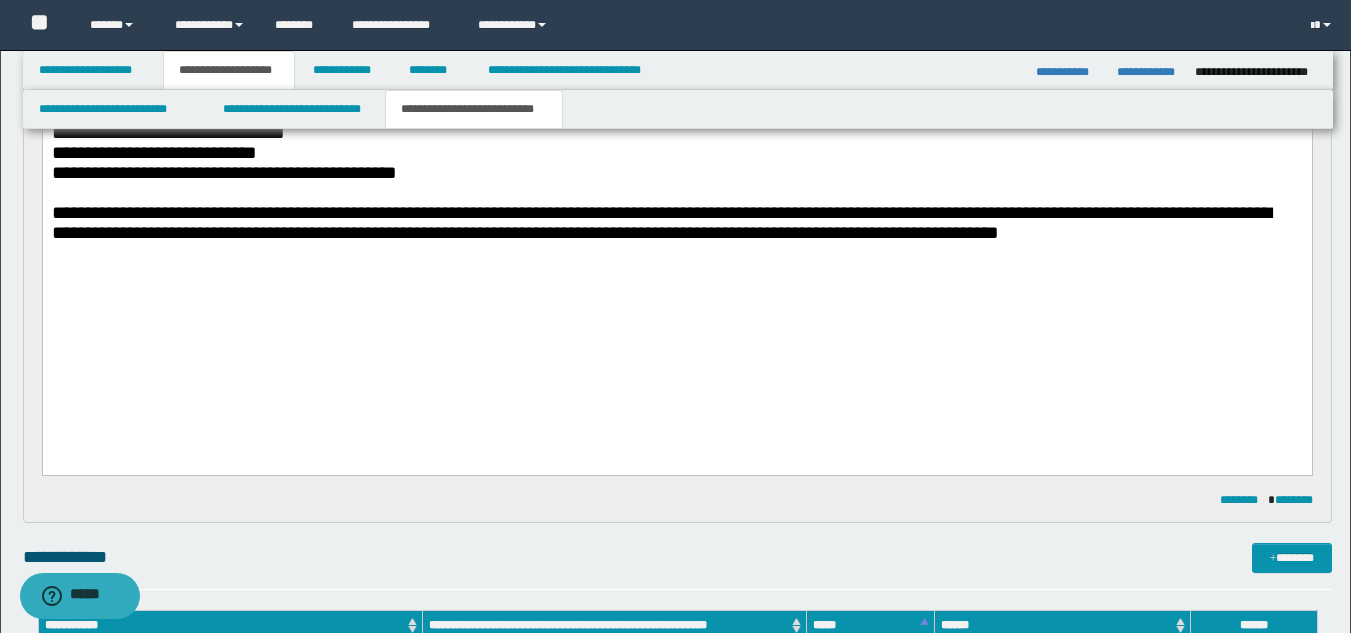click on "**********" at bounding box center (660, 222) 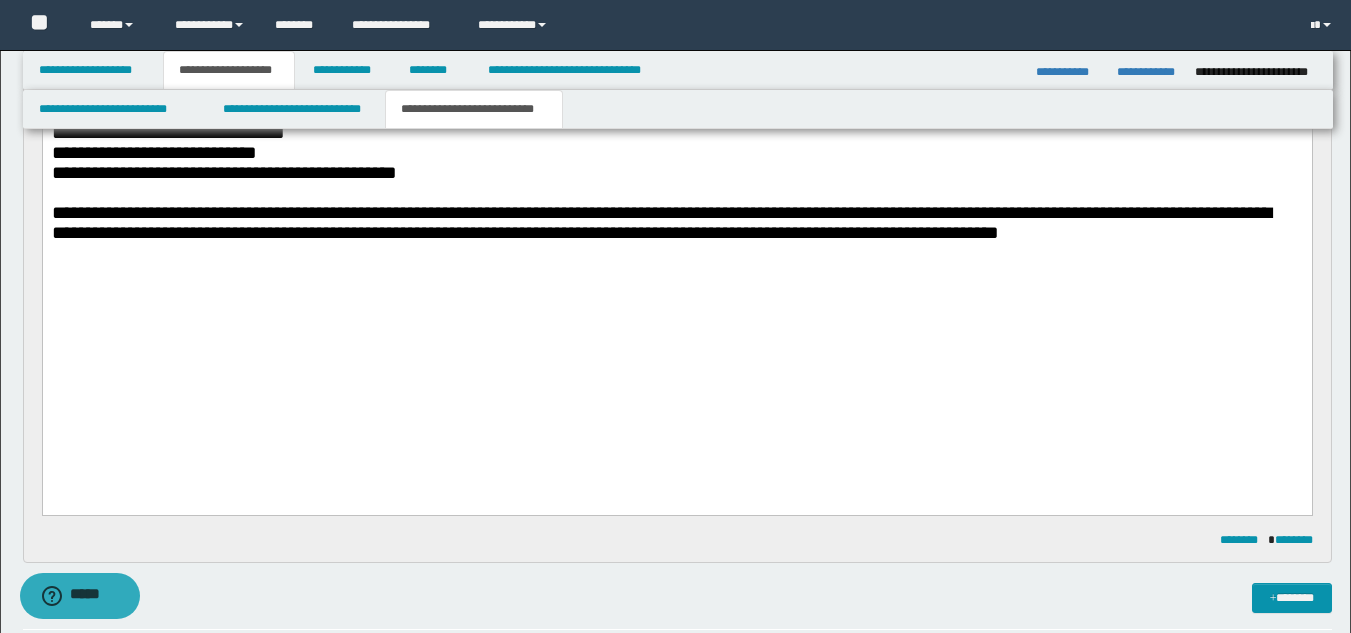 click on "**********" at bounding box center (676, 223) 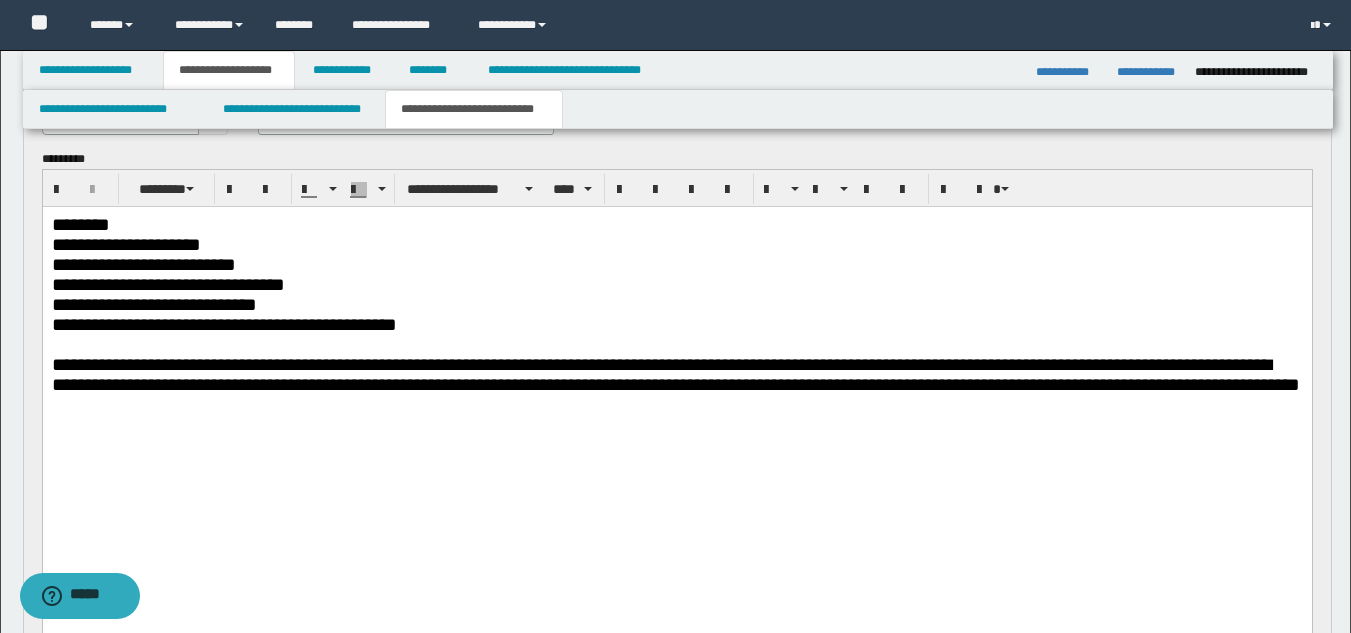 scroll, scrollTop: 100, scrollLeft: 0, axis: vertical 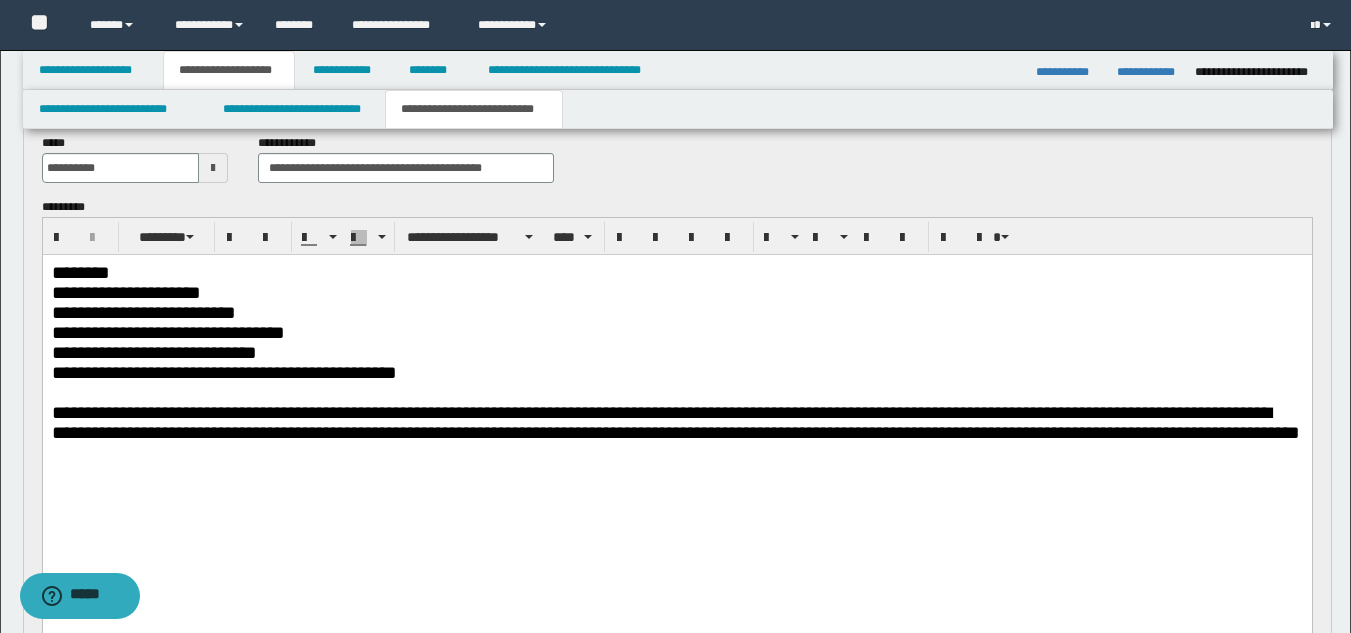 click on "**********" at bounding box center (676, 373) 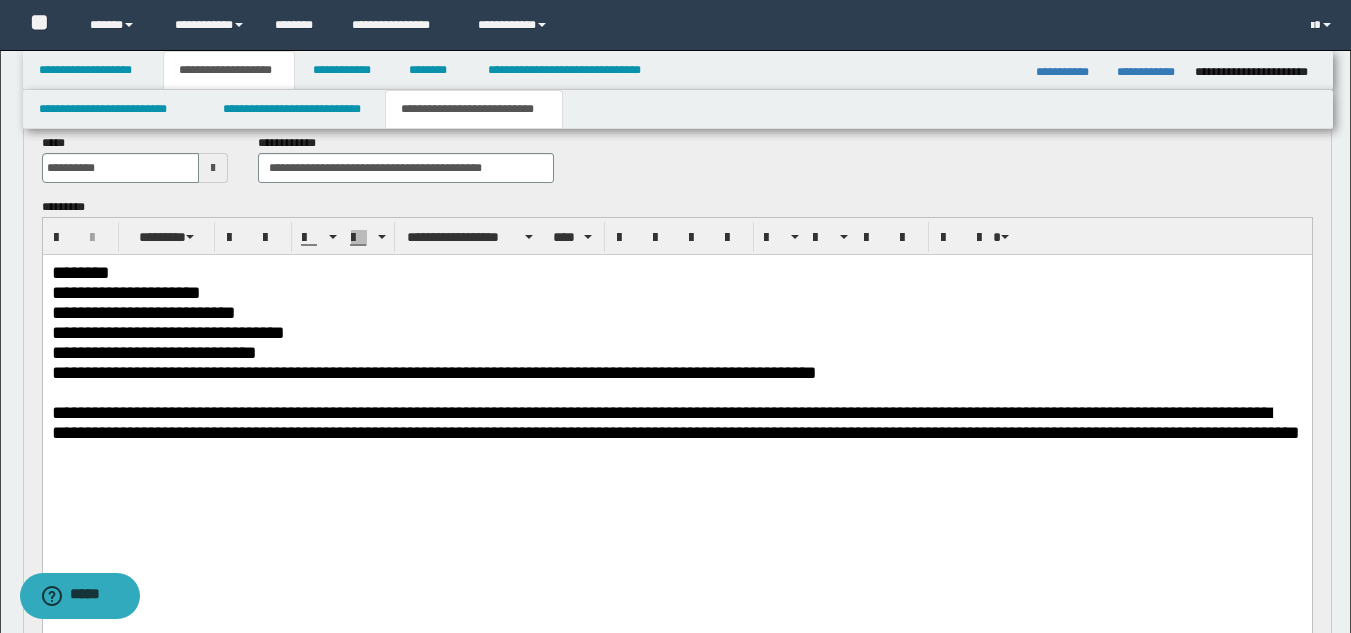 click at bounding box center [676, 453] 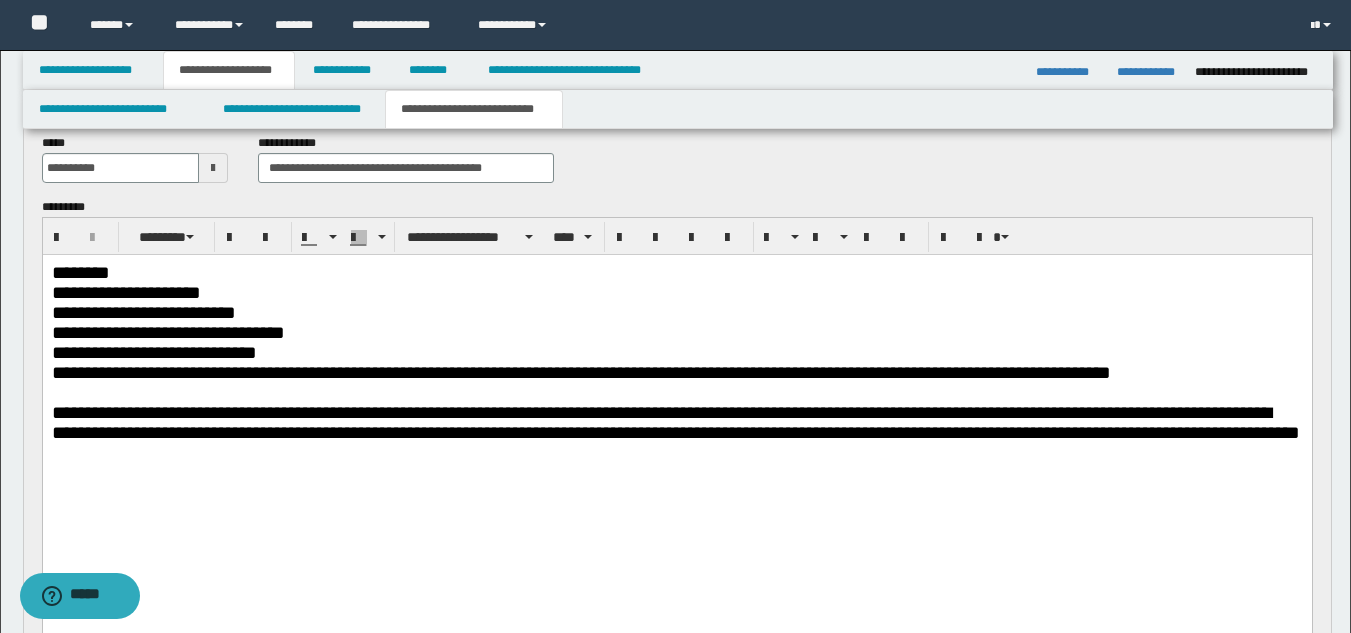 click at bounding box center (676, 453) 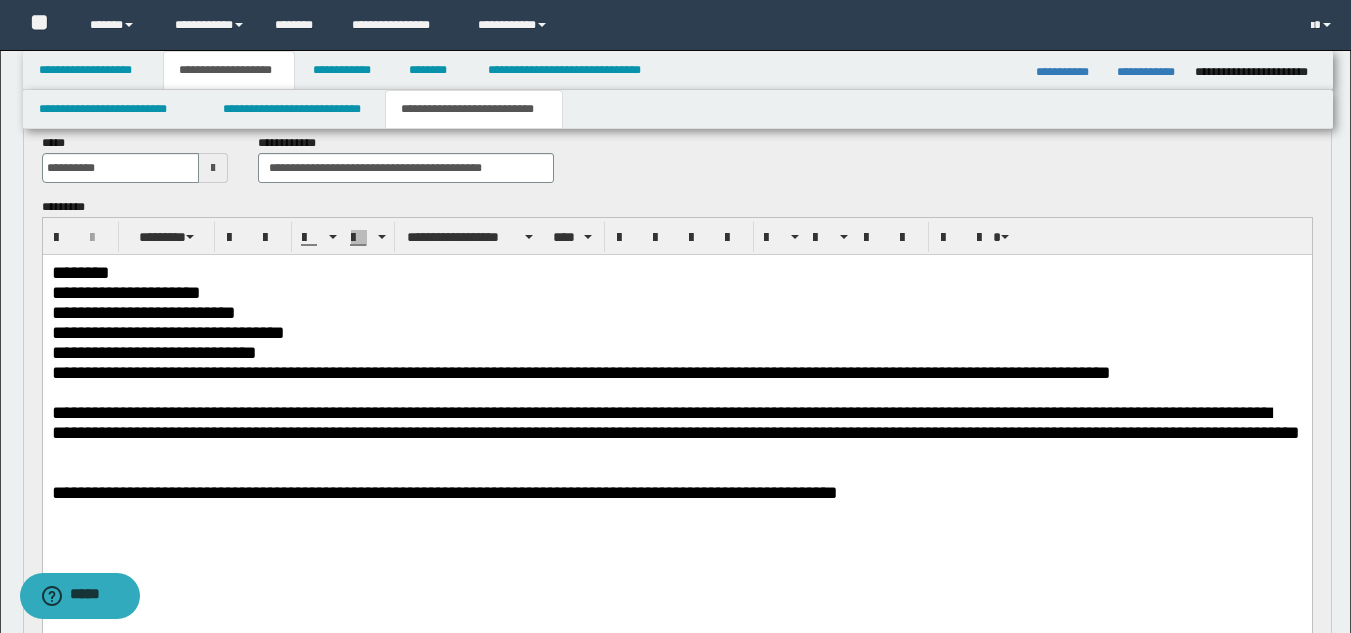 click on "**********" at bounding box center [444, 492] 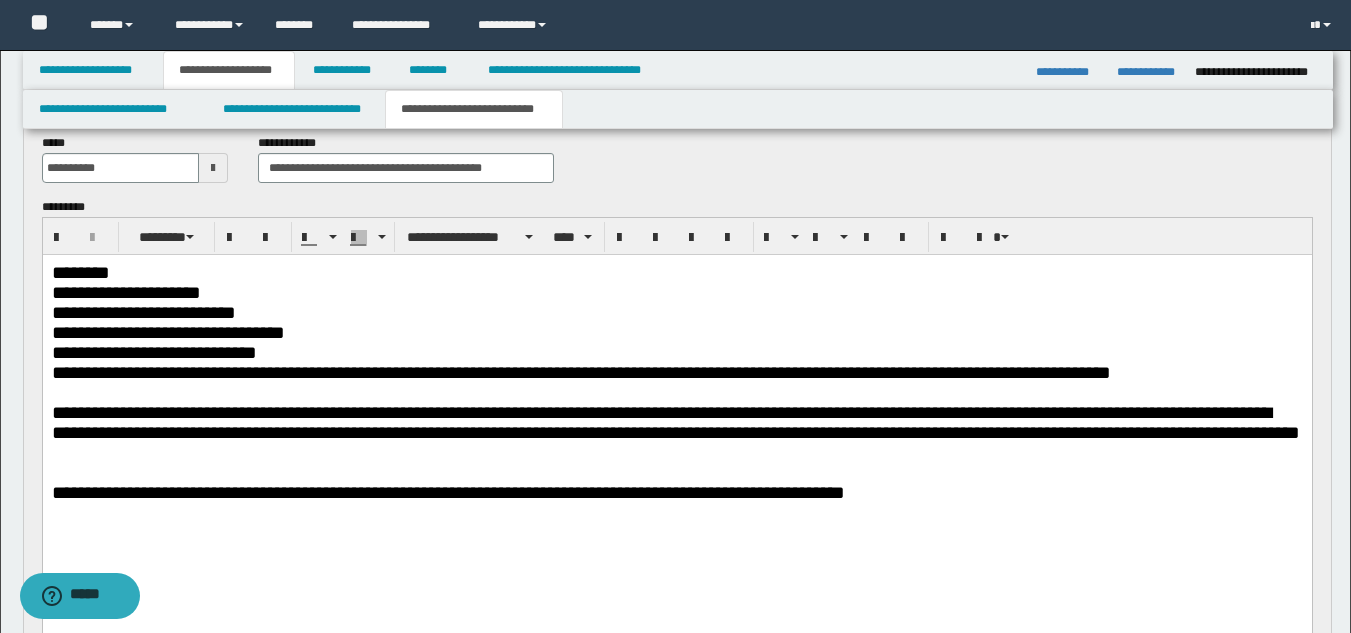 click on "**********" at bounding box center (447, 492) 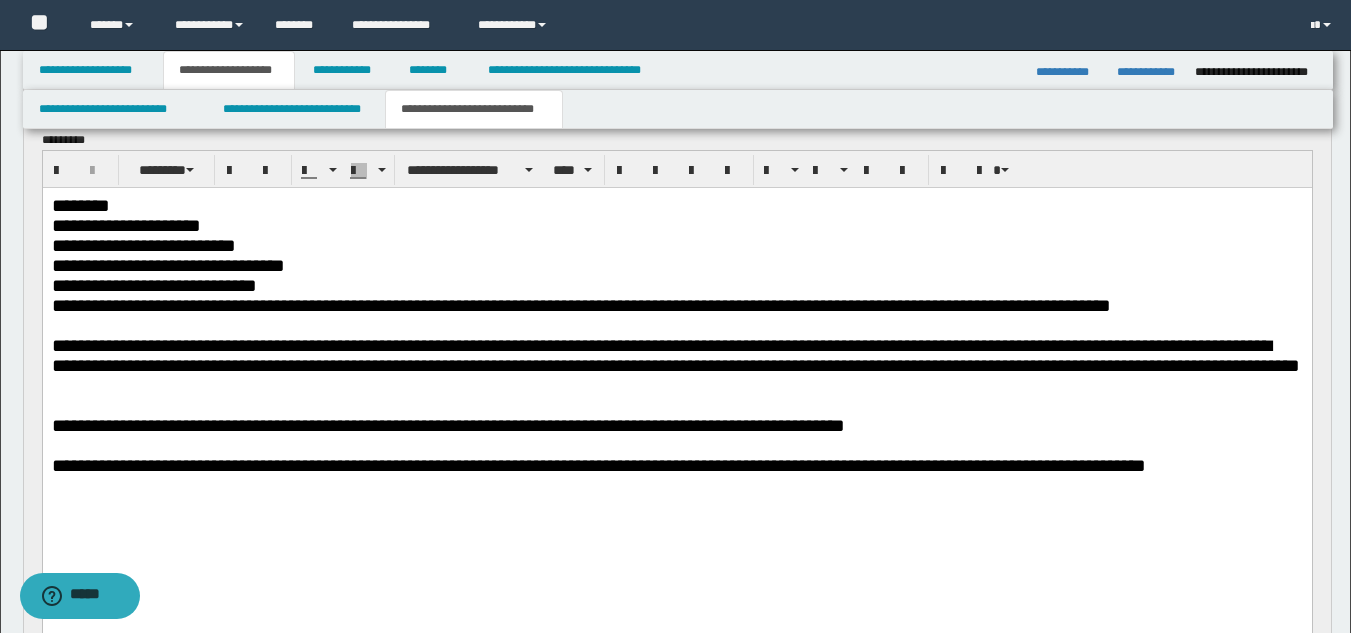 scroll, scrollTop: 300, scrollLeft: 0, axis: vertical 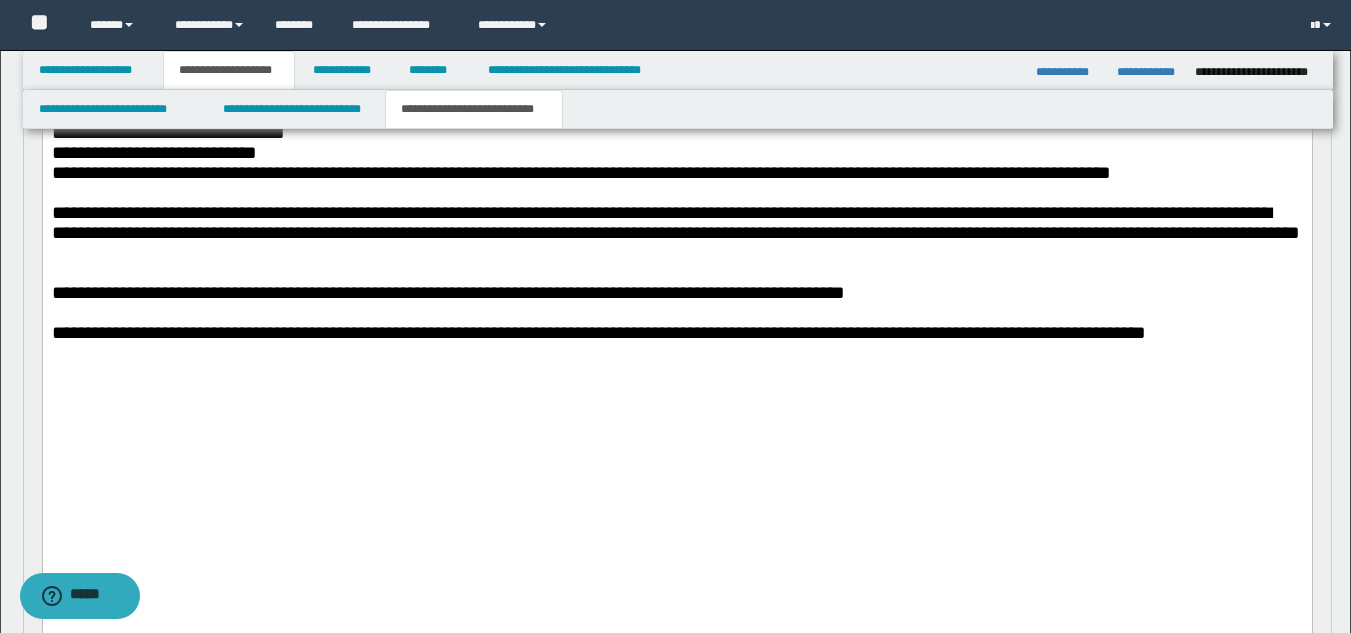 click on "**********" at bounding box center (447, 292) 